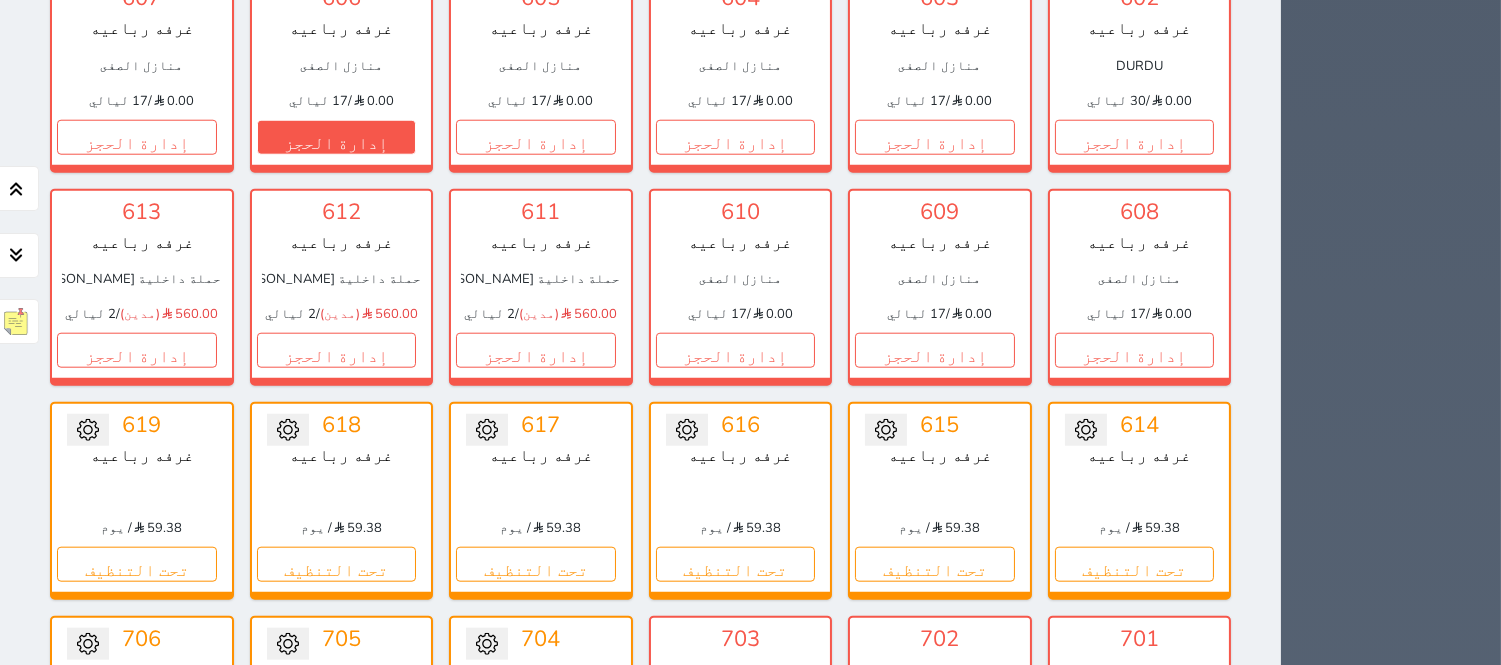 scroll, scrollTop: 3782, scrollLeft: 0, axis: vertical 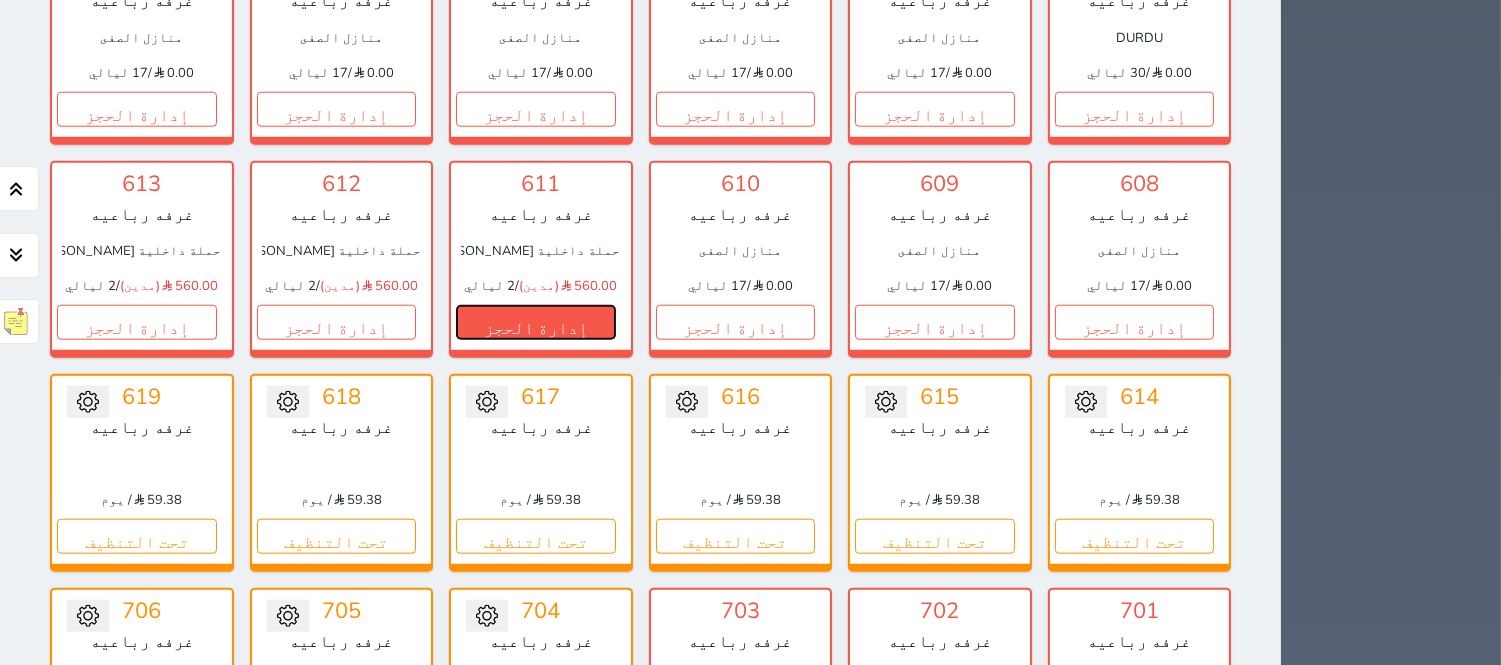 click on "إدارة الحجز" at bounding box center (536, 322) 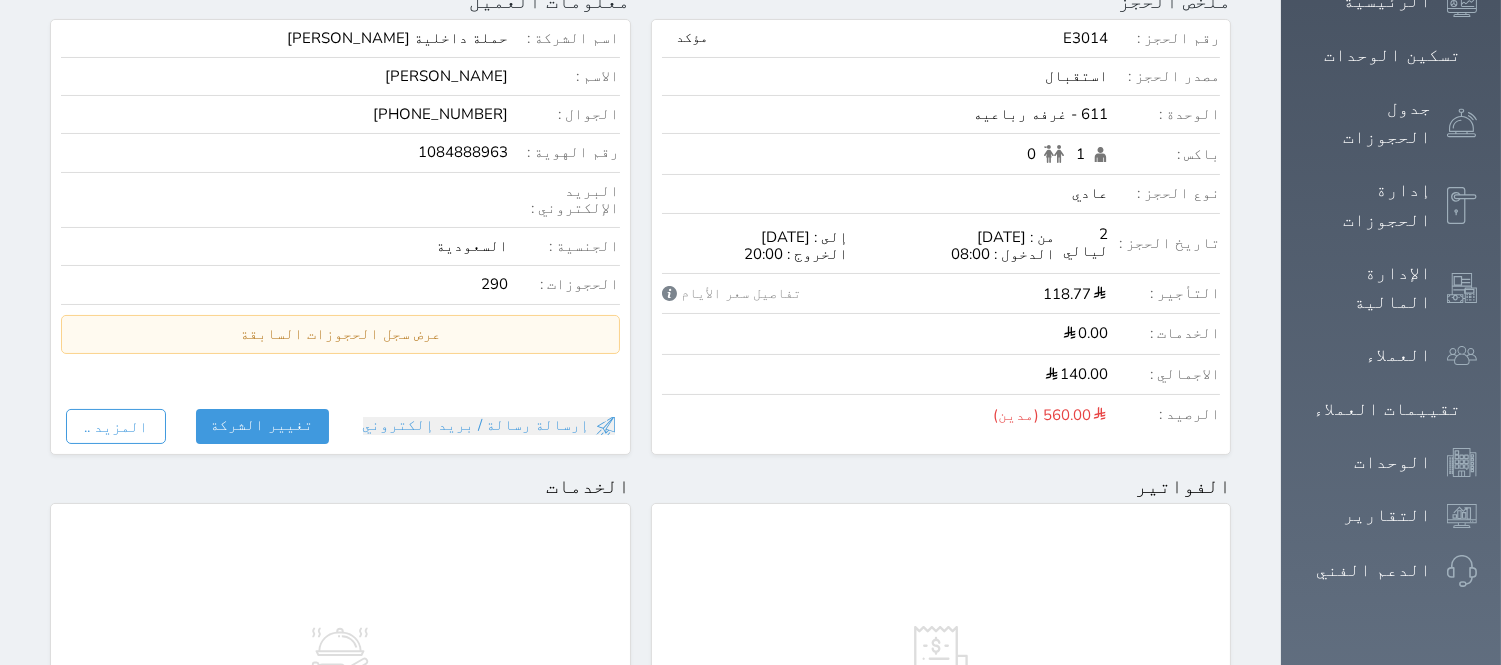 scroll, scrollTop: 226, scrollLeft: 0, axis: vertical 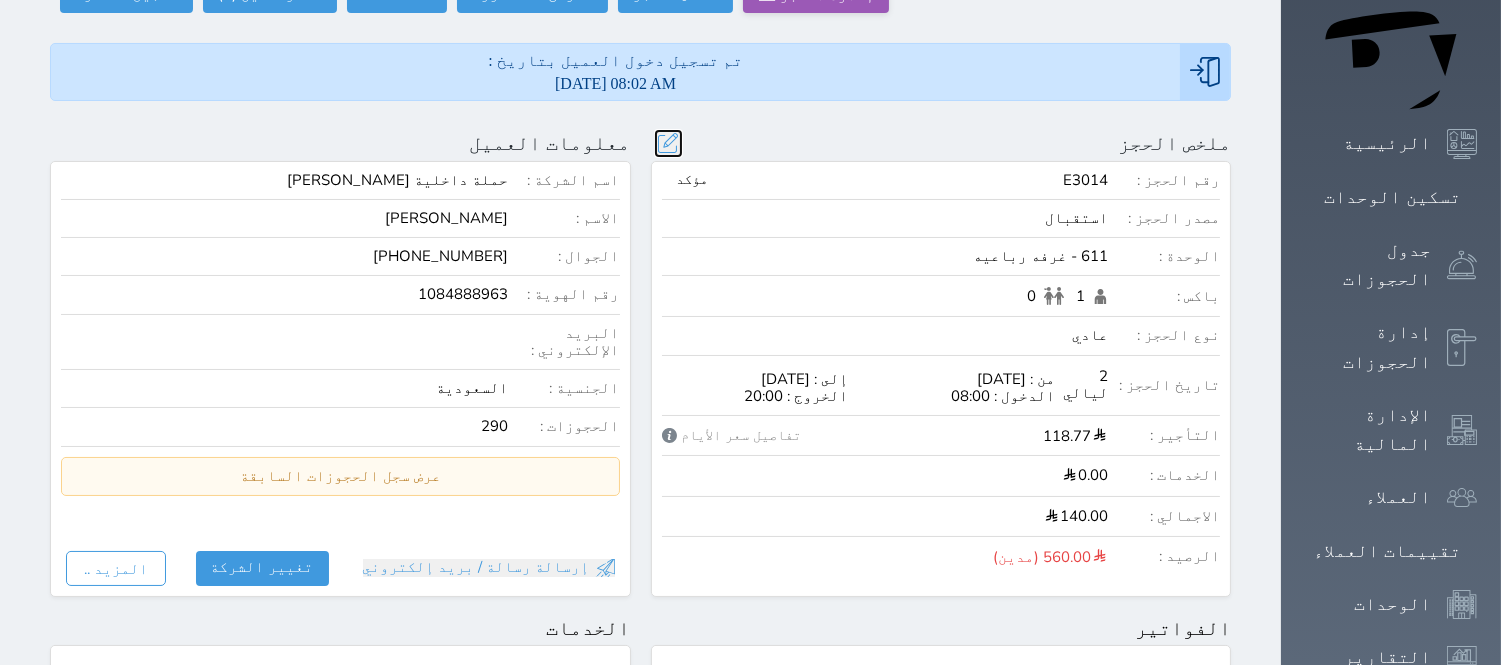 click at bounding box center (668, 143) 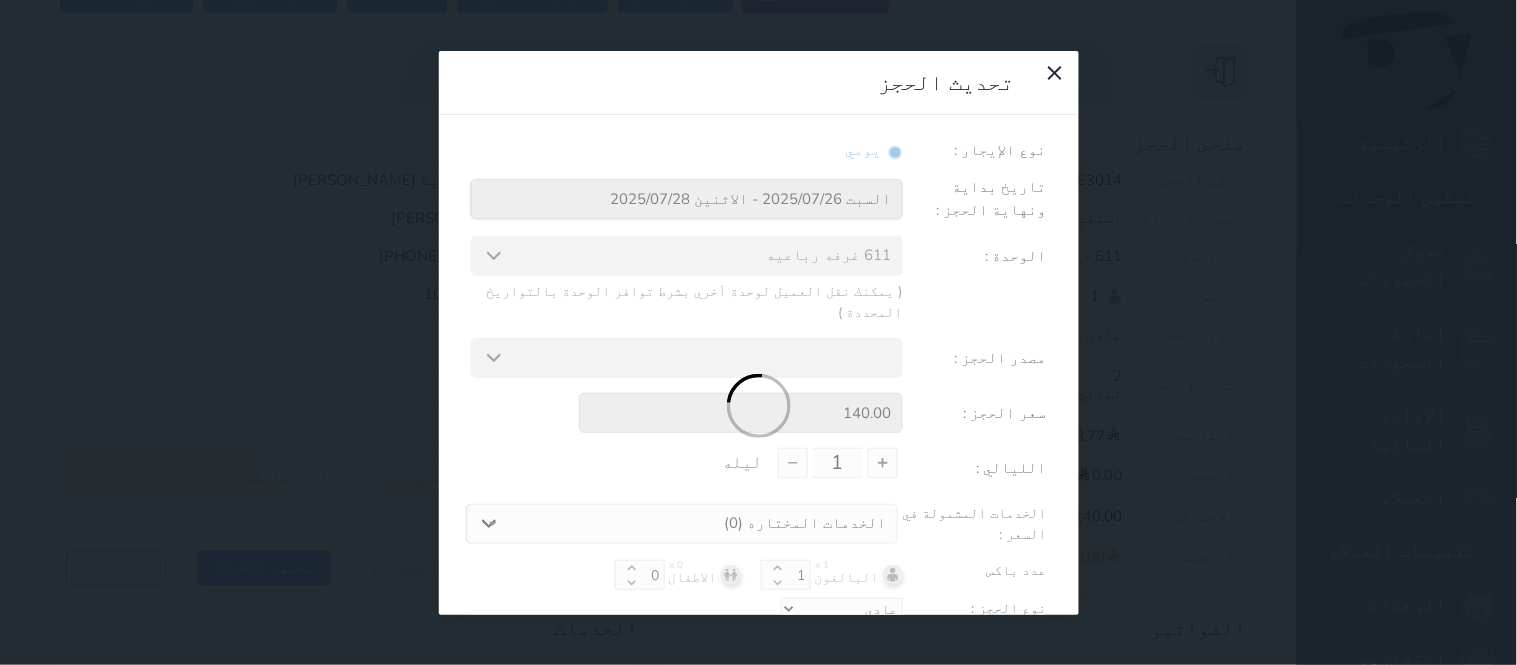 type on "2" 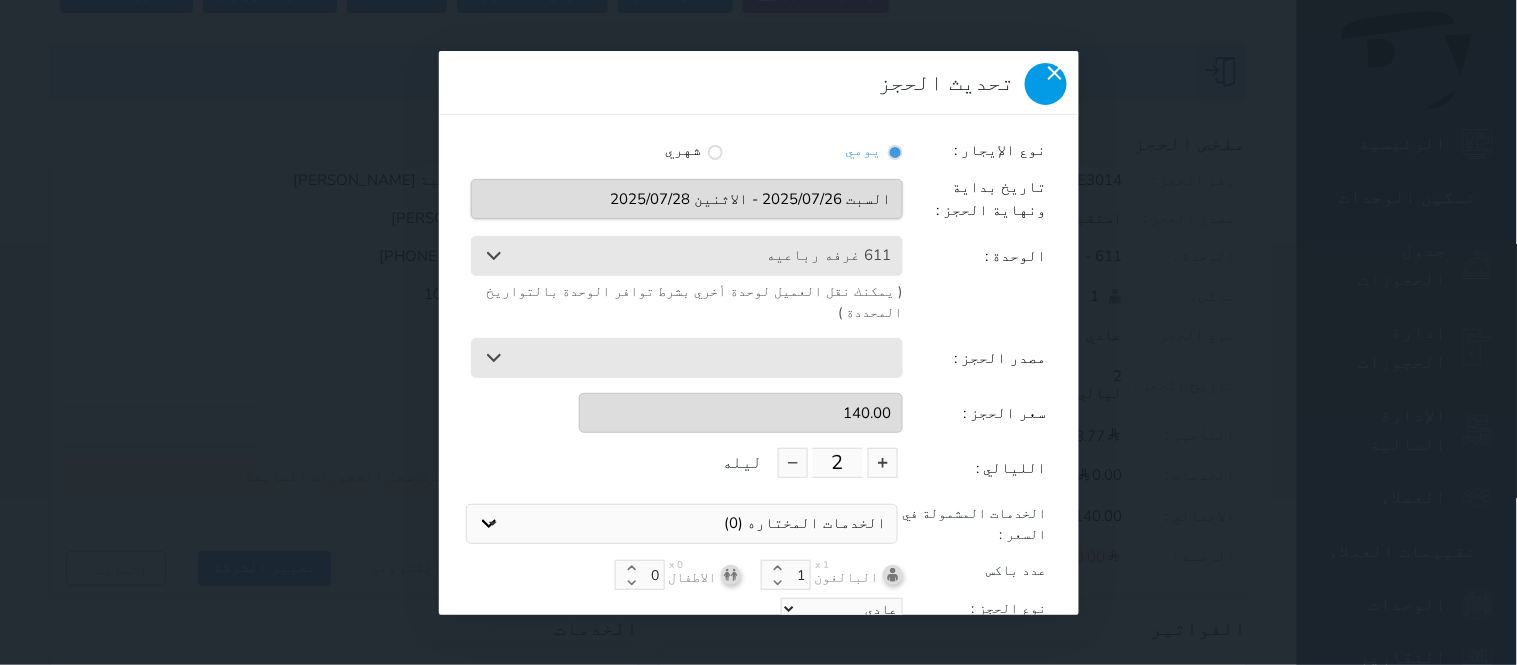 click at bounding box center [1046, 84] 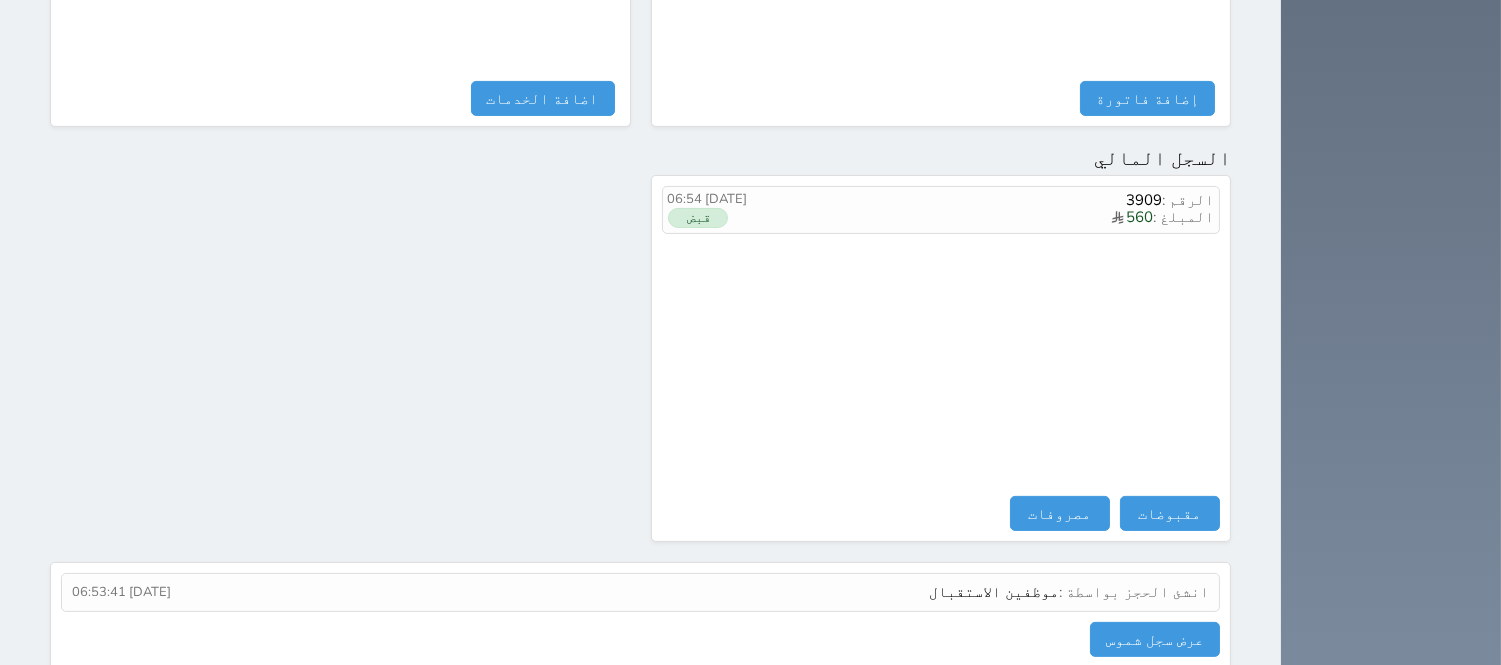 scroll, scrollTop: 1115, scrollLeft: 0, axis: vertical 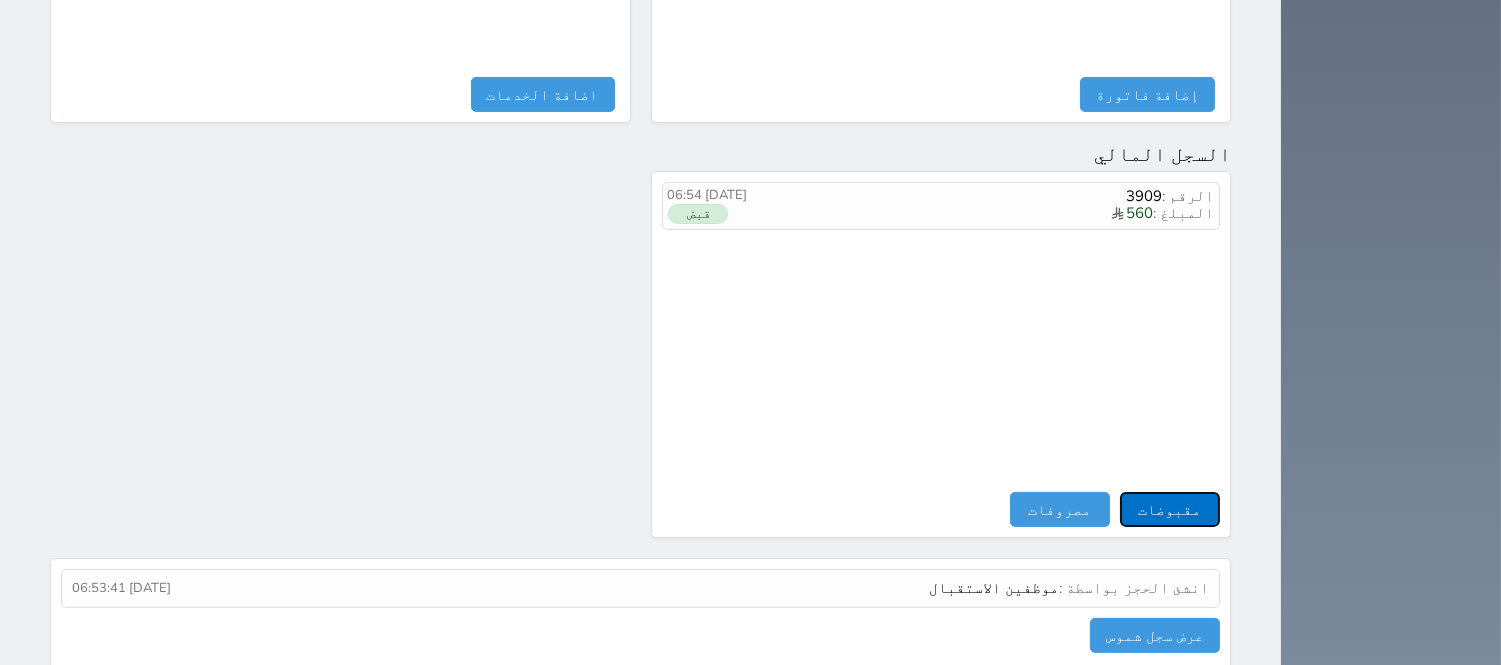 click on "مقبوضات" at bounding box center [1170, 509] 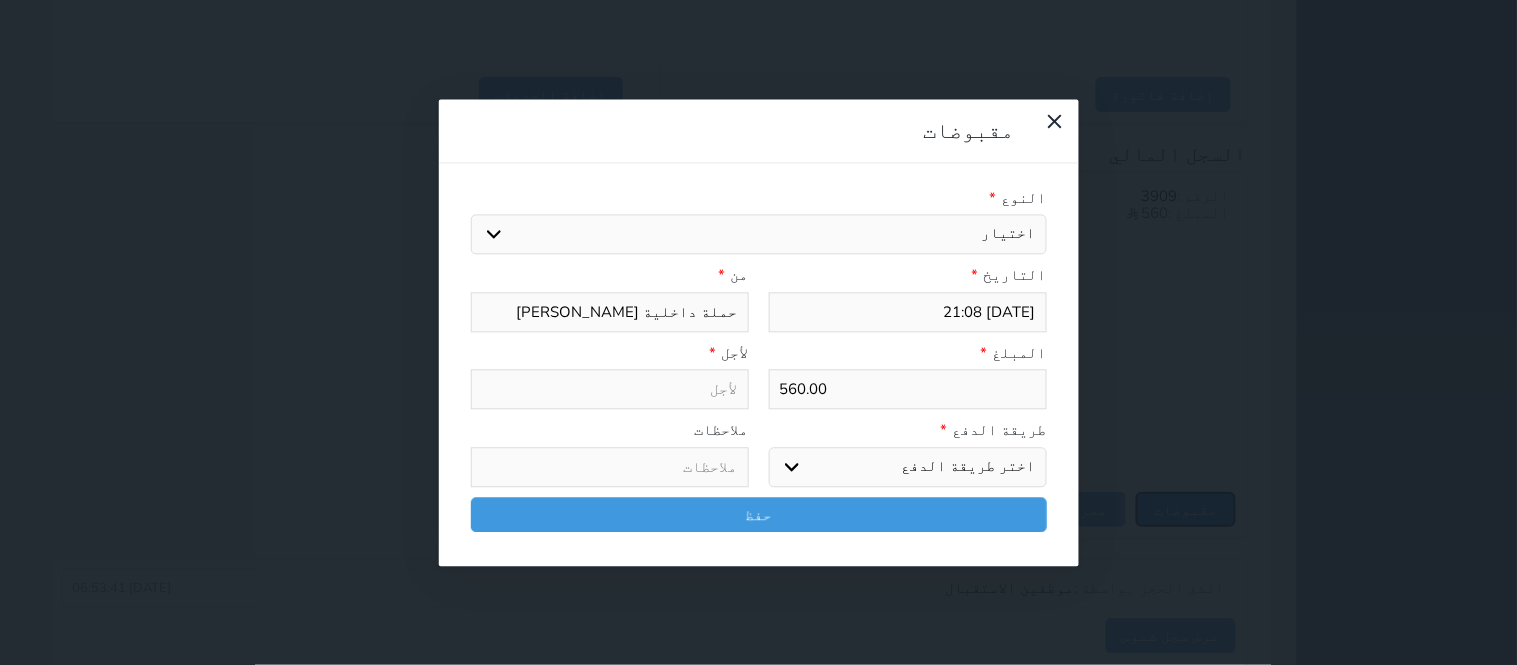 select 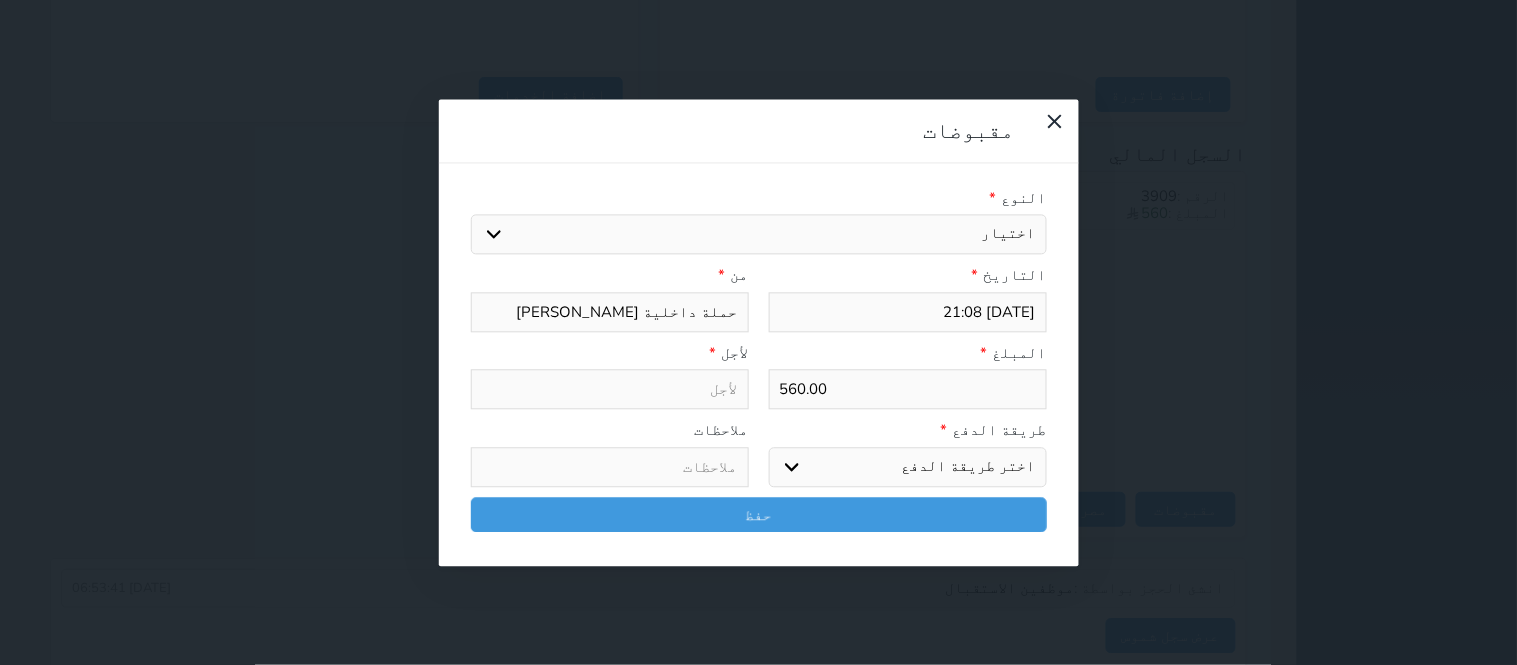 click on "اختيار   مقبوضات عامة قيمة إيجار فواتير تامين عربون لا ينطبق آخر مغسلة واي فاي - الإنترنت مواقف السيارات طعام الأغذية والمشروبات مشروبات المشروبات الباردة المشروبات الساخنة الإفطار غداء عشاء مخبز و كعك حمام سباحة الصالة الرياضية سبا و خدمات الجمال اختيار وإسقاط (خدمات النقل) ميني بار كابل - تلفزيون سرير إضافي تصفيف الشعر التسوق خدمات الجولات السياحية المنظمة خدمات الدليل السياحي" at bounding box center [759, 235] 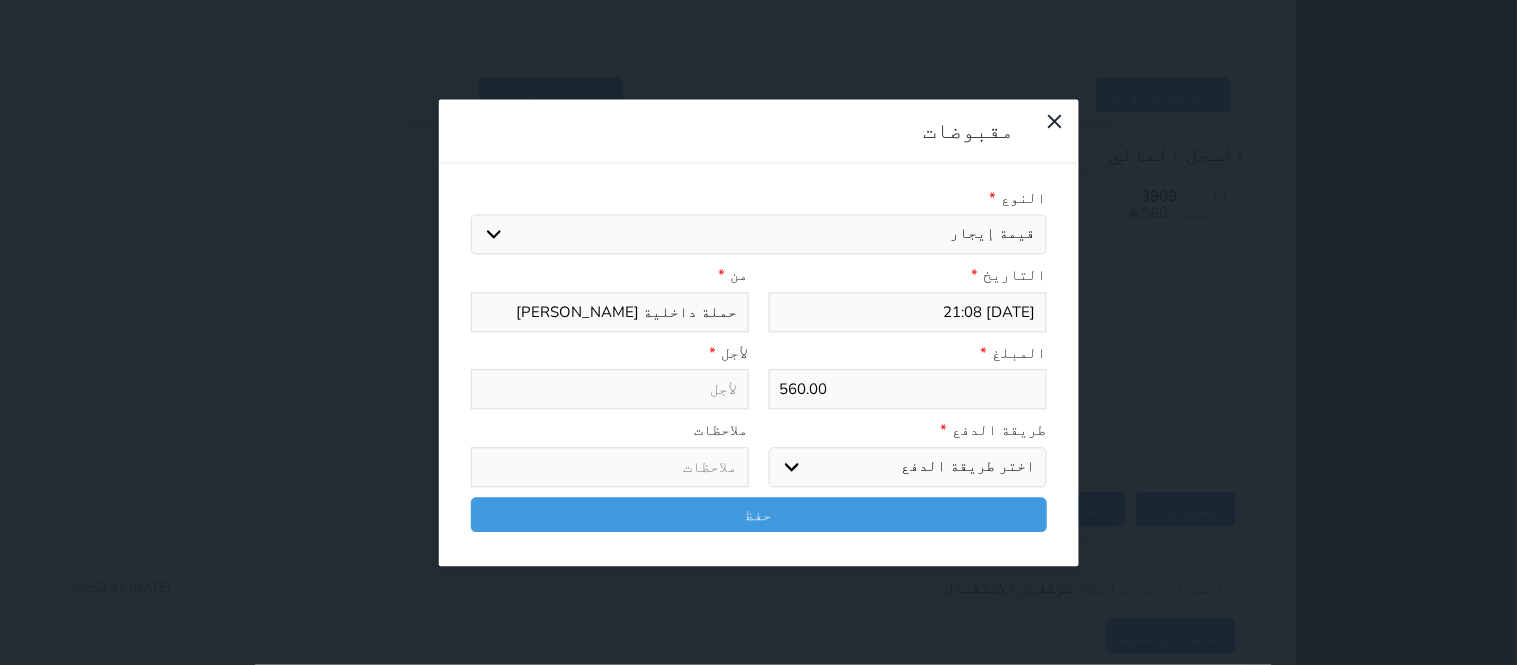 click on "اختيار   مقبوضات عامة قيمة إيجار فواتير تامين عربون لا ينطبق آخر مغسلة واي فاي - الإنترنت مواقف السيارات طعام الأغذية والمشروبات مشروبات المشروبات الباردة المشروبات الساخنة الإفطار غداء عشاء مخبز و كعك حمام سباحة الصالة الرياضية سبا و خدمات الجمال اختيار وإسقاط (خدمات النقل) ميني بار كابل - تلفزيون سرير إضافي تصفيف الشعر التسوق خدمات الجولات السياحية المنظمة خدمات الدليل السياحي" at bounding box center [759, 235] 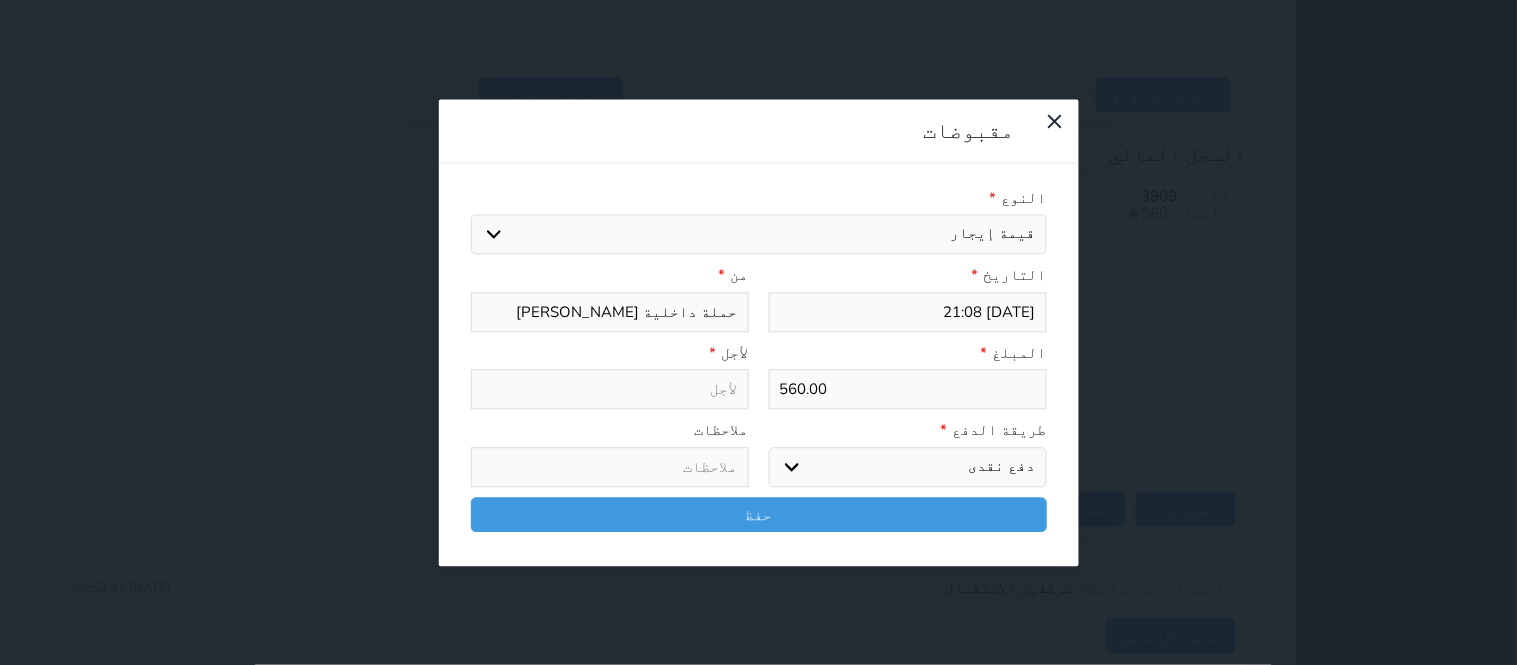 click on "اختر طريقة الدفع   دفع نقدى   تحويل بنكى   مدى   بطاقة ائتمان   آجل" at bounding box center (908, 467) 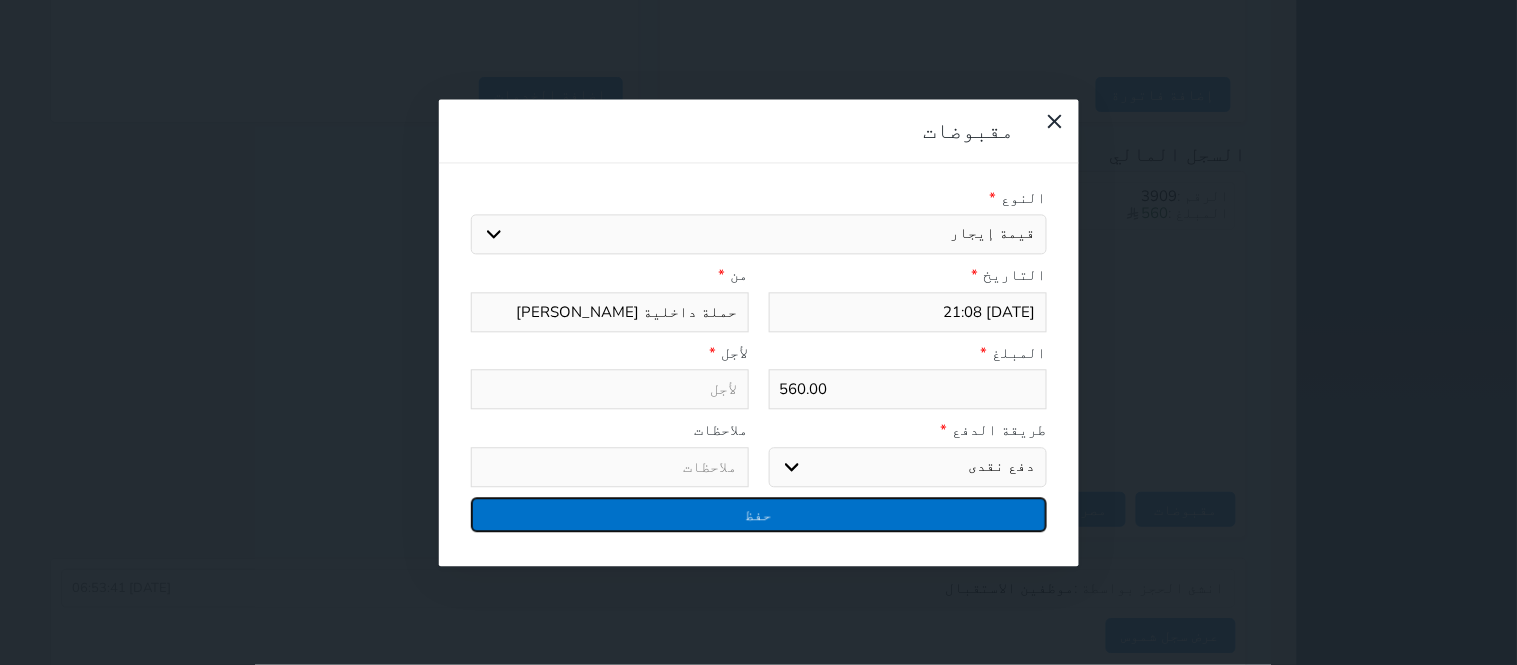 click on "حفظ" at bounding box center (759, 514) 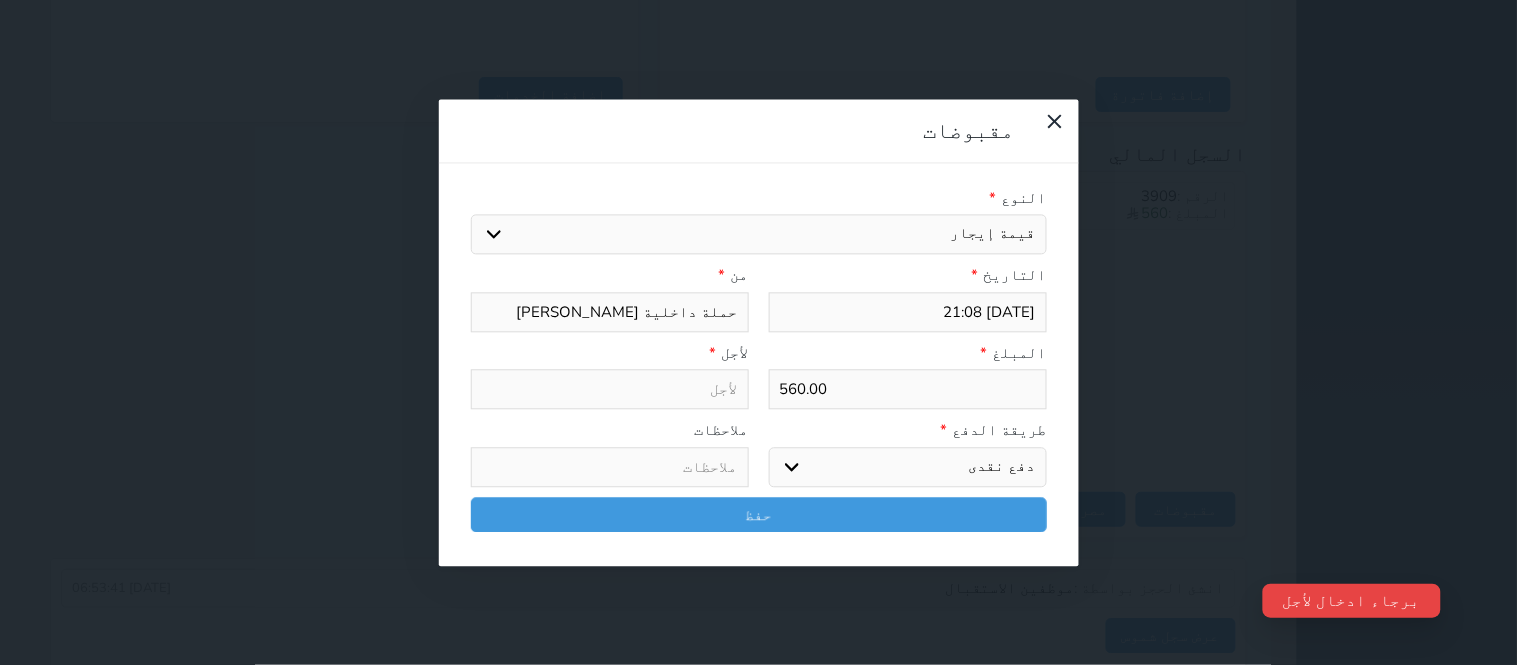 click at bounding box center (610, 390) 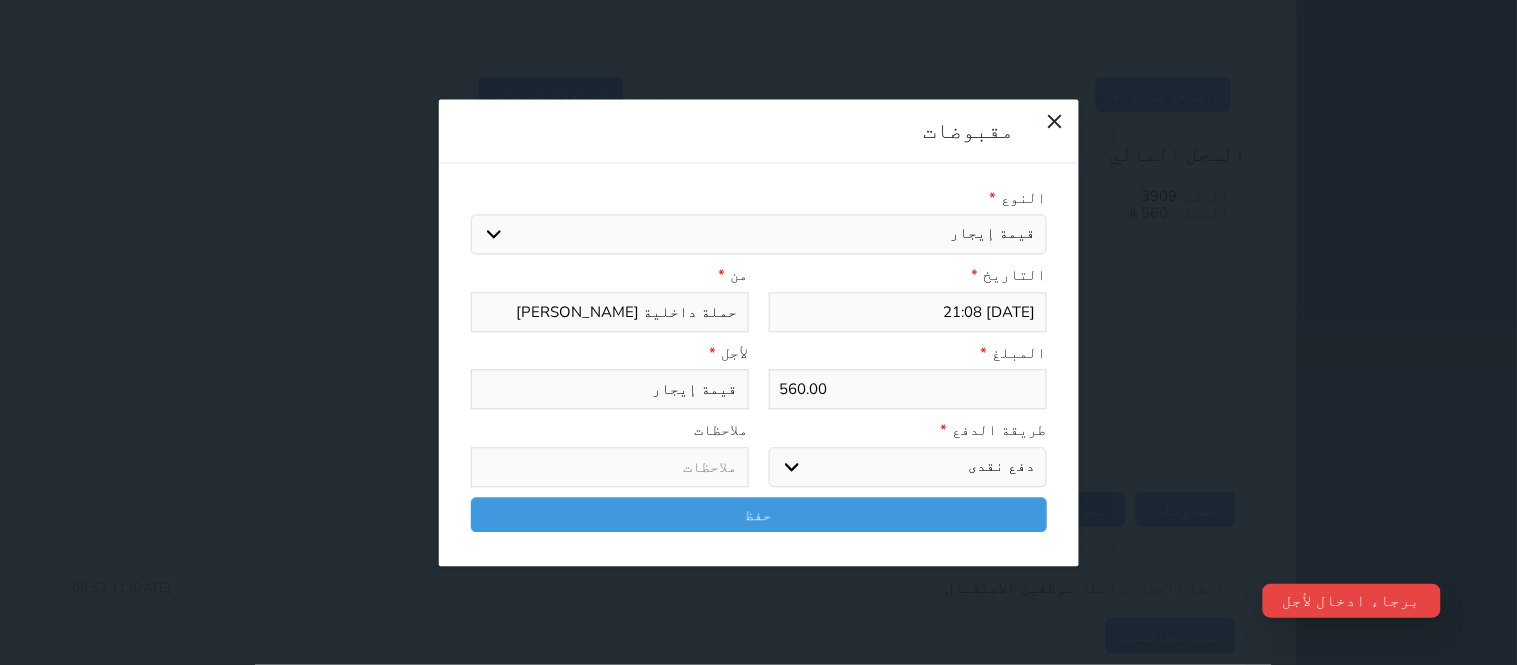 click on "قيمة إيجار" at bounding box center (610, 390) 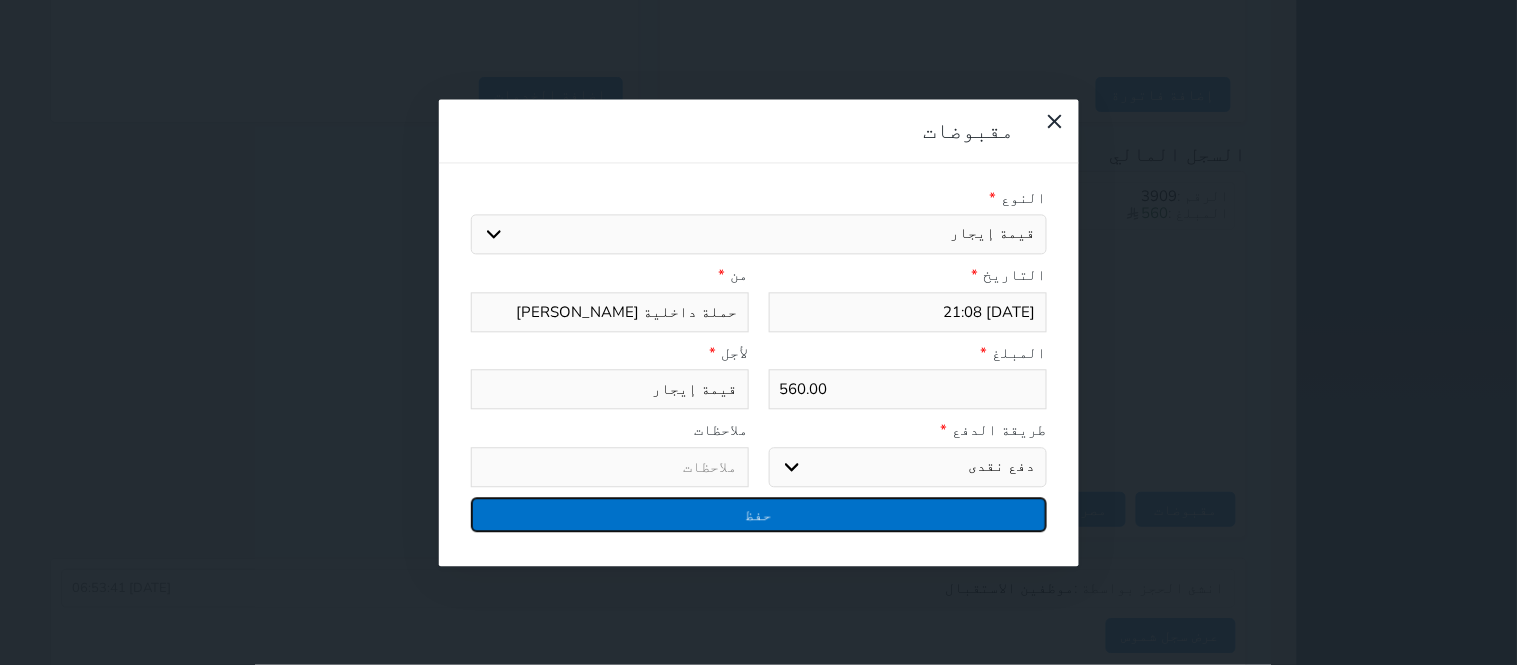 click on "حفظ" at bounding box center (759, 514) 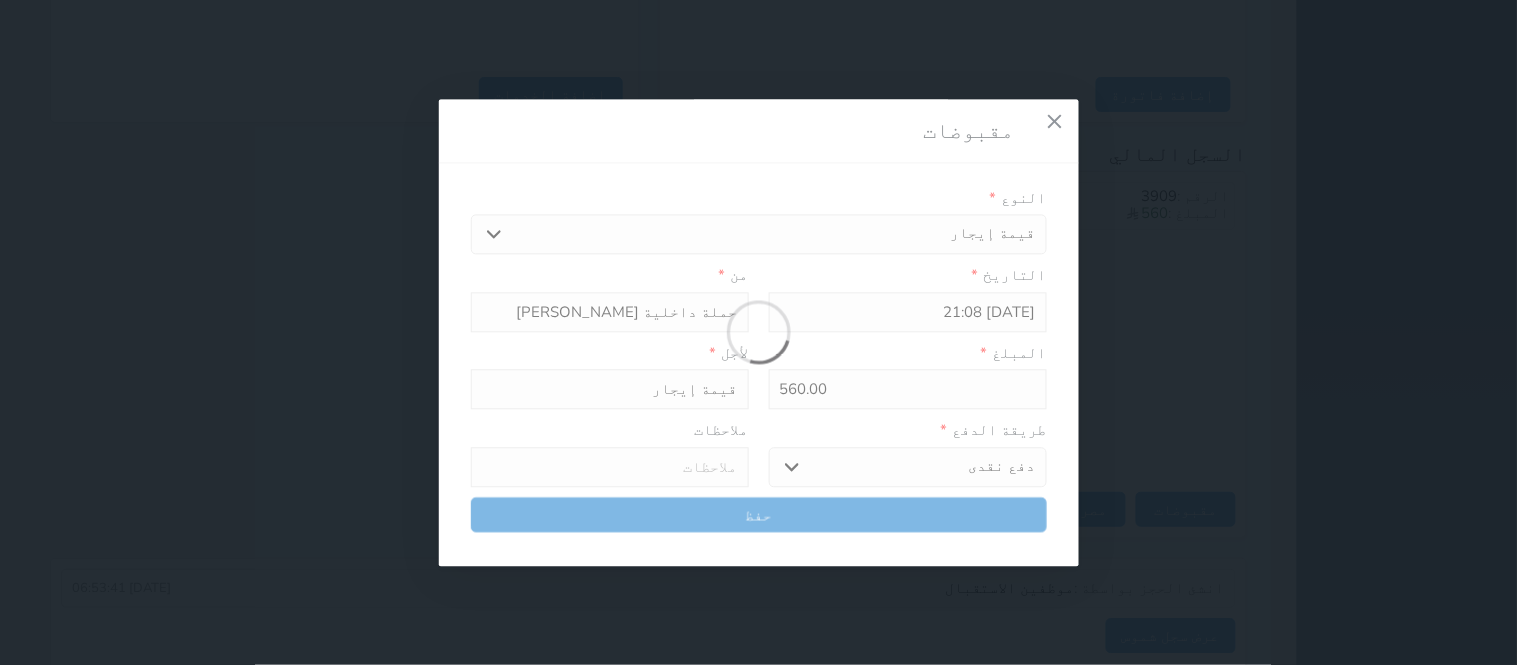 select 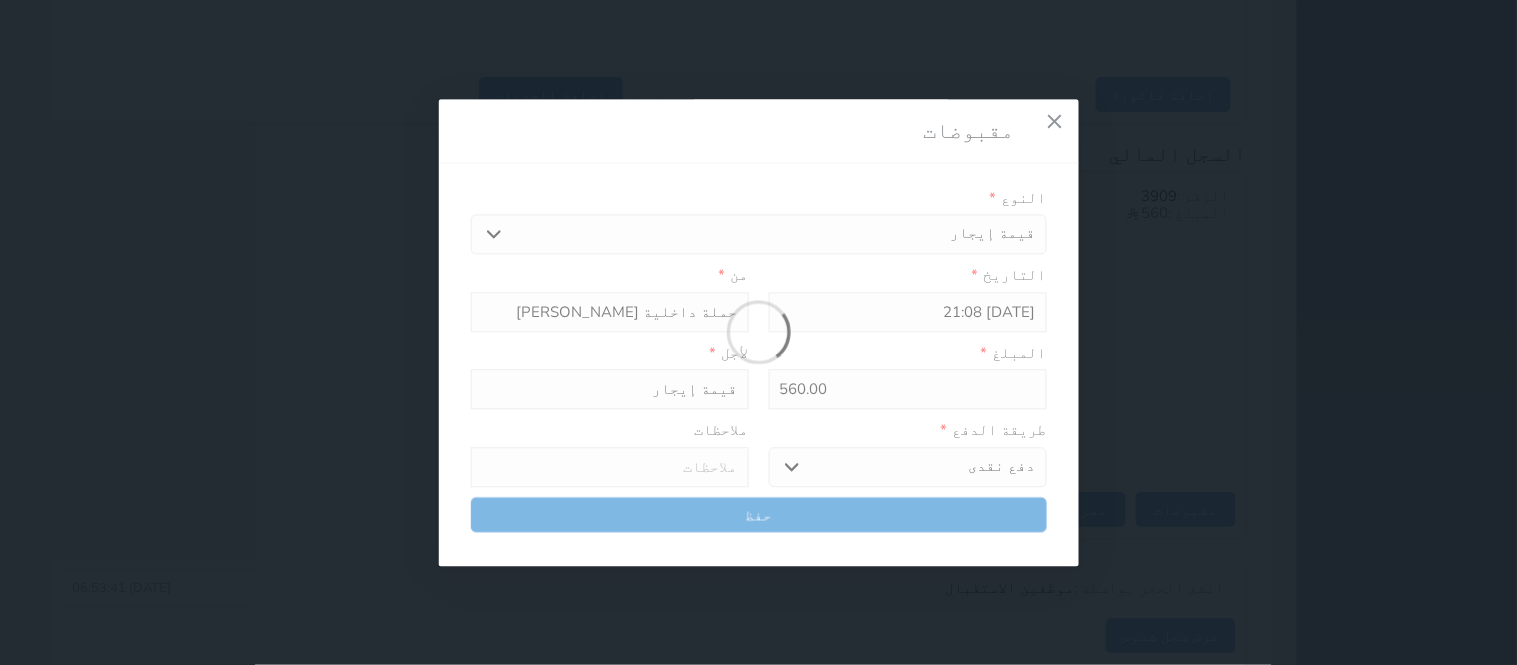 type 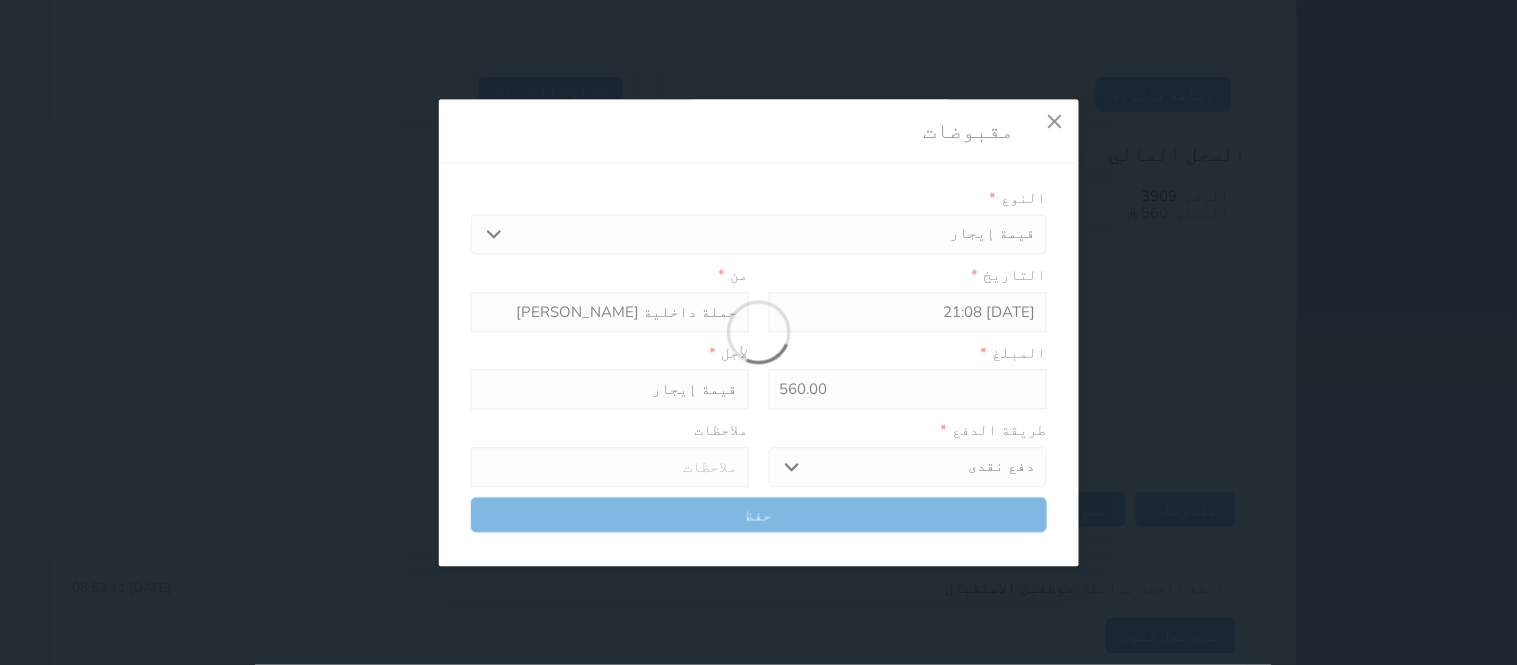 type on "0" 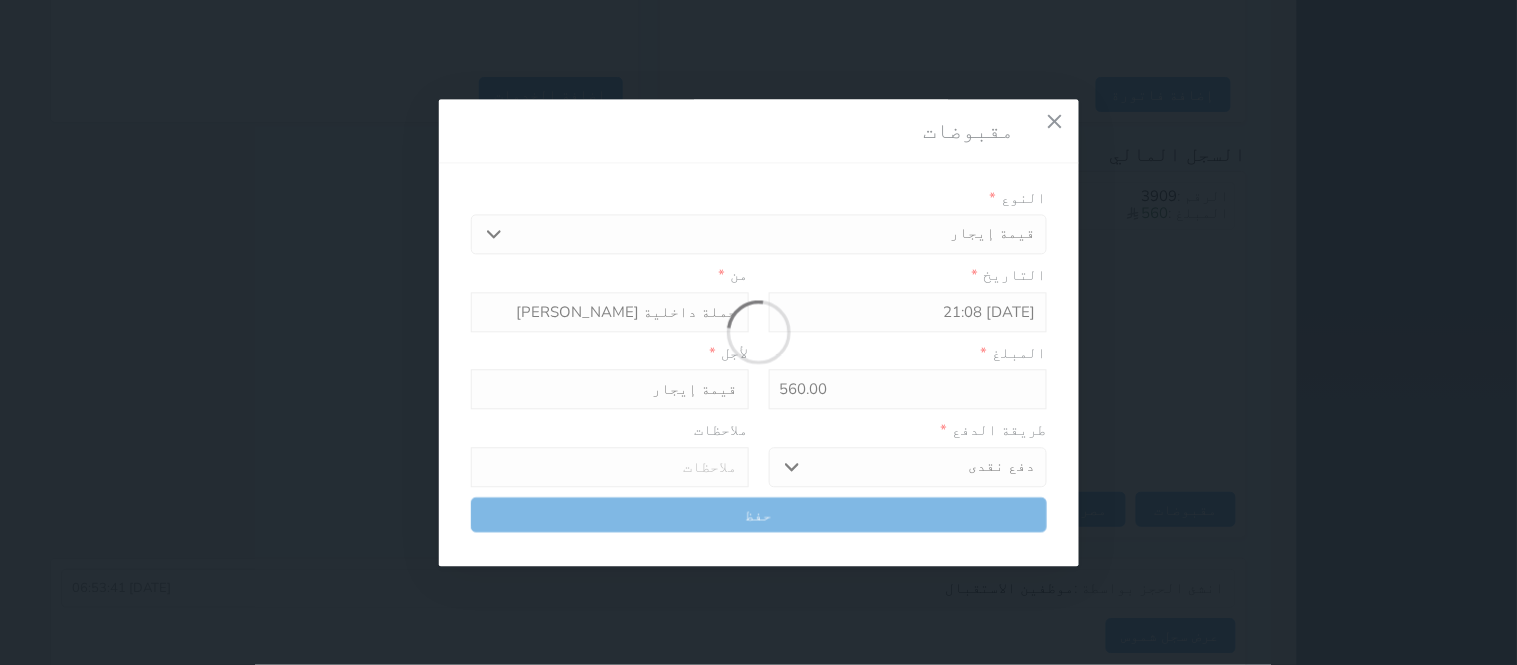 select 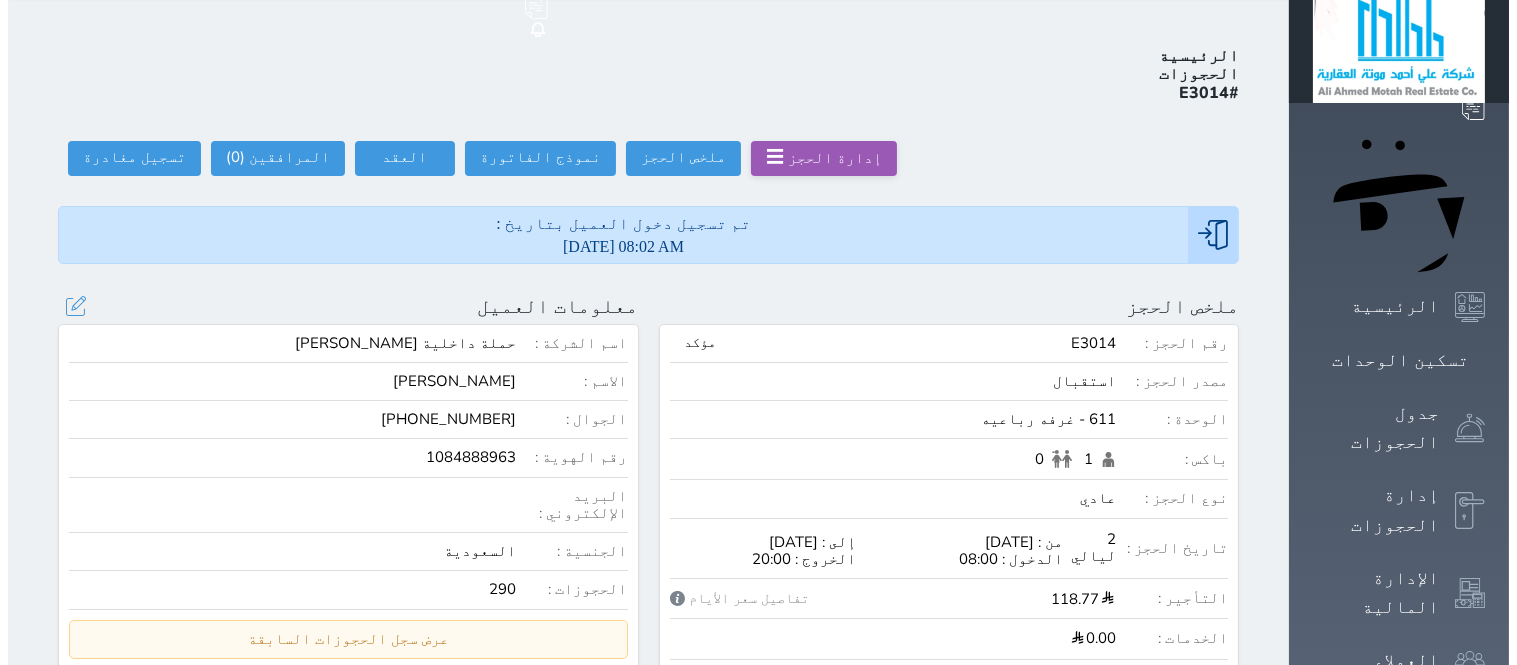 scroll, scrollTop: 0, scrollLeft: 0, axis: both 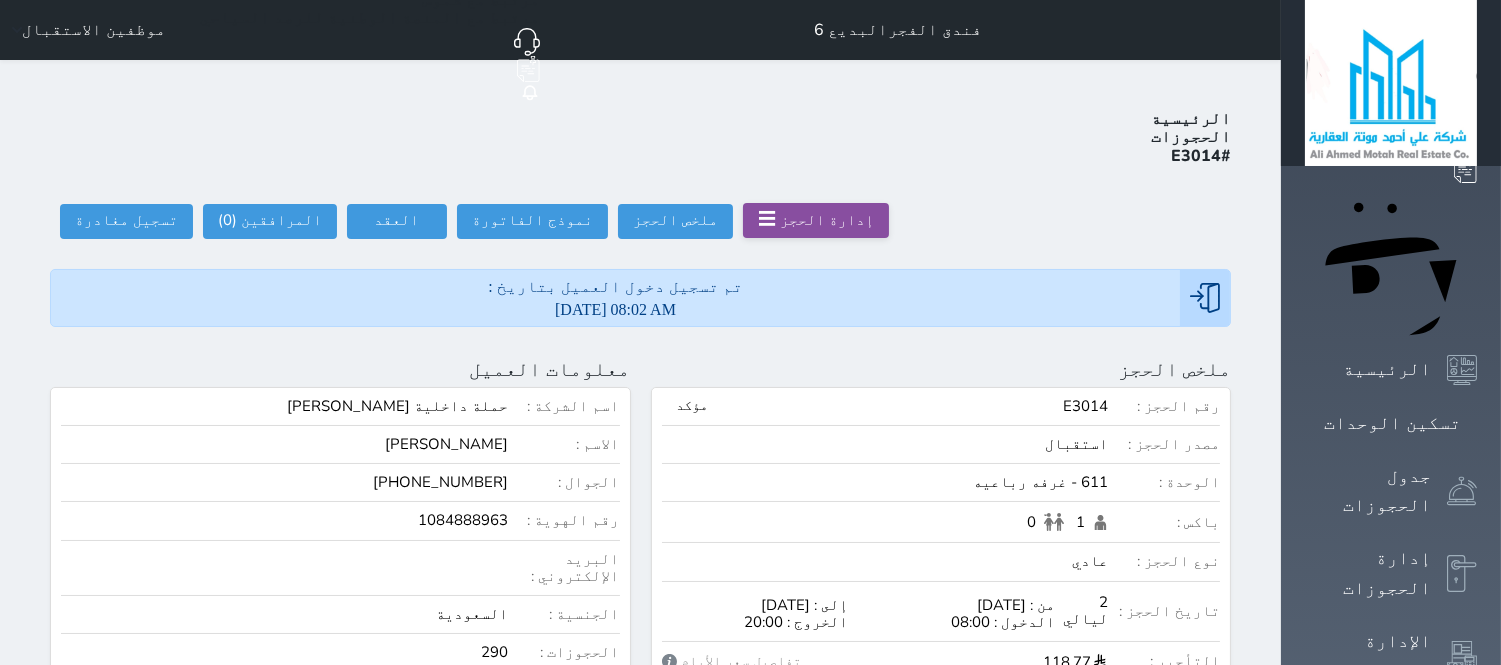 click on "إدارة الحجز" at bounding box center (827, 220) 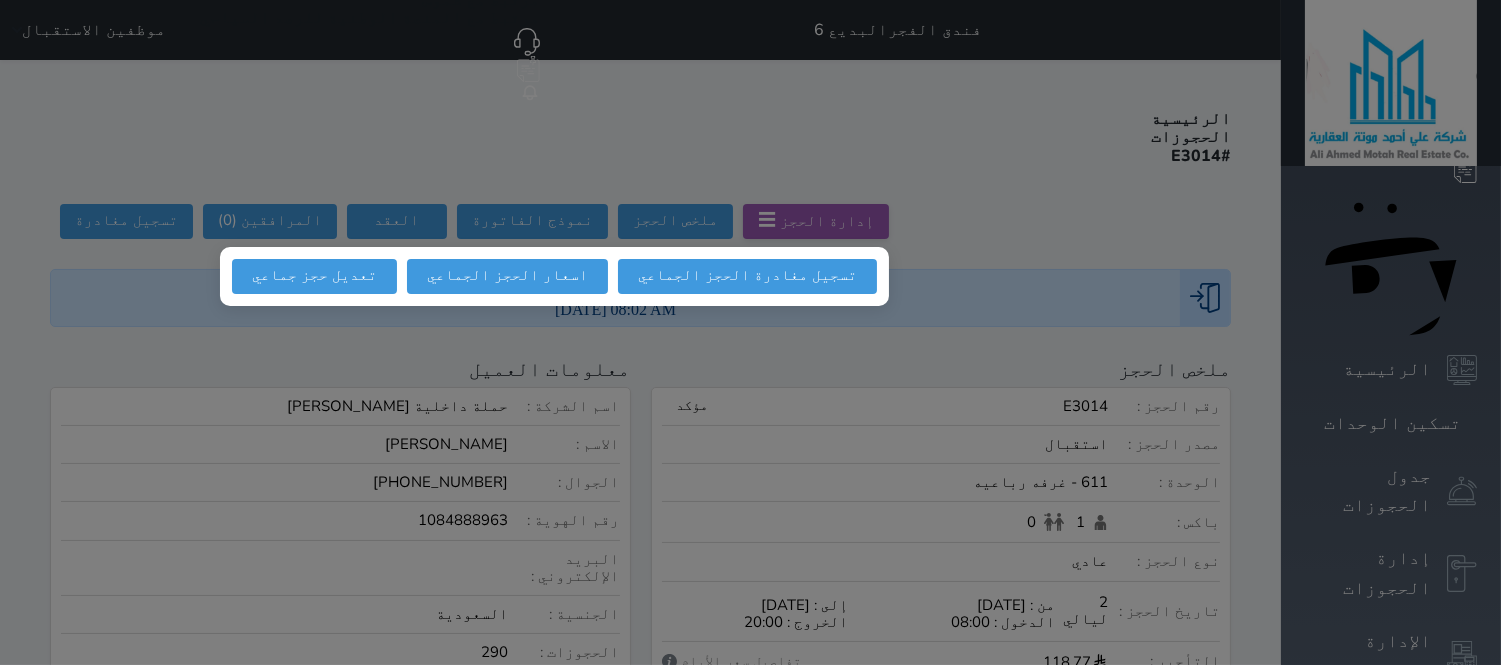 click at bounding box center (750, 332) 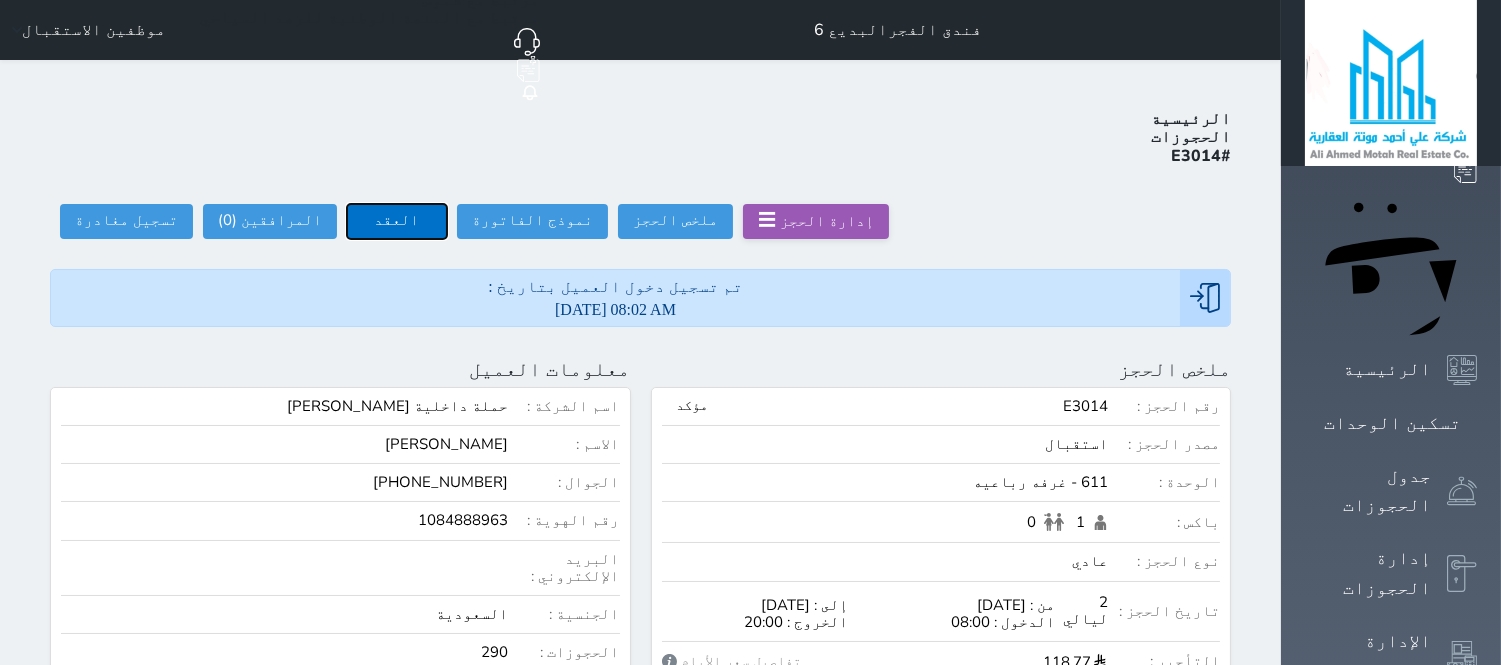 click on "العقد" at bounding box center (397, 221) 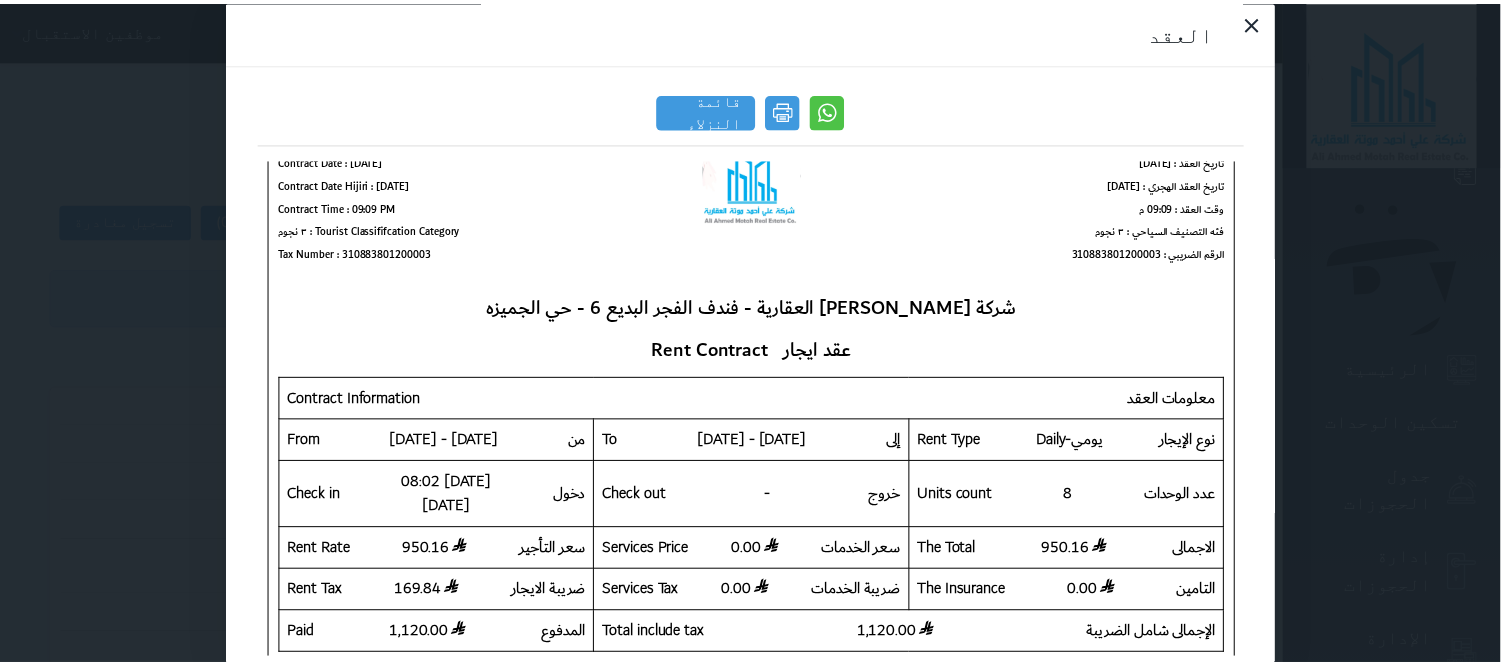scroll, scrollTop: 0, scrollLeft: 0, axis: both 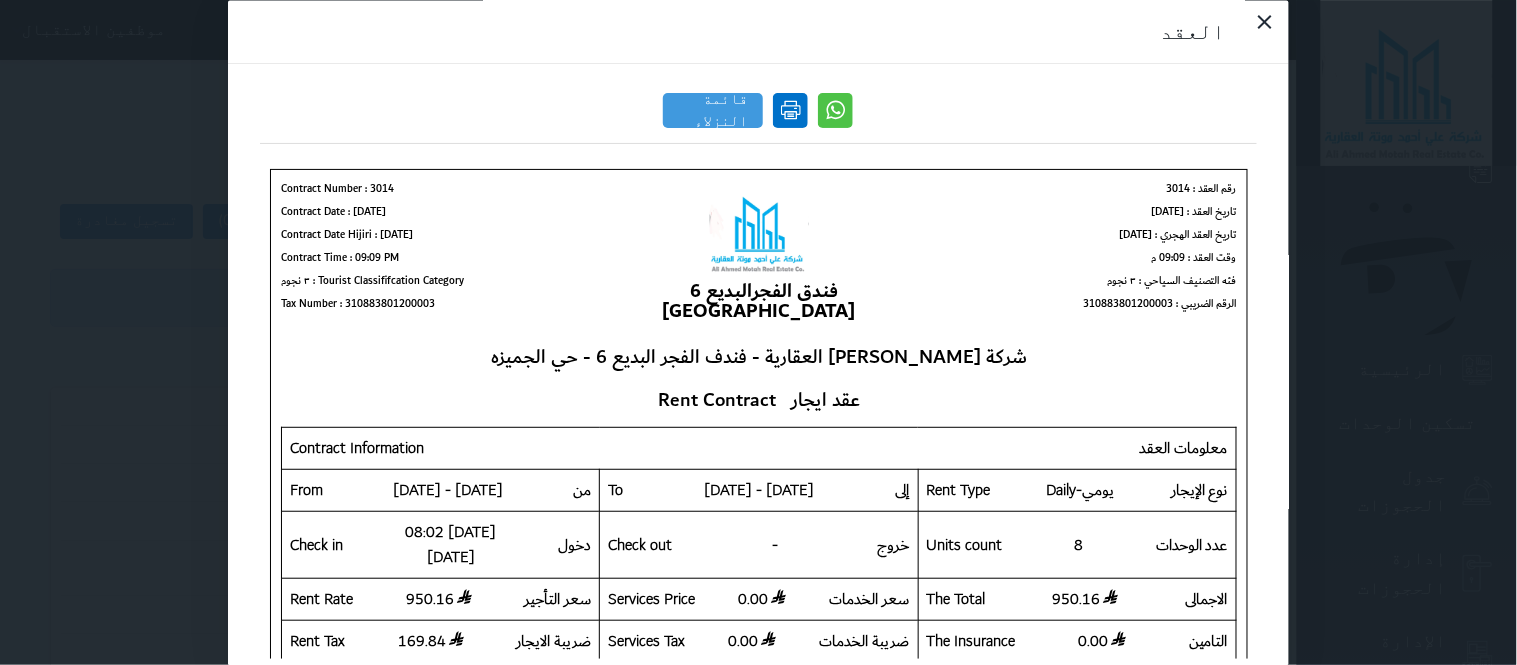 click at bounding box center [791, 110] 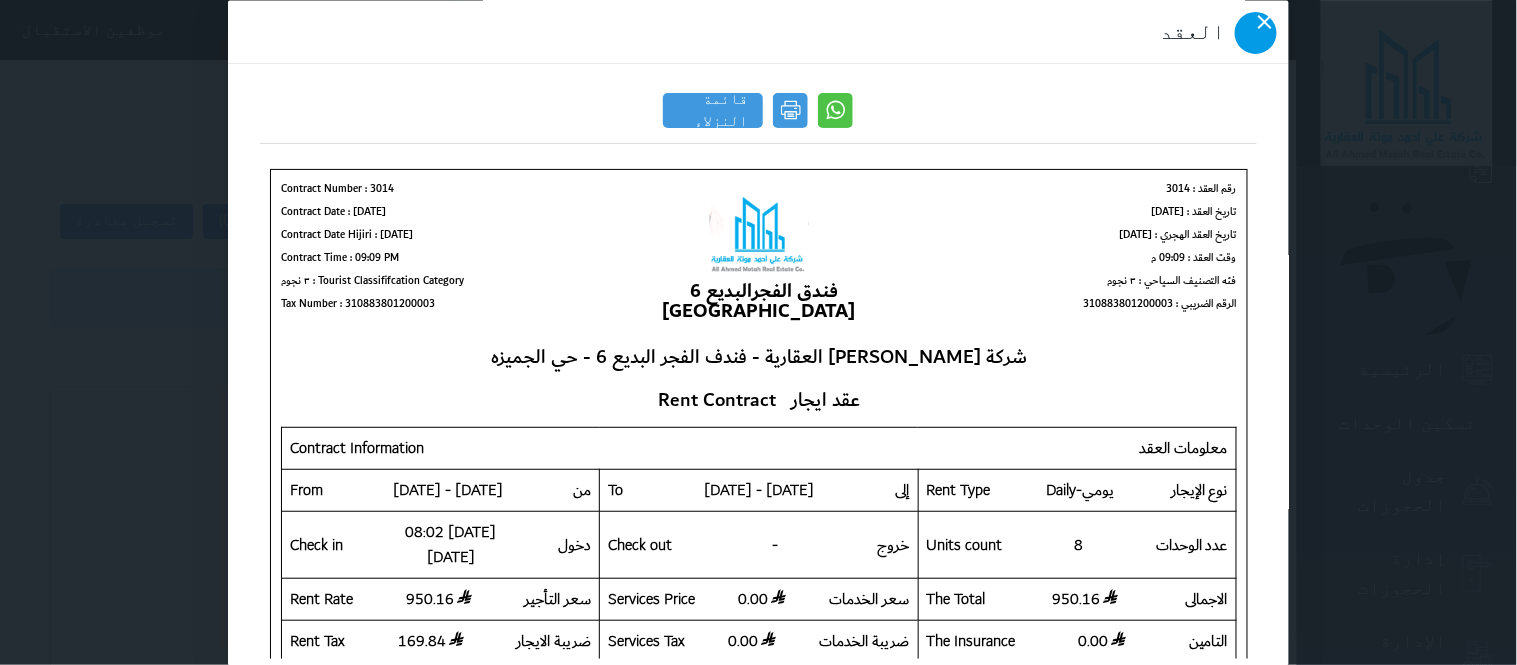 click 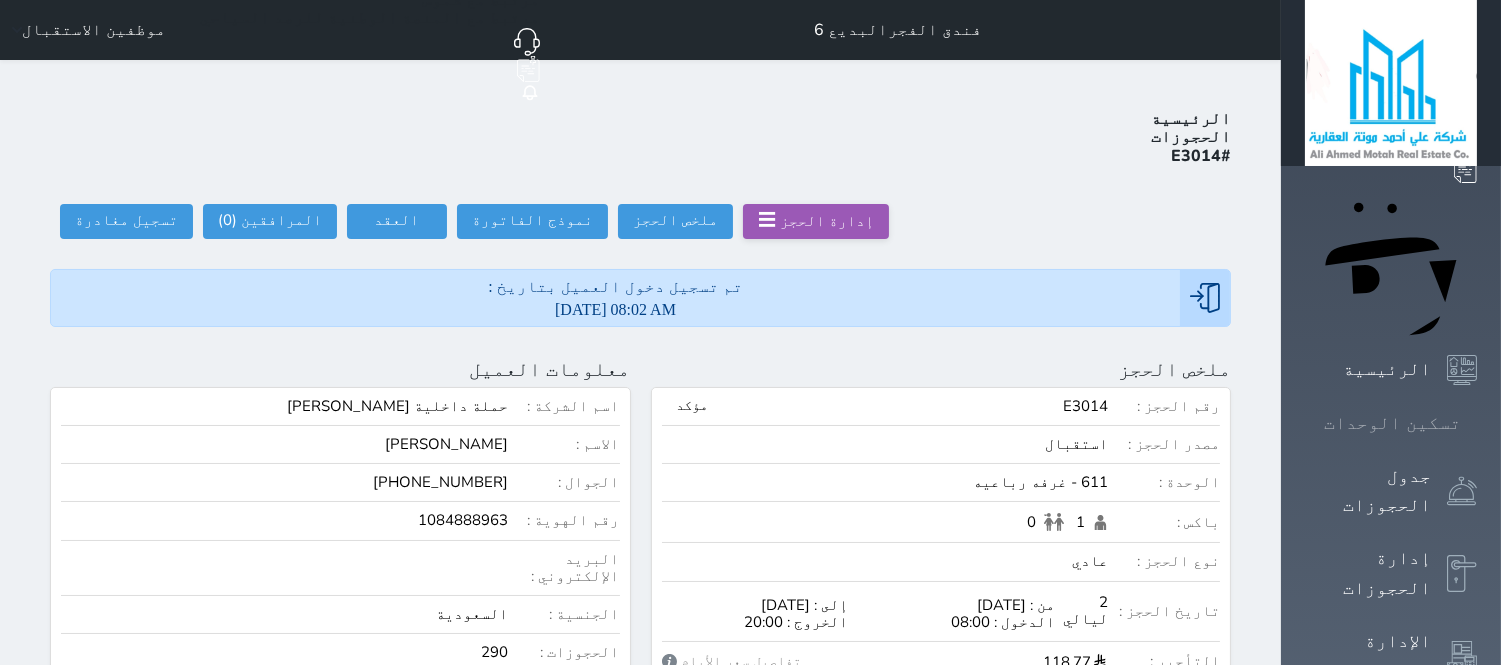 click at bounding box center (1477, 423) 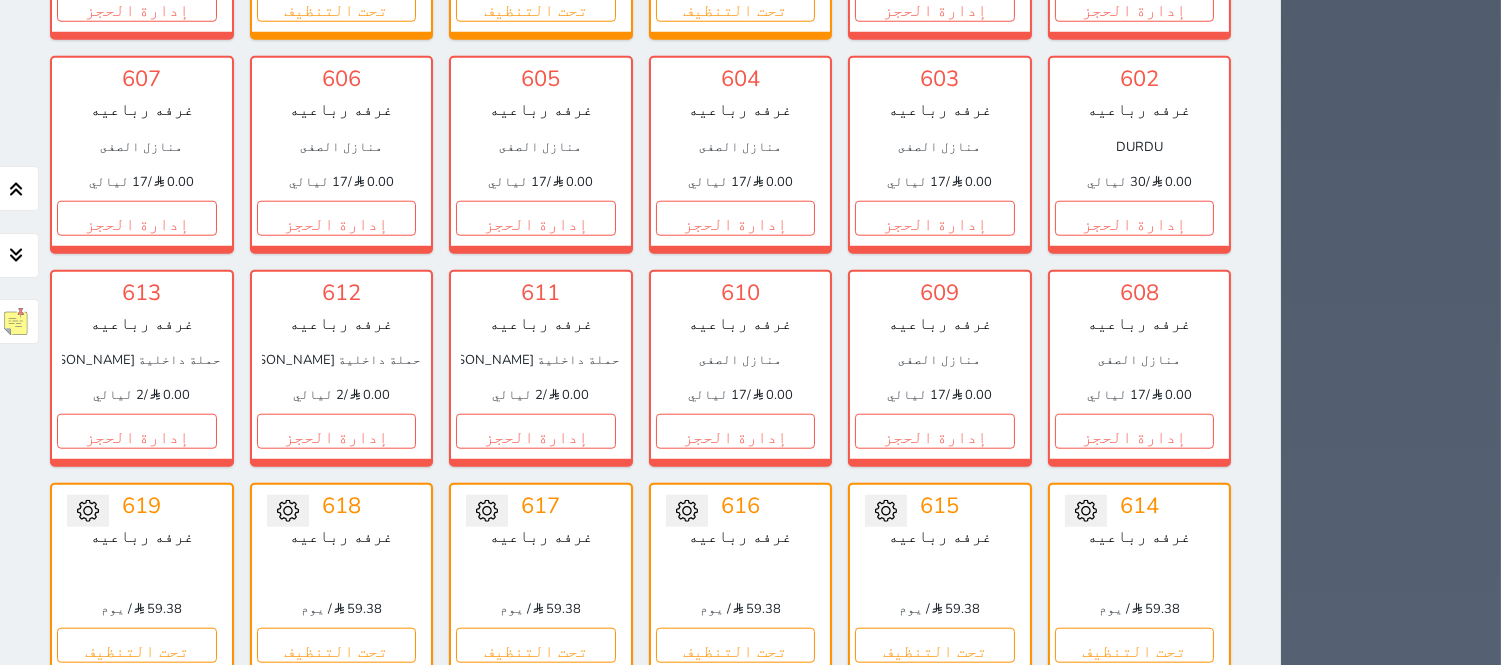 scroll, scrollTop: 3782, scrollLeft: 0, axis: vertical 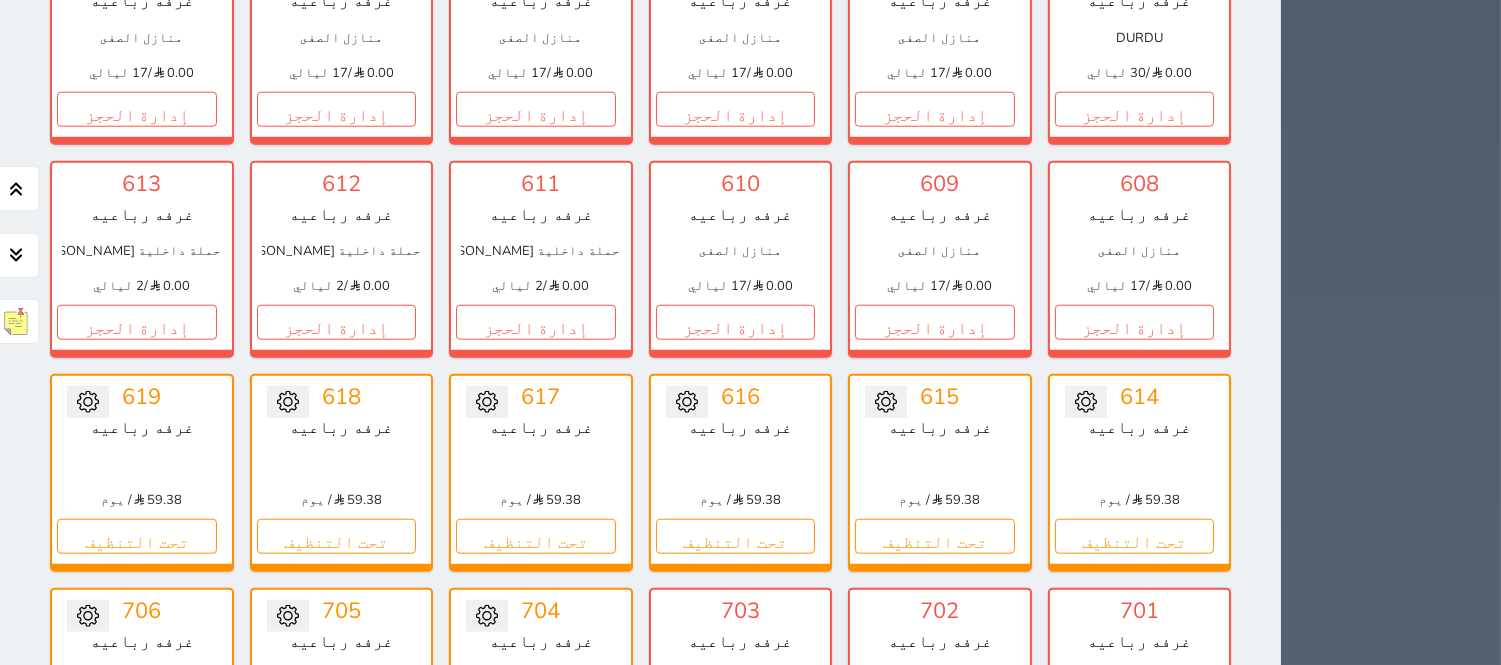 click at bounding box center (886, 402) 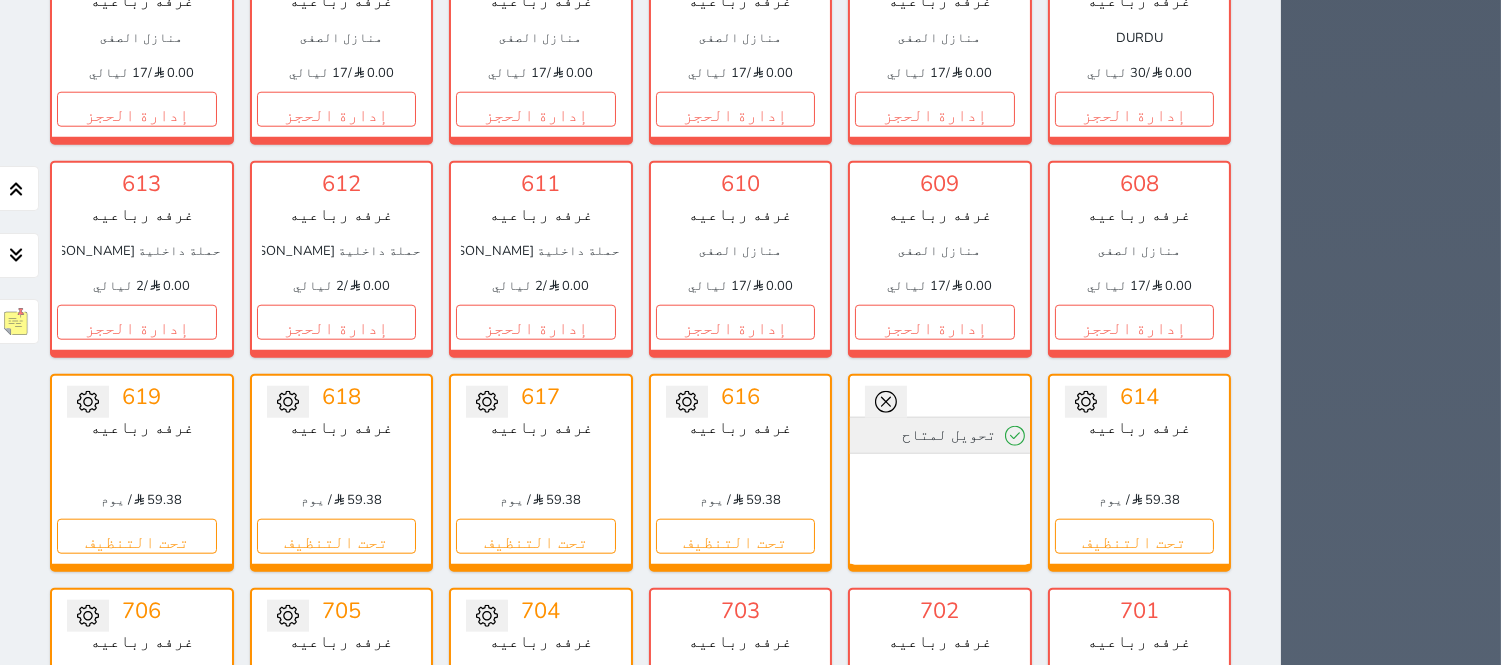 click on "تحويل لمتاح" at bounding box center [940, 435] 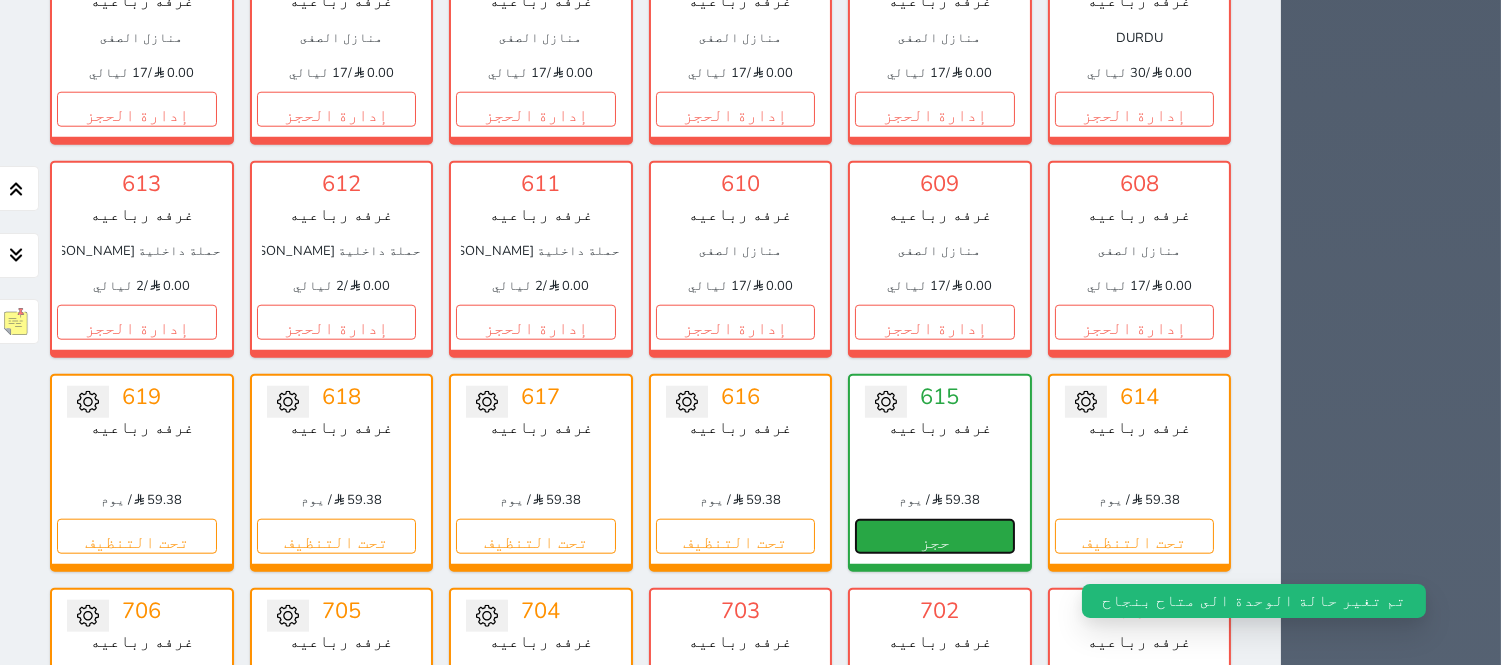 click on "حجز" at bounding box center (935, 536) 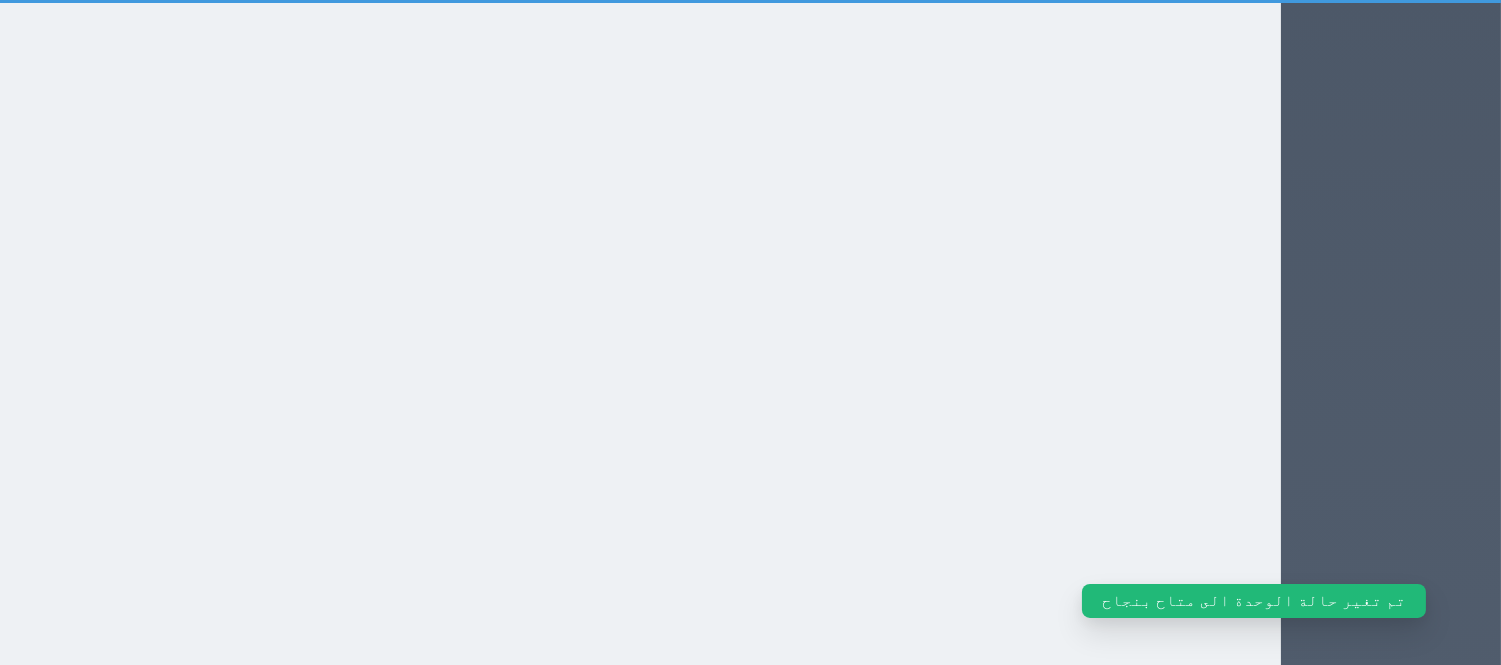 select on "1" 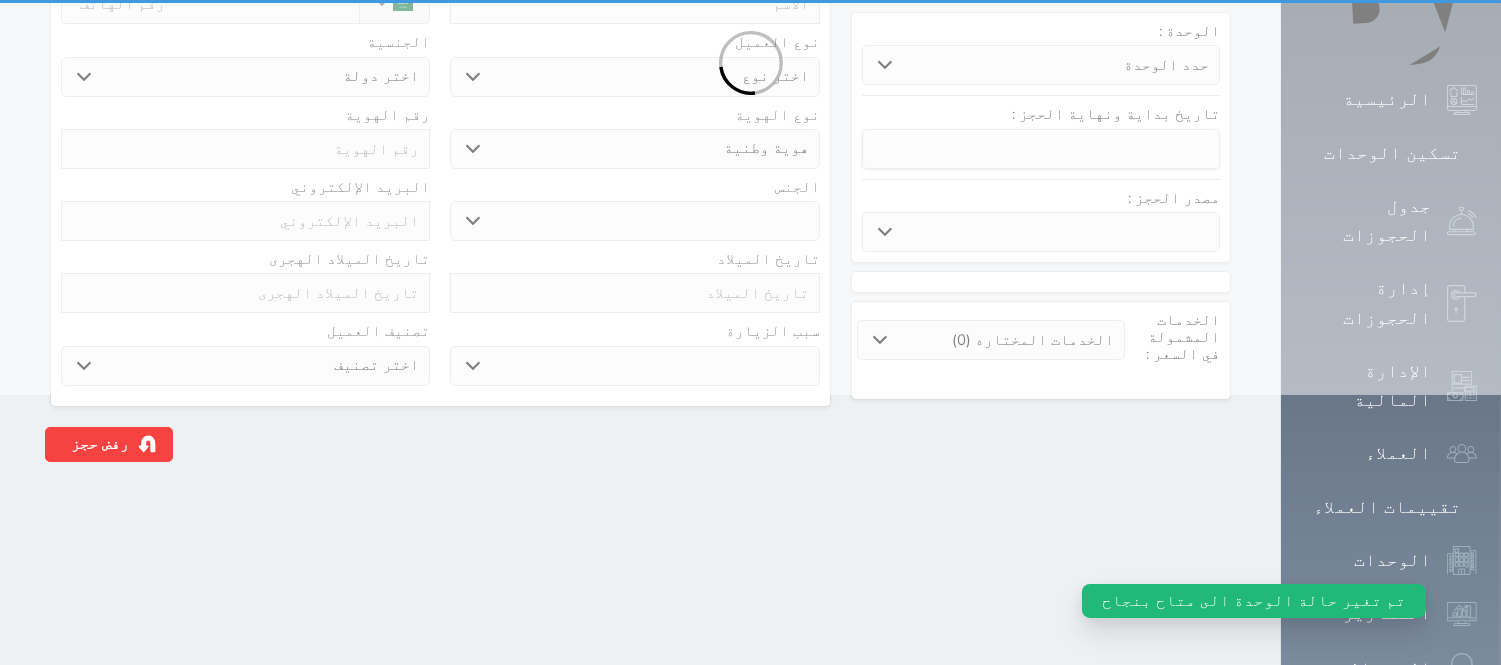 select 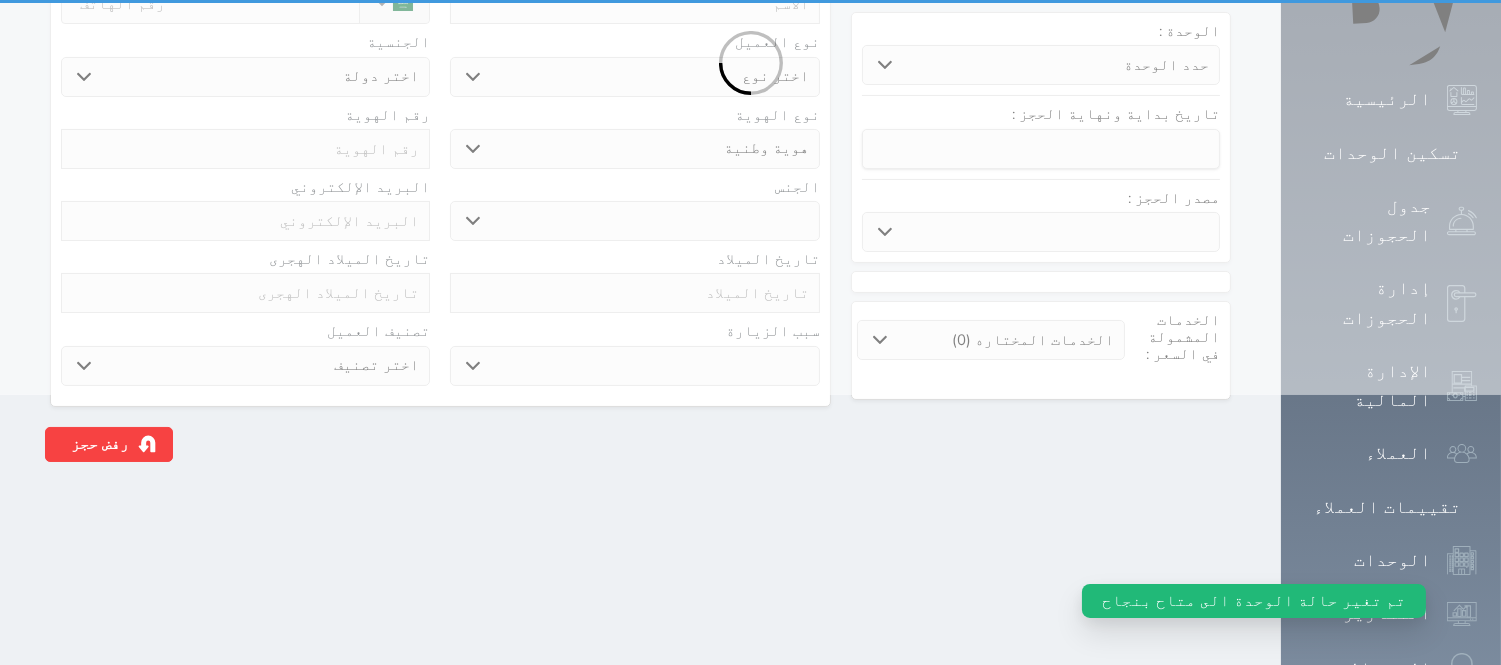 select 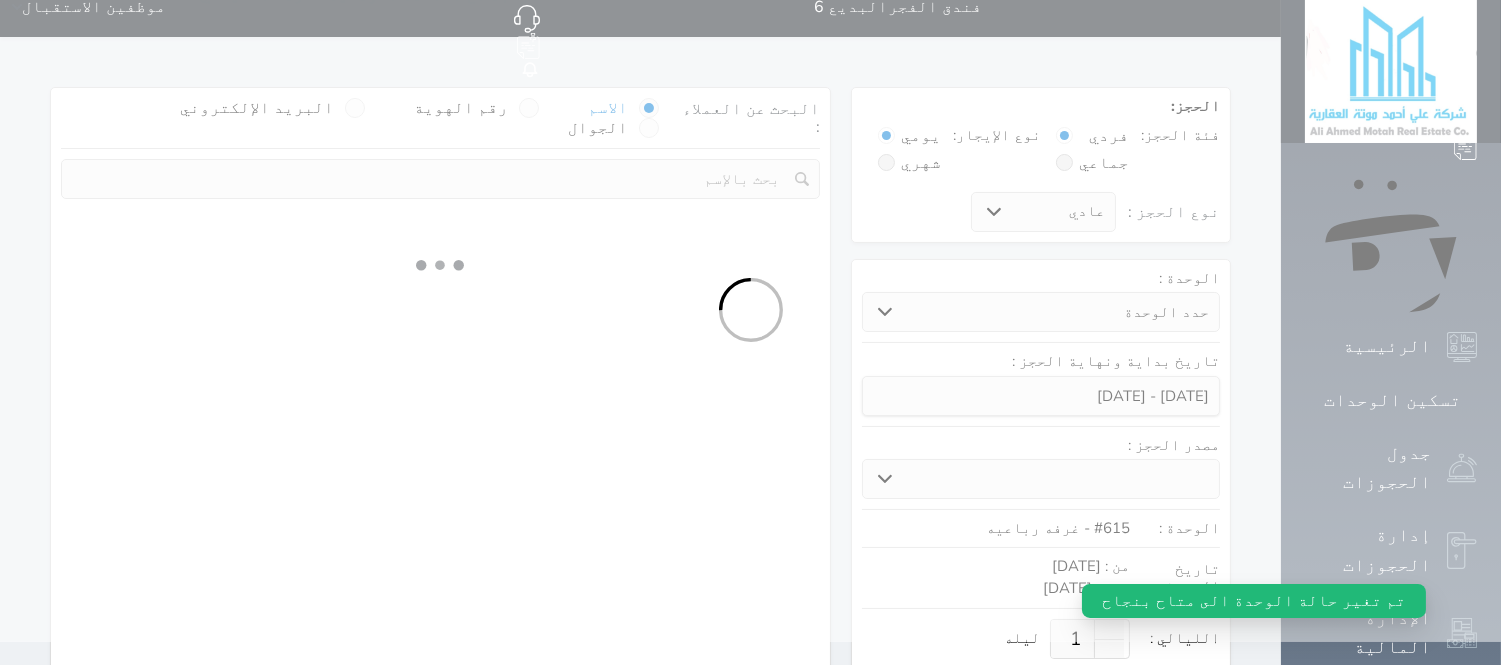 select 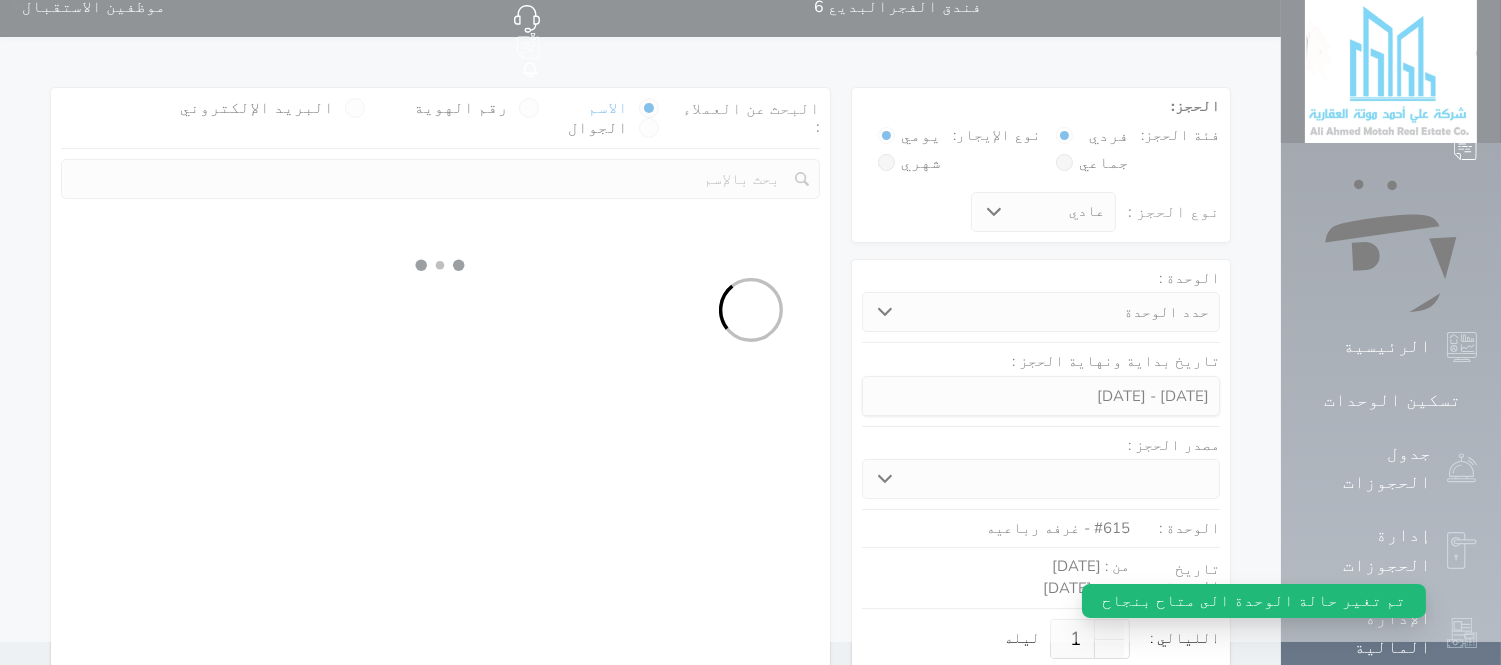 scroll, scrollTop: 5, scrollLeft: 0, axis: vertical 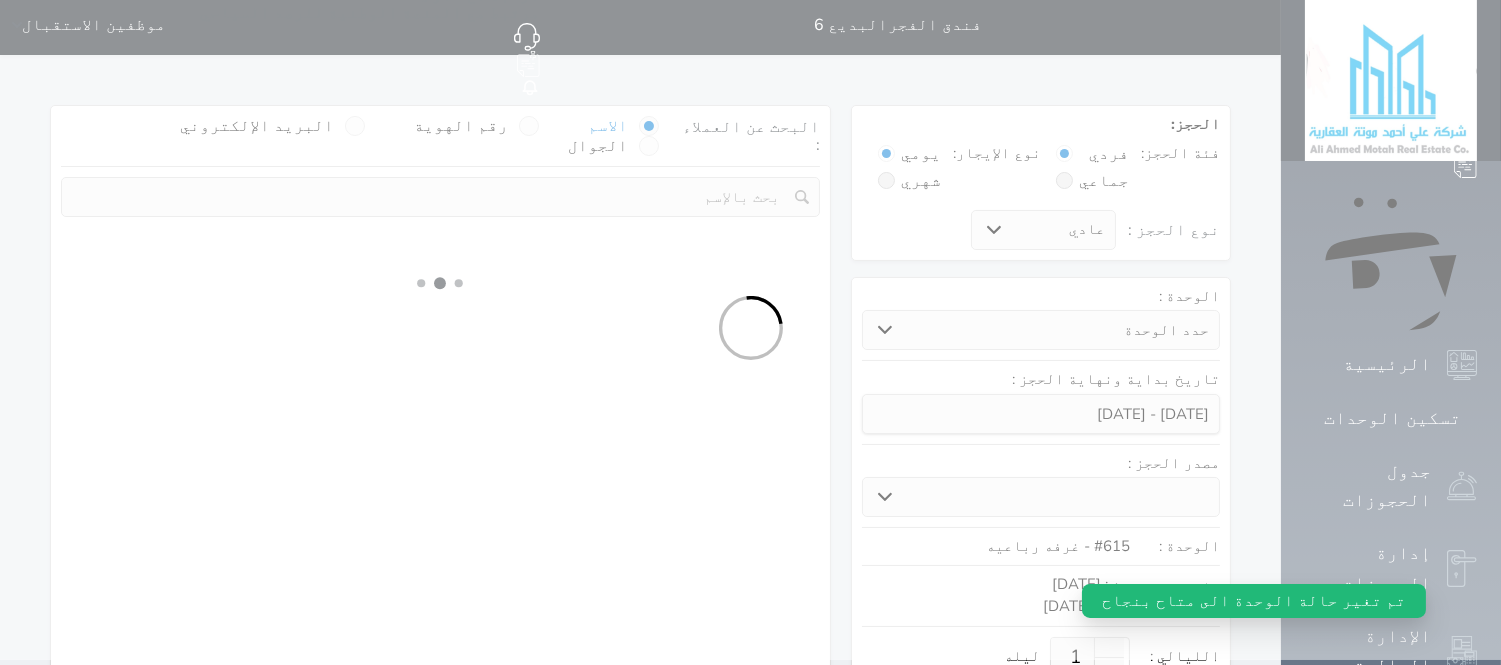 select on "113" 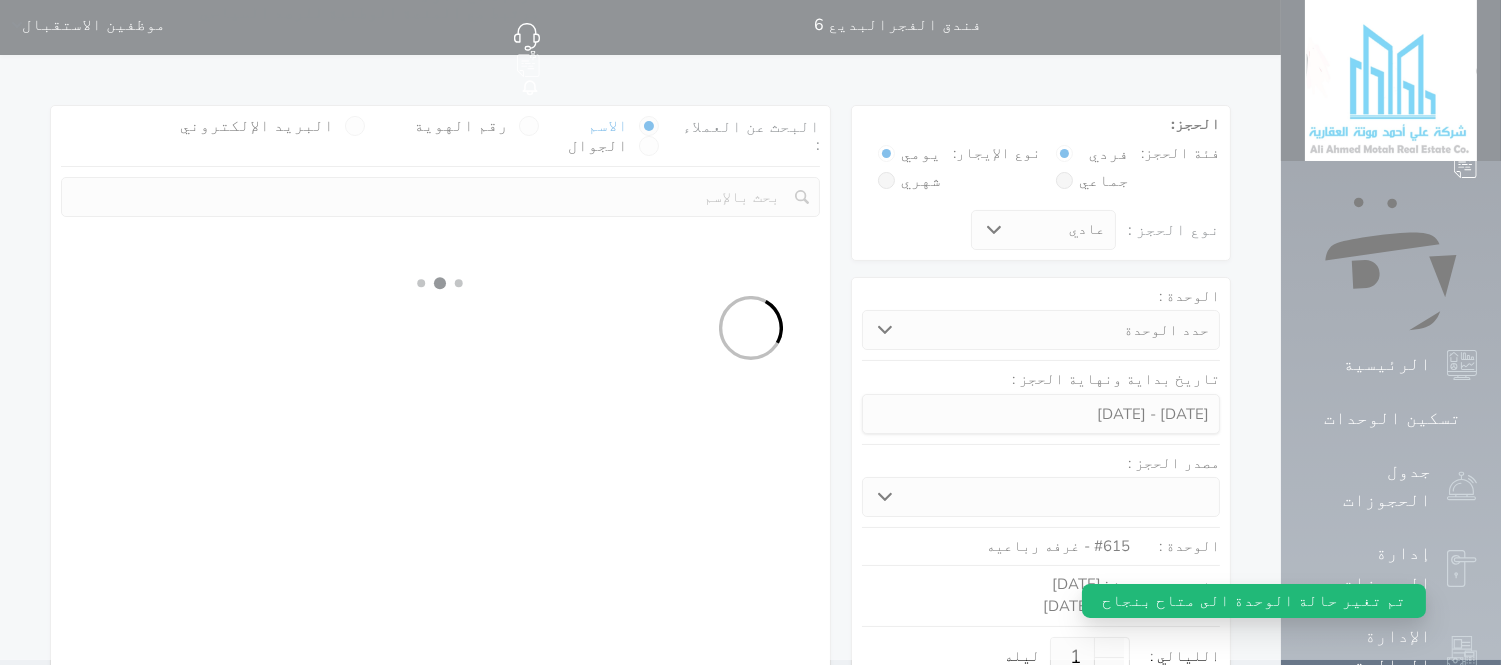 select on "1" 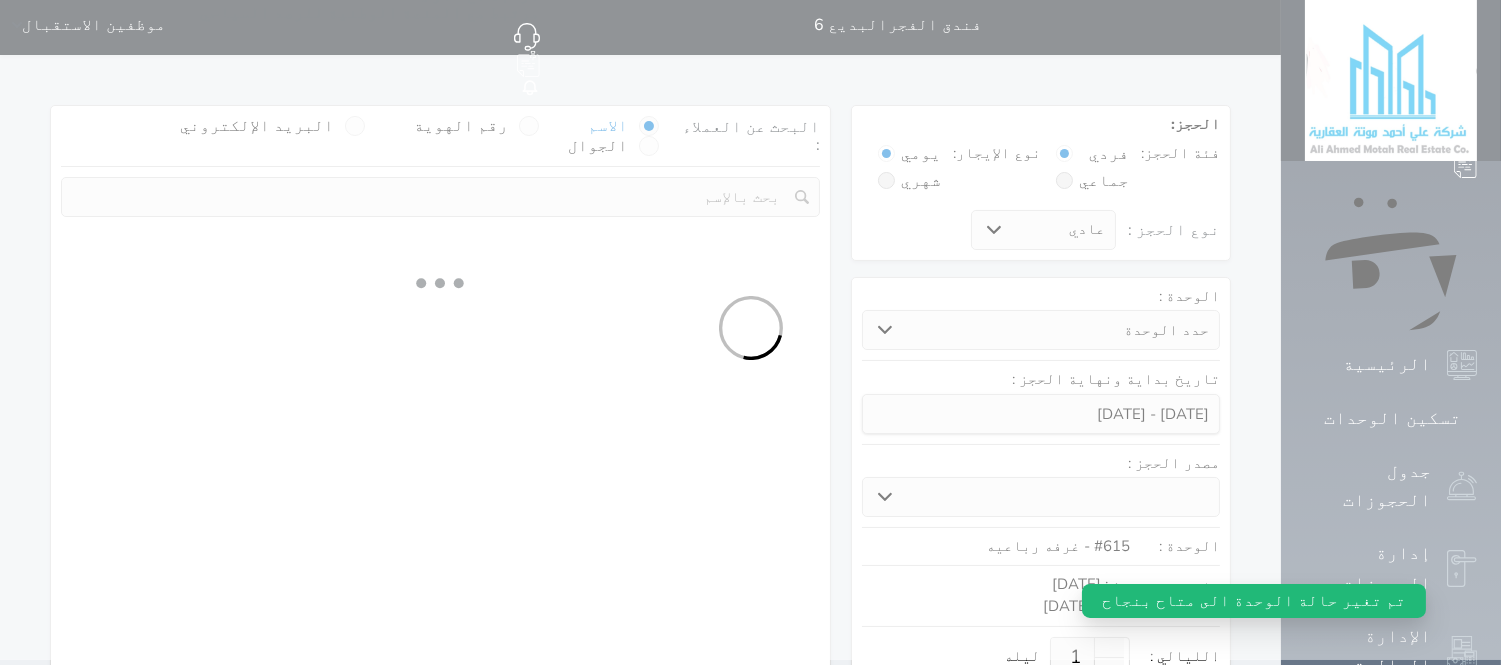 select 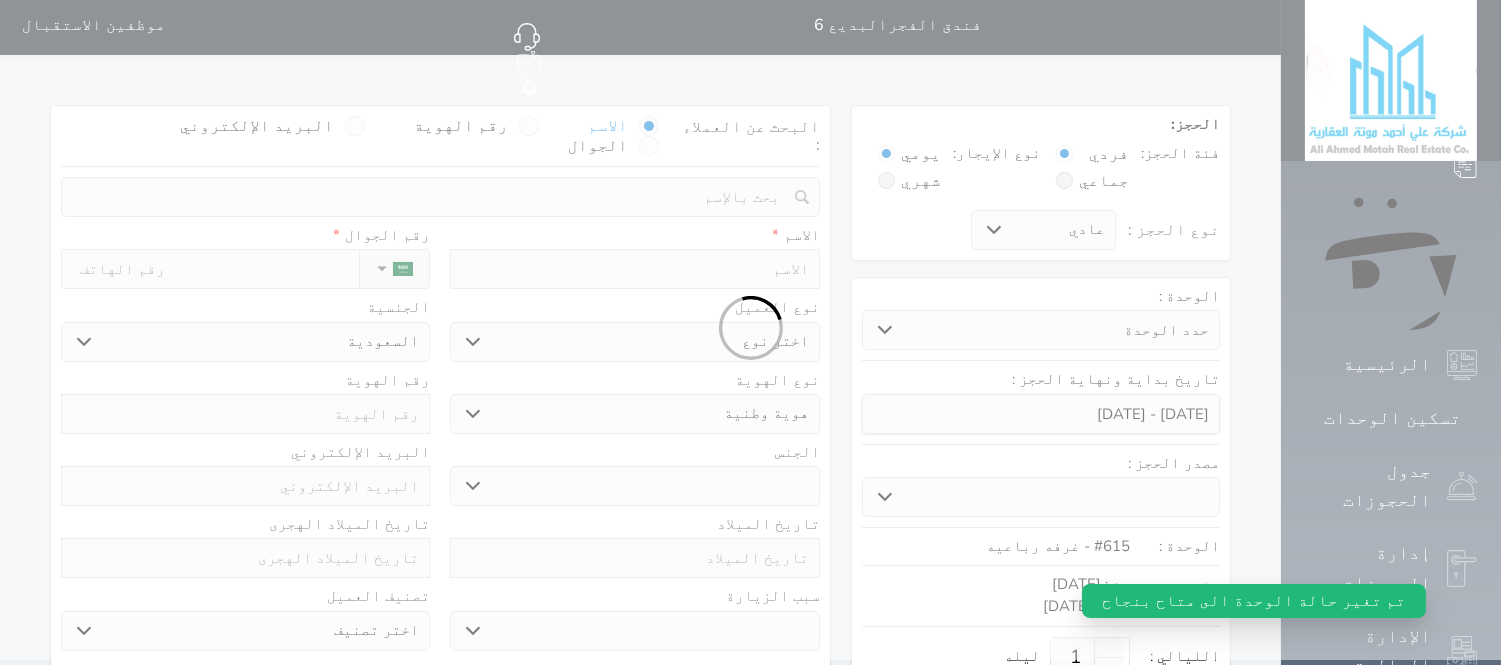 scroll, scrollTop: 0, scrollLeft: 0, axis: both 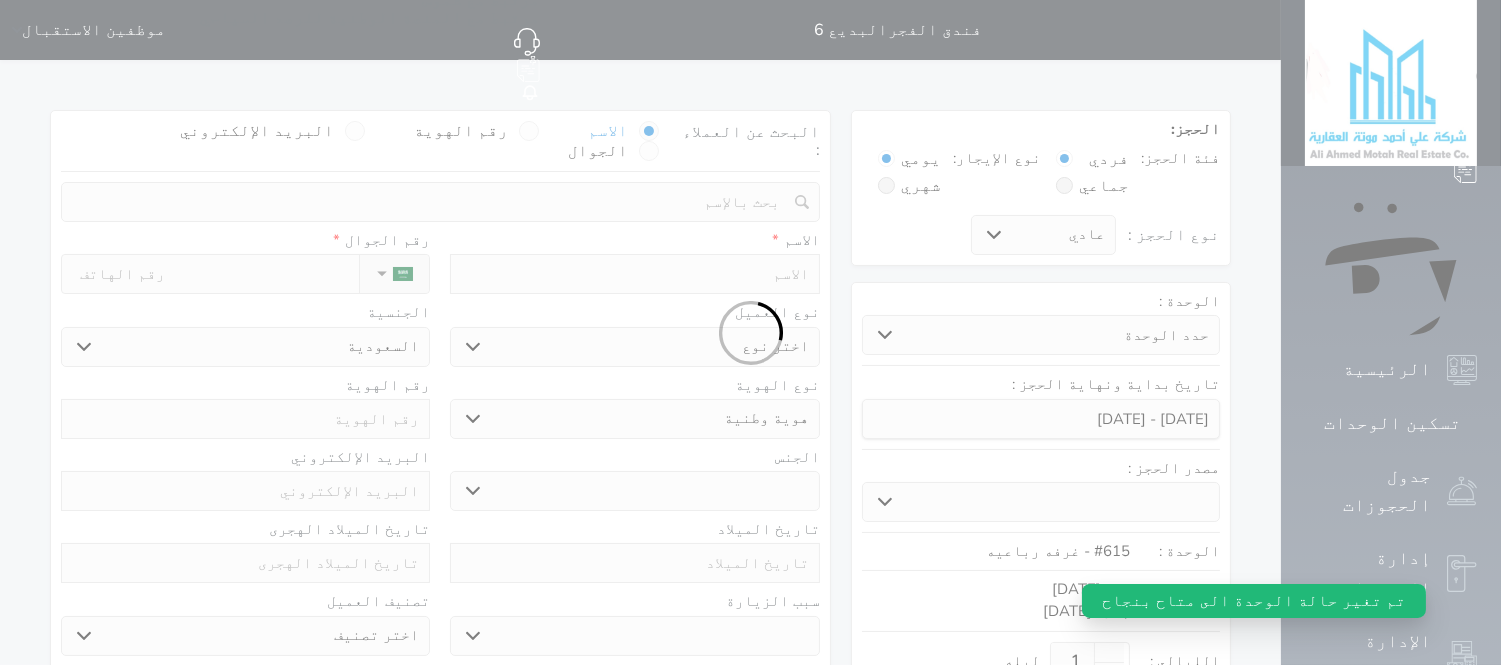 select 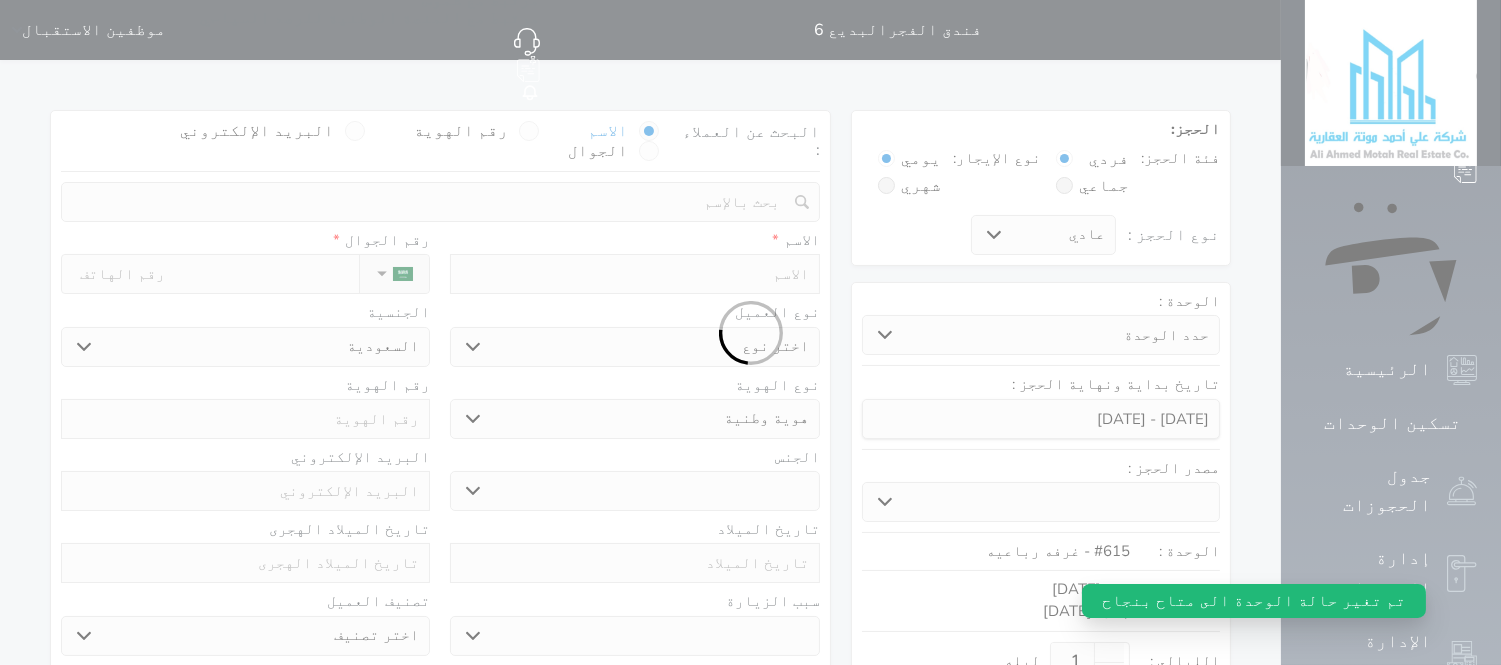 select 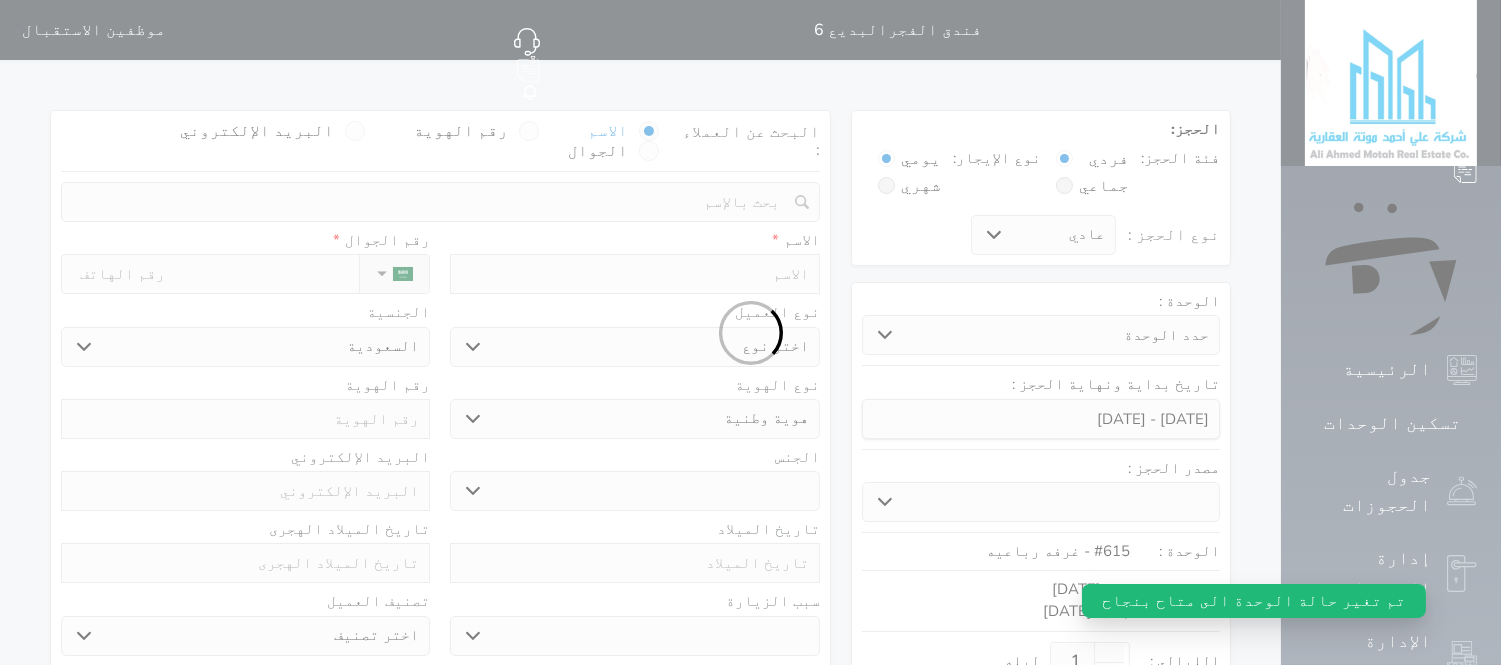 select 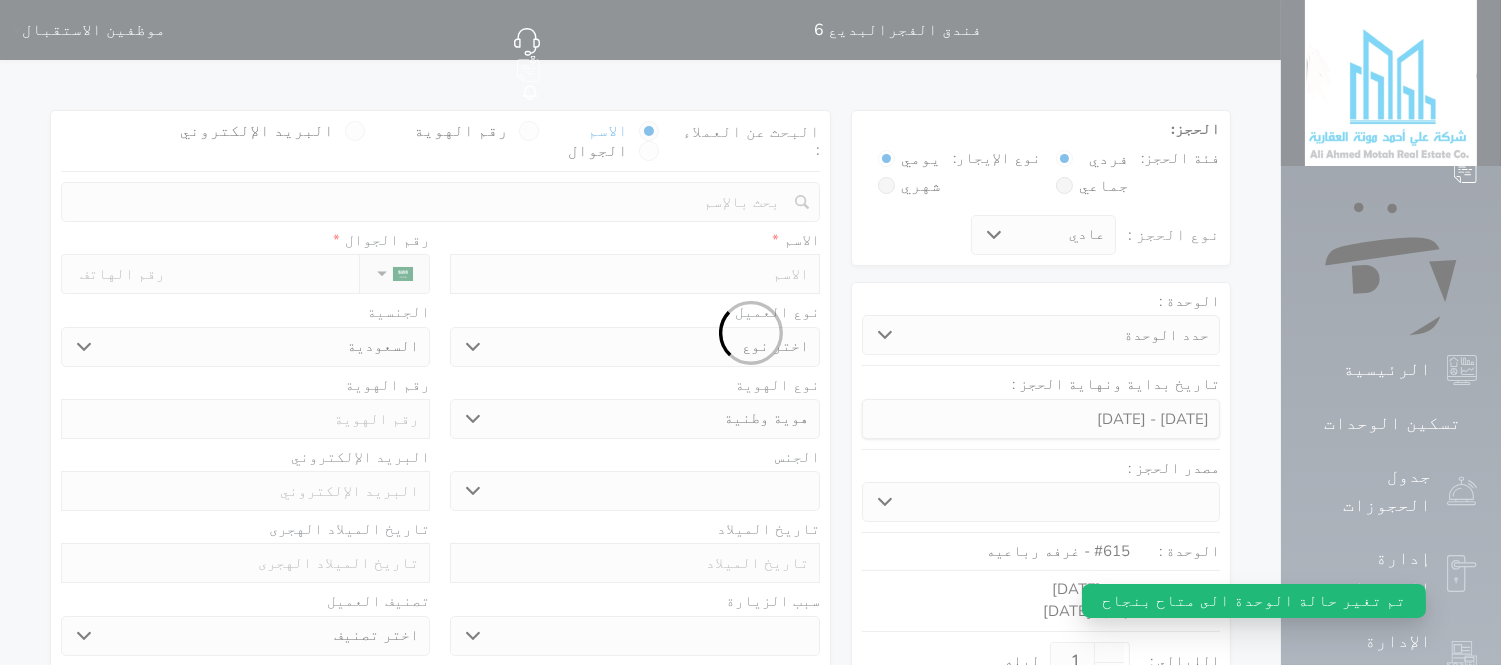 select 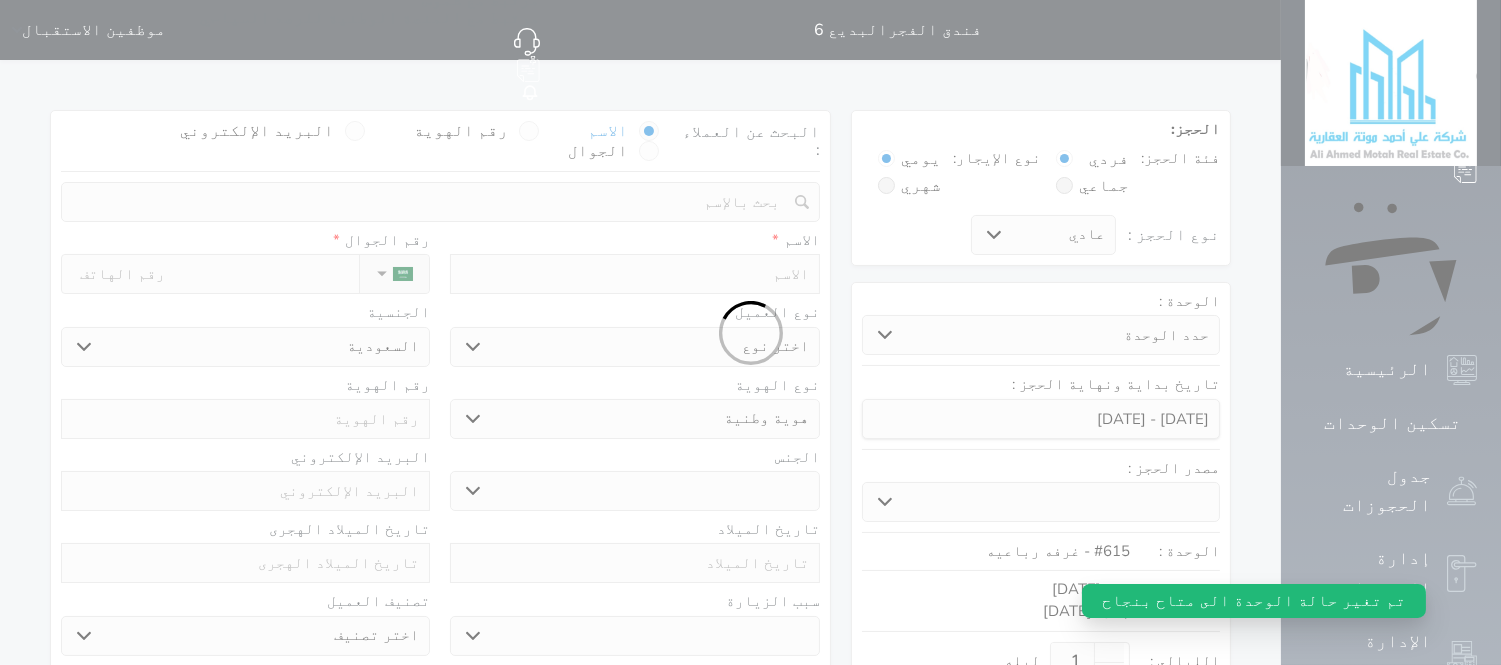 select 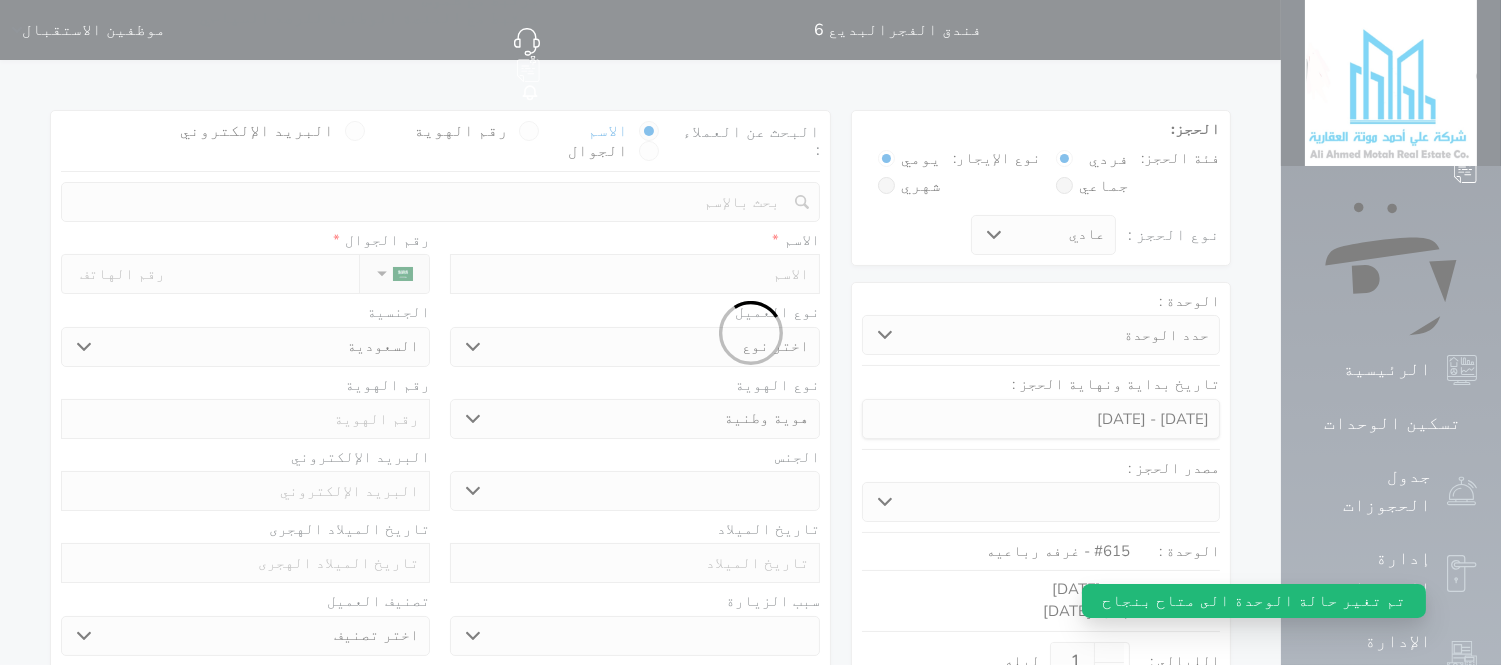 select 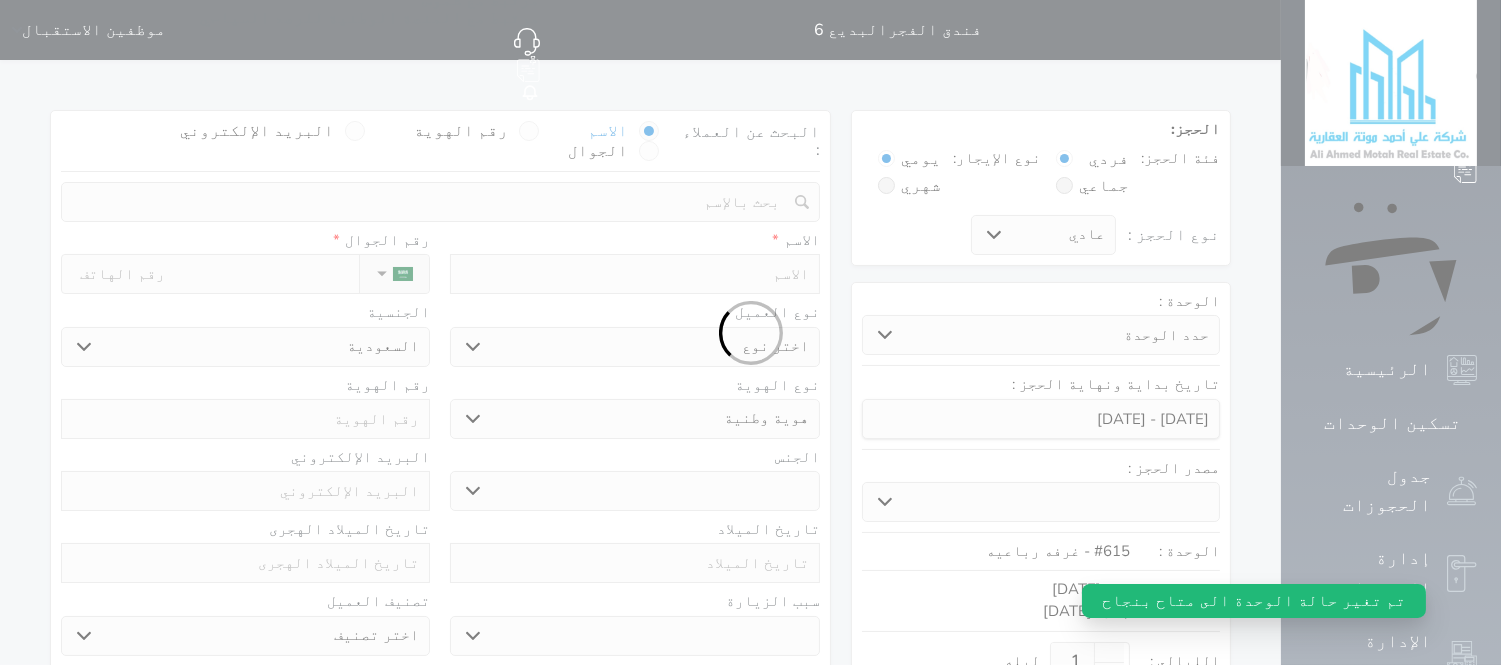 select 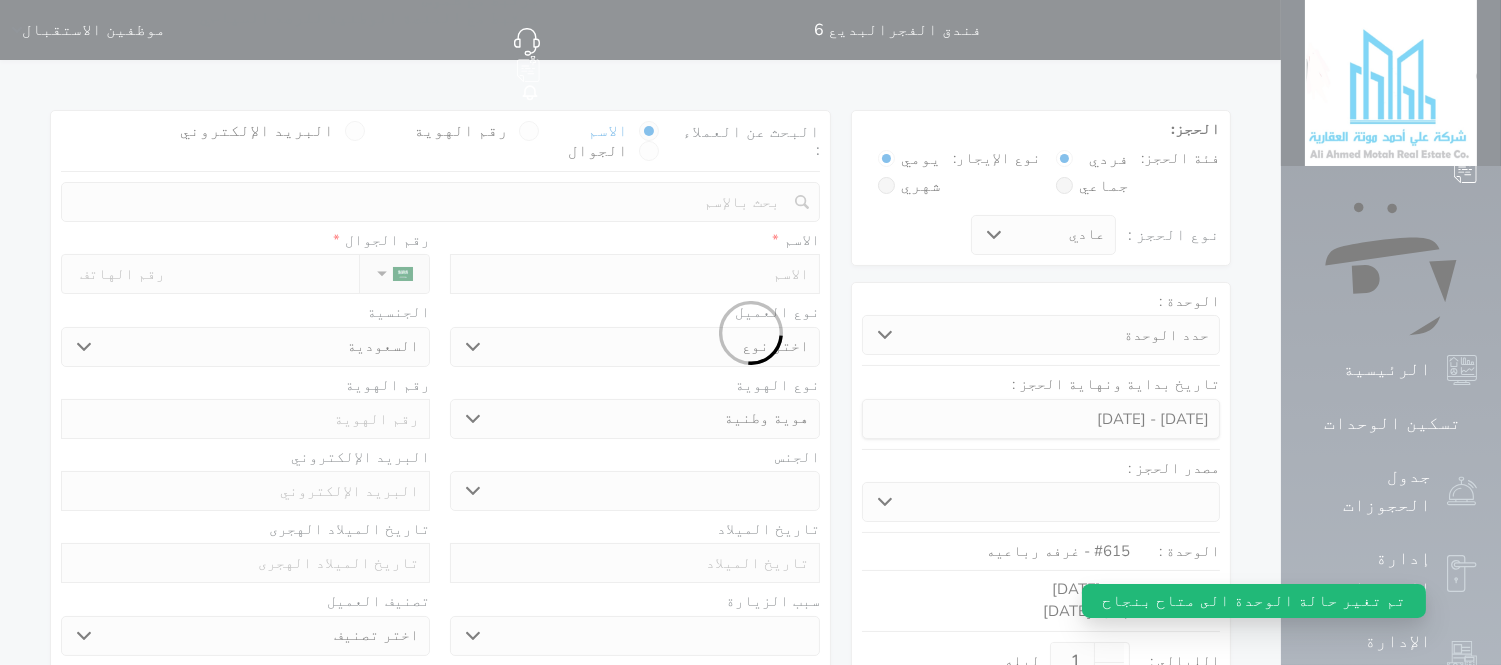 select on "1" 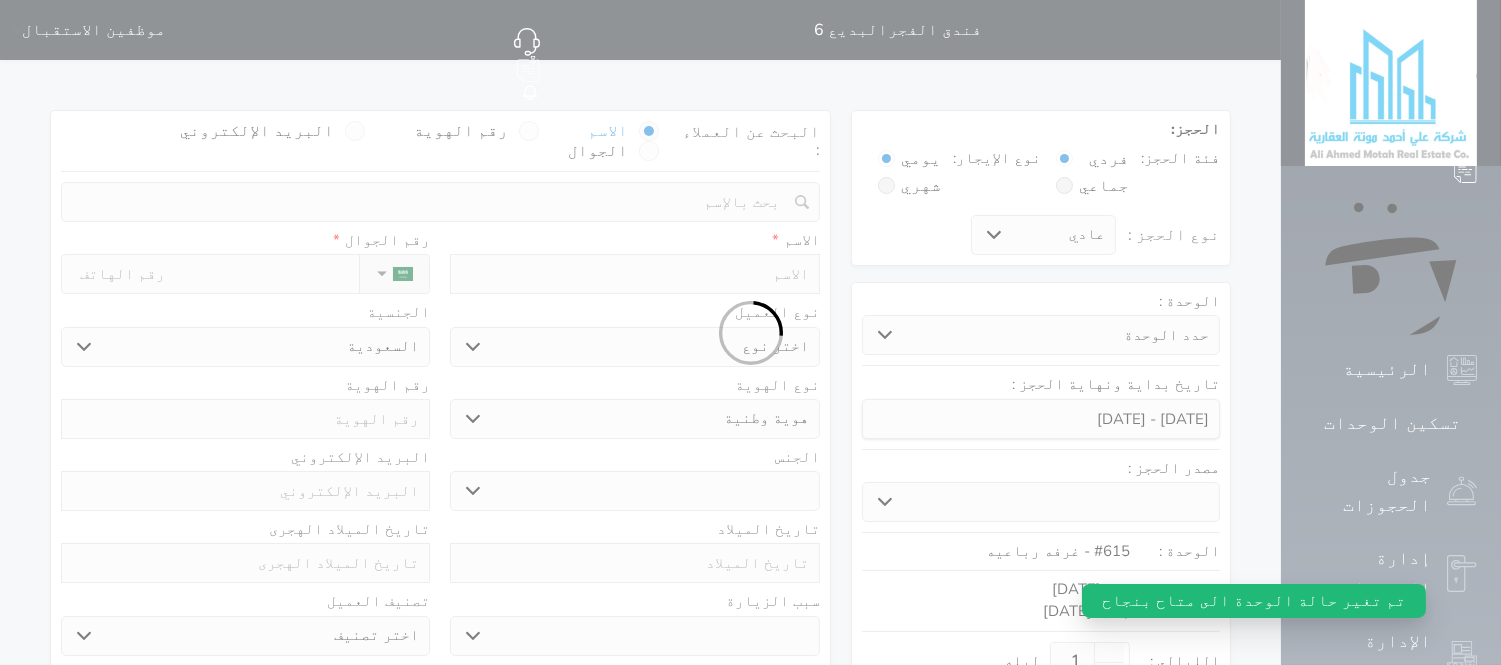 select on "7" 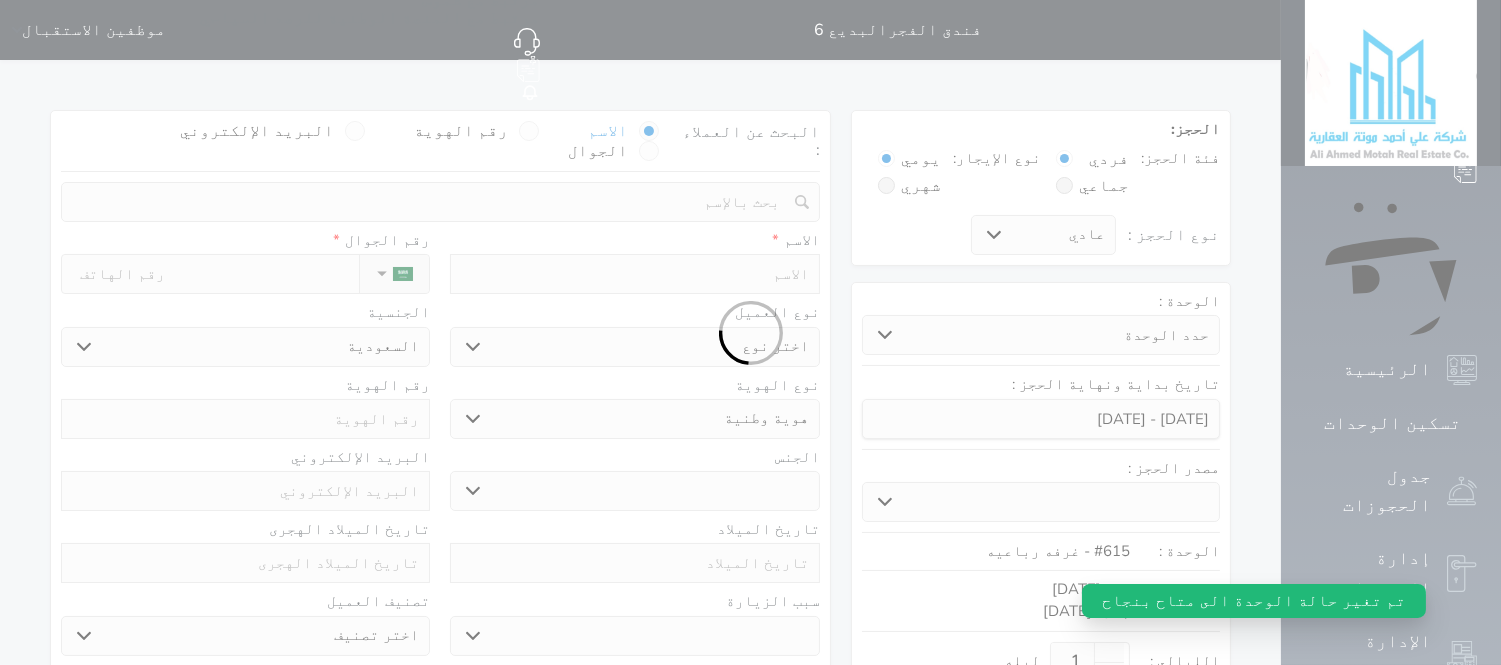 select 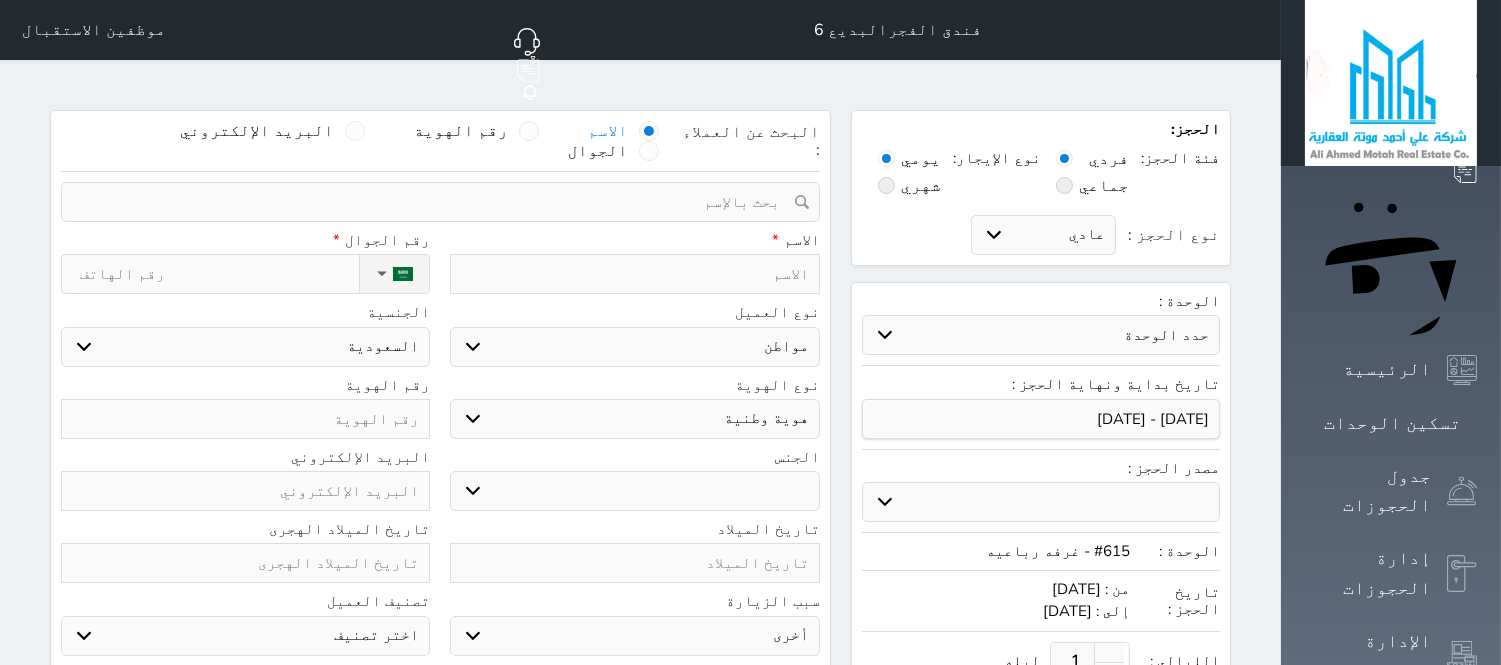 click on "البحث عن العملاء :        الاسم       رقم الهوية       البريد الإلكتروني       الجوال" at bounding box center (440, 146) 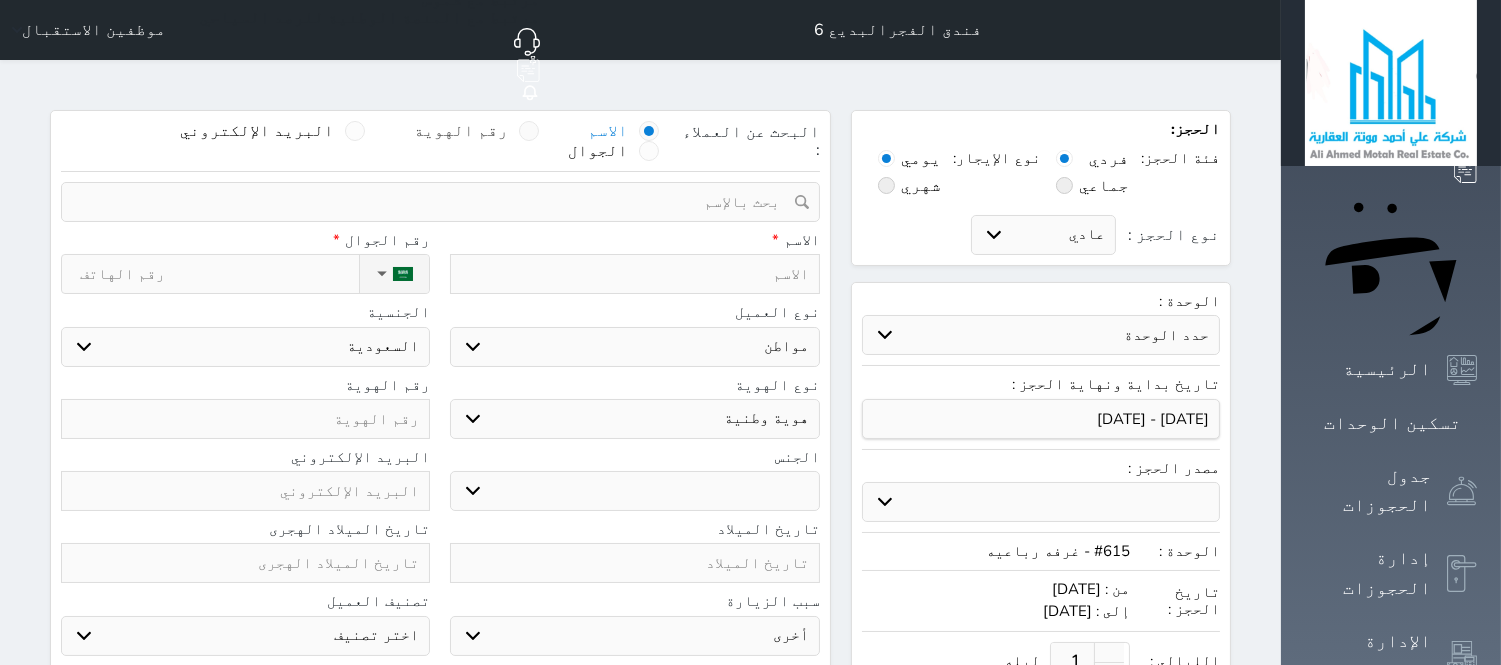 click at bounding box center [529, 131] 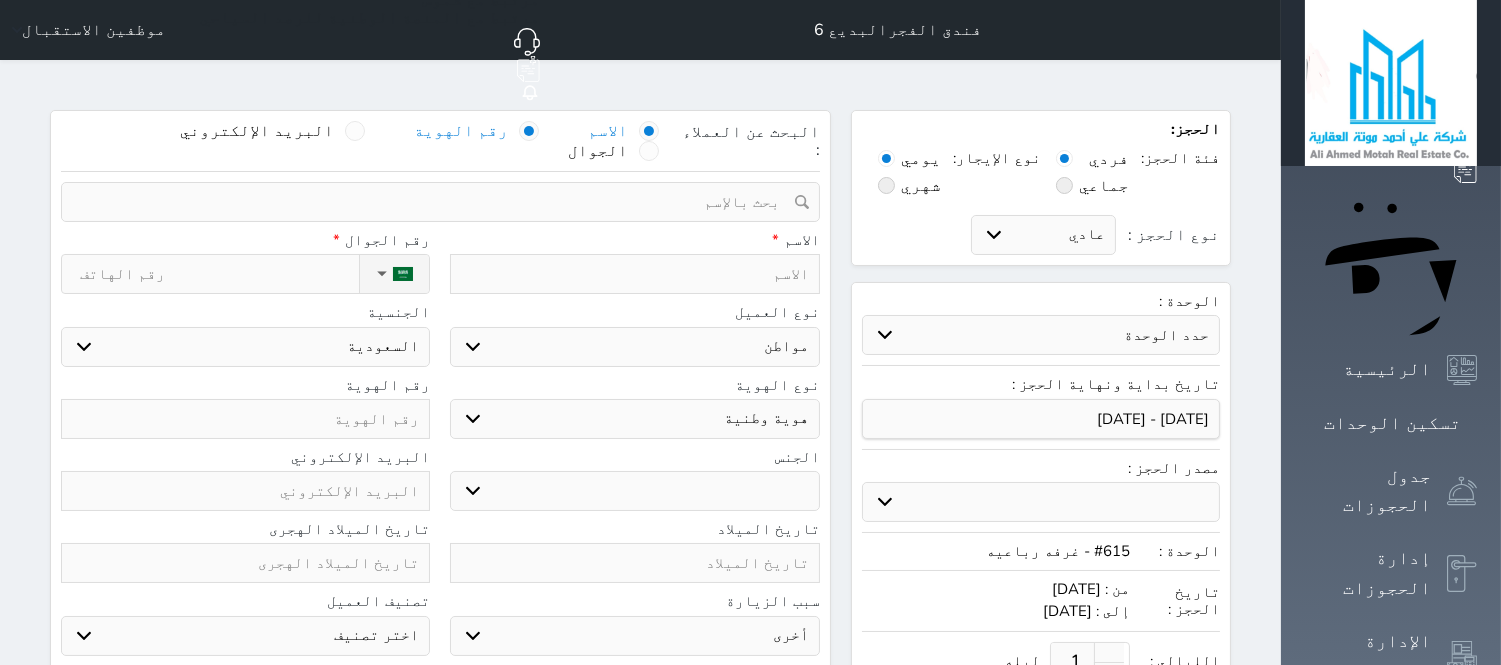 select 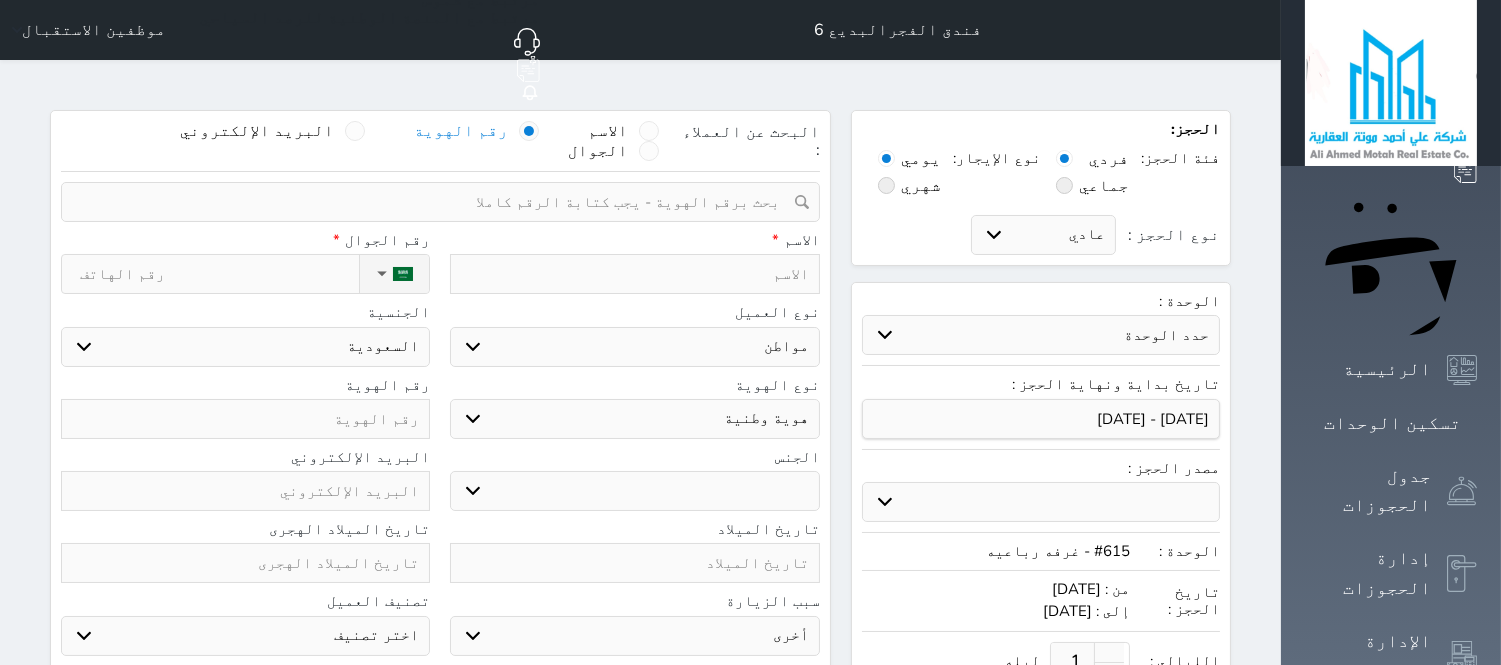 click at bounding box center (433, 202) 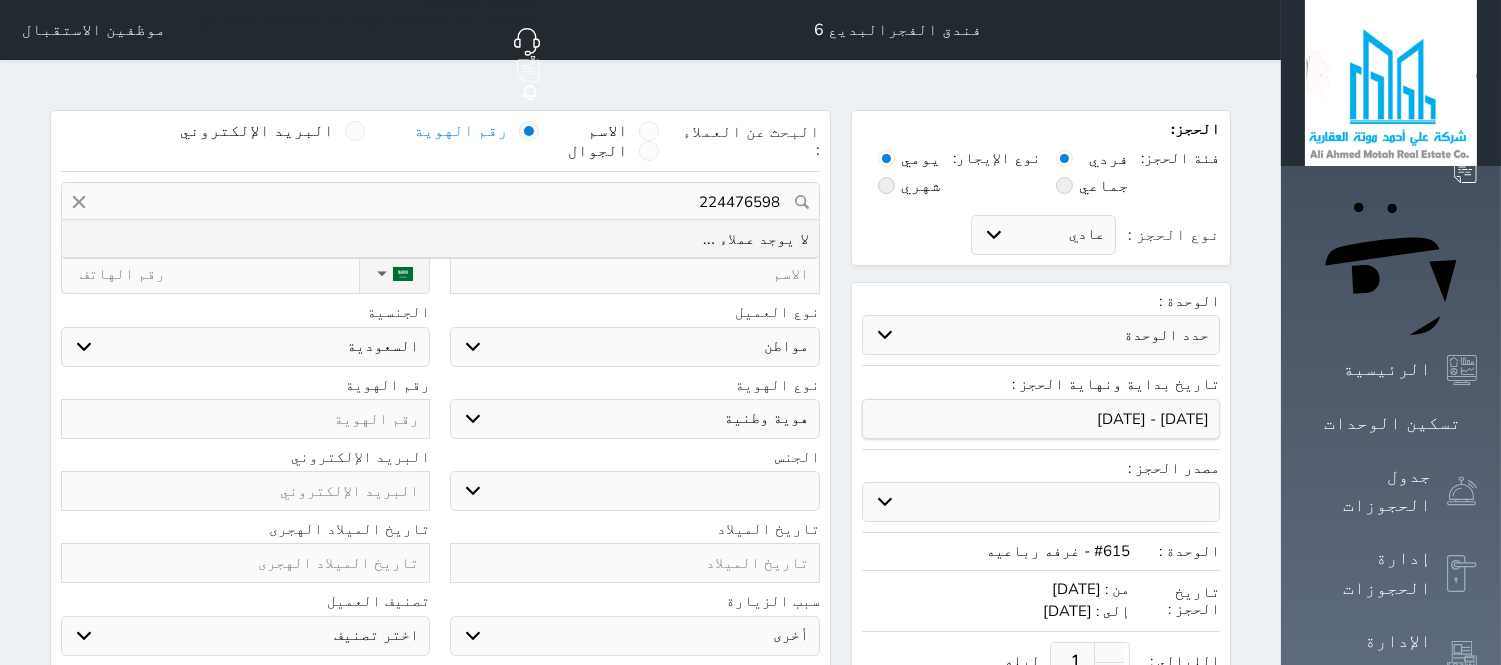 type on "2244765984" 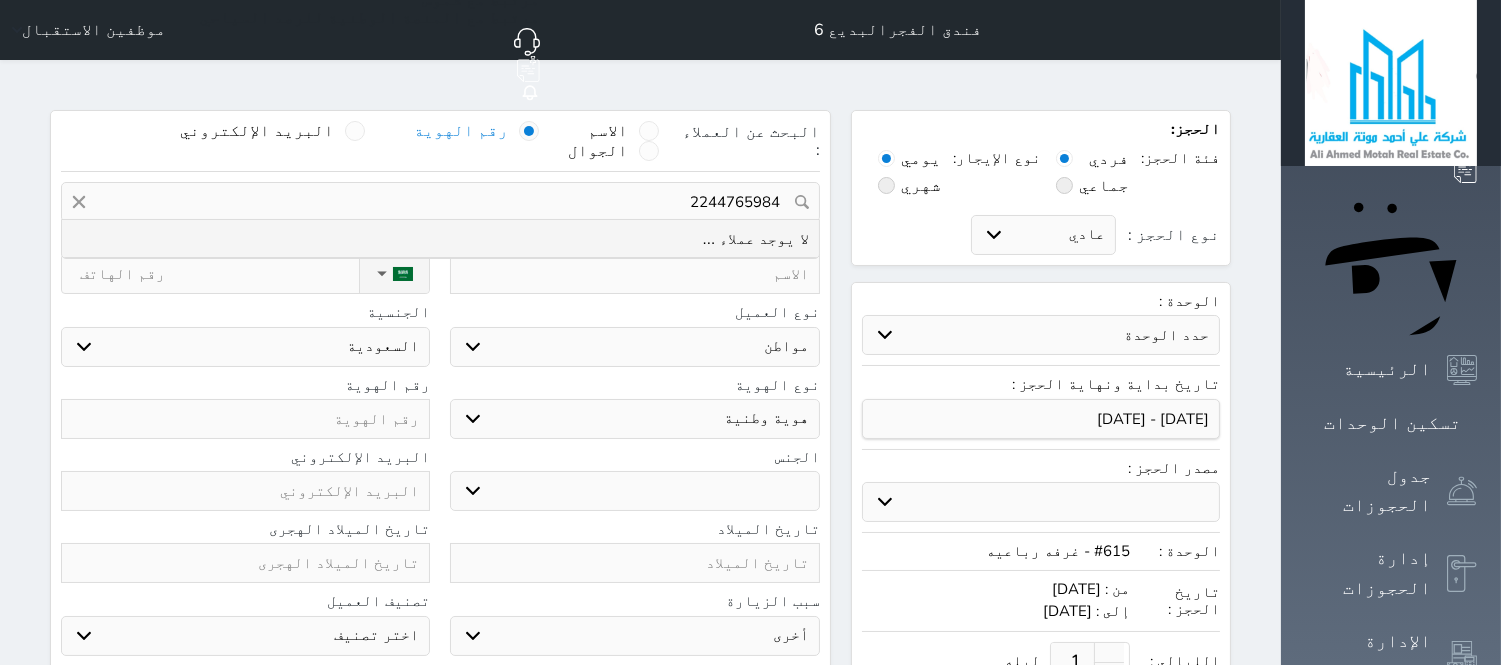click on "2244765984" at bounding box center (440, 202) 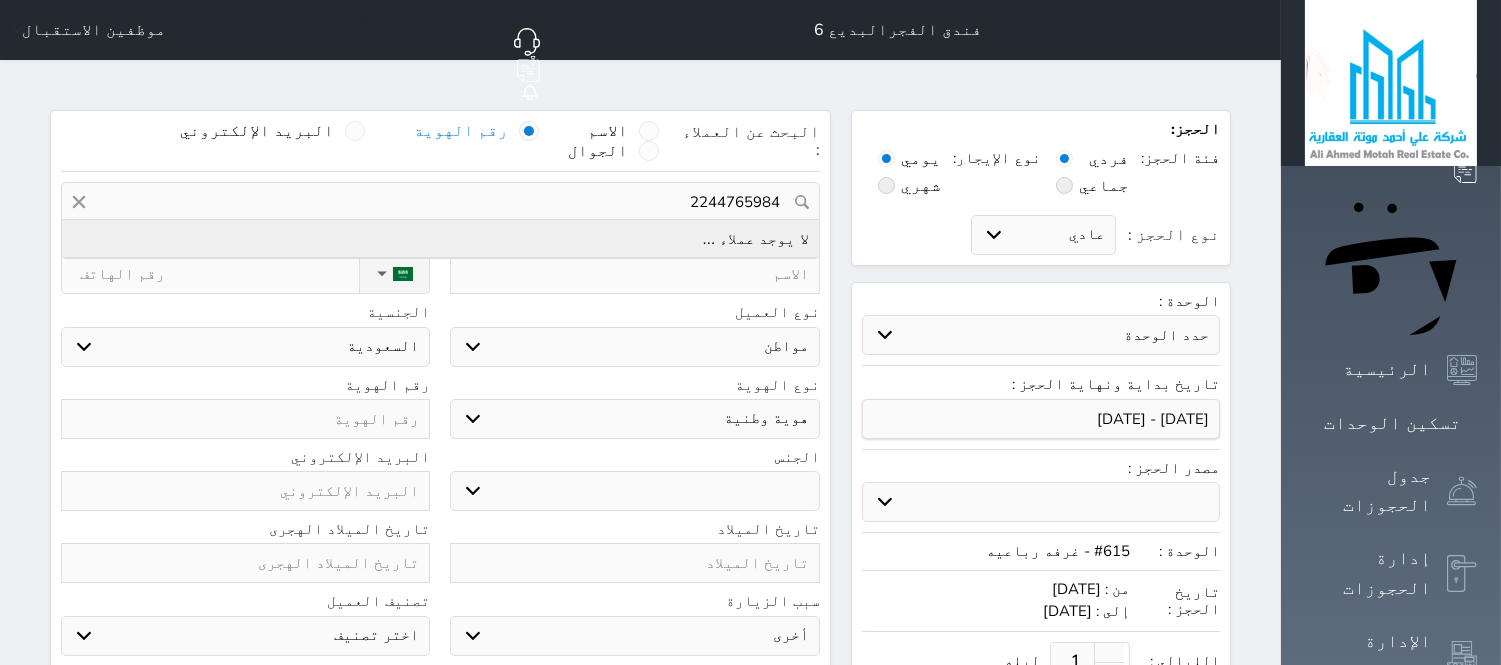 type 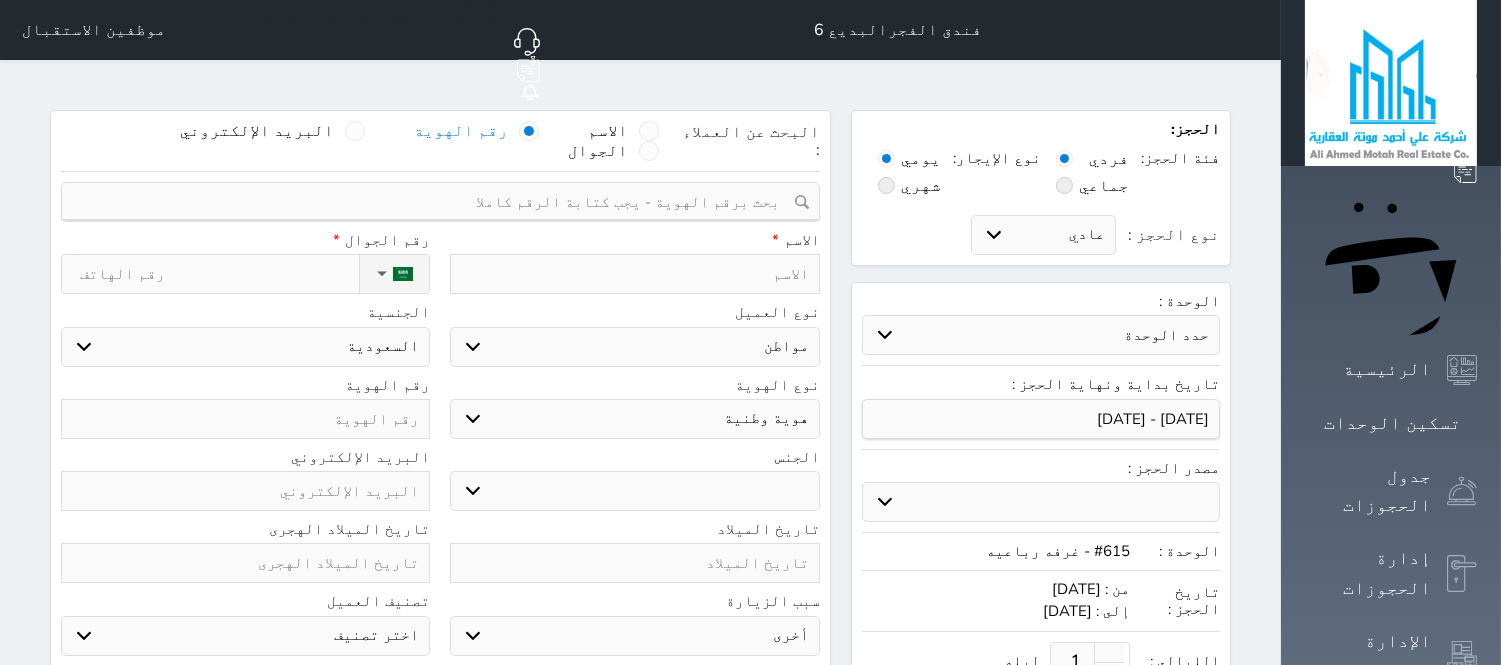 click on "استقبال الموقع الإلكتروني بوكينج المسافر اكسبيديا مواقع التواصل الإجتماعي اويو اخرى" at bounding box center [1041, 502] 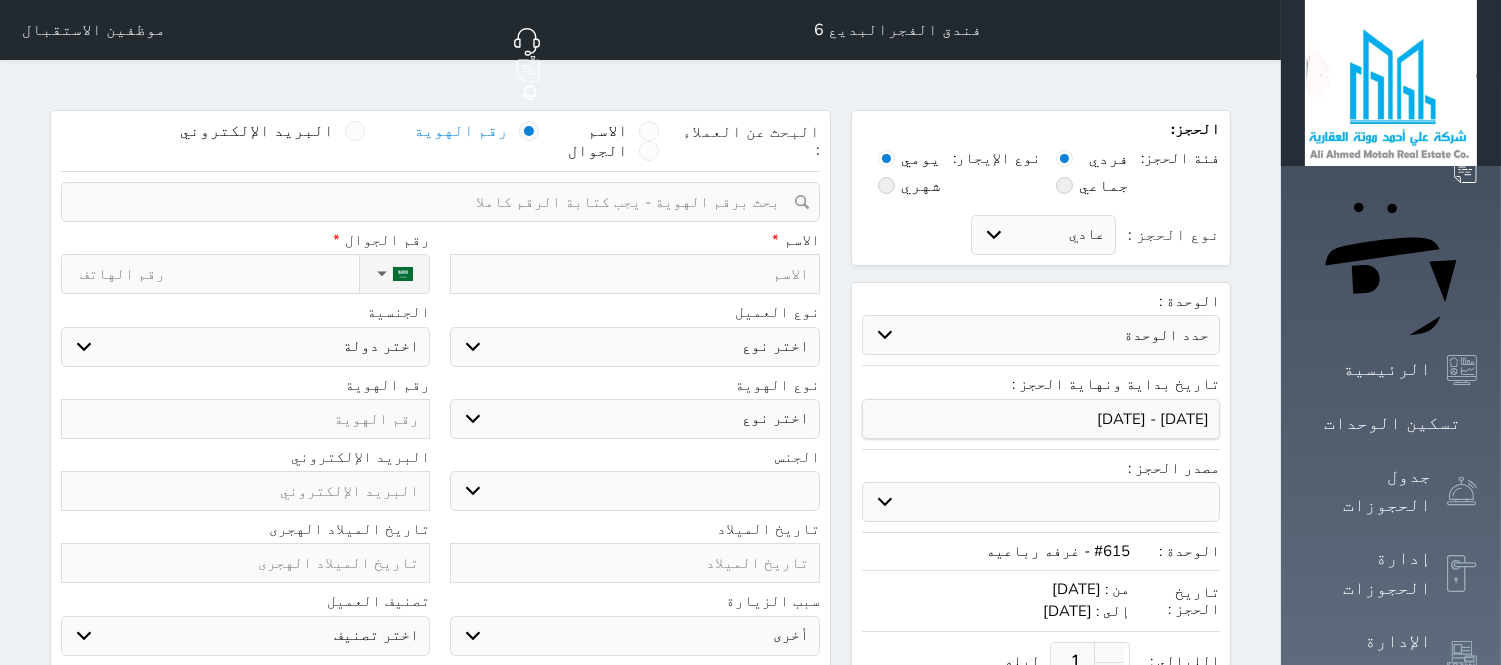 click on "استقبال الموقع الإلكتروني بوكينج المسافر اكسبيديا مواقع التواصل الإجتماعي اويو اخرى" at bounding box center [1041, 502] 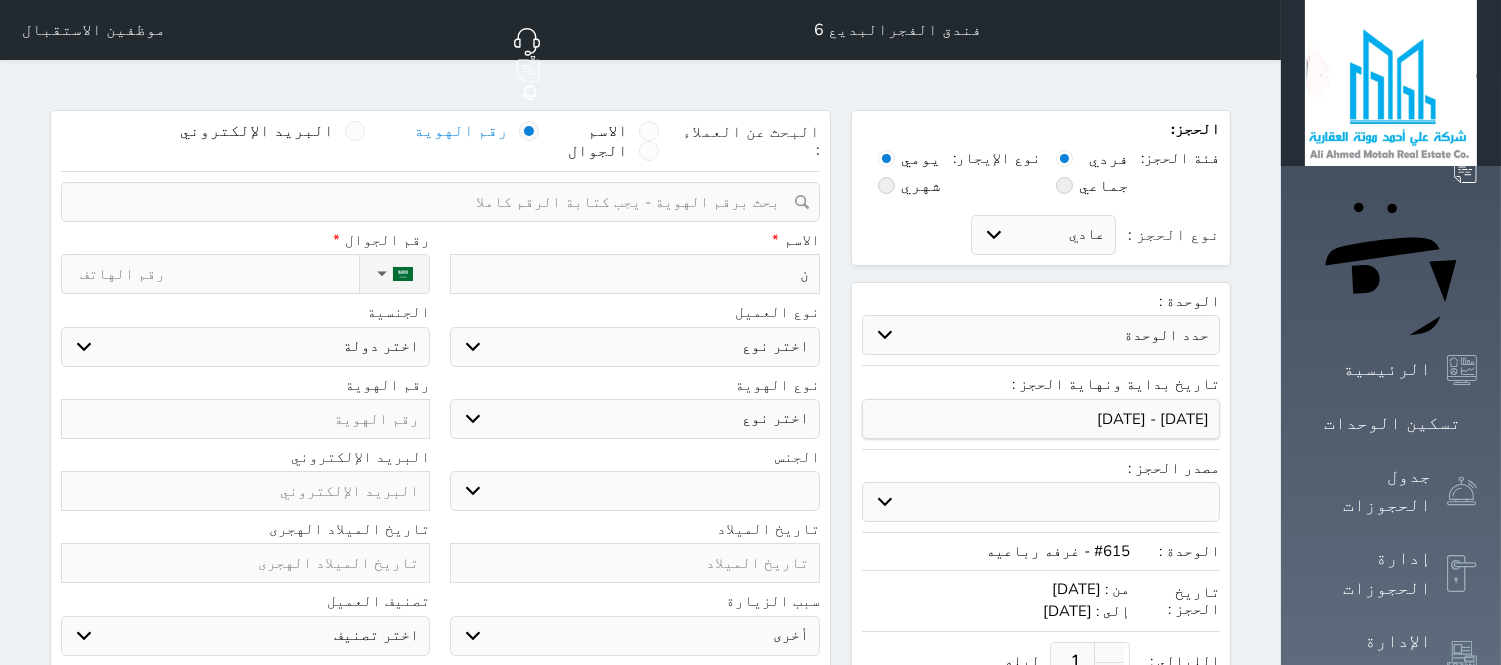 select 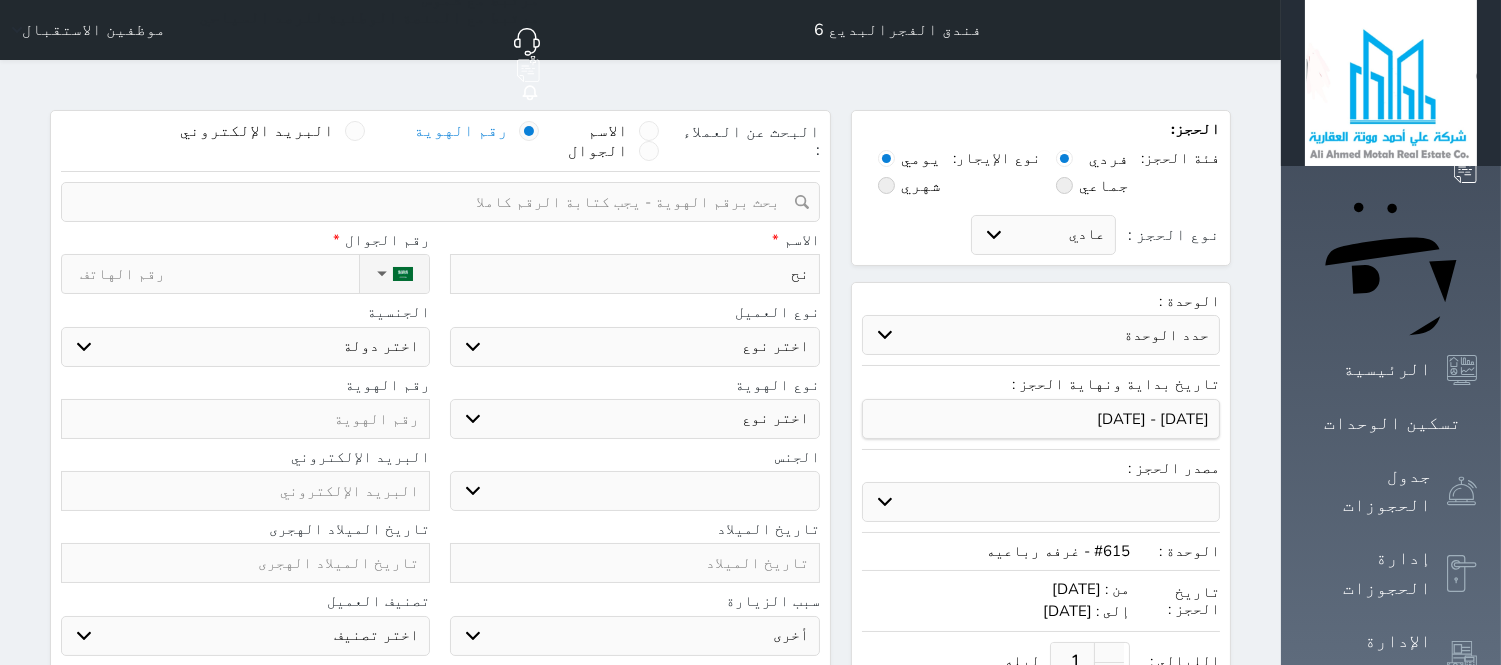 select 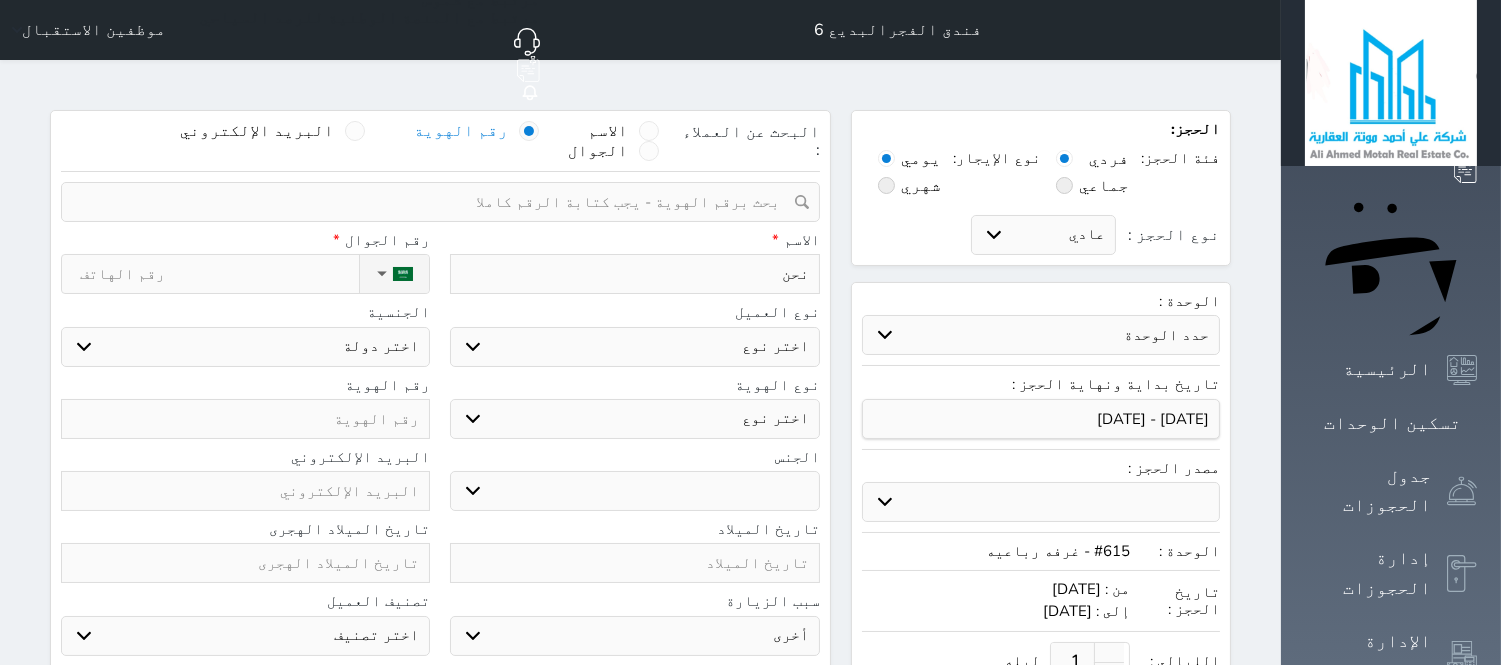 type on "نح" 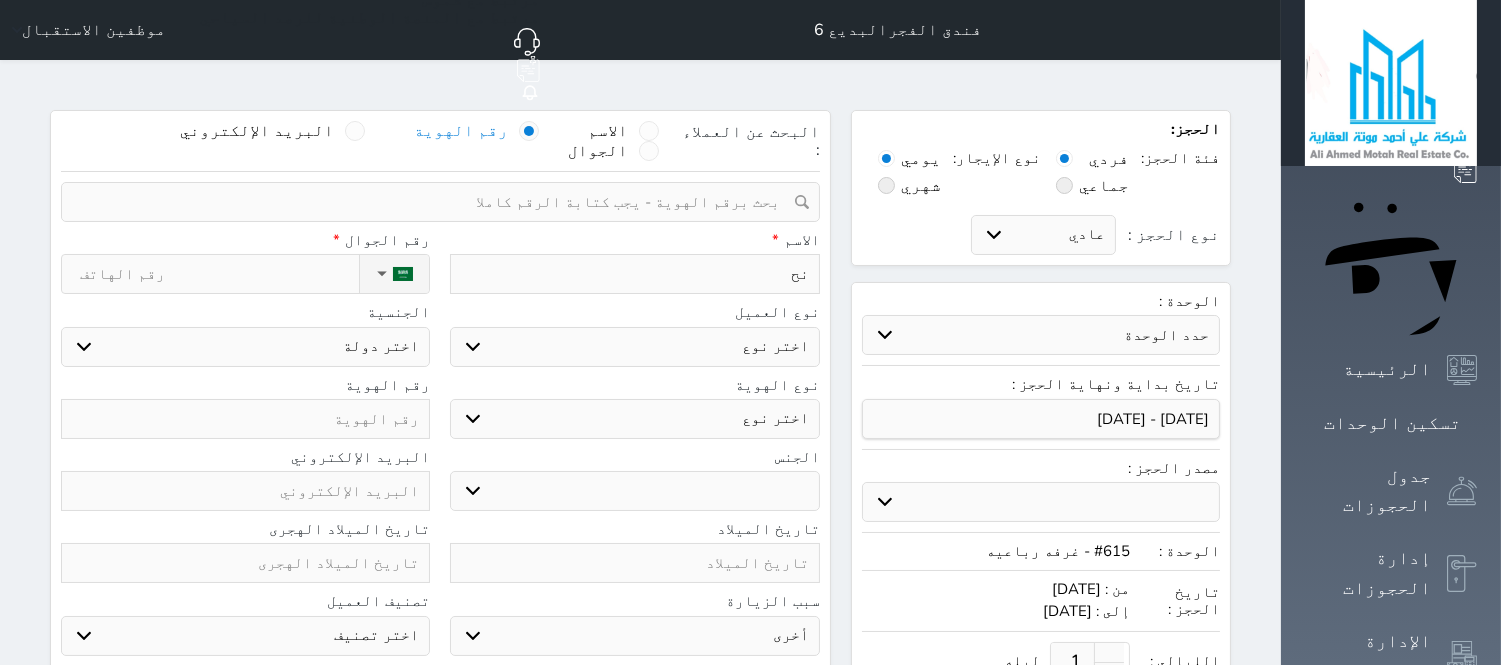 type on "ن" 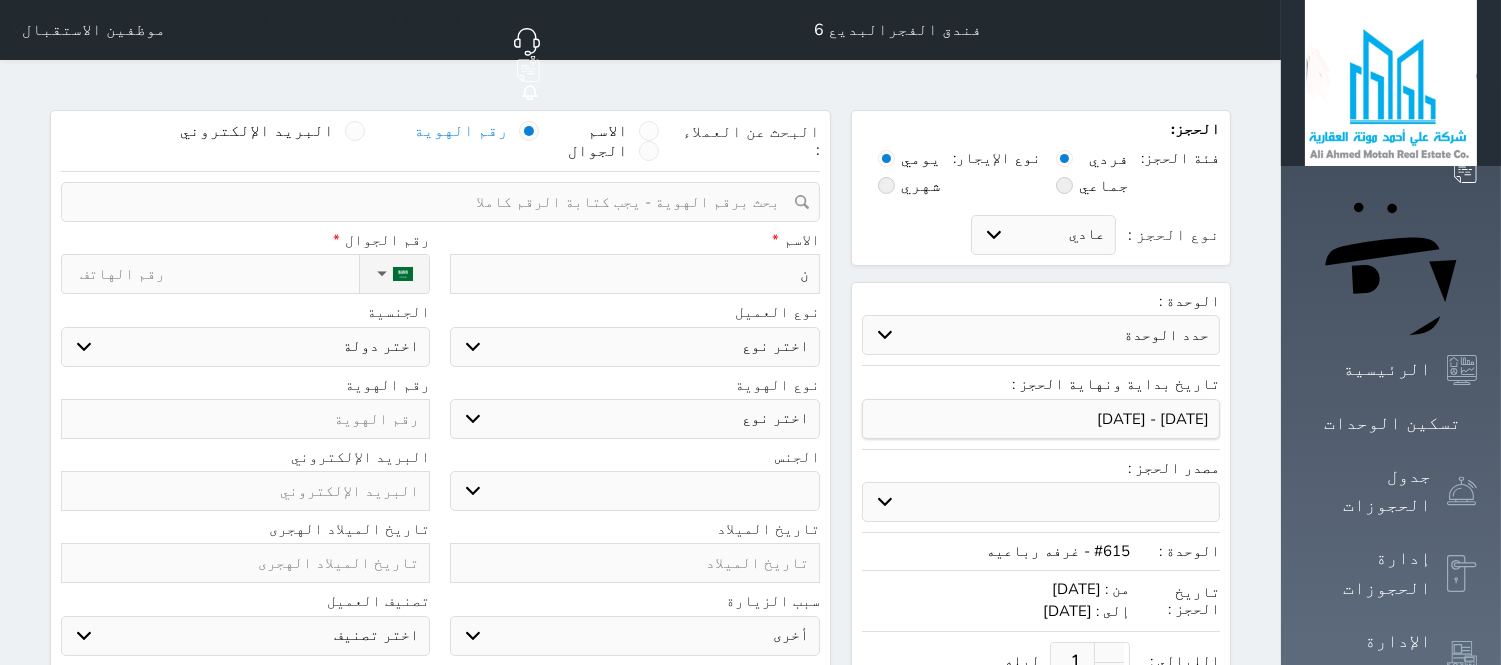 type 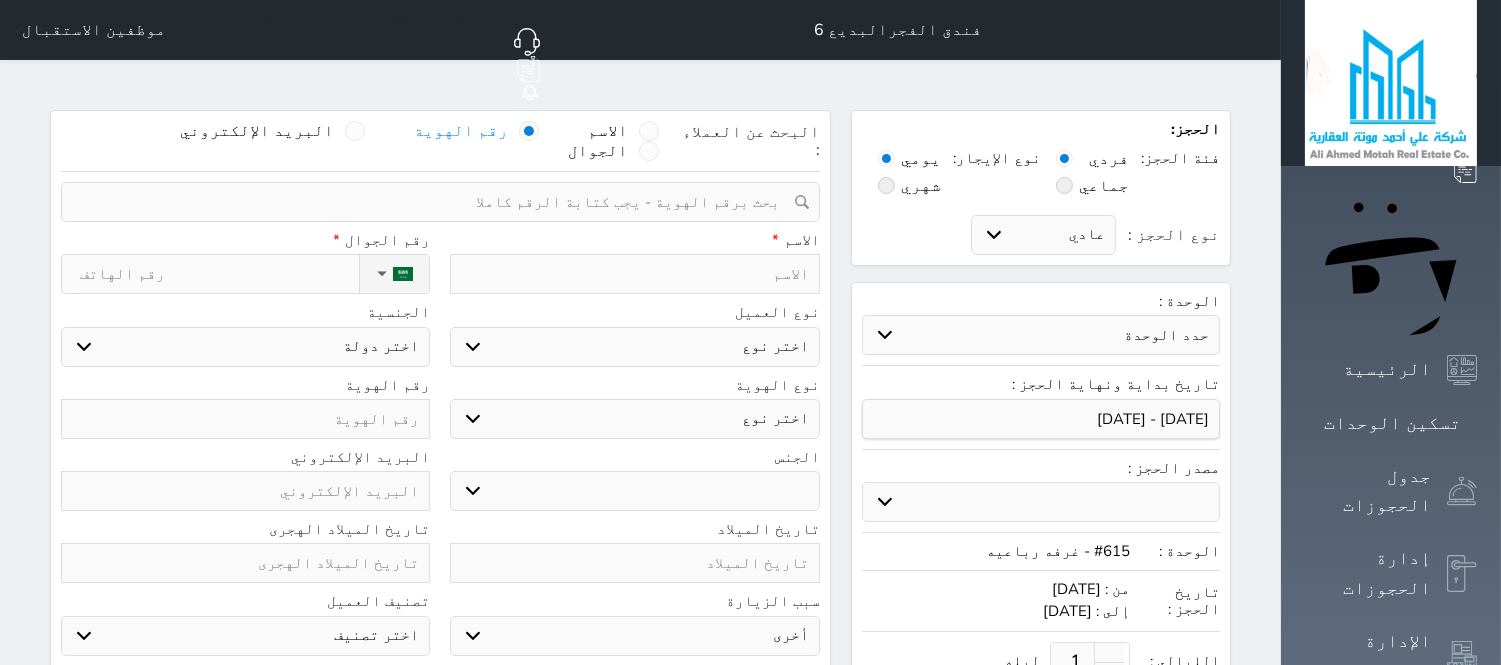 type on "م" 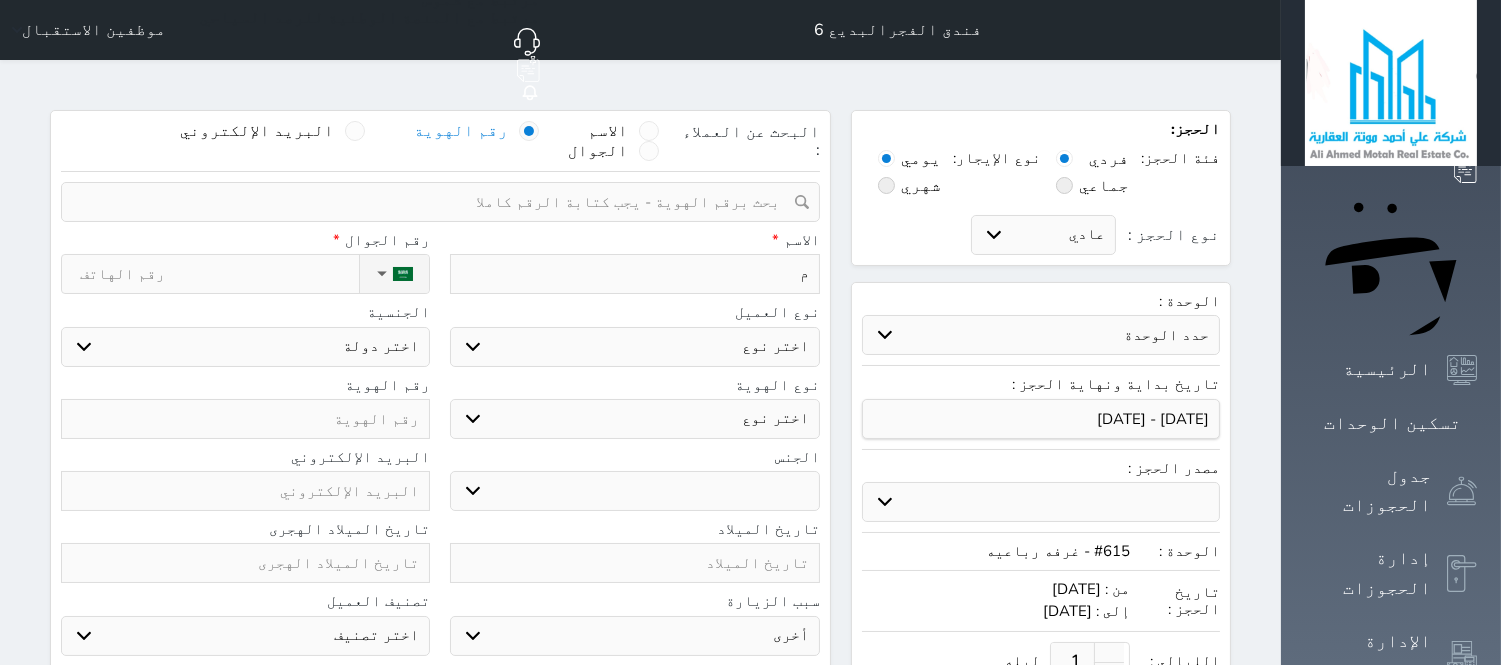 type on "مح" 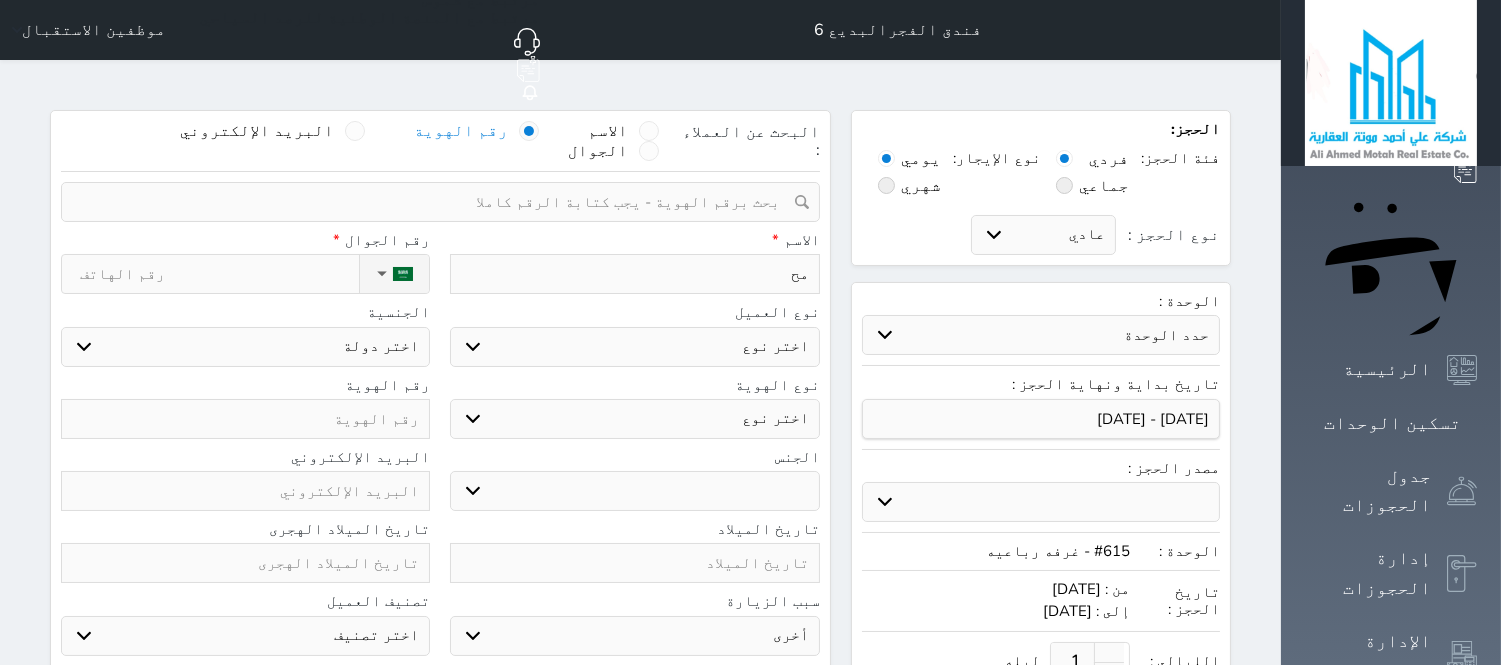 select 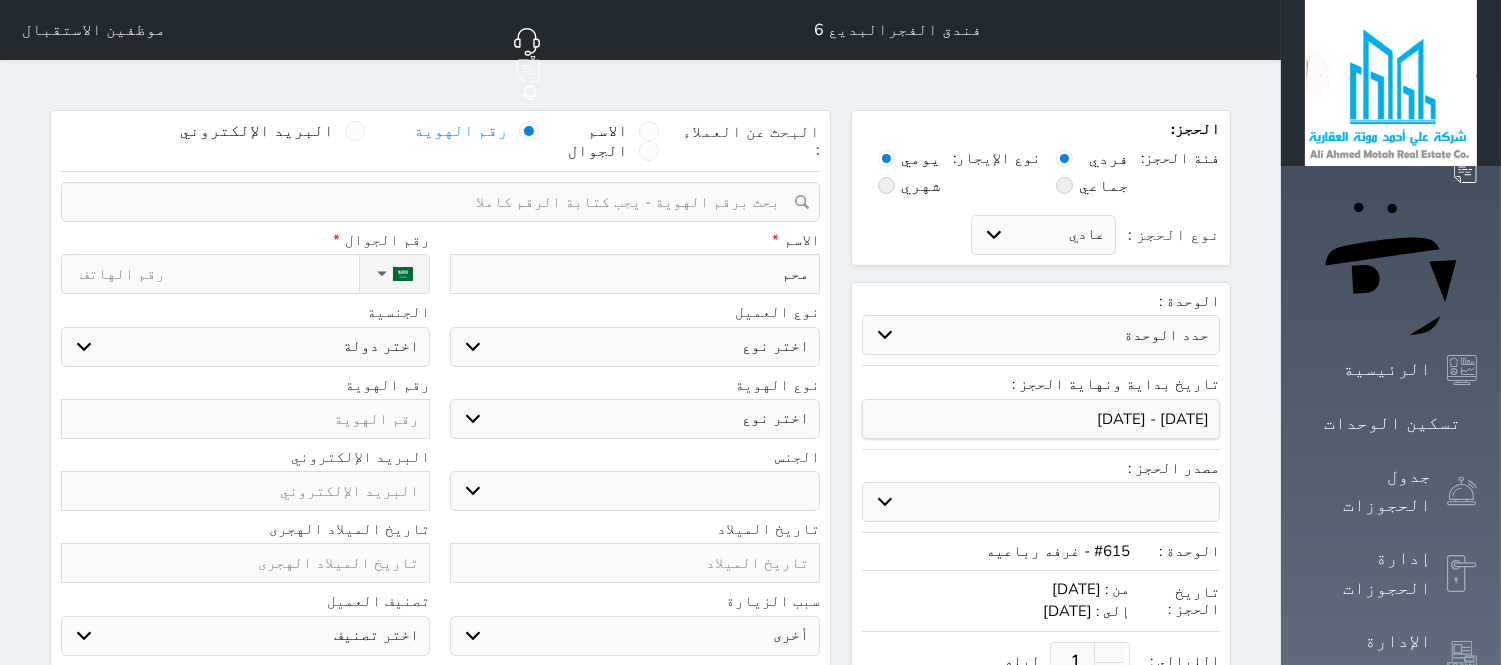 type on "[PERSON_NAME]" 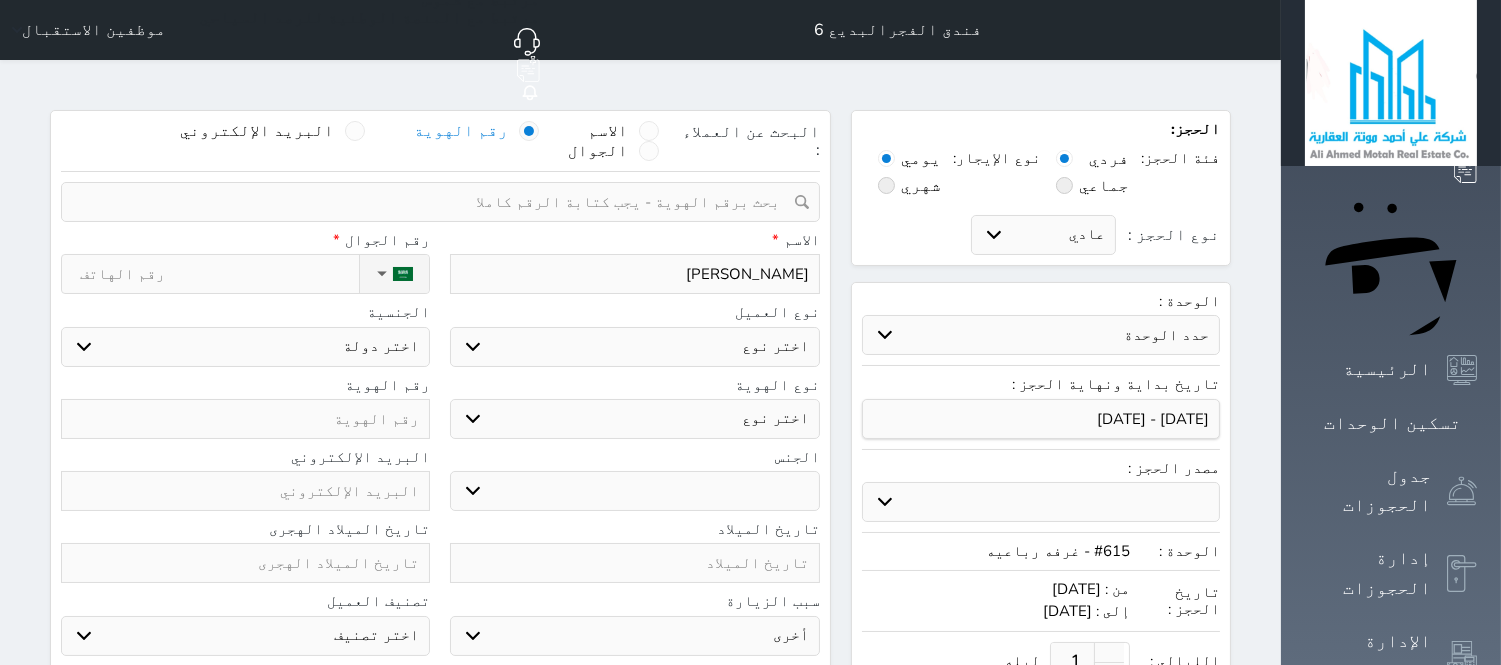 type on "[PERSON_NAME]" 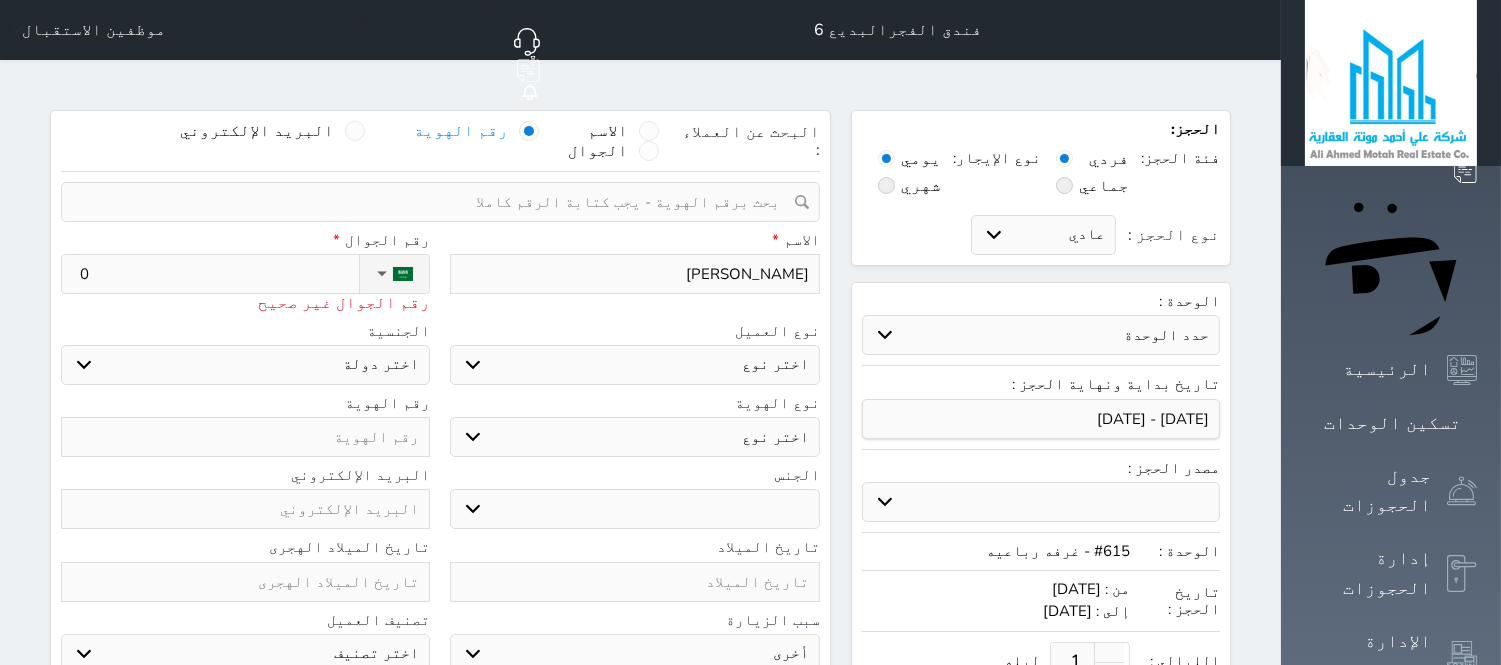 type on "05" 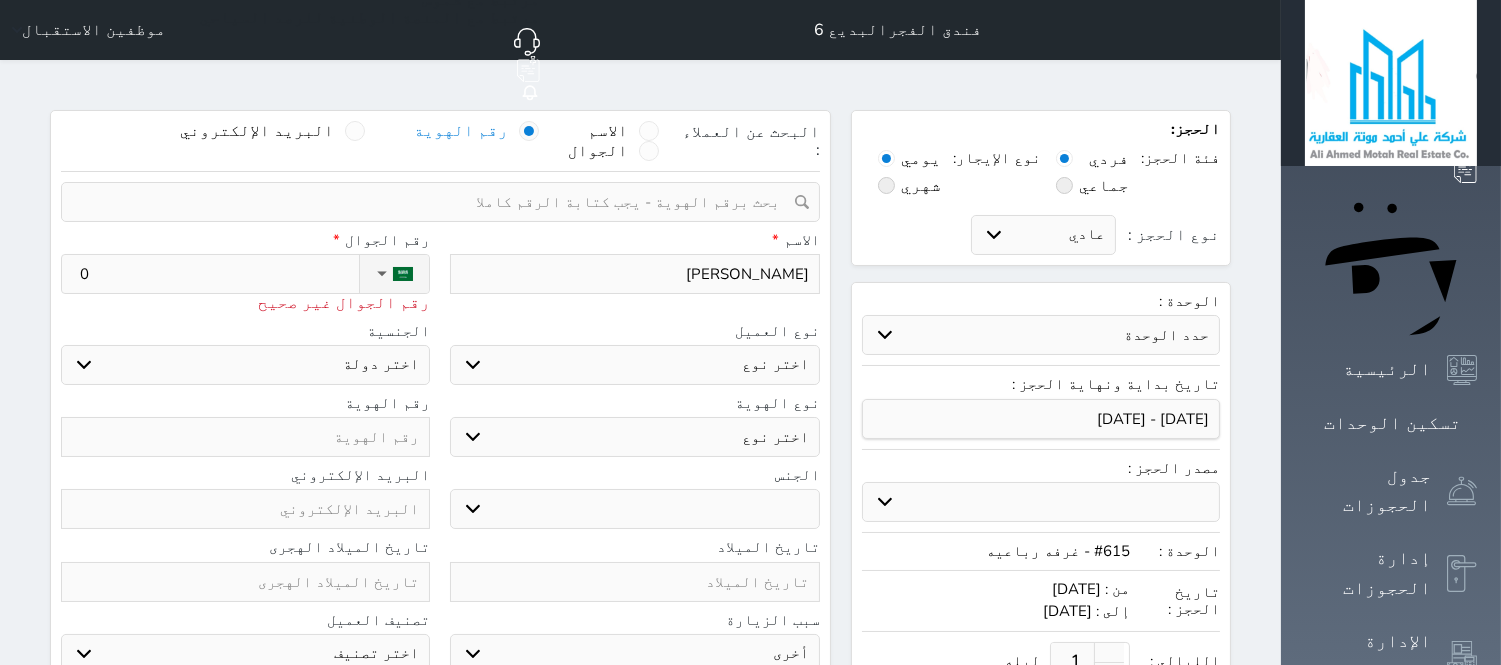 select 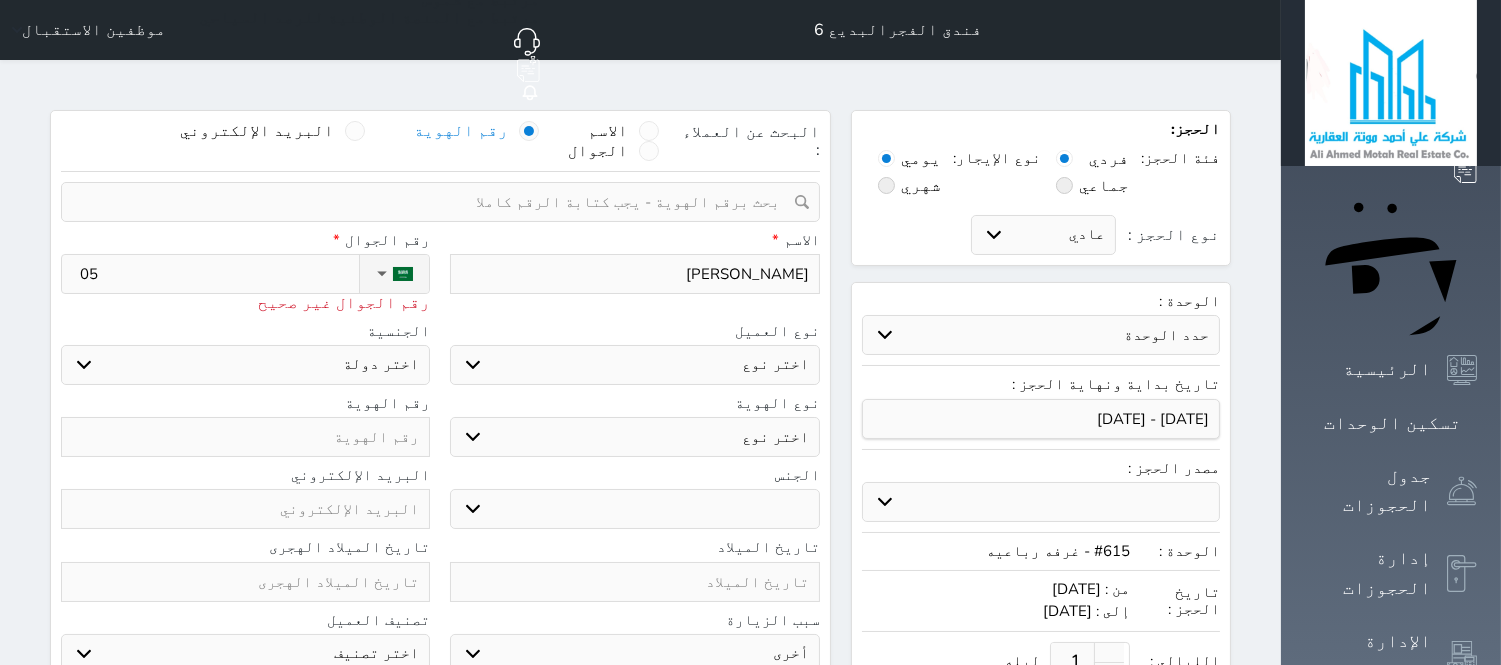 type on "055" 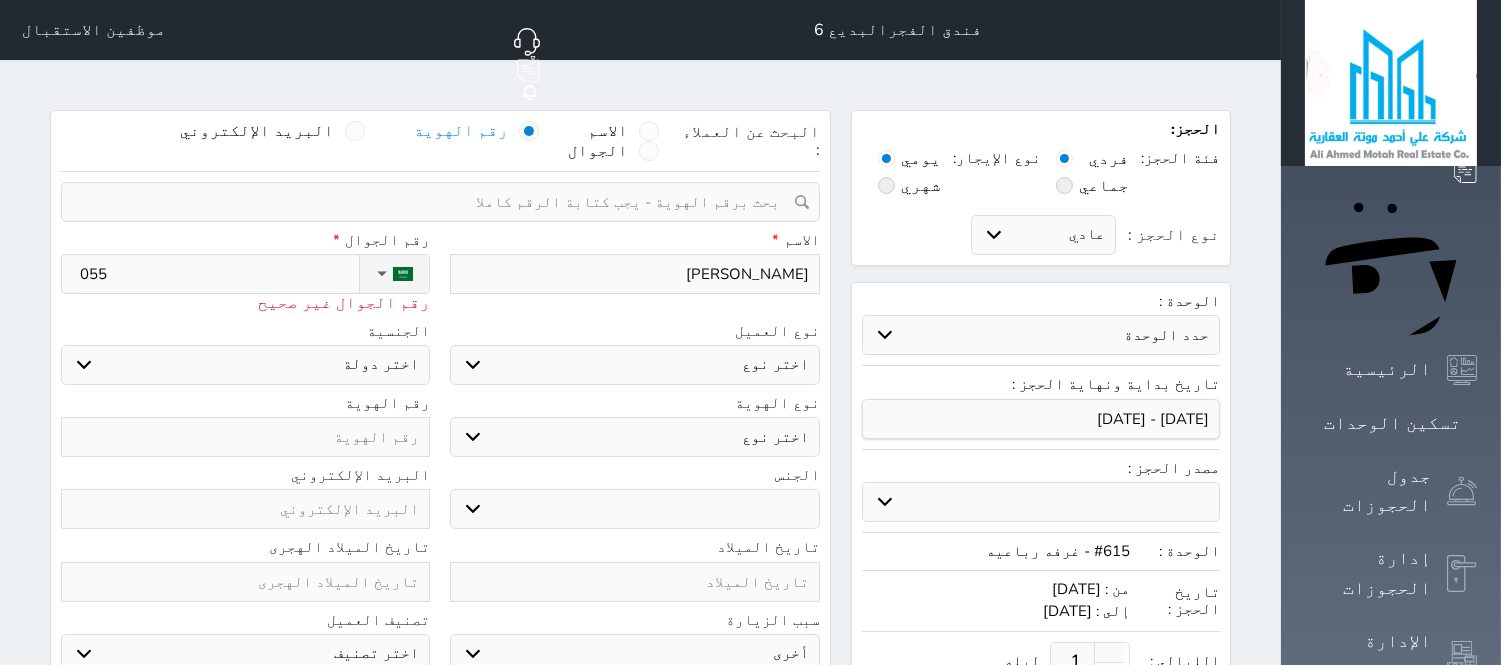 select 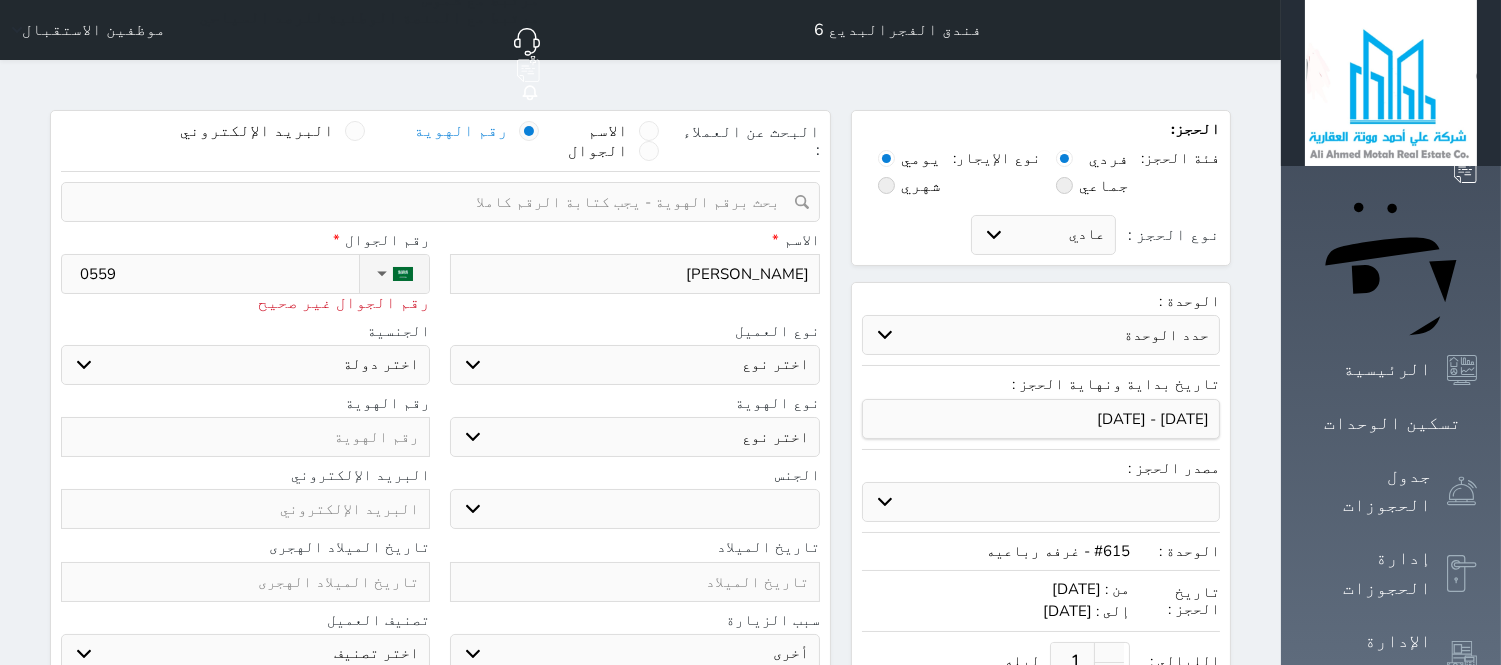 type on "05597" 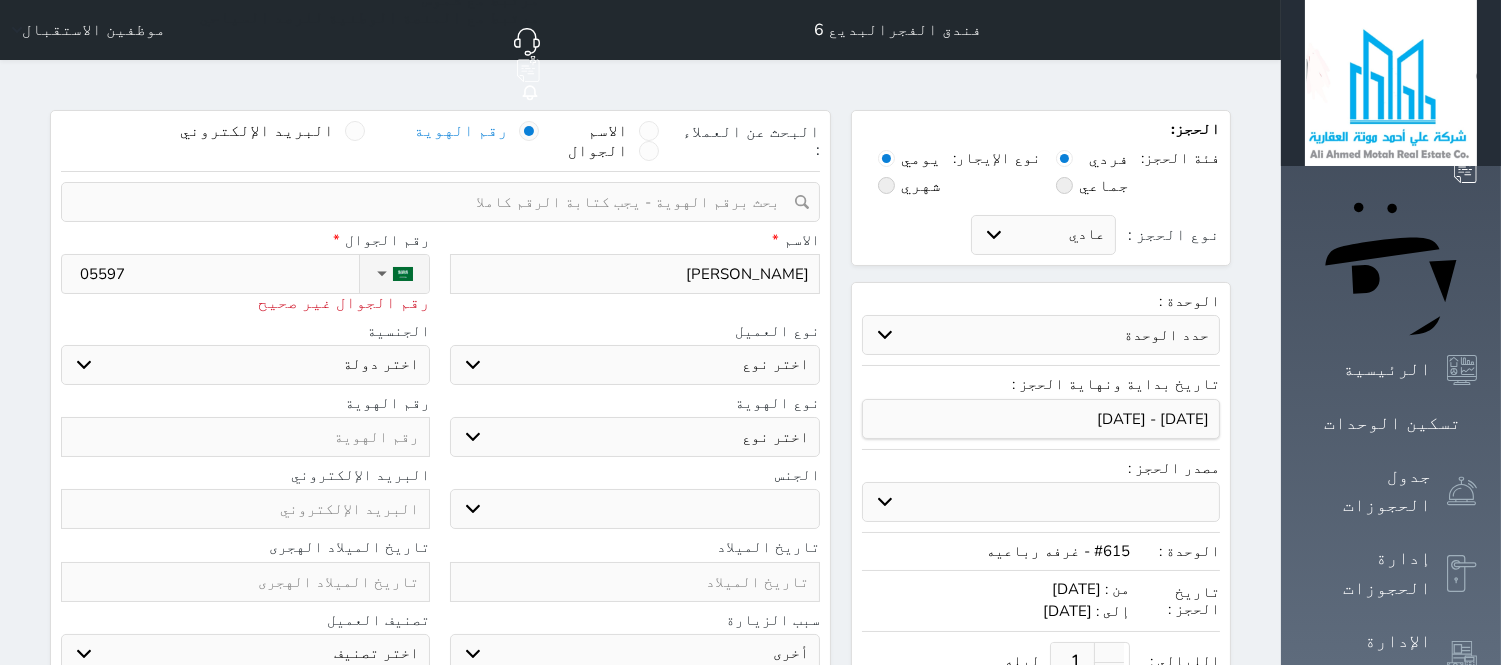 type on "055977" 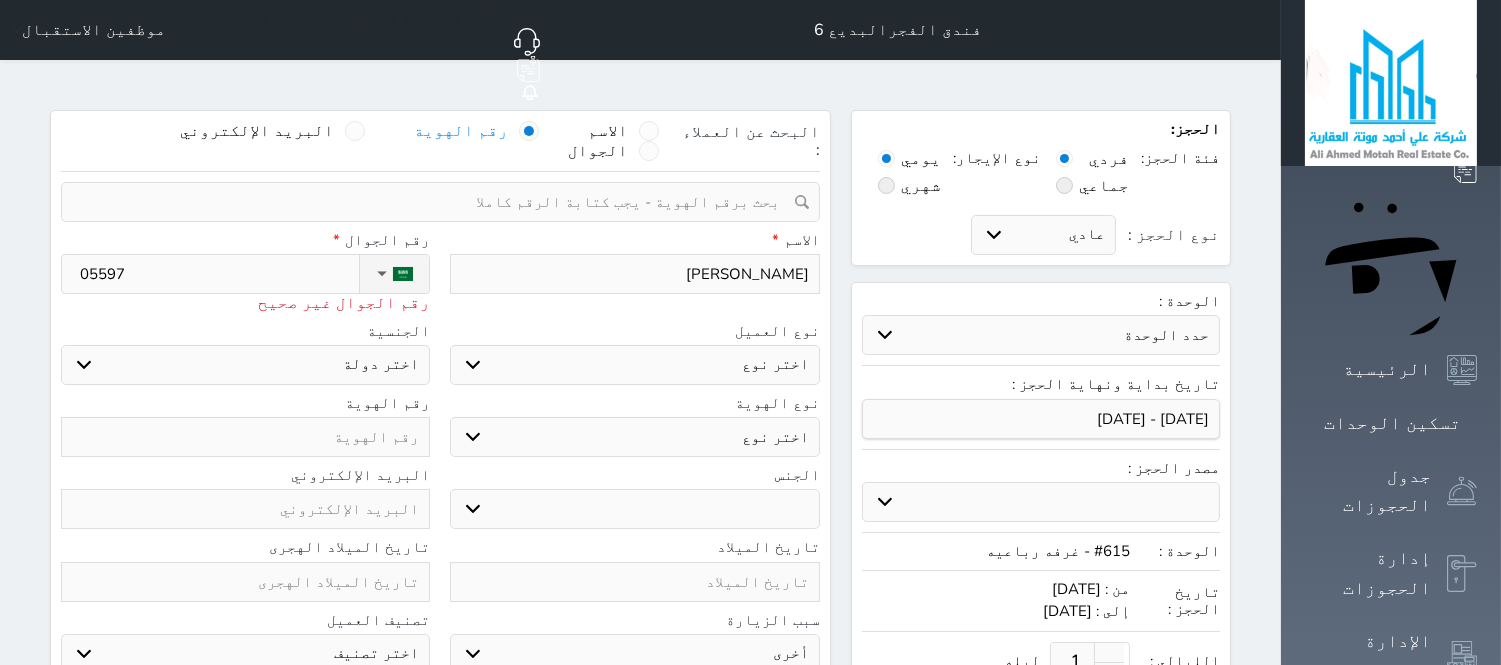 select 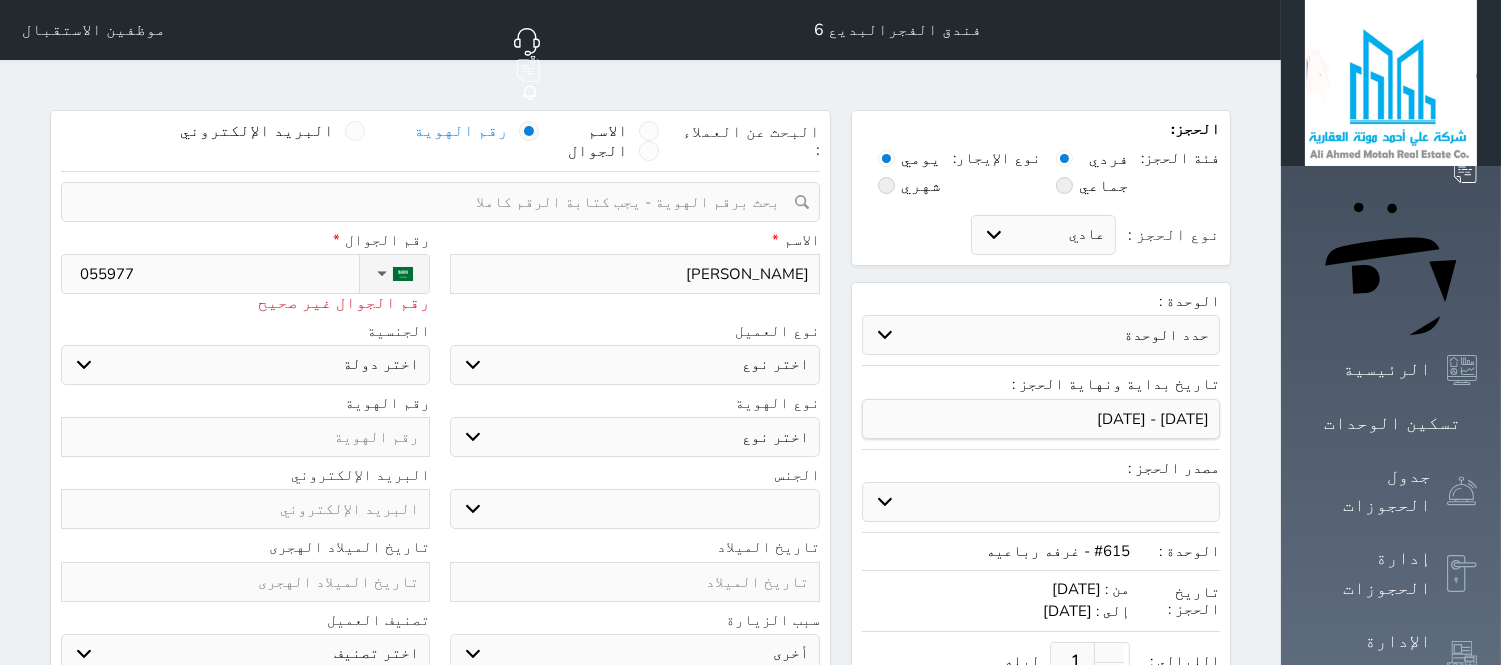 type on "0559777" 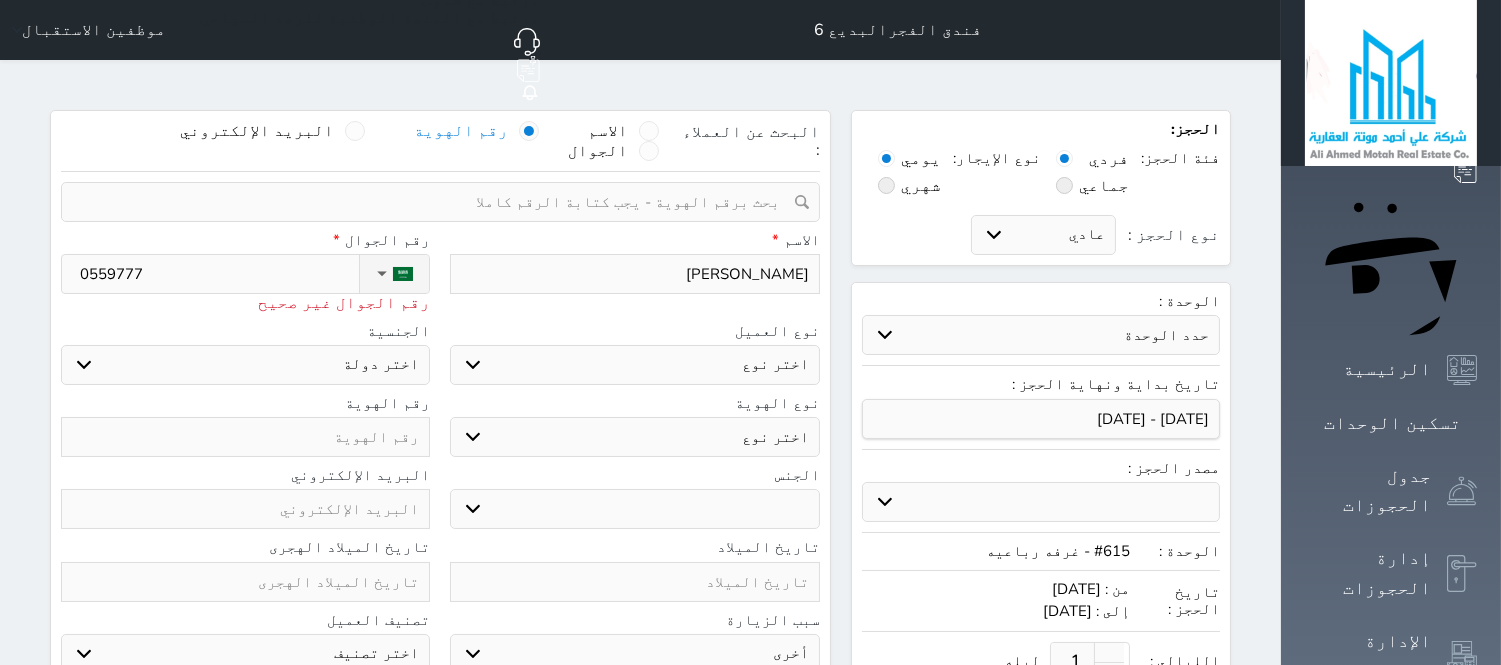 type on "05597775" 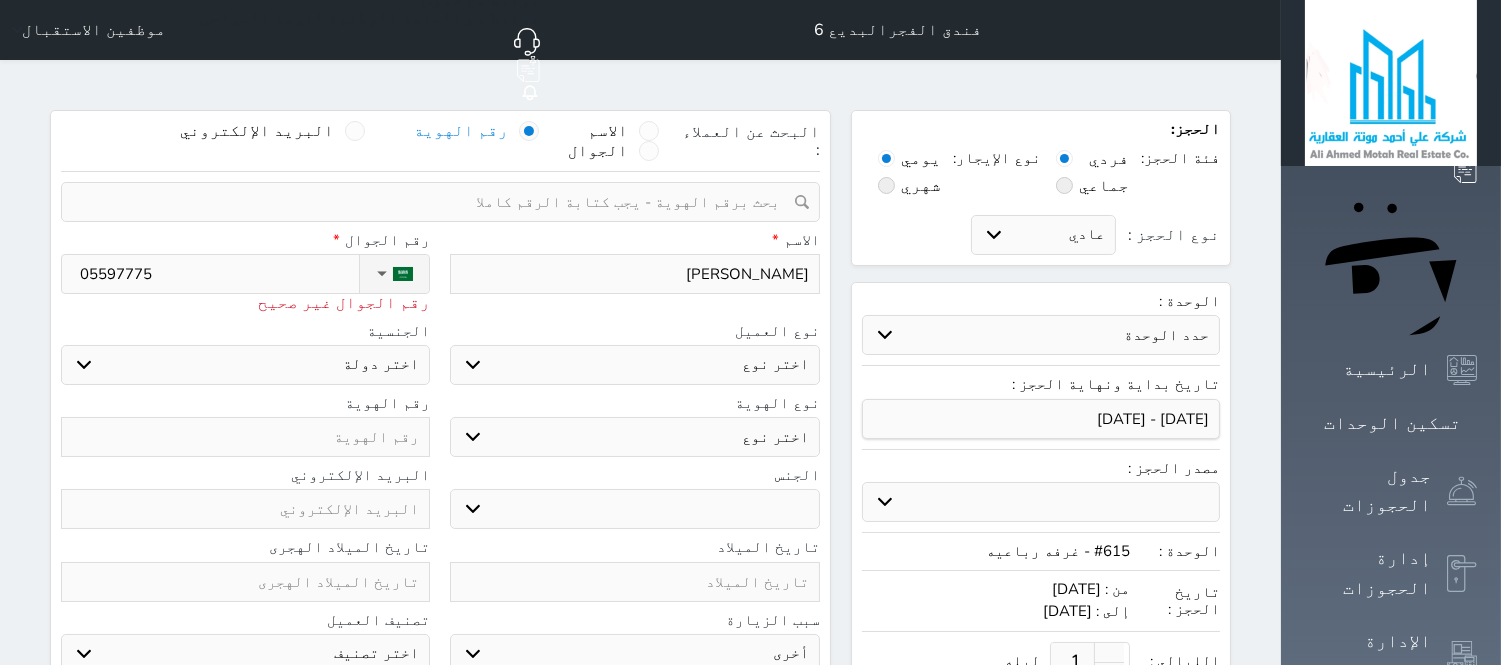 type on "055977754" 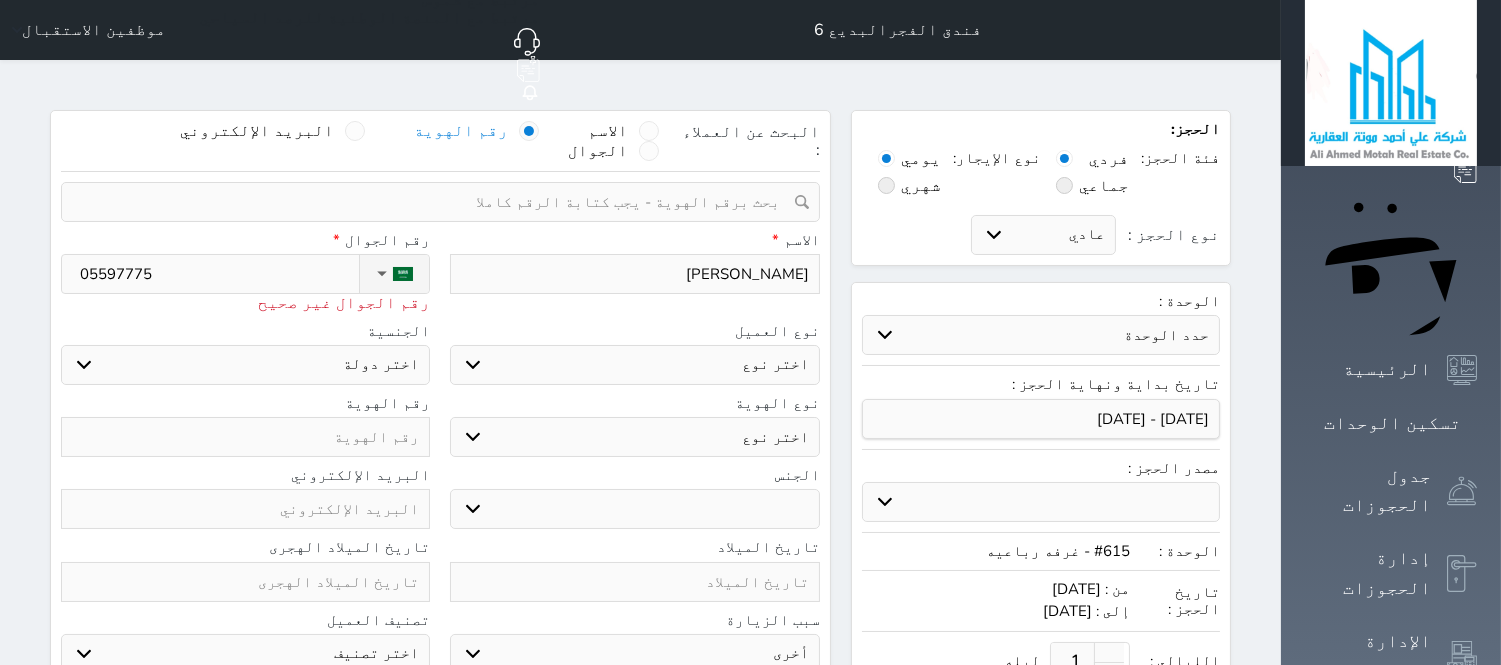 type 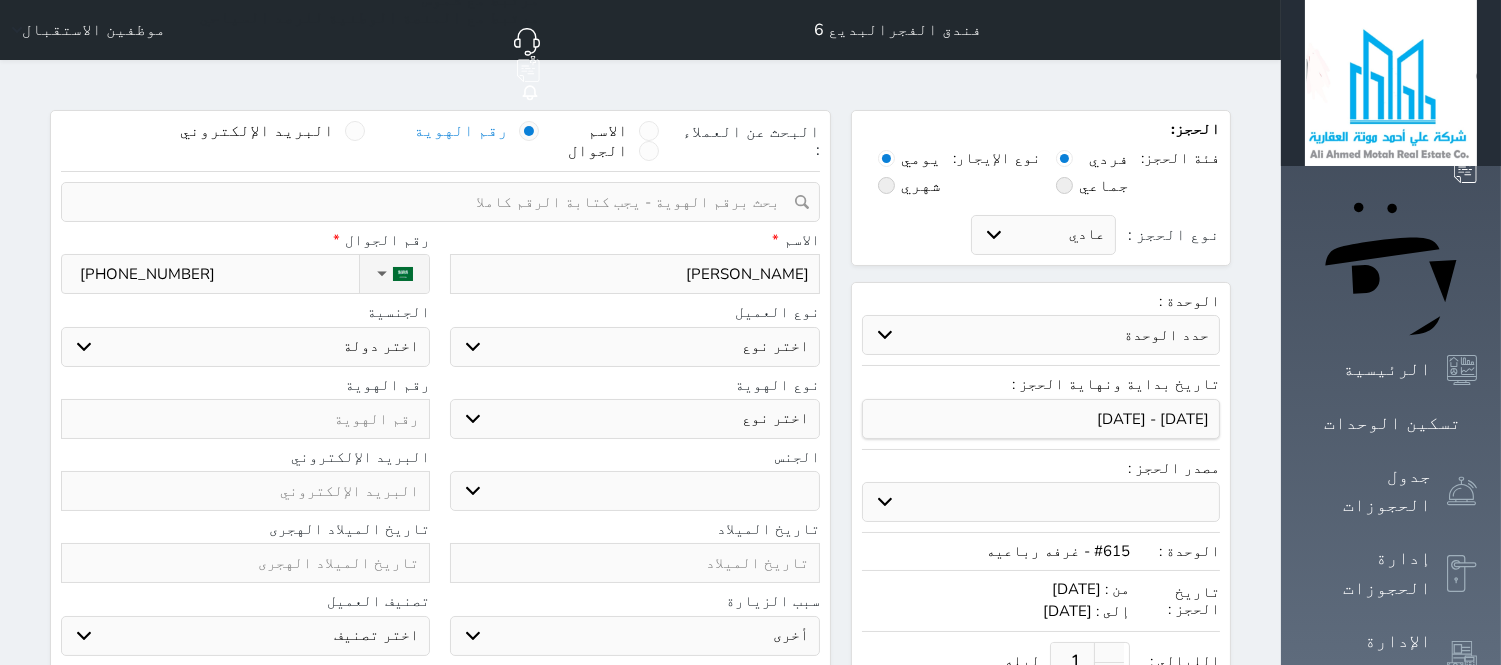 click on "[PHONE_NUMBER]" at bounding box center [219, 274] 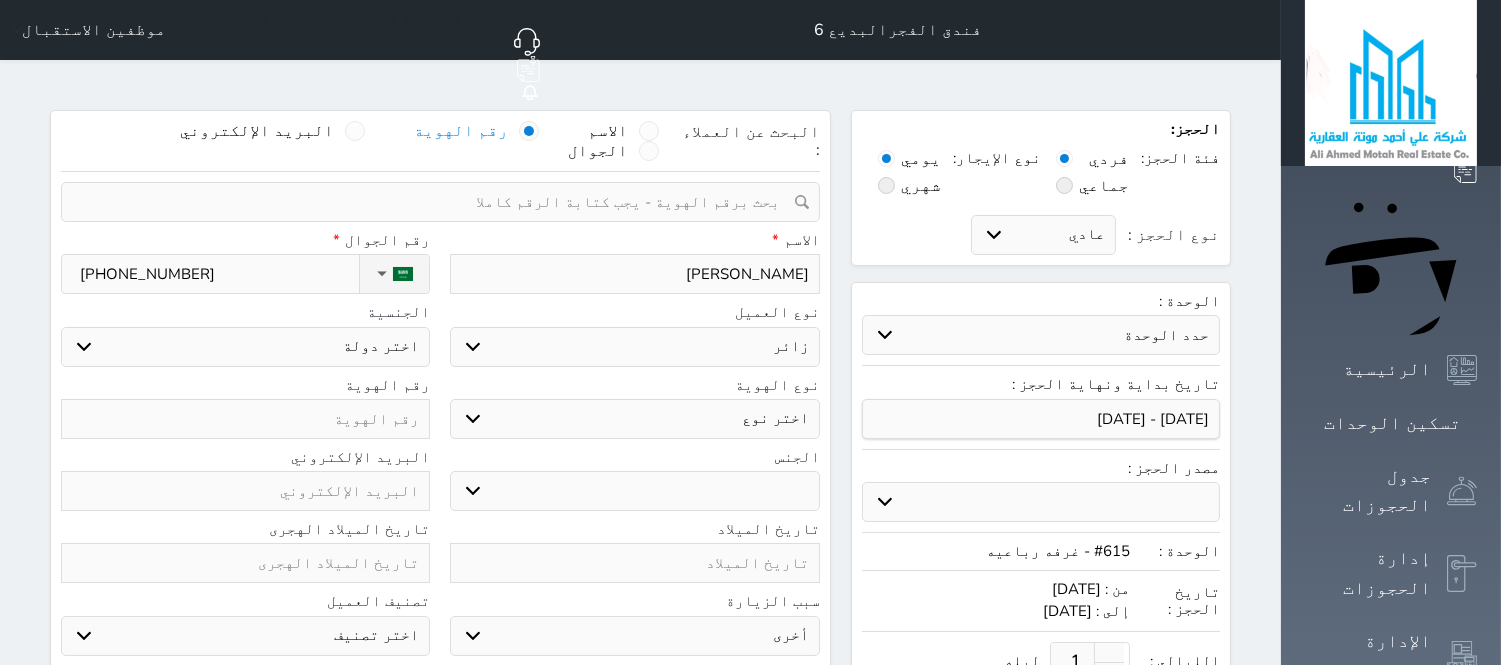 click on "اختر نوع   مواطن مواطن خليجي زائر مقيم" at bounding box center [634, 347] 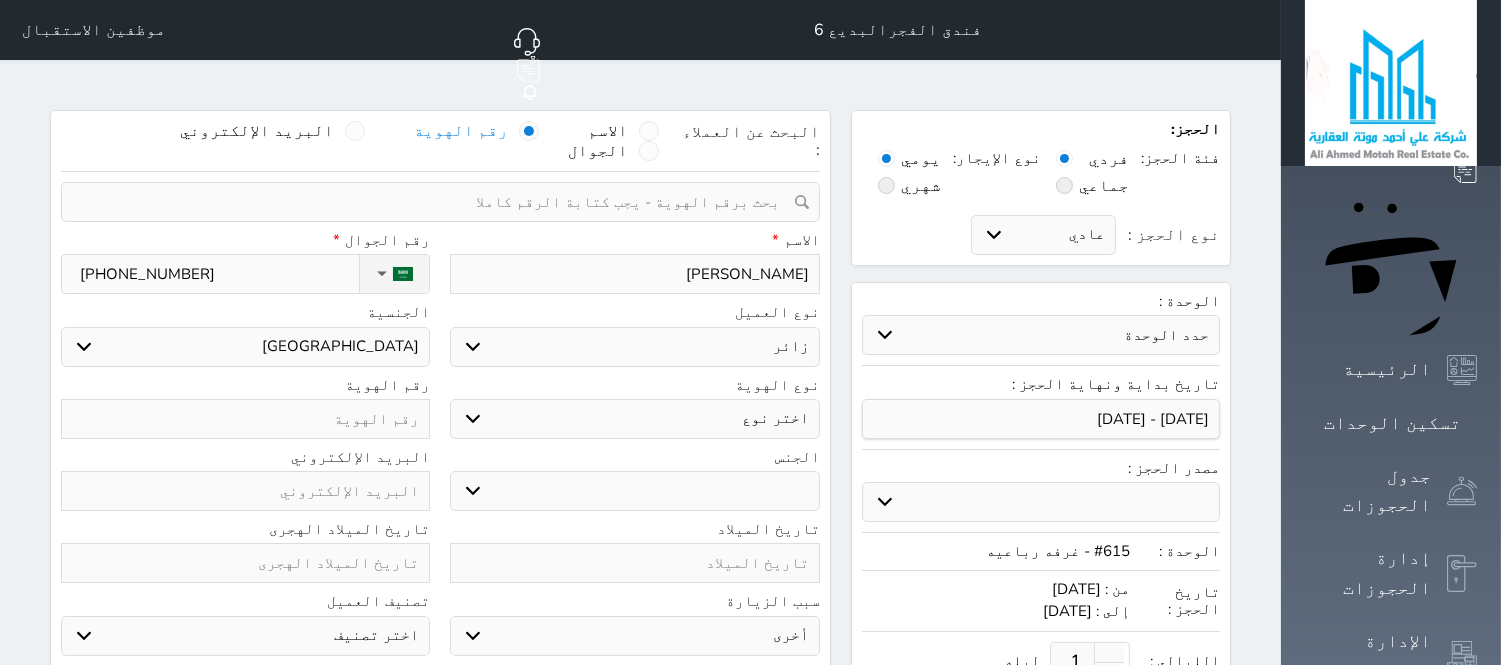 click on "اختر دولة
اثيوبيا
اجنبي بجواز سعودي
اخرى
[GEOGRAPHIC_DATA]
[GEOGRAPHIC_DATA]
[GEOGRAPHIC_DATA]
[GEOGRAPHIC_DATA]
[GEOGRAPHIC_DATA]
[GEOGRAPHIC_DATA]
[GEOGRAPHIC_DATA]" at bounding box center (245, 347) 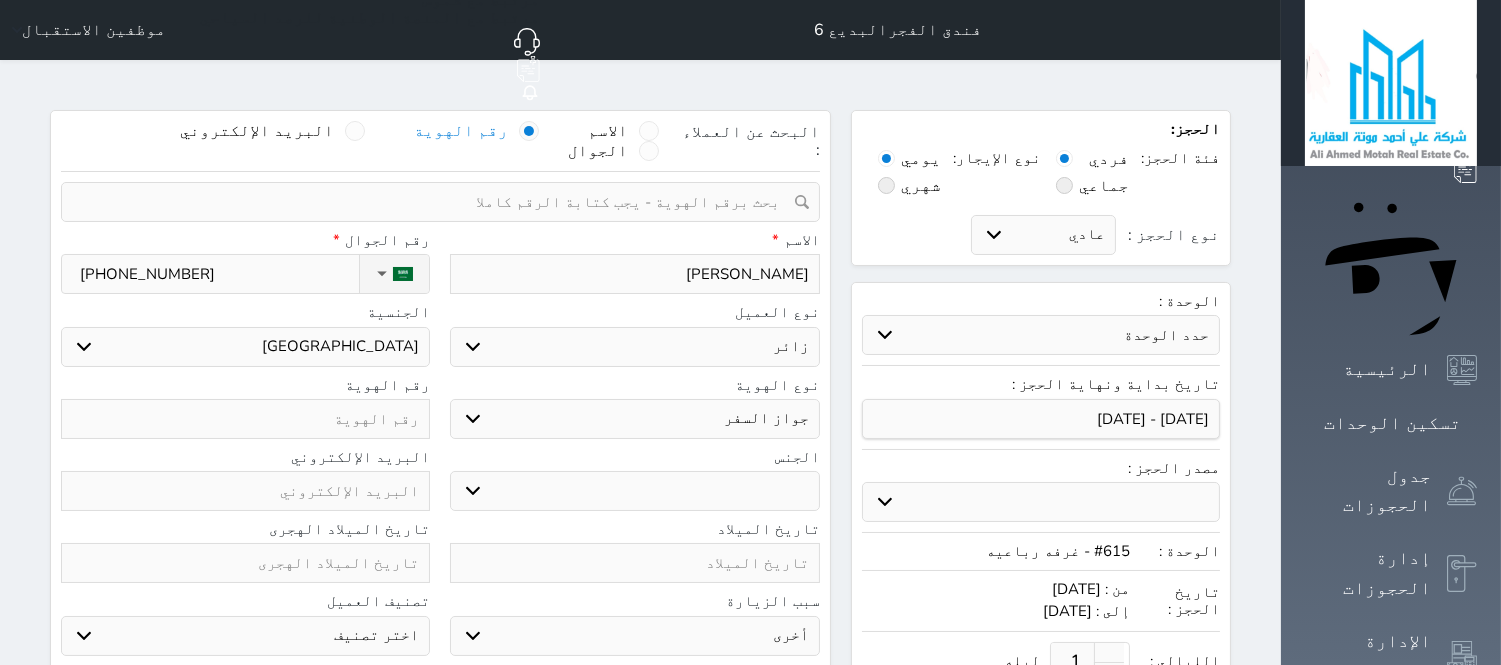 click on "اختر نوع   جواز السفر هوية زائر" at bounding box center (634, 419) 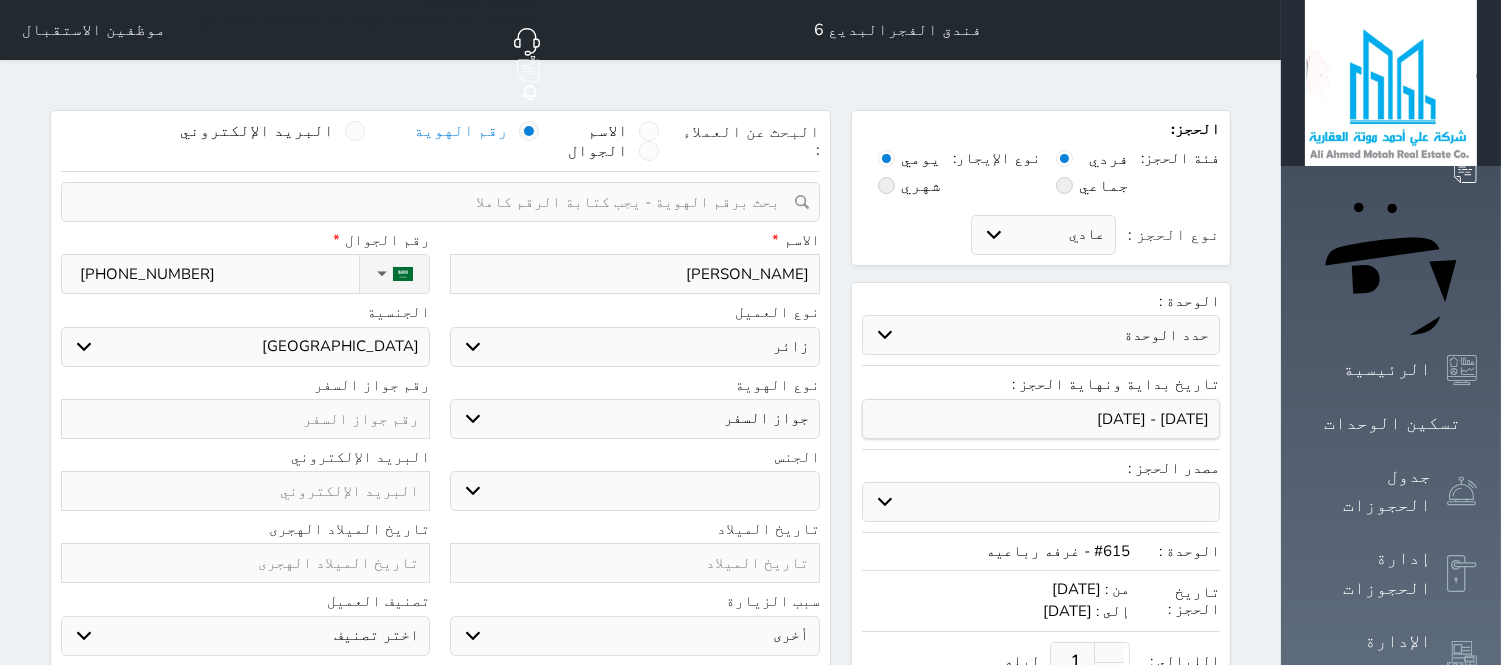 click at bounding box center (245, 419) 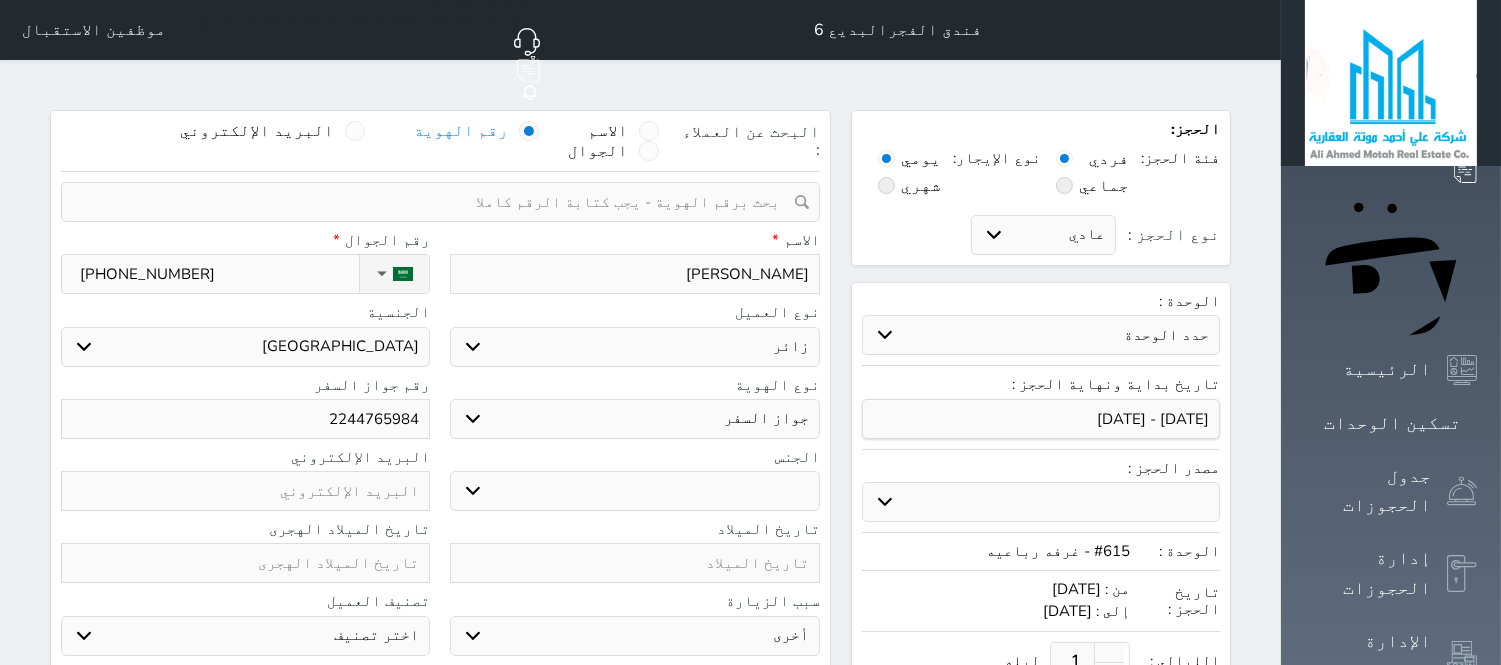 click on "اختر نوع   مواطن مواطن خليجي زائر مقيم" at bounding box center (634, 347) 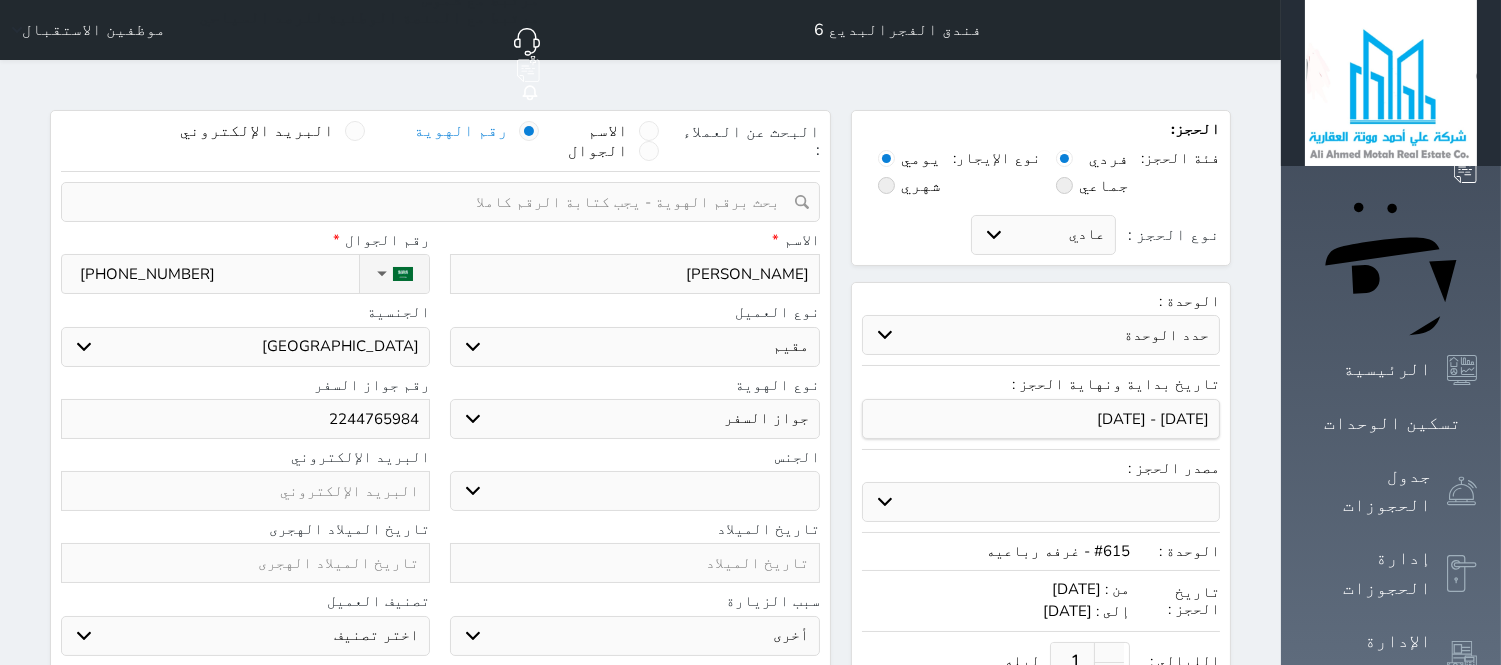 click on "اختر نوع   مواطن مواطن خليجي زائر مقيم" at bounding box center (634, 347) 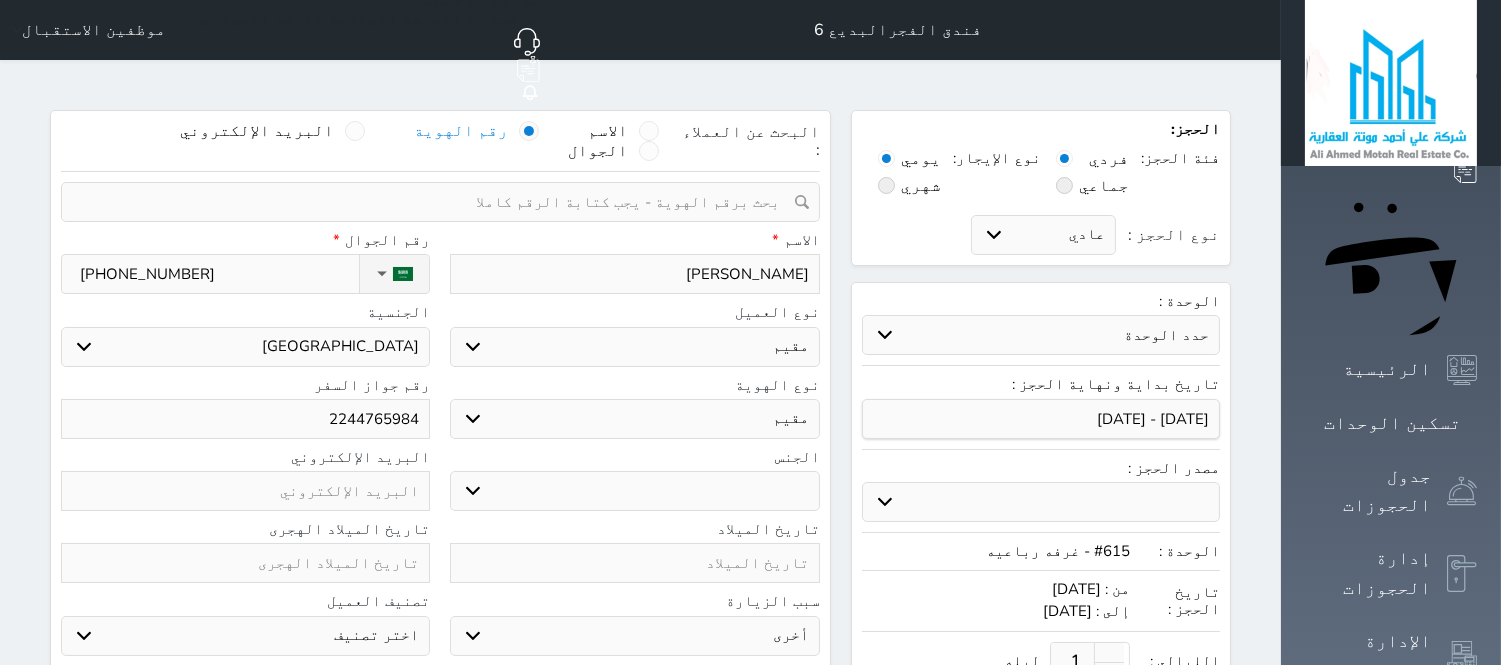 click on "اختر نوع   مقيم جواز السفر" at bounding box center [634, 419] 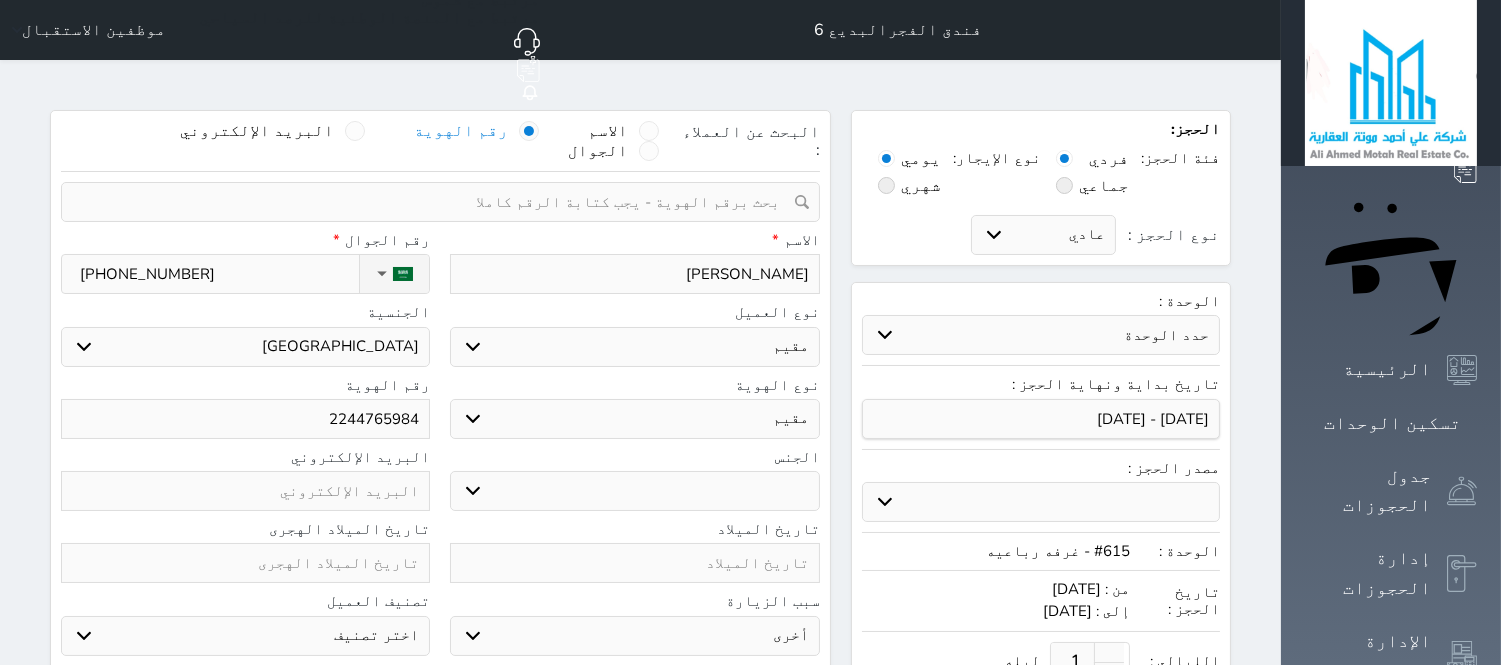 click on "ذكر   انثى" at bounding box center (634, 491) 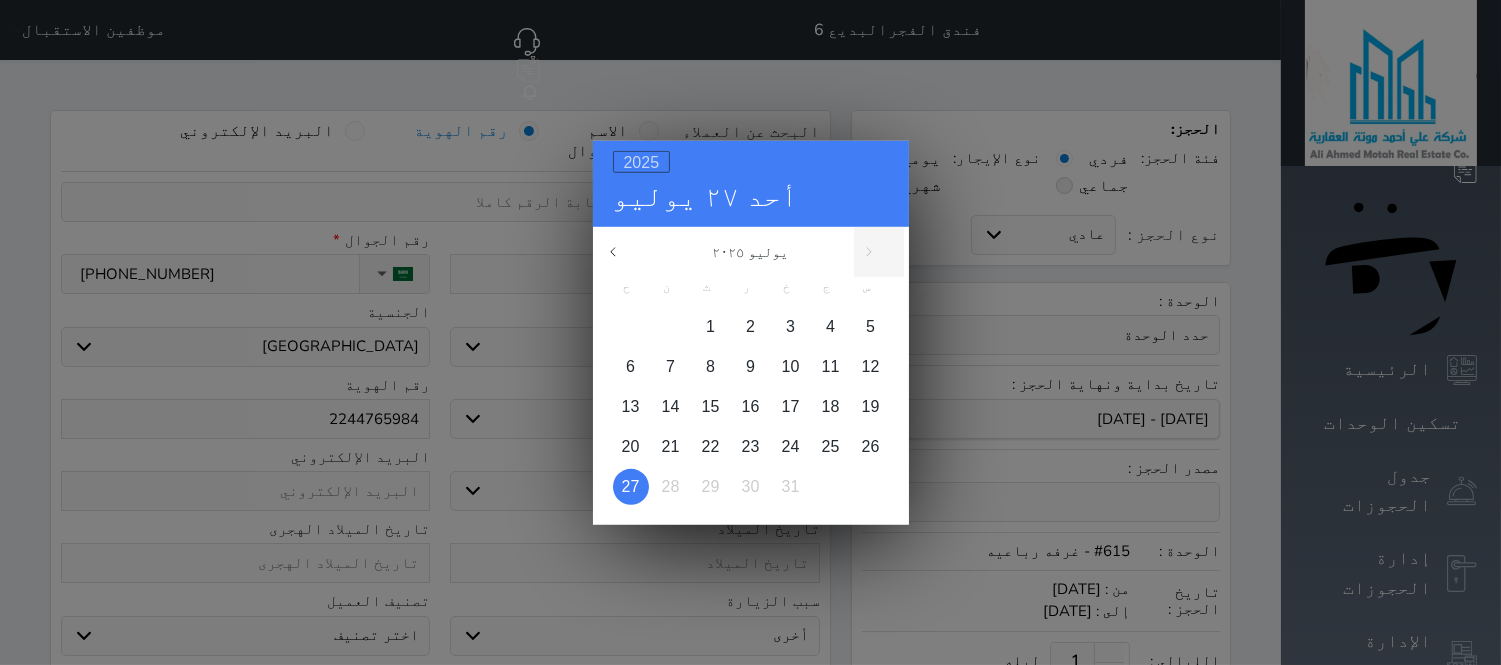 click on "2025" at bounding box center [642, 161] 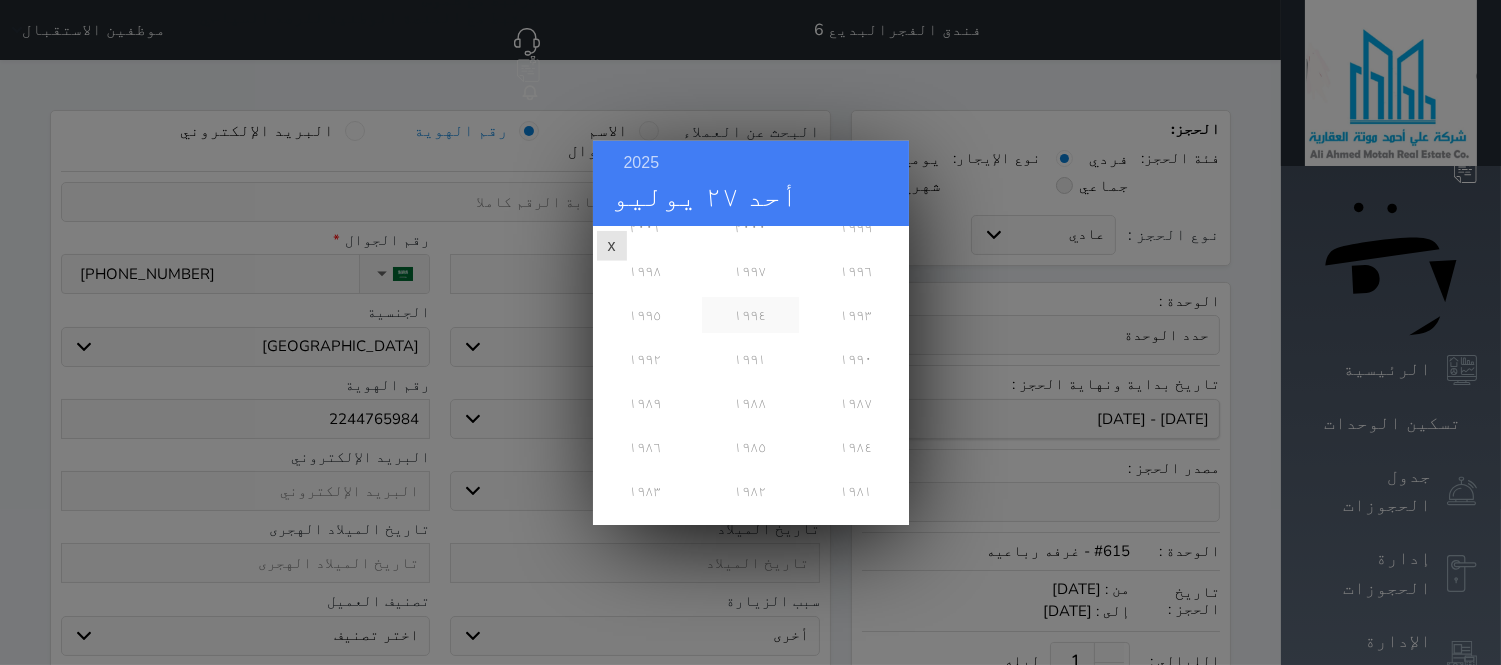scroll, scrollTop: 444, scrollLeft: 0, axis: vertical 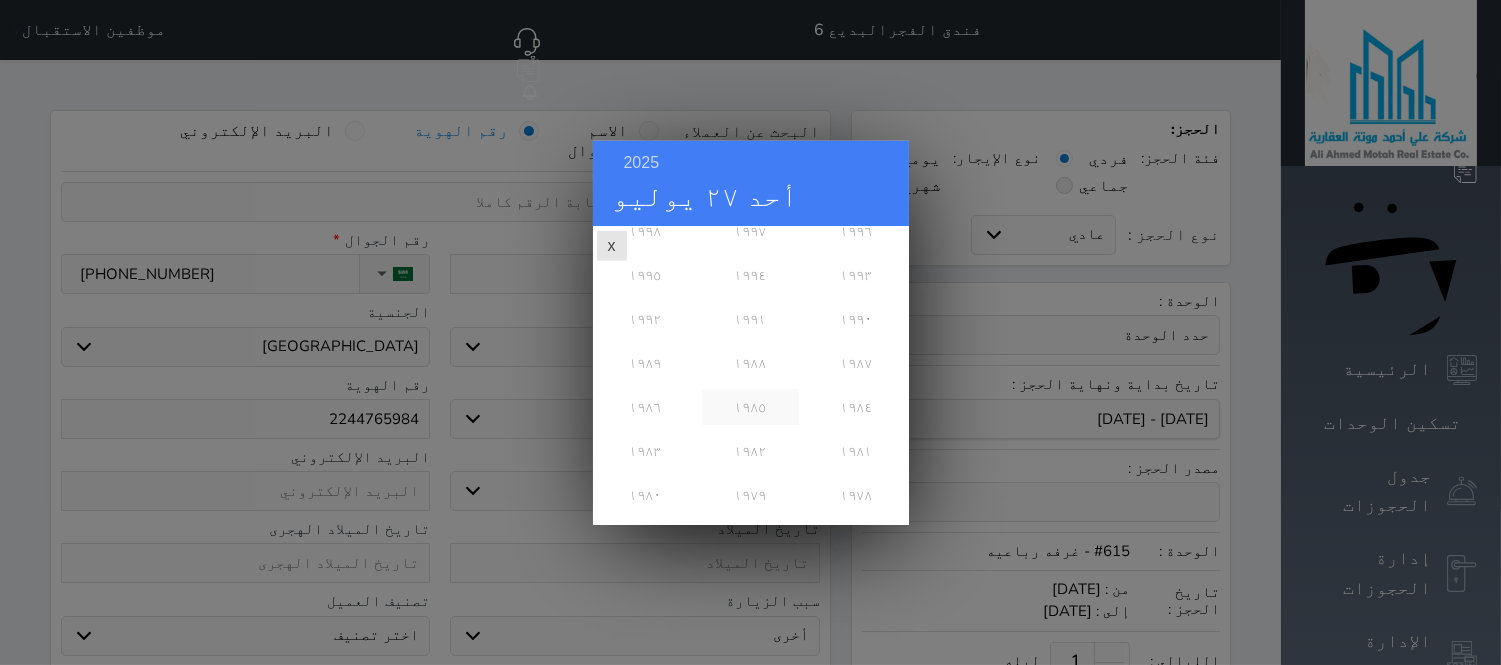 click on "١٩٨٥" at bounding box center (750, 406) 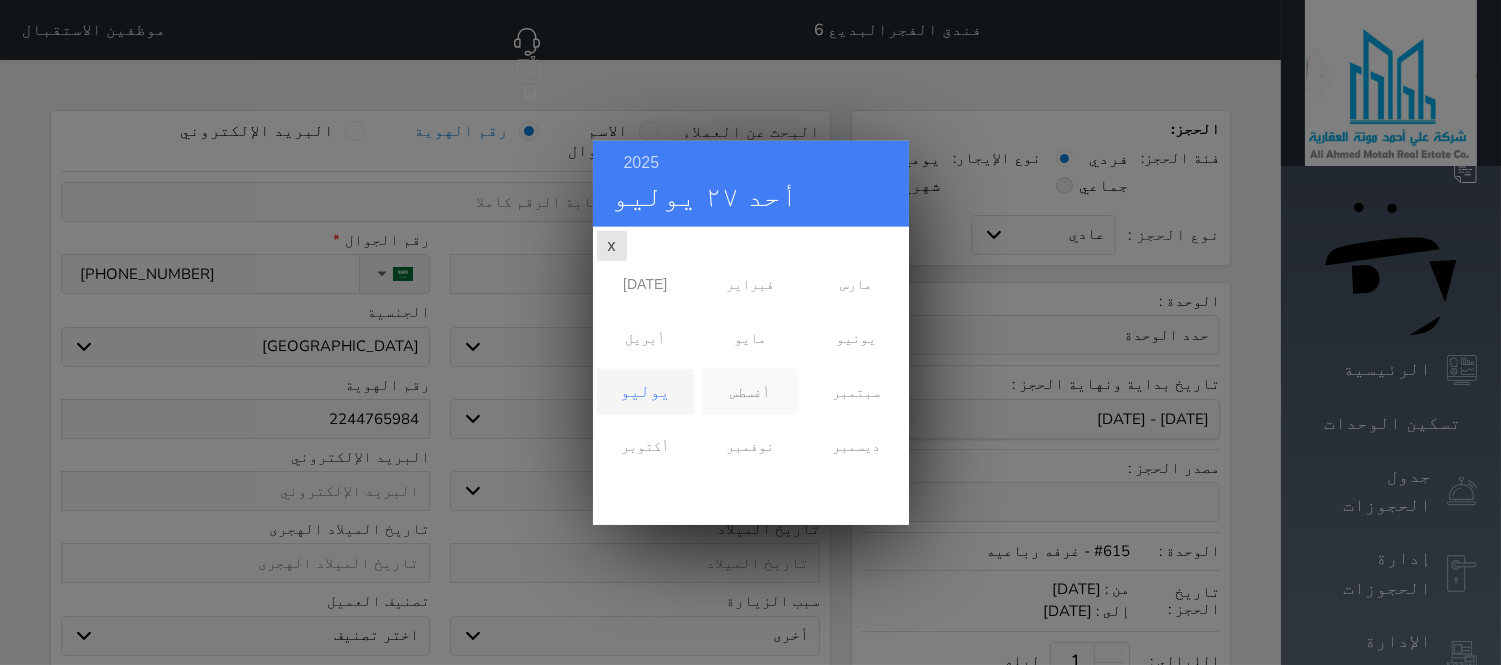 scroll, scrollTop: 0, scrollLeft: 0, axis: both 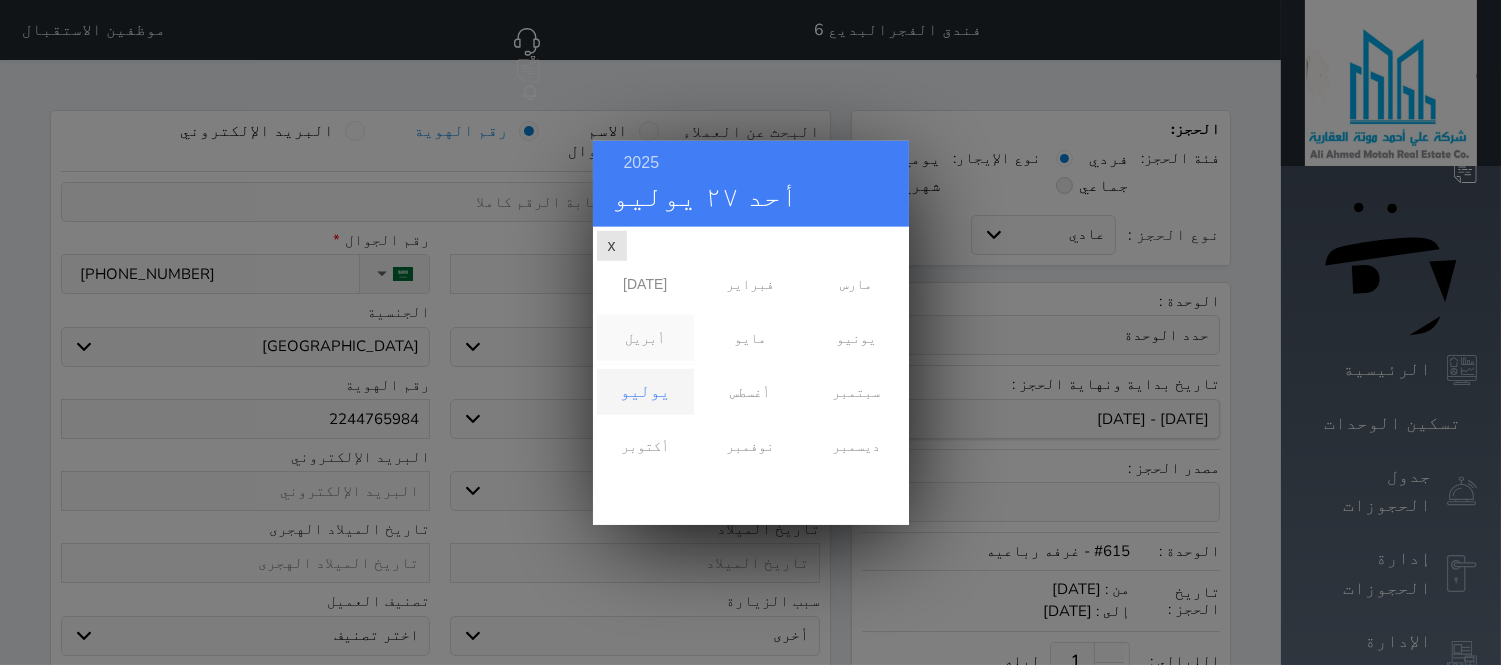click on "أبريل" at bounding box center (645, 337) 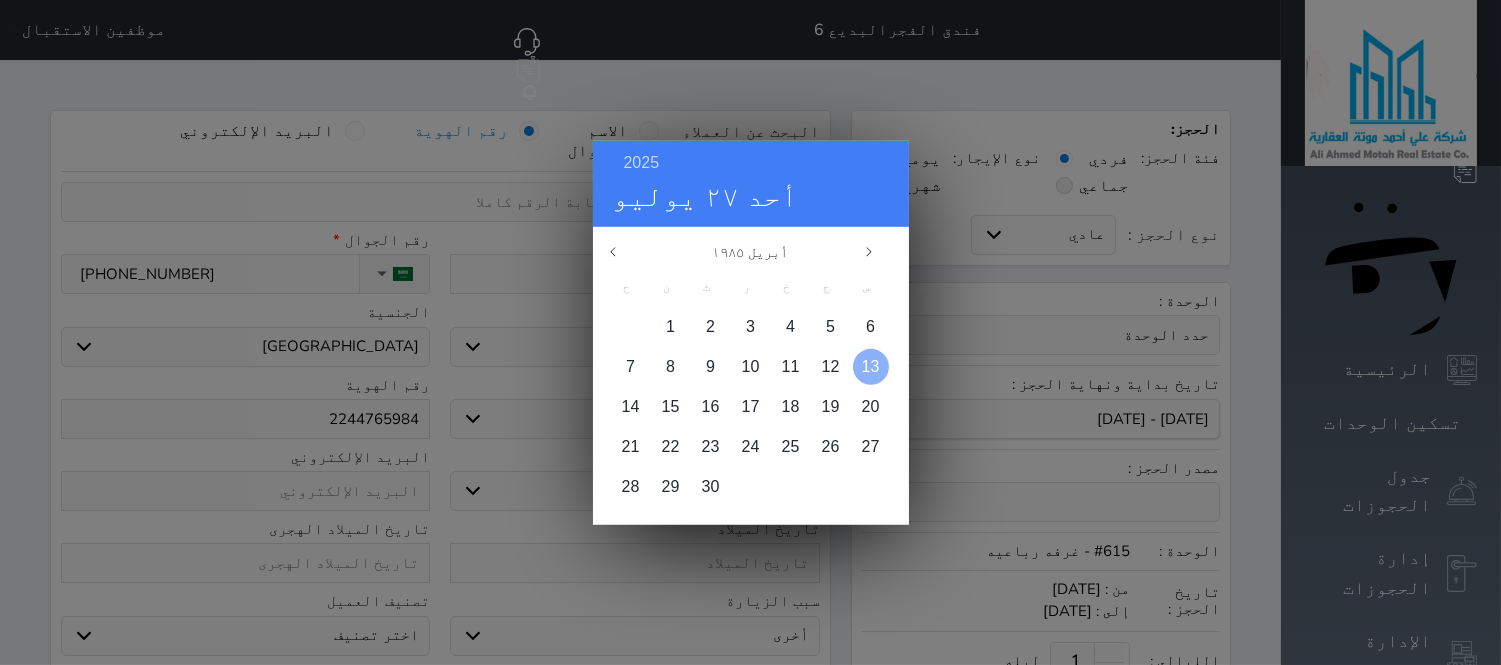 click on "13" at bounding box center (871, 365) 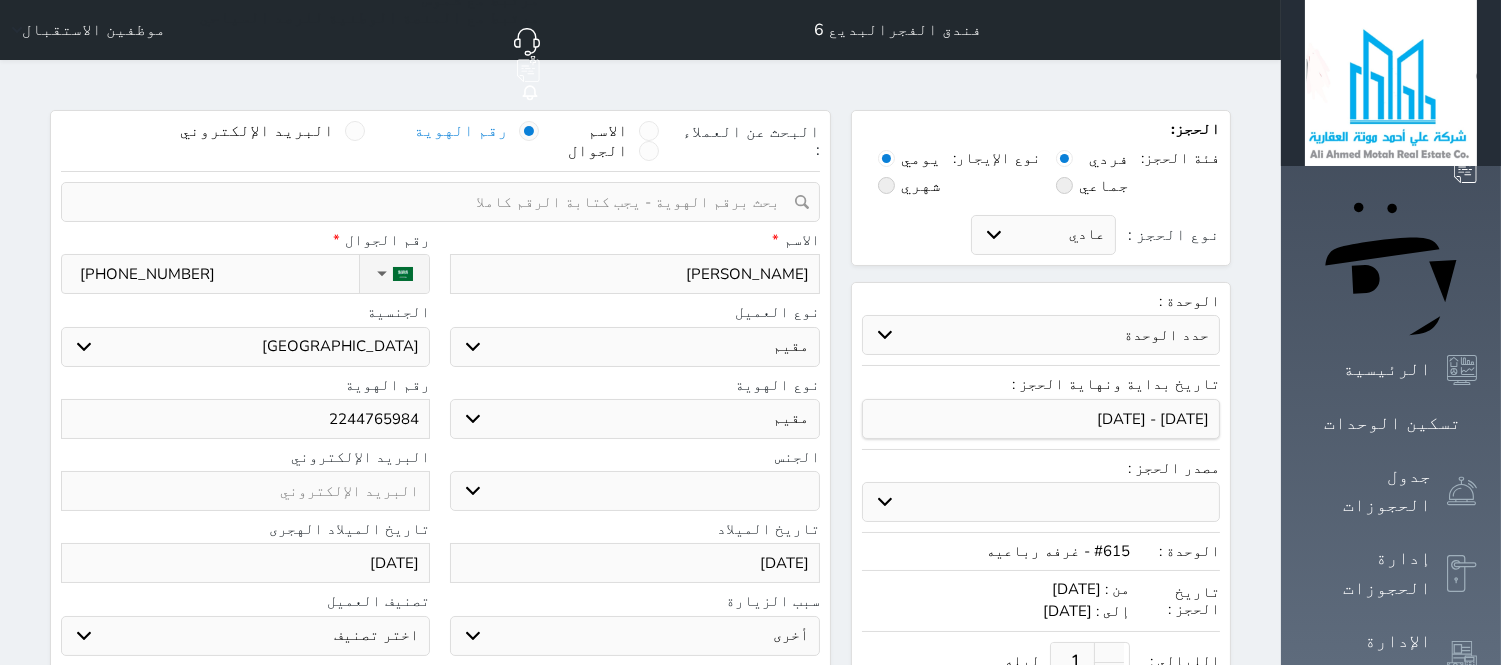 scroll, scrollTop: 147, scrollLeft: 0, axis: vertical 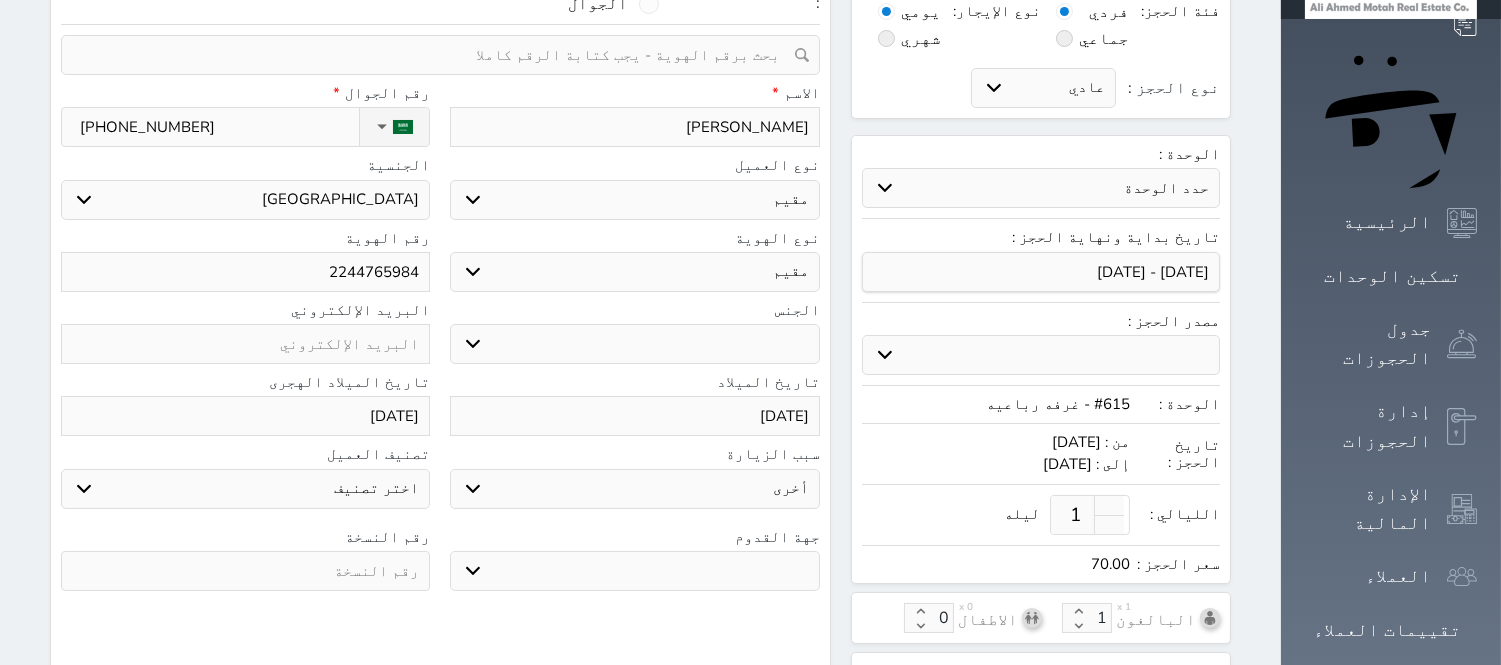 click at bounding box center (245, 571) 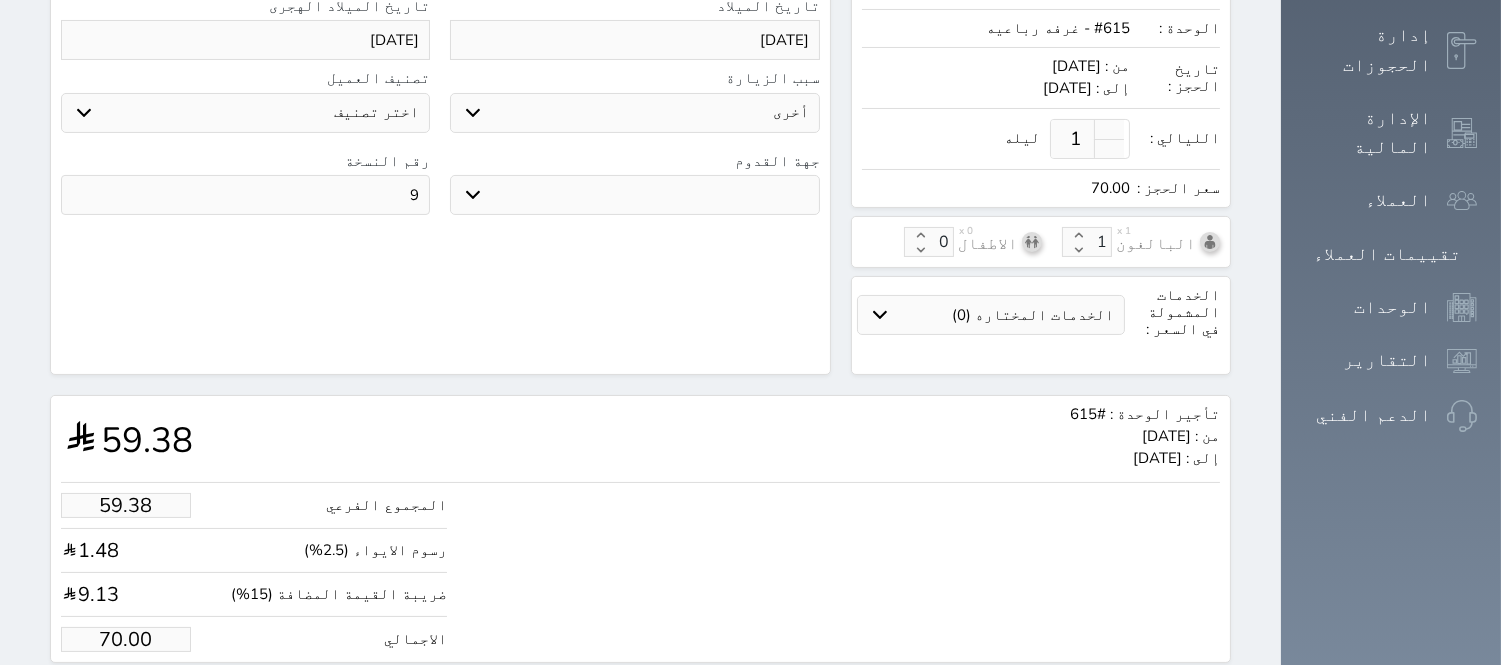scroll, scrollTop: 564, scrollLeft: 0, axis: vertical 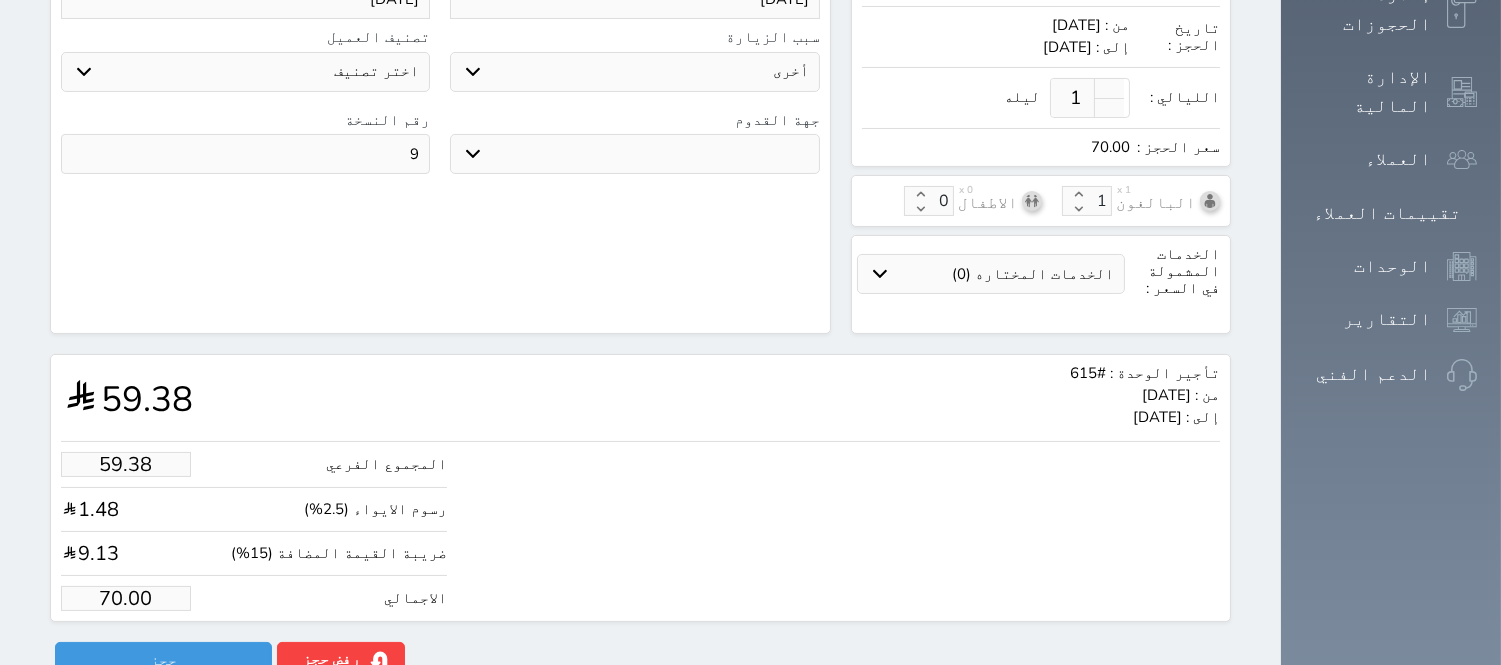 click on "70.00" at bounding box center (126, 598) 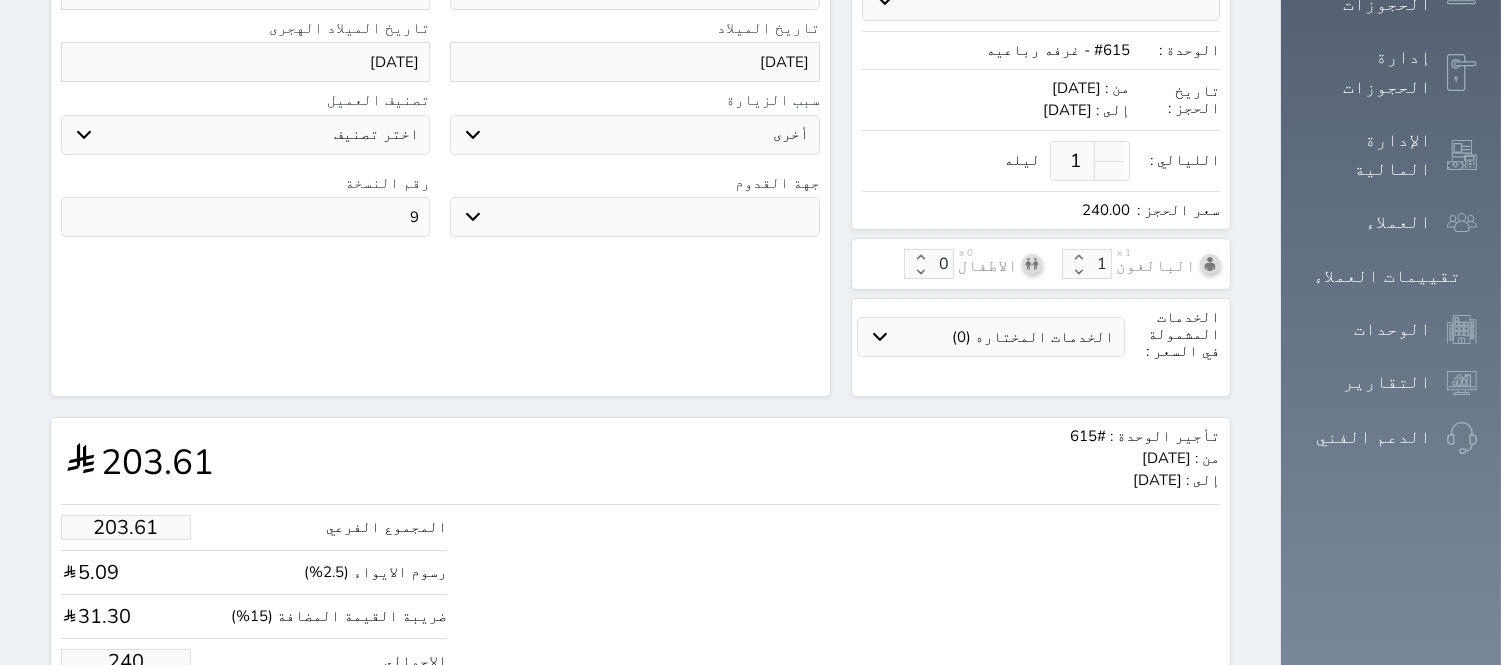 scroll, scrollTop: 416, scrollLeft: 0, axis: vertical 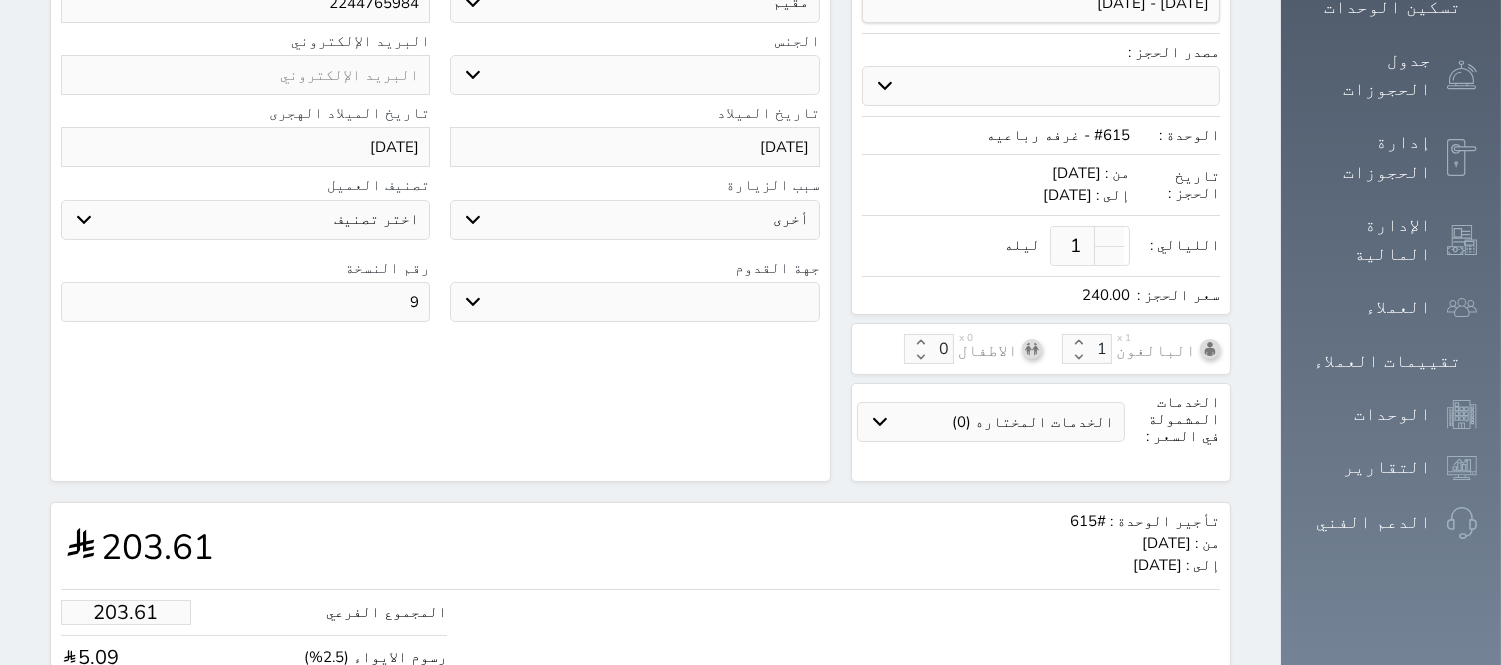 click on "1" at bounding box center (1075, 246) 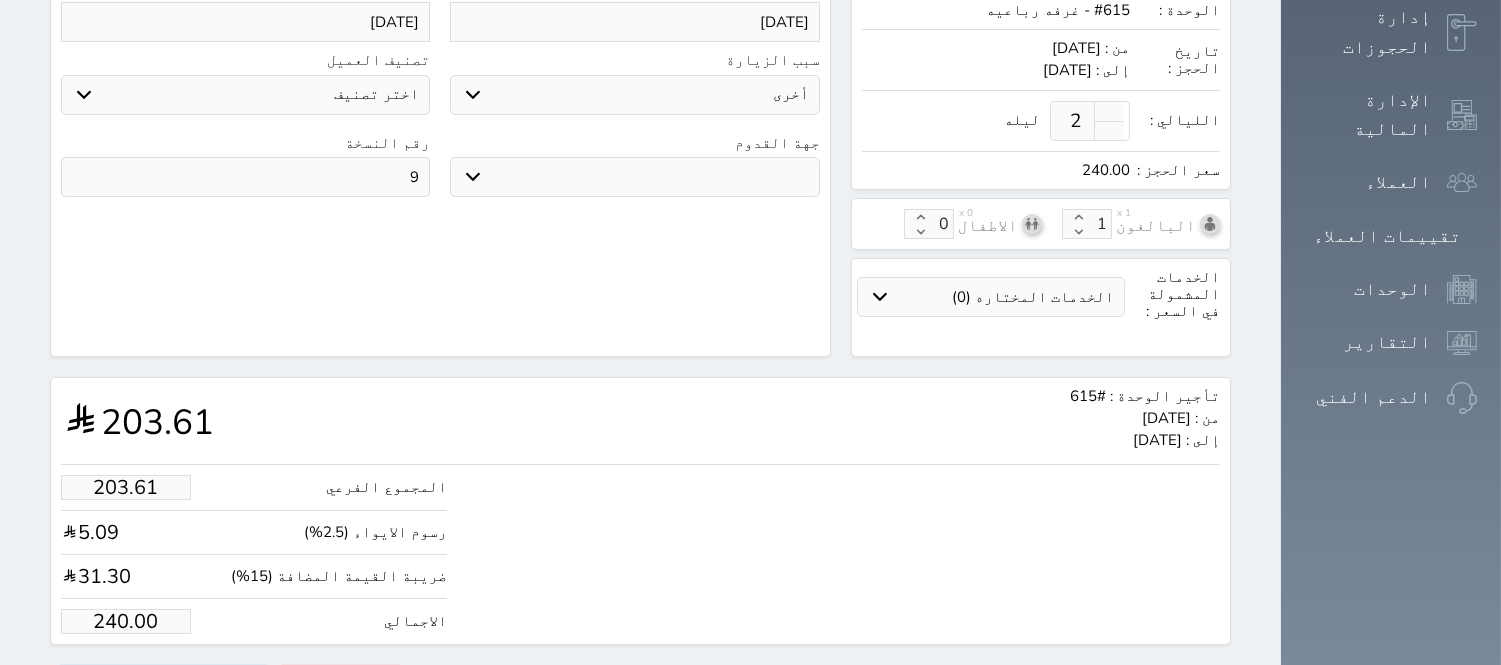scroll, scrollTop: 564, scrollLeft: 0, axis: vertical 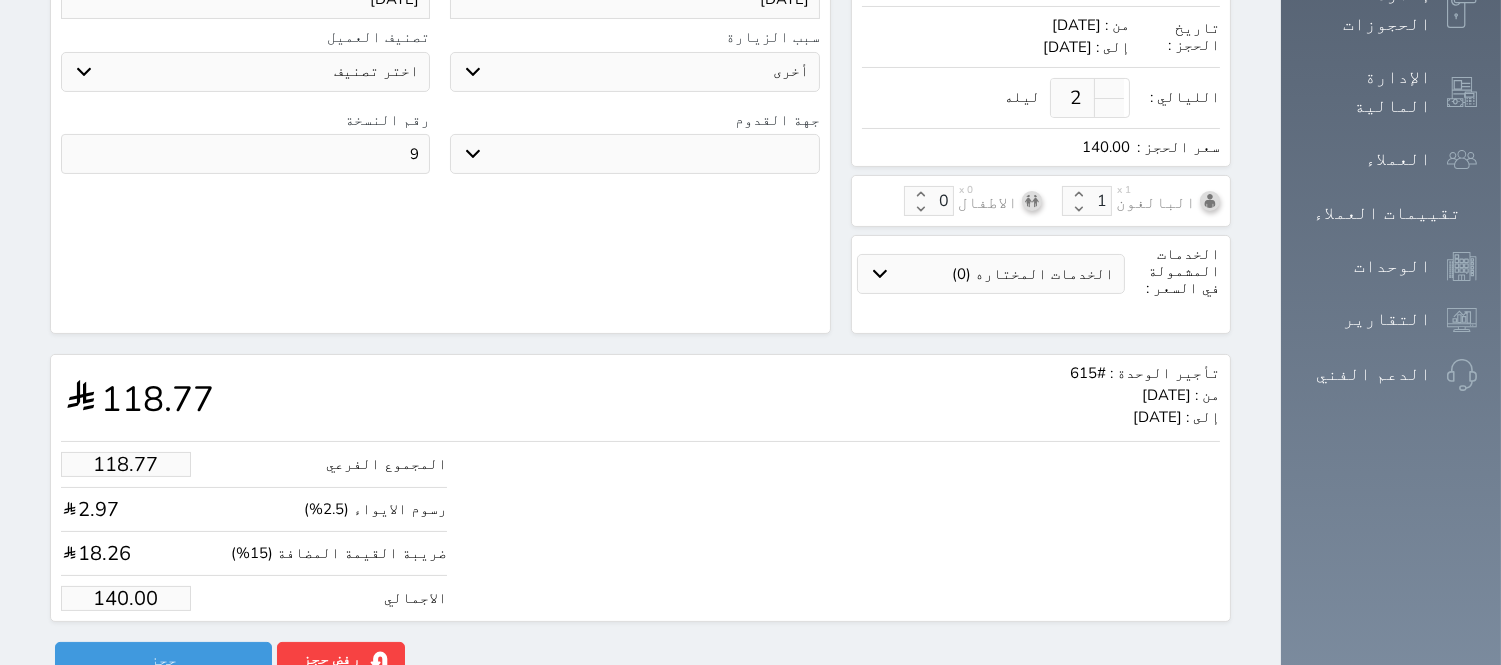 click on "140.00" at bounding box center [126, 598] 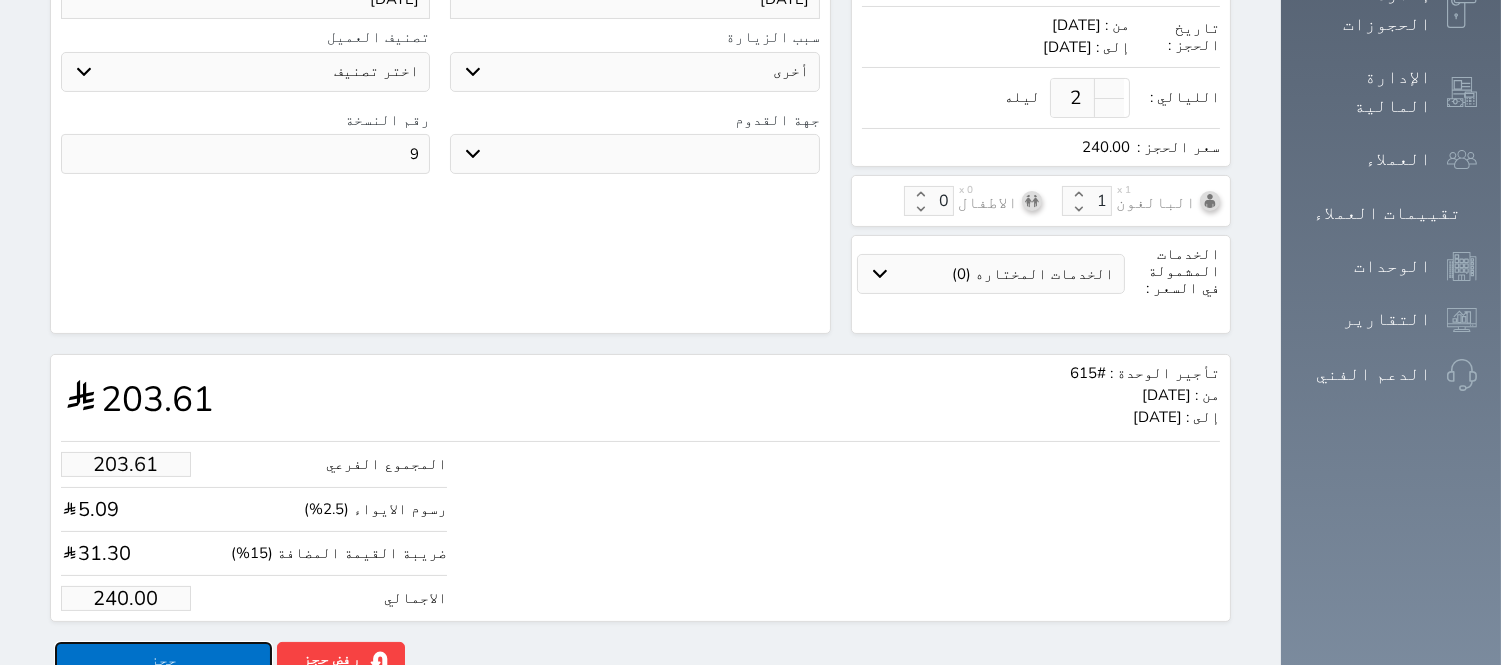 click on "حجز" at bounding box center [163, 659] 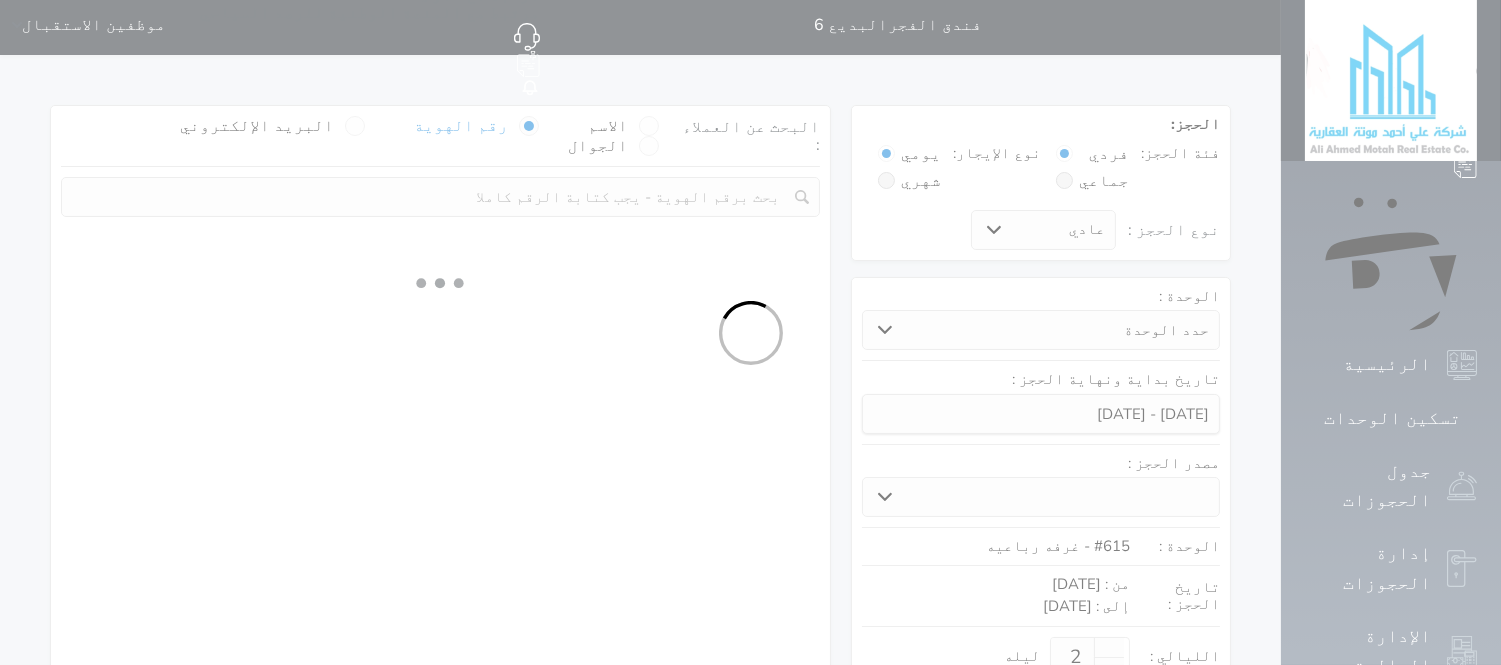 scroll, scrollTop: 0, scrollLeft: 0, axis: both 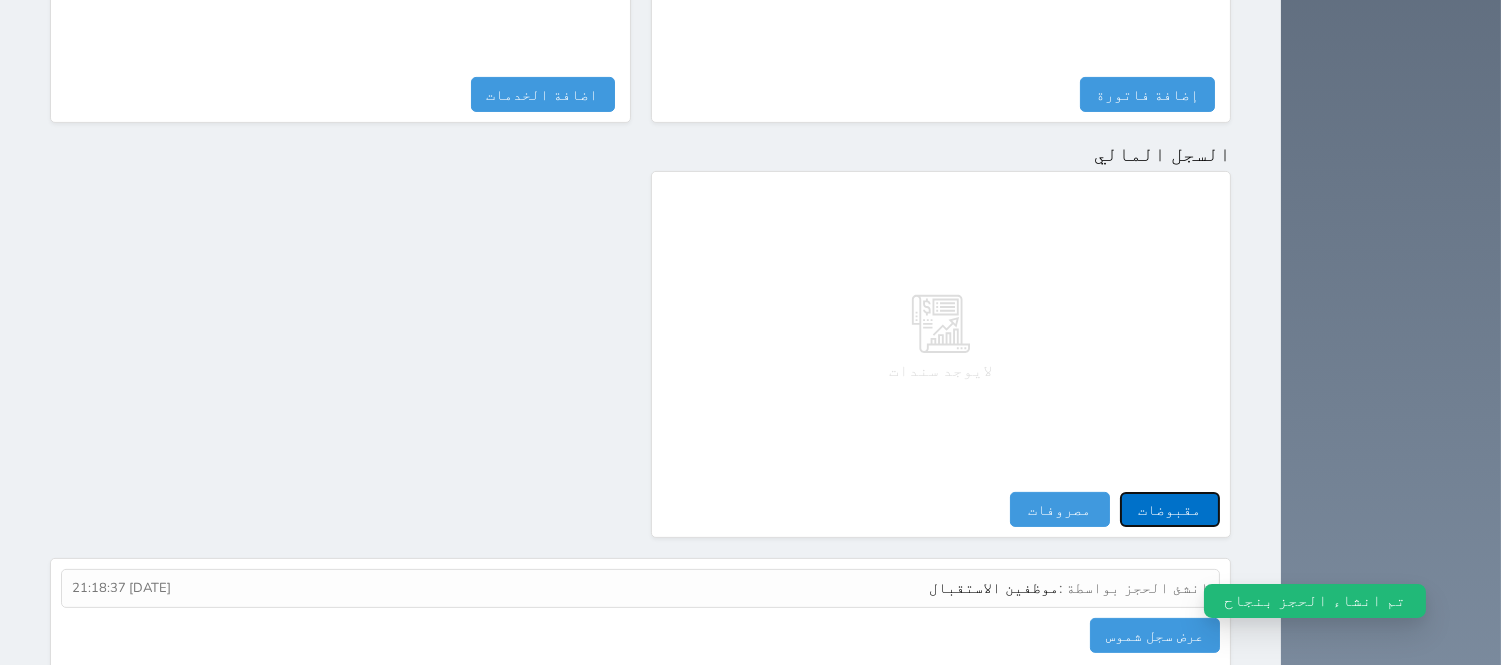 click on "مقبوضات" at bounding box center (1170, 509) 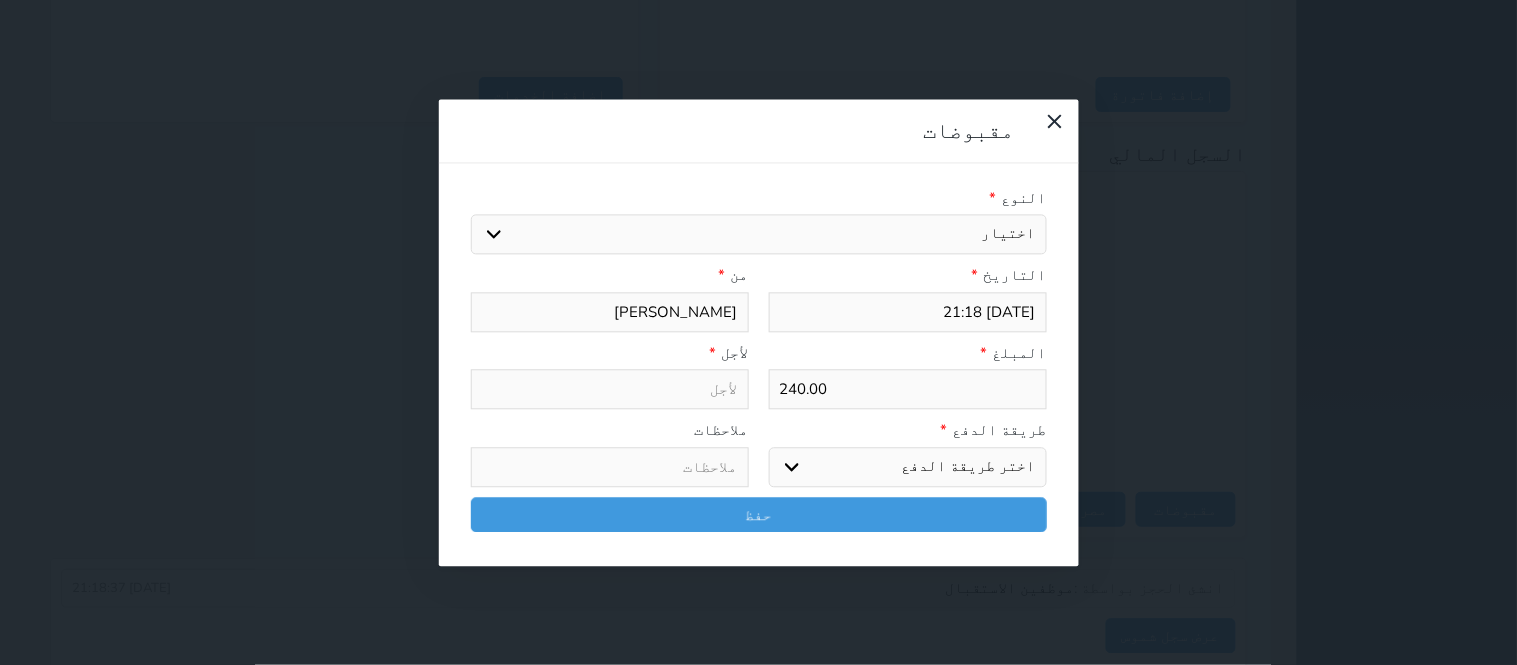 click on "اختيار   مقبوضات عامة قيمة إيجار فواتير تامين عربون لا ينطبق آخر مغسلة واي فاي - الإنترنت مواقف السيارات طعام الأغذية والمشروبات مشروبات المشروبات الباردة المشروبات الساخنة الإفطار غداء عشاء مخبز و كعك حمام سباحة الصالة الرياضية سبا و خدمات الجمال اختيار وإسقاط (خدمات النقل) ميني بار كابل - تلفزيون سرير إضافي تصفيف الشعر التسوق خدمات الجولات السياحية المنظمة خدمات الدليل السياحي" at bounding box center (759, 235) 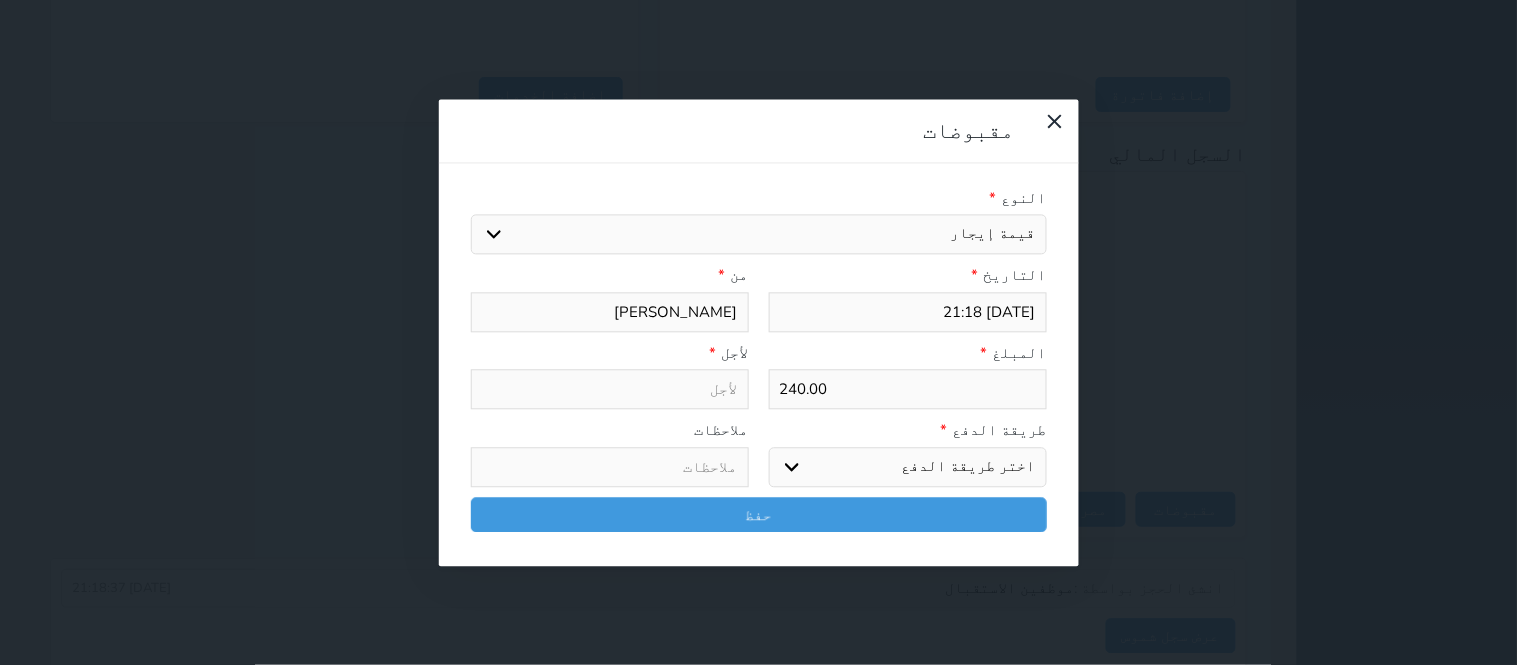click on "اختيار   مقبوضات عامة قيمة إيجار فواتير تامين عربون لا ينطبق آخر مغسلة واي فاي - الإنترنت مواقف السيارات طعام الأغذية والمشروبات مشروبات المشروبات الباردة المشروبات الساخنة الإفطار غداء عشاء مخبز و كعك حمام سباحة الصالة الرياضية سبا و خدمات الجمال اختيار وإسقاط (خدمات النقل) ميني بار كابل - تلفزيون سرير إضافي تصفيف الشعر التسوق خدمات الجولات السياحية المنظمة خدمات الدليل السياحي" at bounding box center [759, 235] 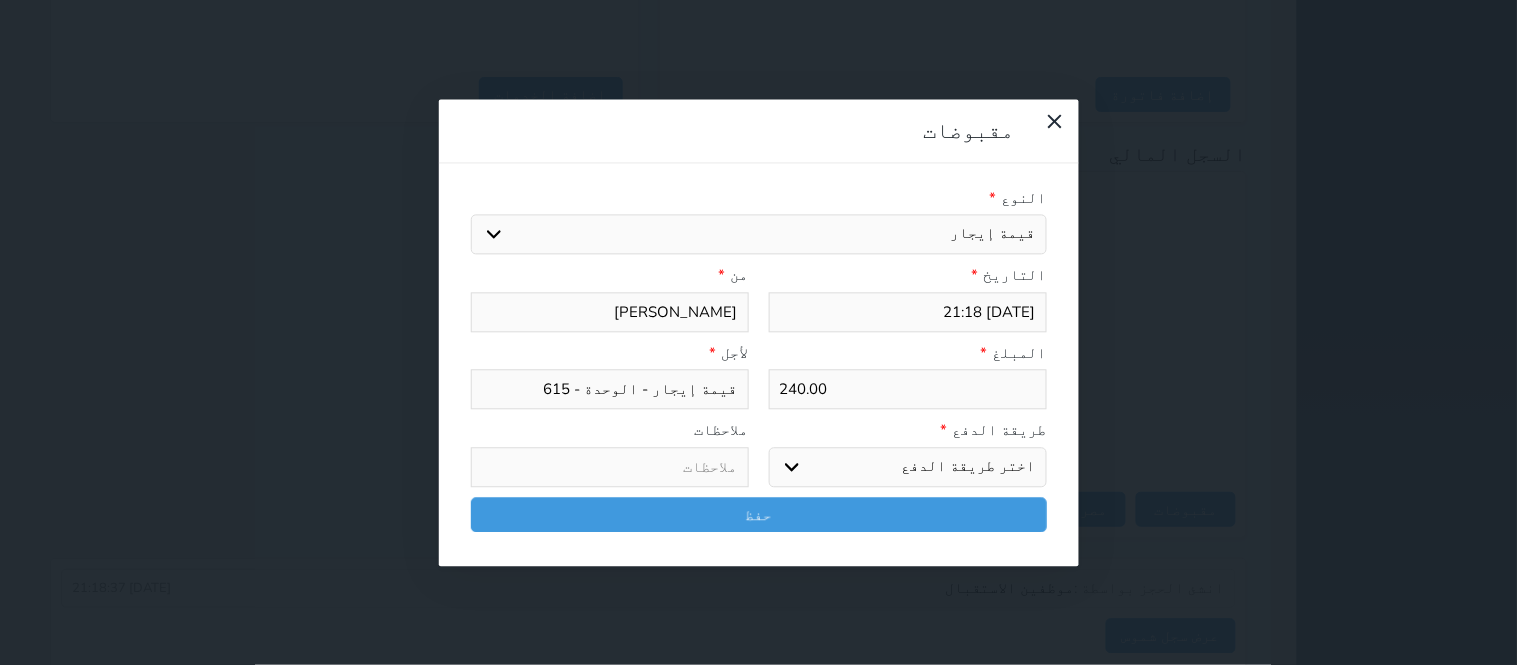 click on "اختر طريقة الدفع   دفع نقدى   تحويل بنكى   مدى   بطاقة ائتمان   آجل" at bounding box center (908, 467) 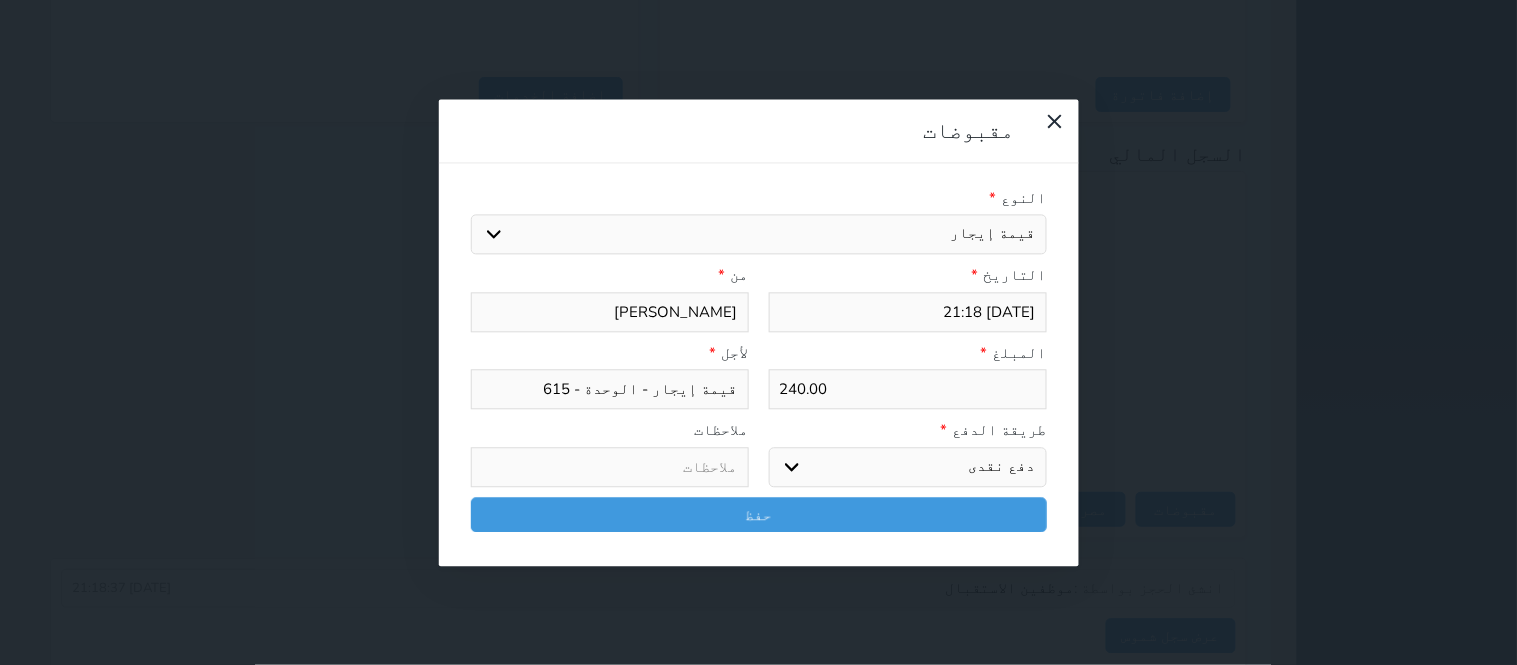 click on "اختر طريقة الدفع   دفع نقدى   تحويل بنكى   مدى   بطاقة ائتمان   آجل" at bounding box center [908, 467] 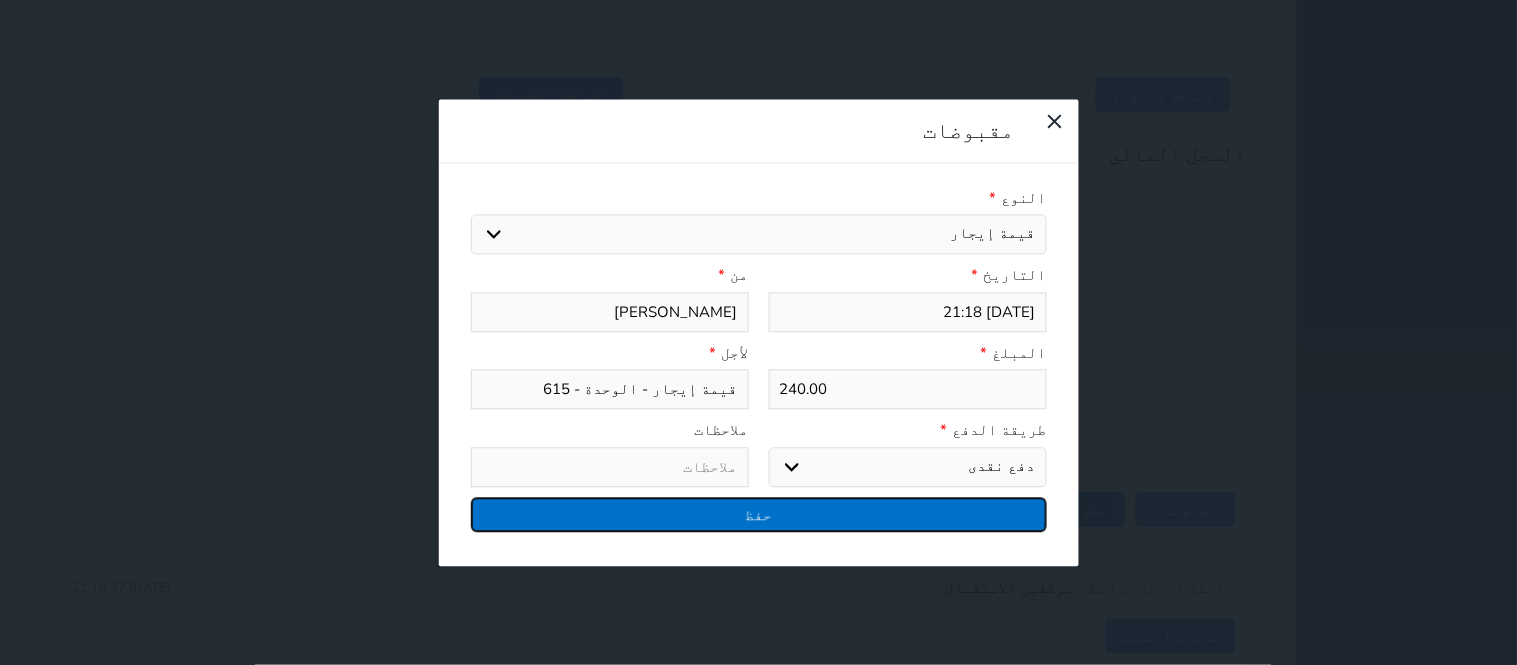 click on "حفظ" at bounding box center [759, 514] 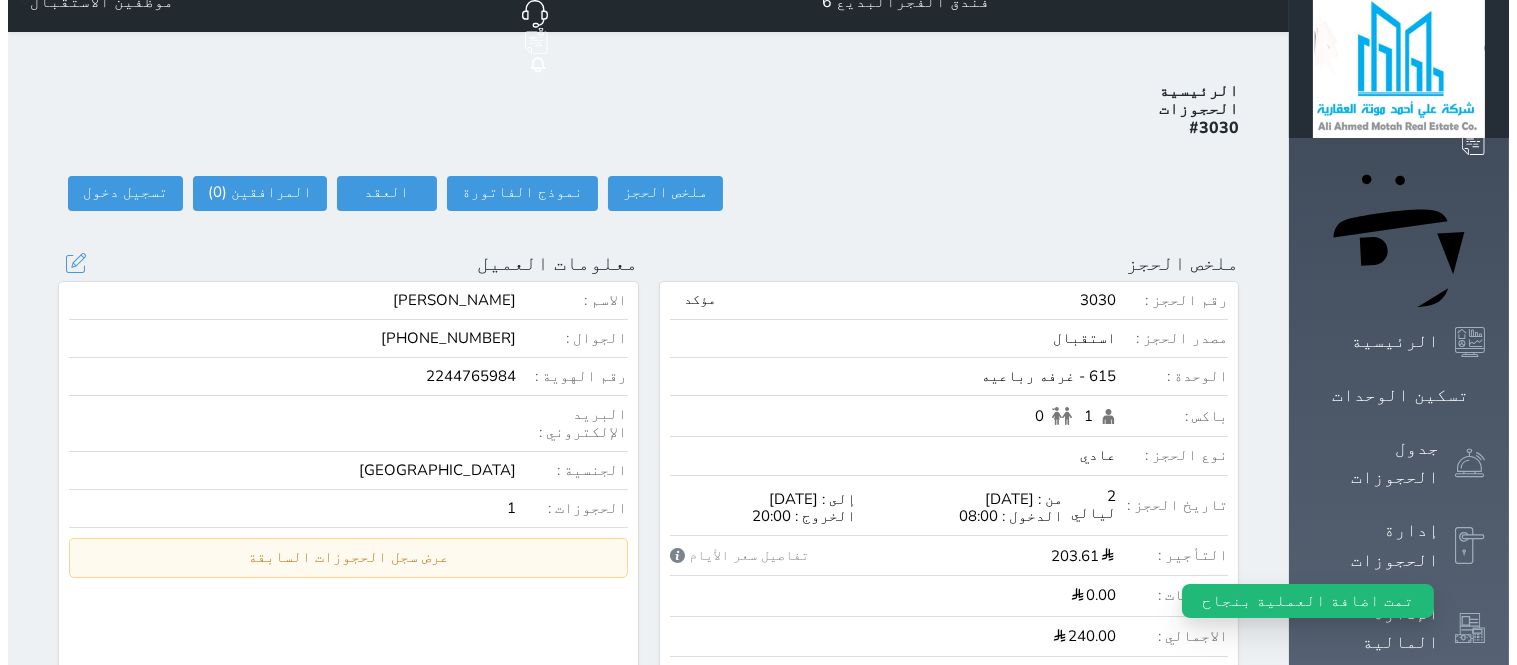 scroll, scrollTop: 0, scrollLeft: 0, axis: both 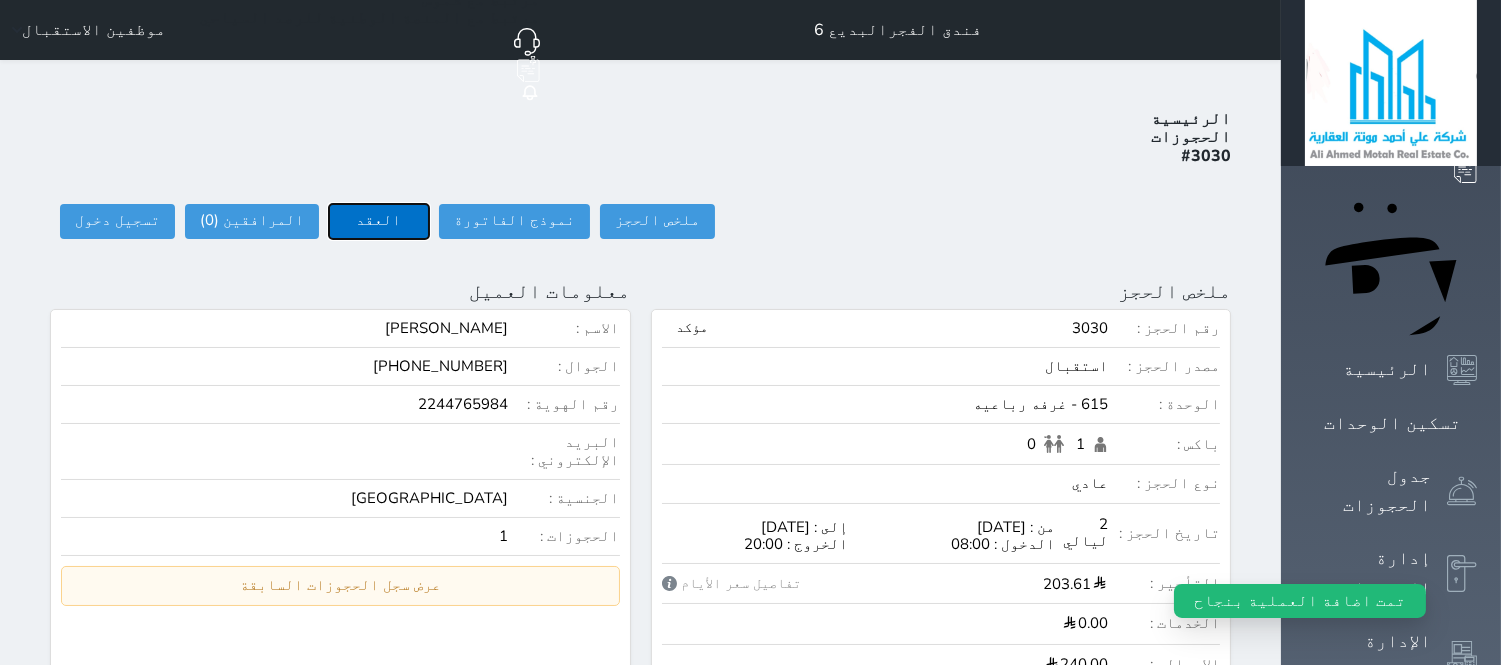 click on "العقد" at bounding box center [379, 221] 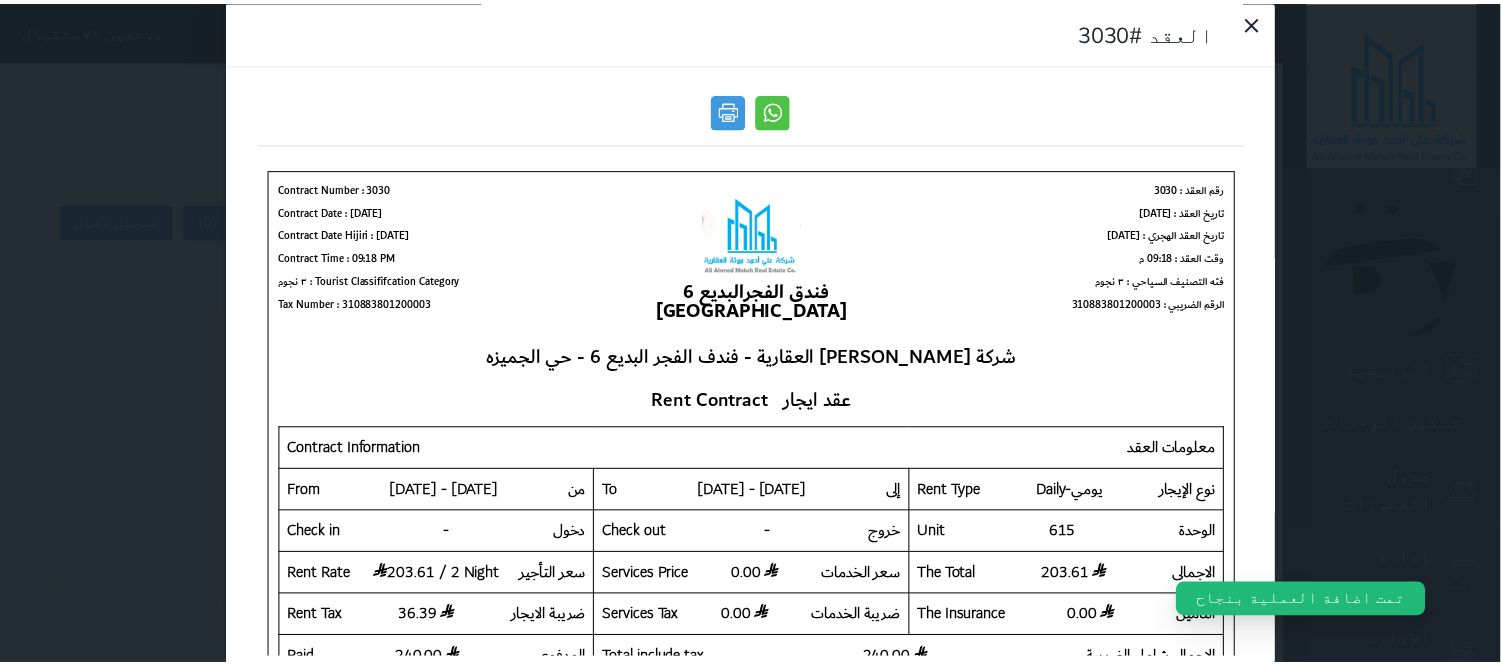scroll, scrollTop: 0, scrollLeft: 0, axis: both 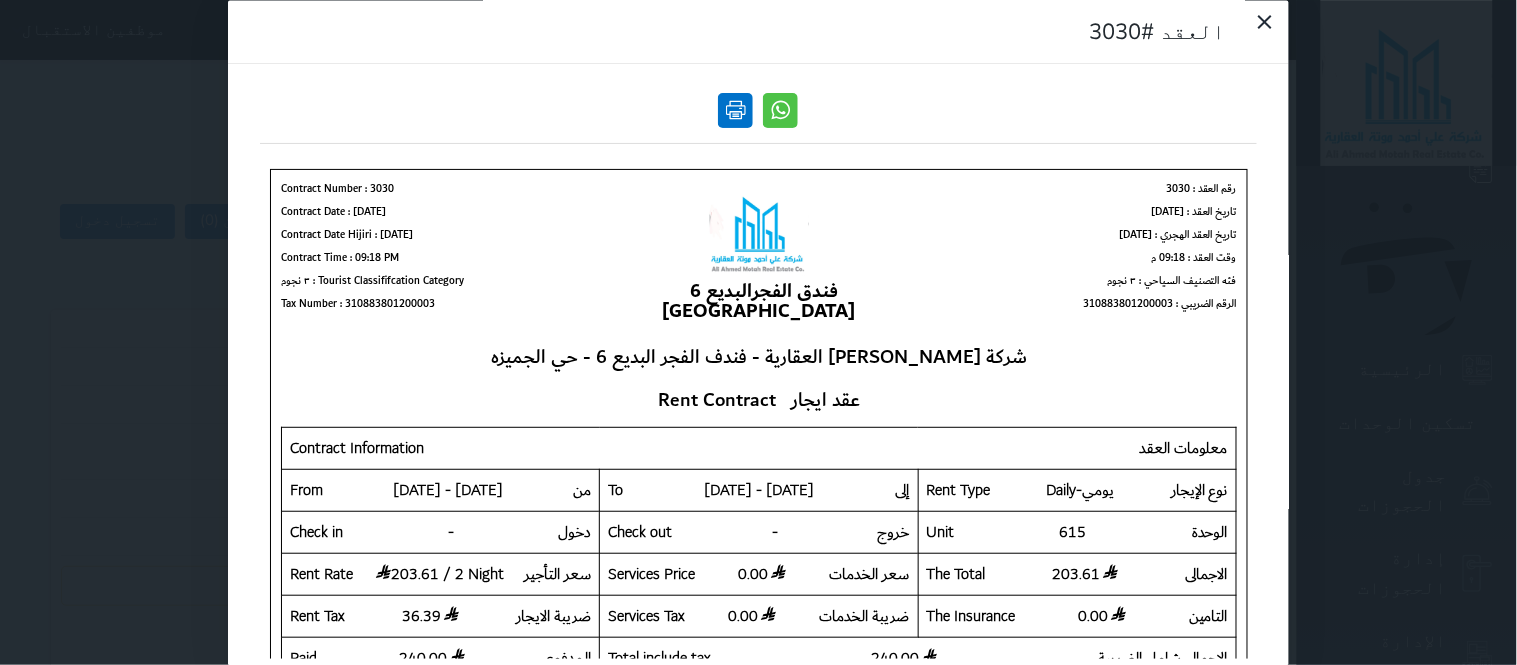 click at bounding box center [736, 110] 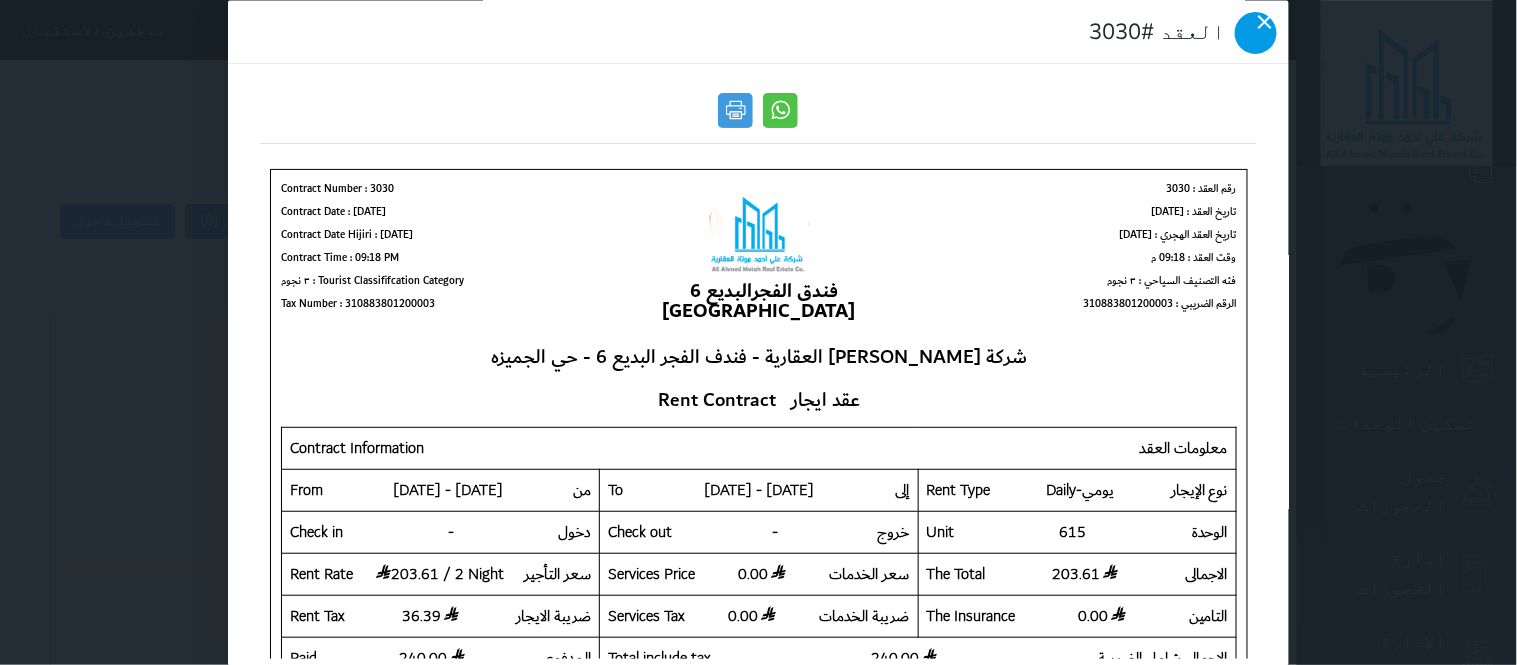 click at bounding box center [1256, 33] 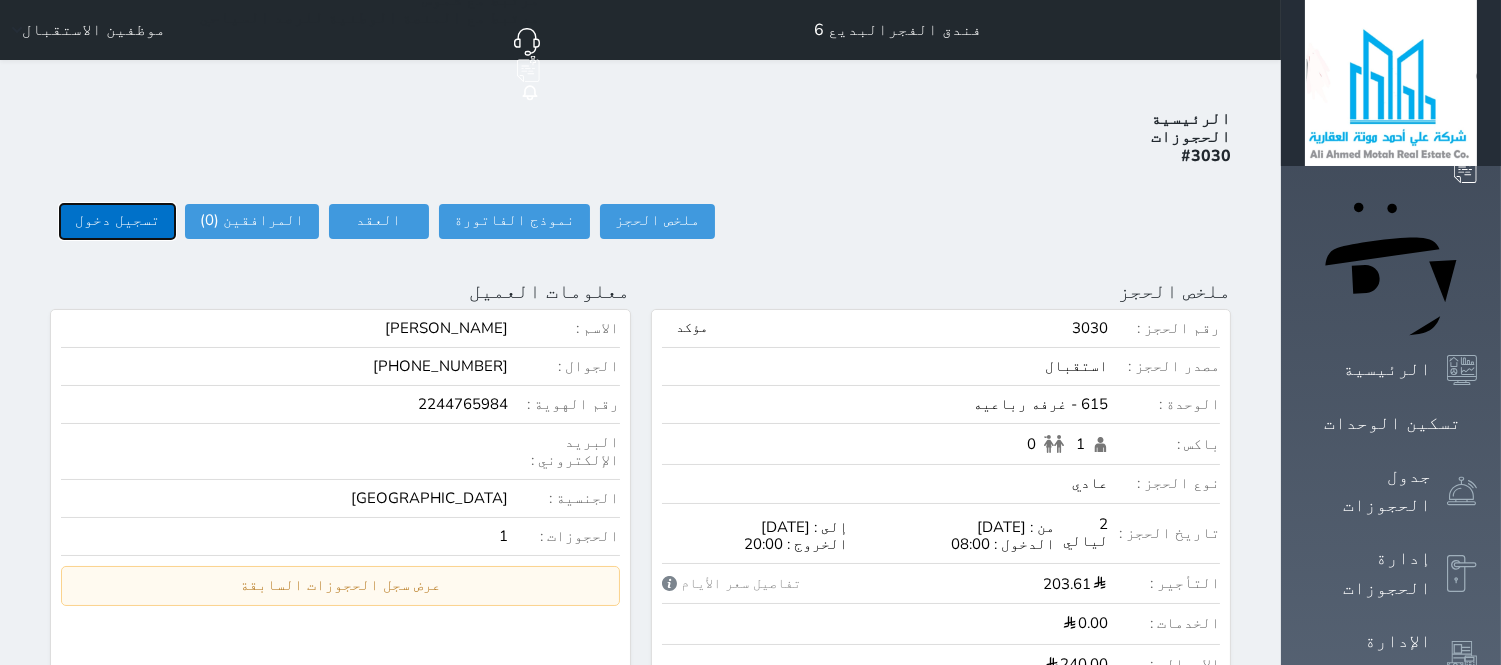 click on "تسجيل دخول" at bounding box center (117, 221) 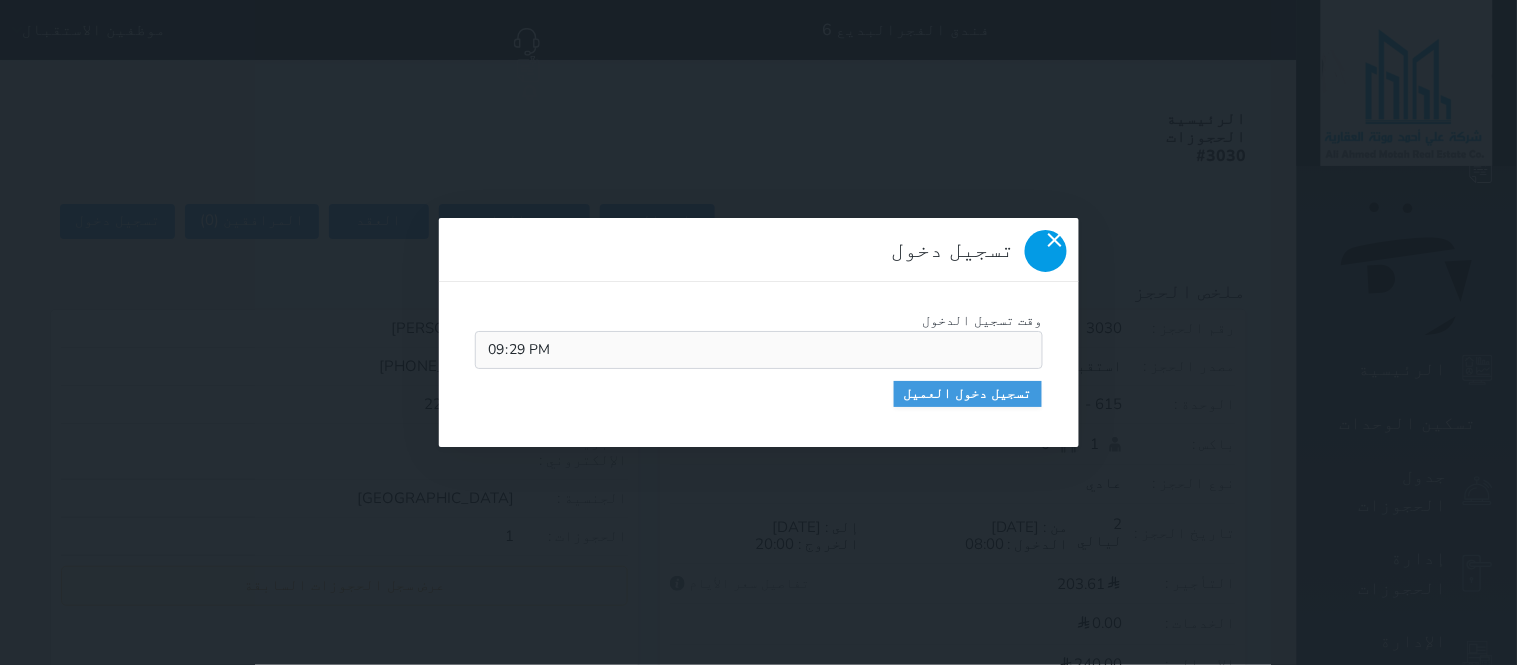 click at bounding box center [1046, 251] 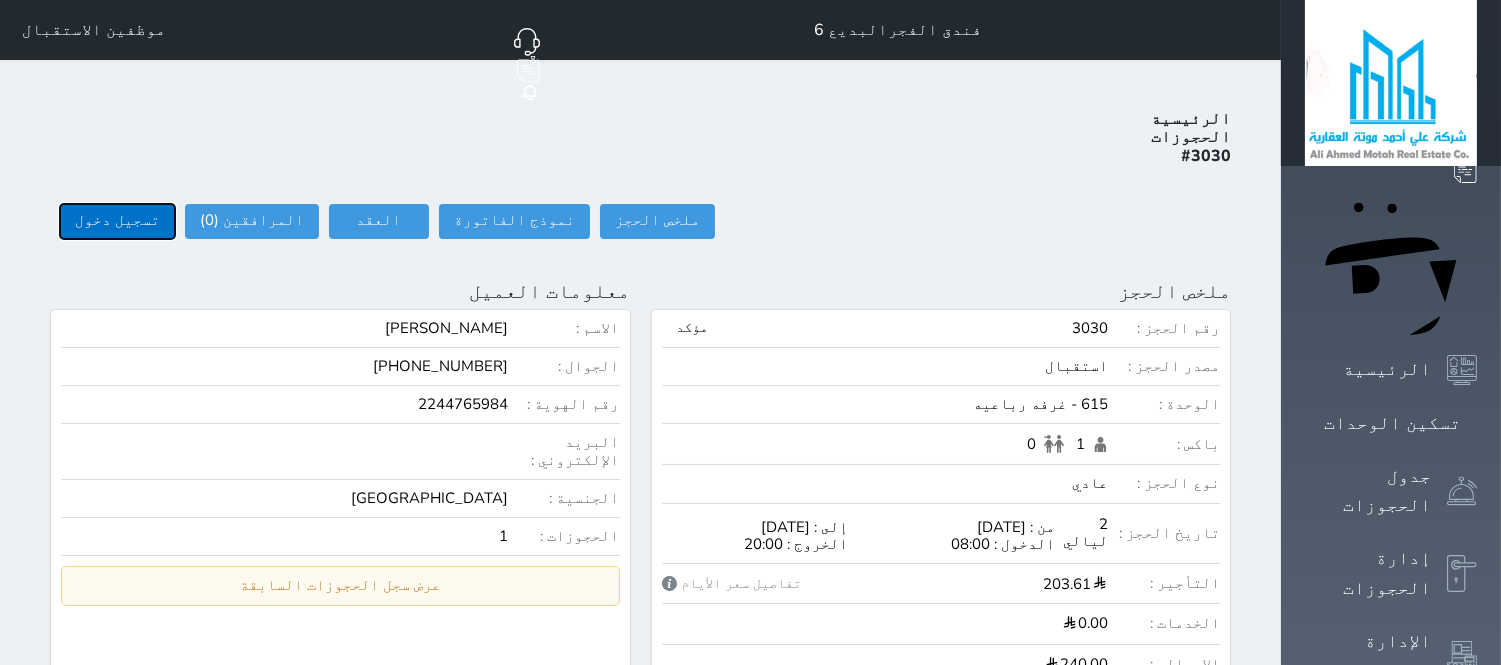 click on "تسجيل دخول" at bounding box center [117, 221] 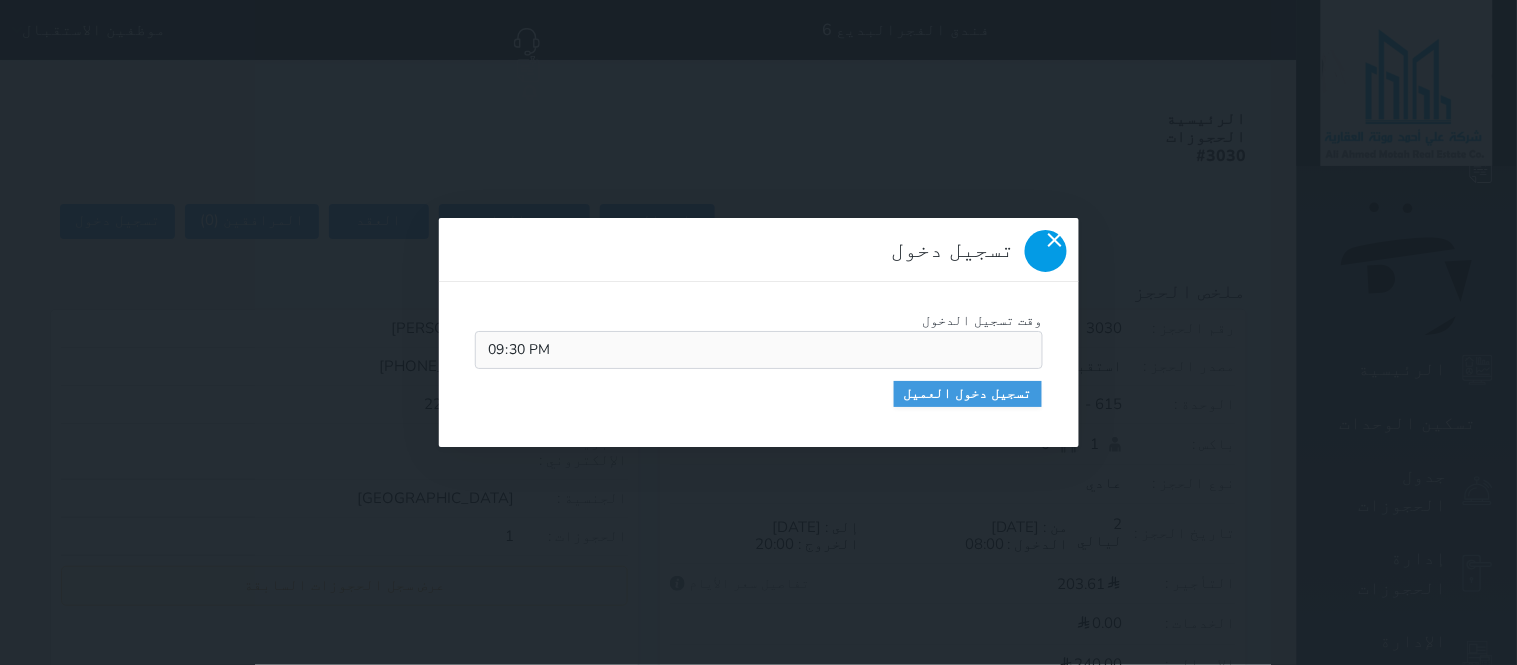 click at bounding box center (1046, 251) 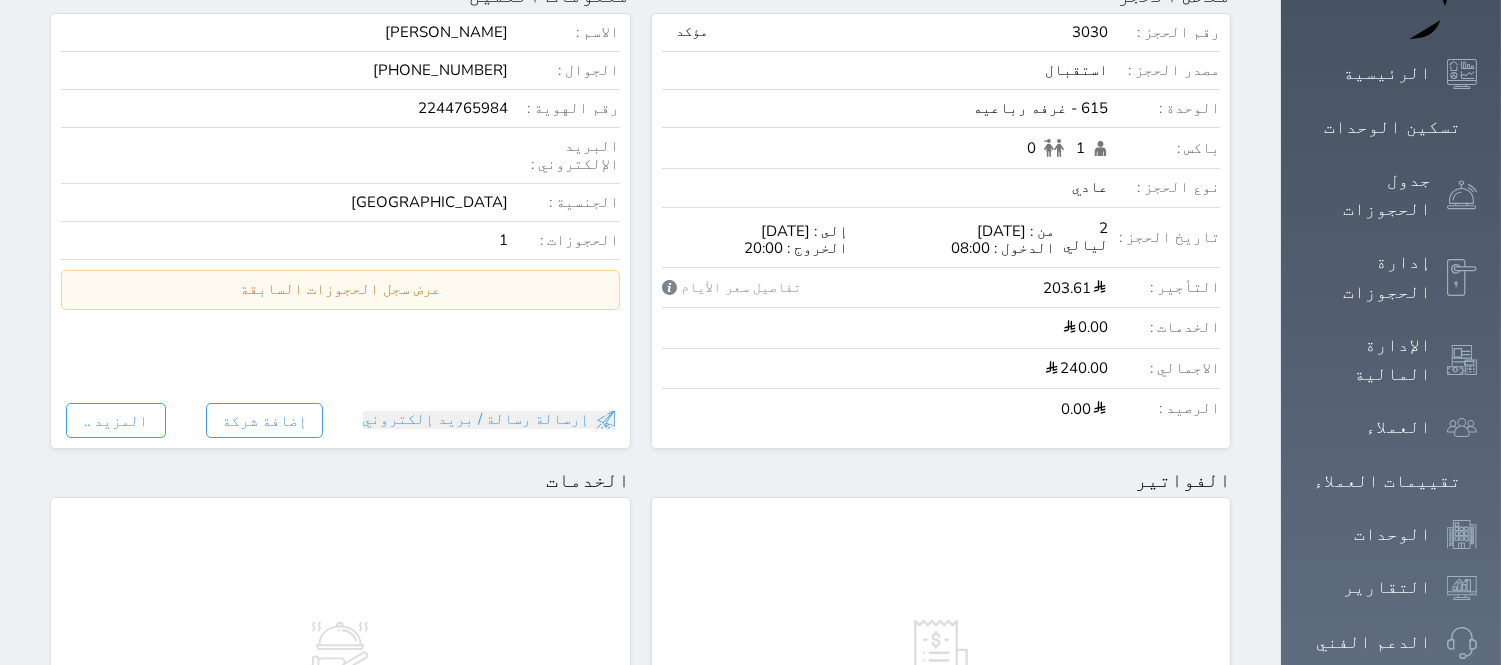 scroll, scrollTop: 0, scrollLeft: 0, axis: both 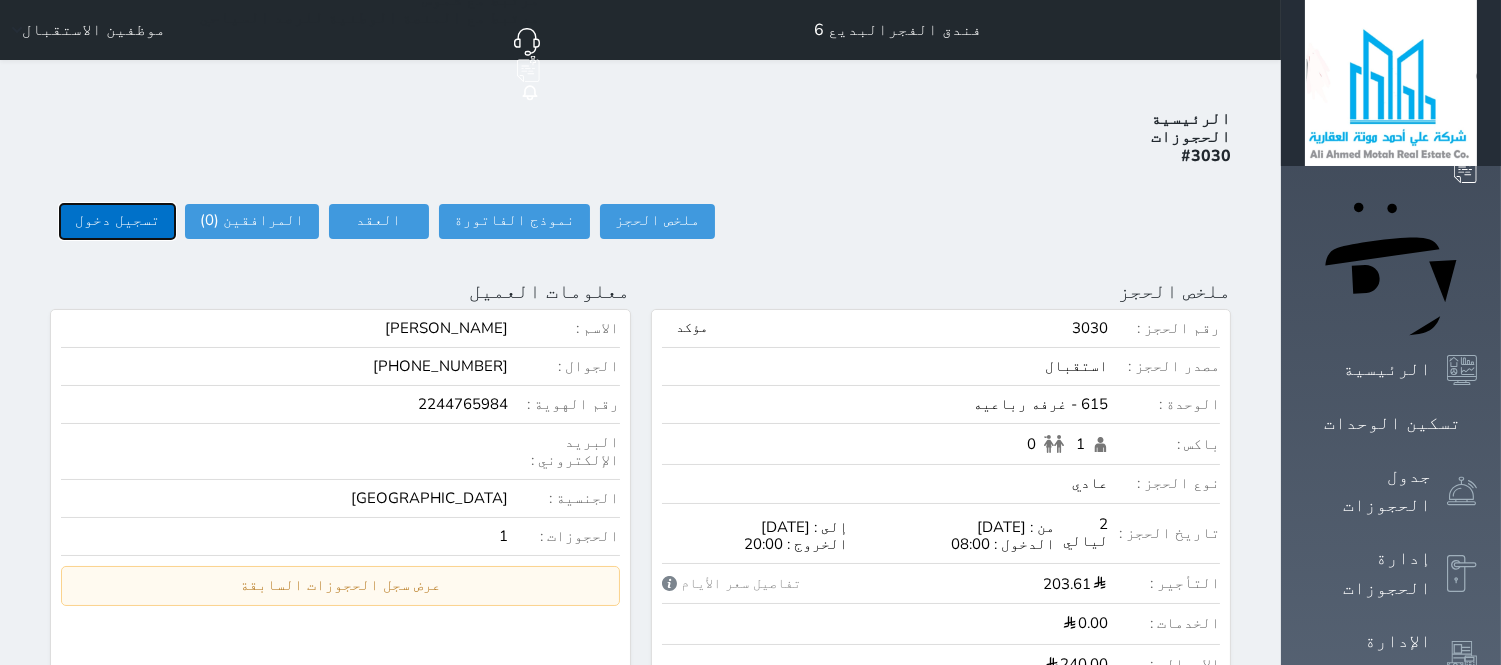 click on "تسجيل دخول" at bounding box center (117, 221) 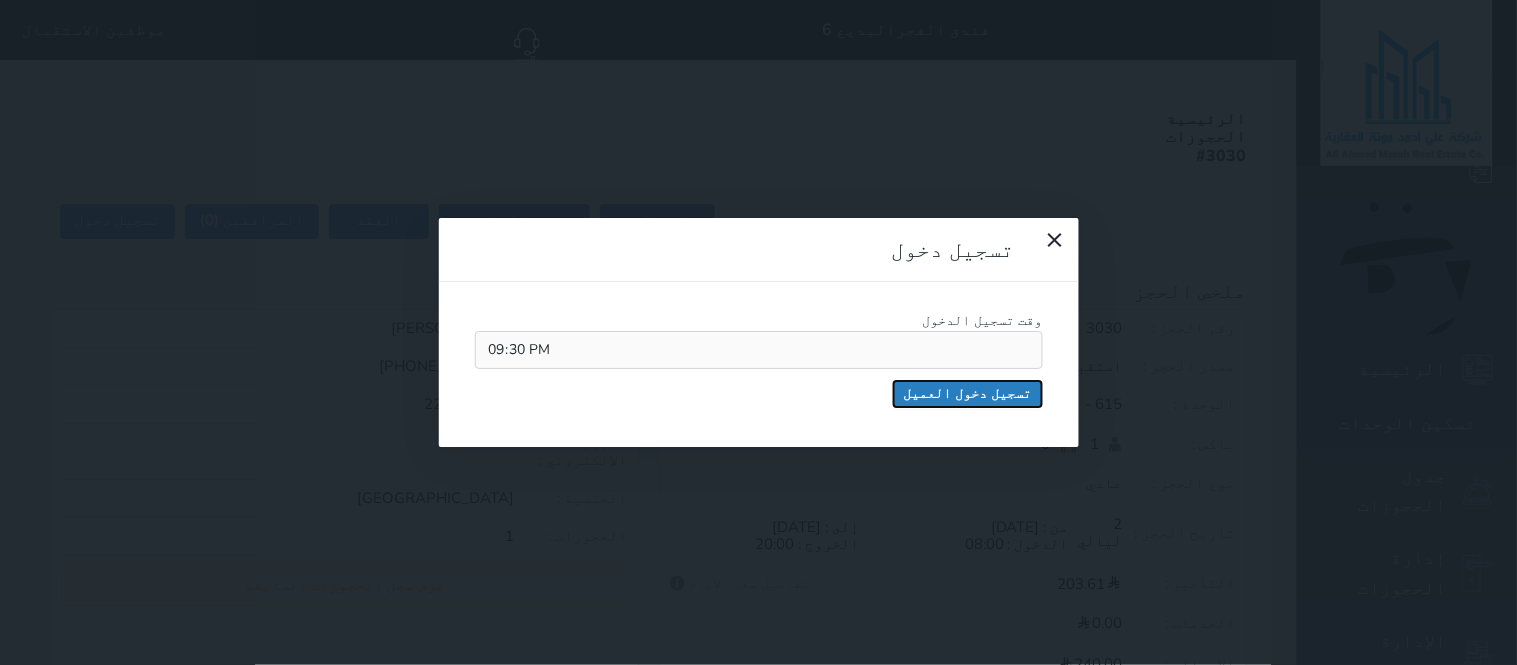 click on "تسجيل دخول العميل" at bounding box center (968, 394) 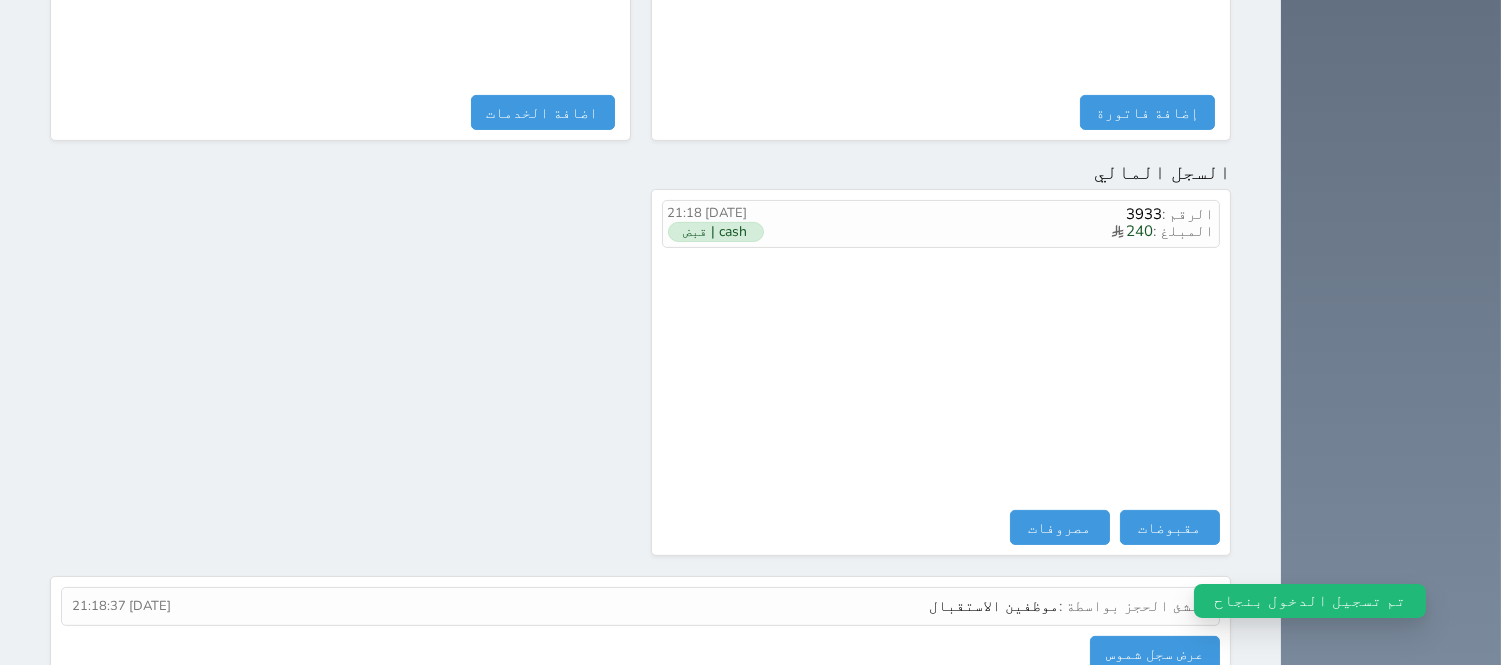 scroll, scrollTop: 1115, scrollLeft: 0, axis: vertical 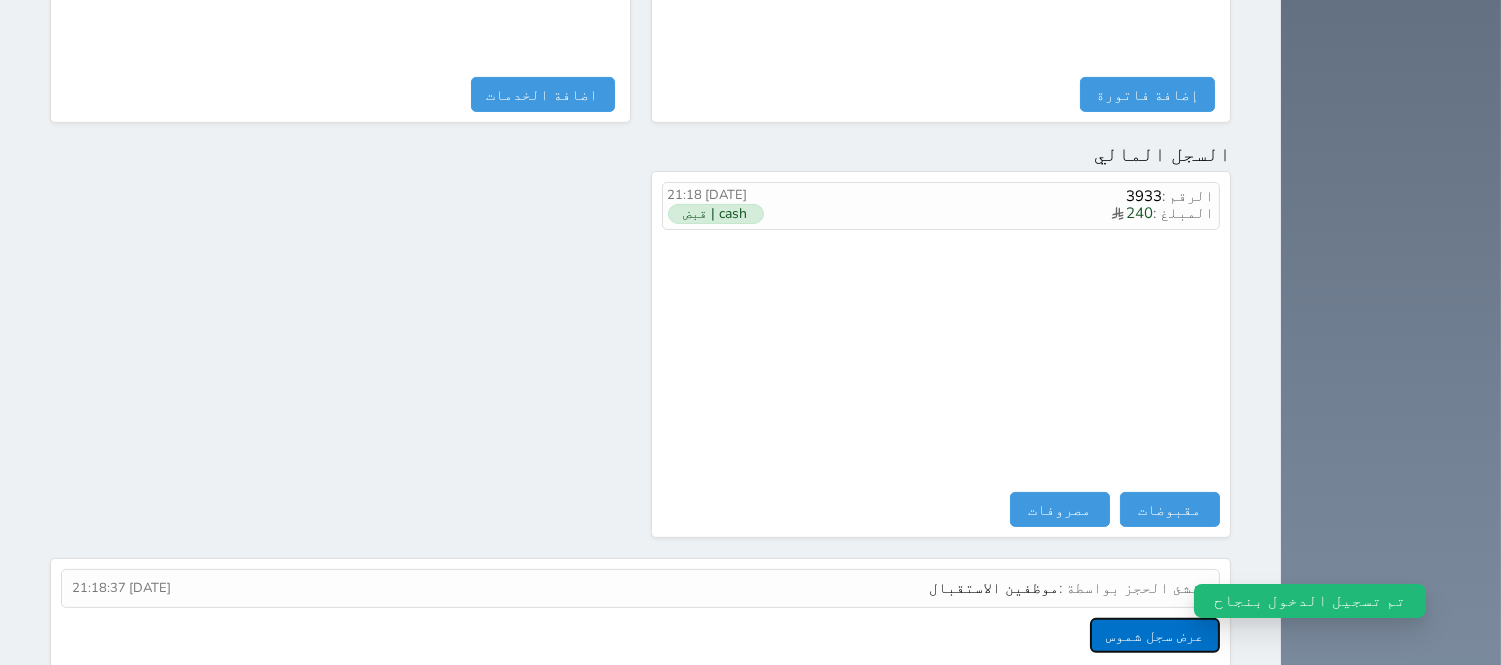 click on "عرض سجل شموس" at bounding box center (1155, 635) 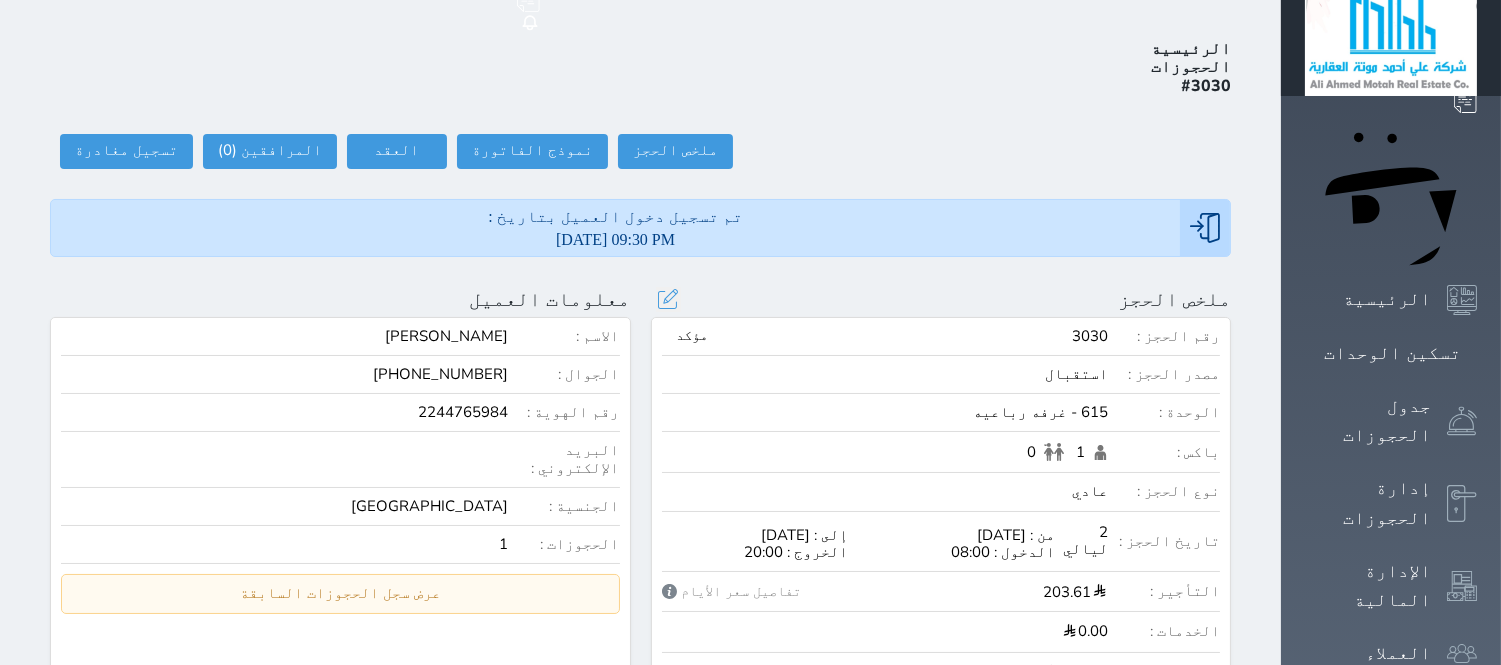scroll, scrollTop: 0, scrollLeft: 0, axis: both 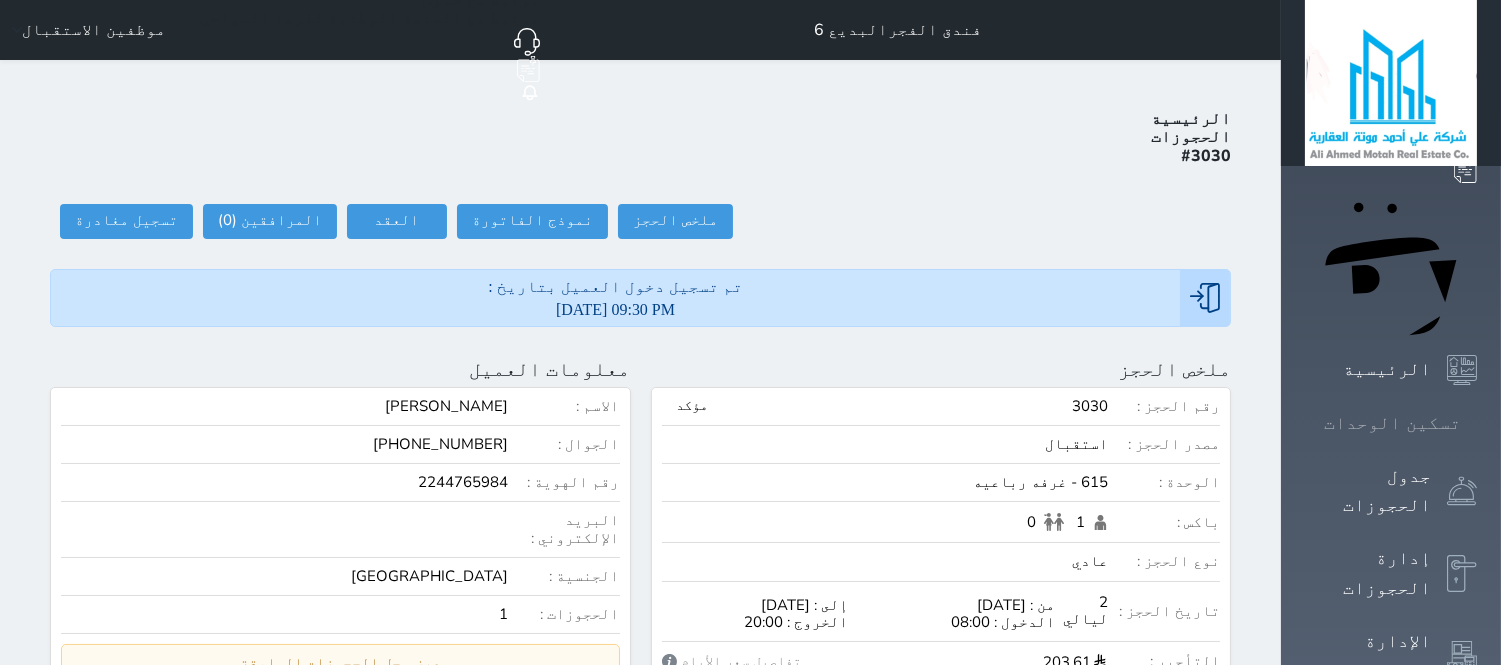 click at bounding box center (1477, 423) 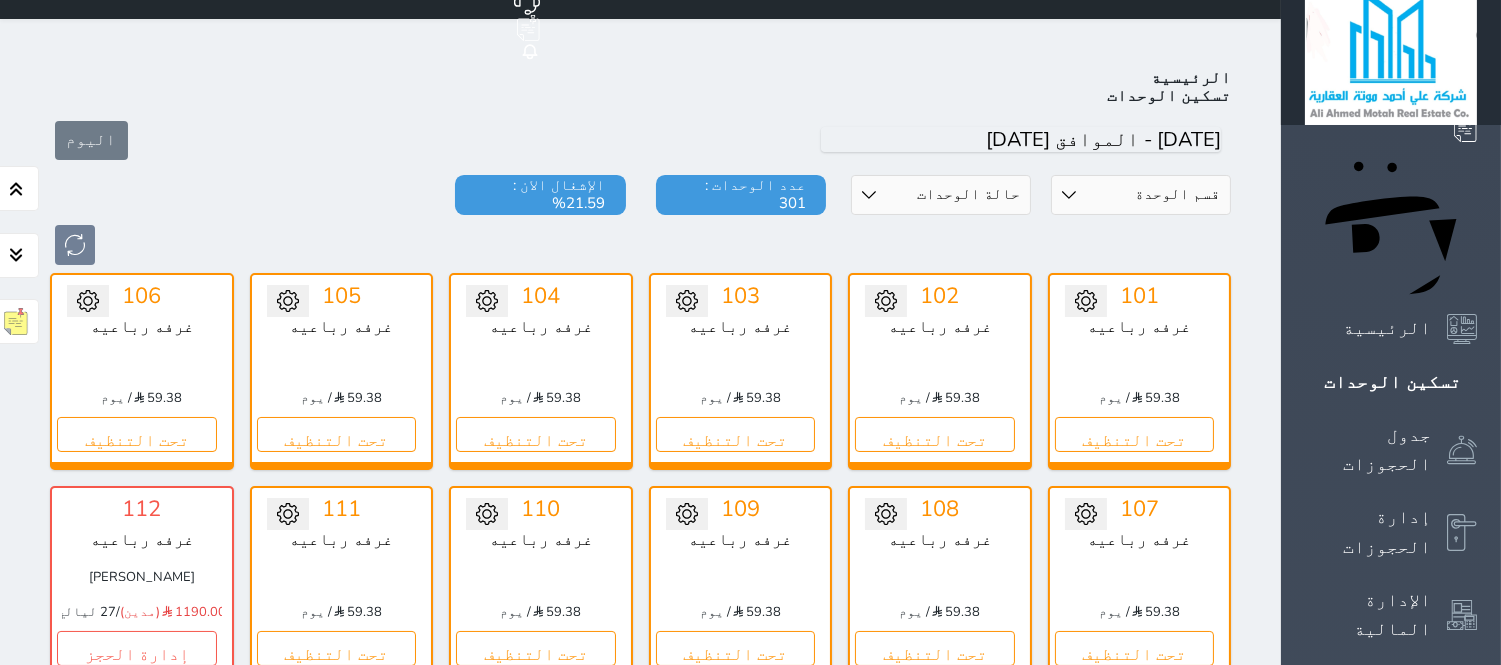 scroll, scrollTop: 0, scrollLeft: 0, axis: both 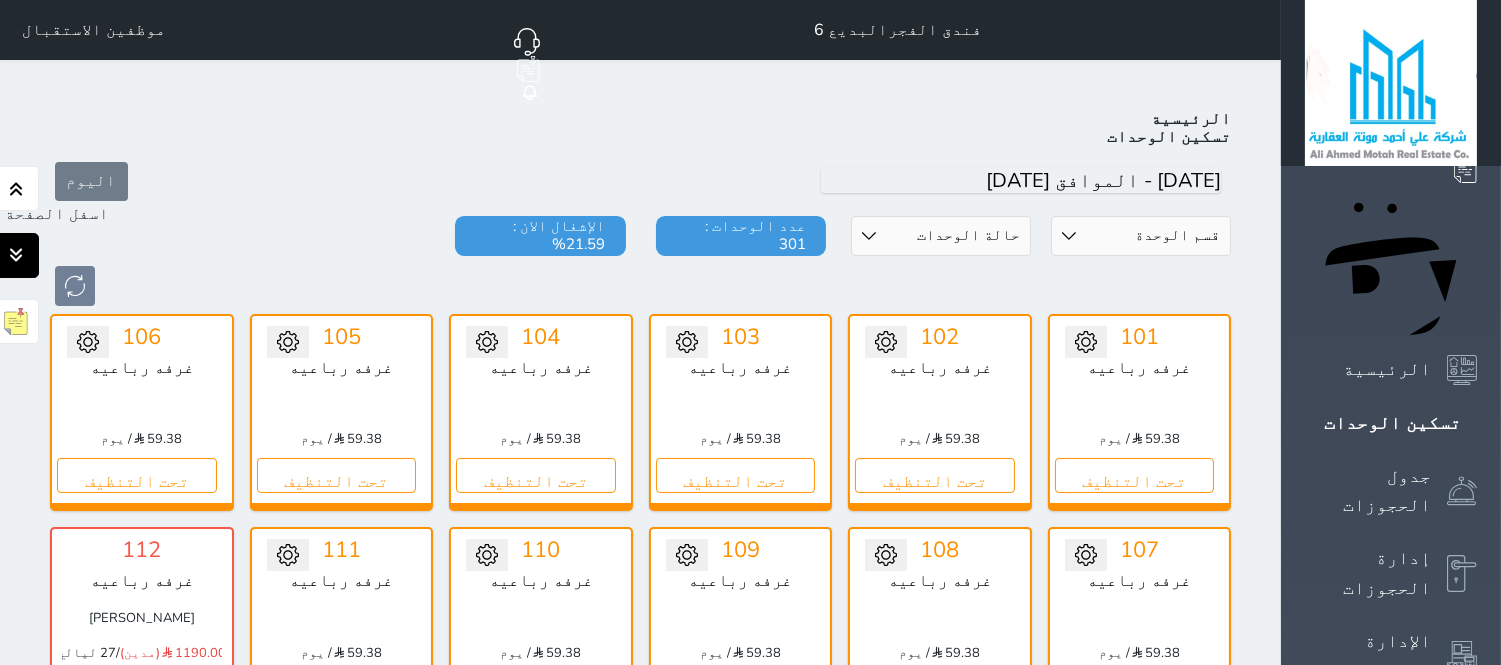 click at bounding box center [16, 255] 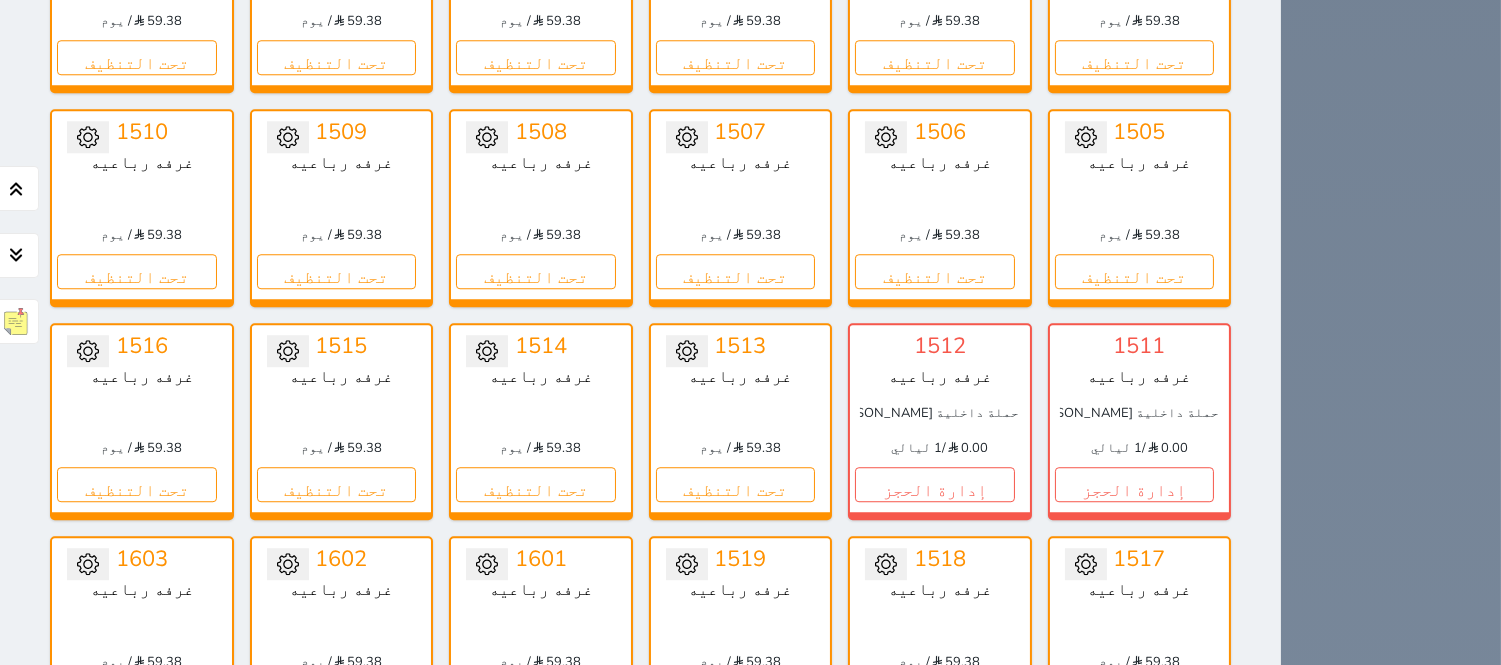 scroll, scrollTop: 9742, scrollLeft: 0, axis: vertical 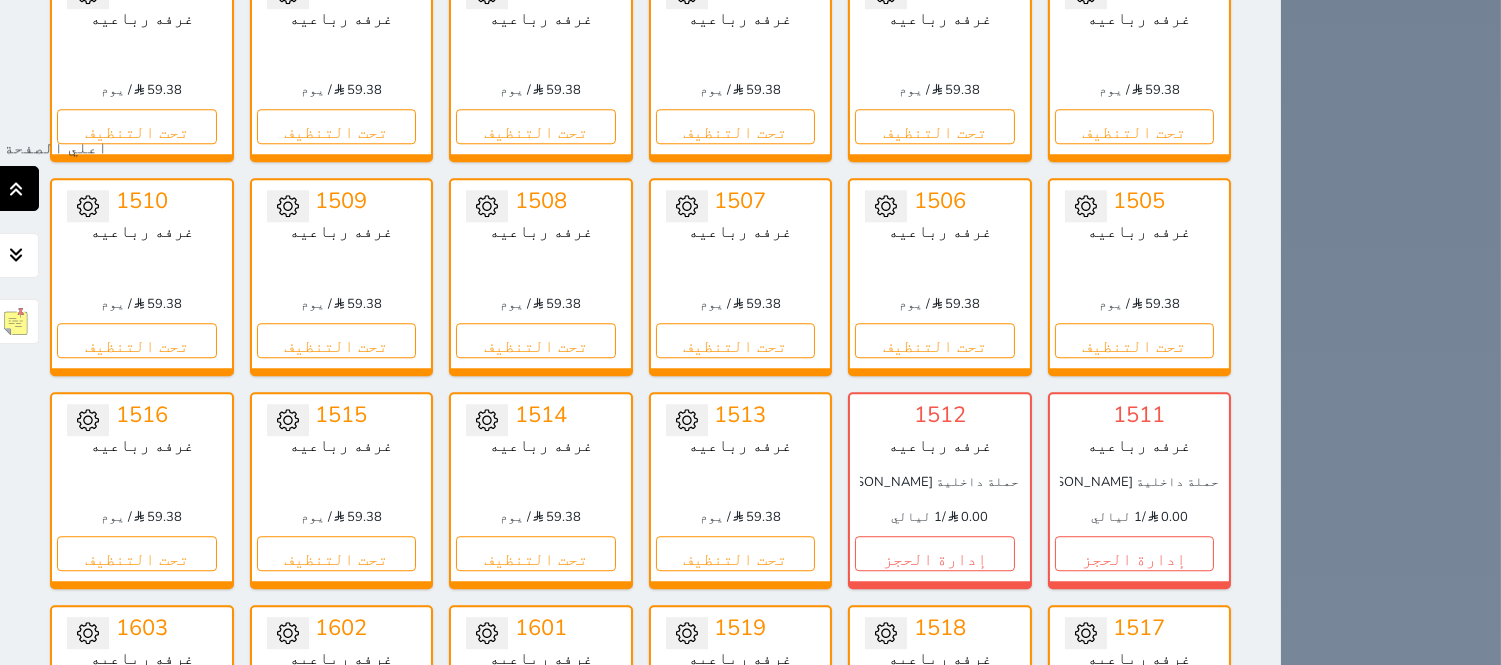 click at bounding box center (16, 188) 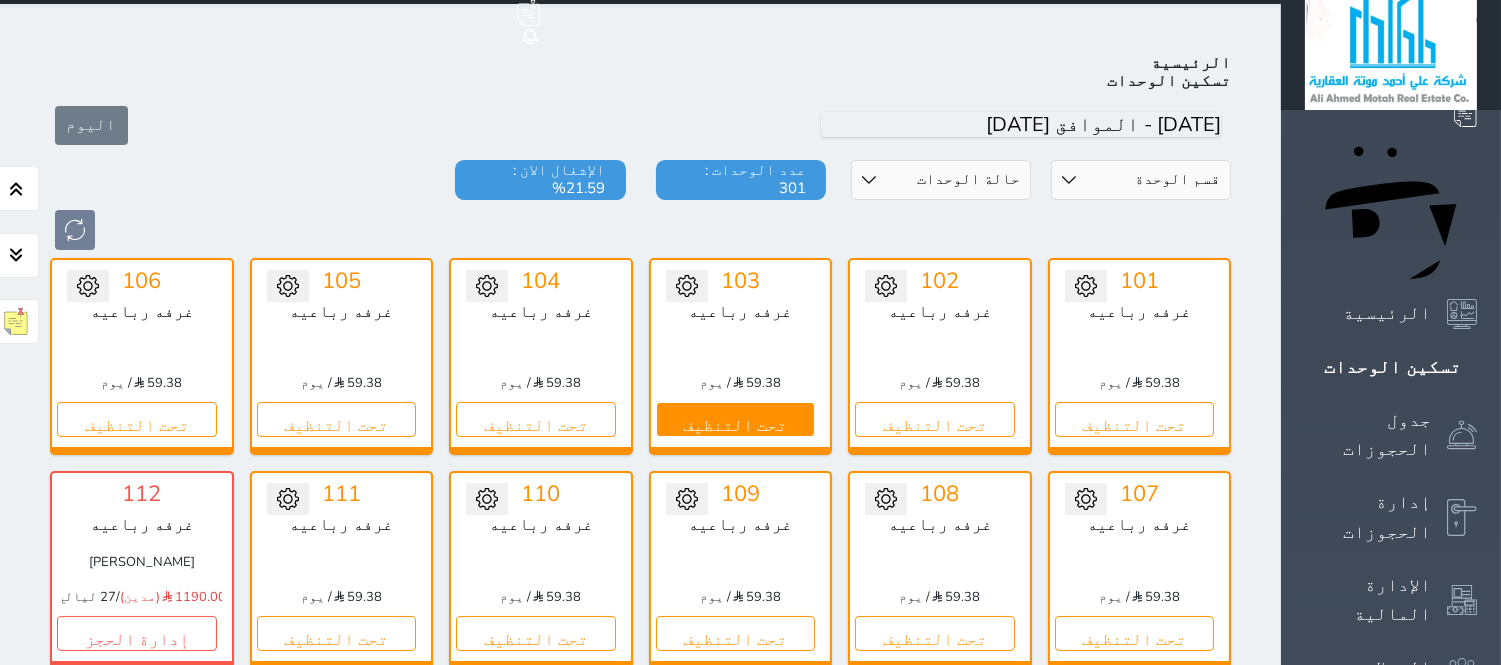 scroll, scrollTop: 147, scrollLeft: 0, axis: vertical 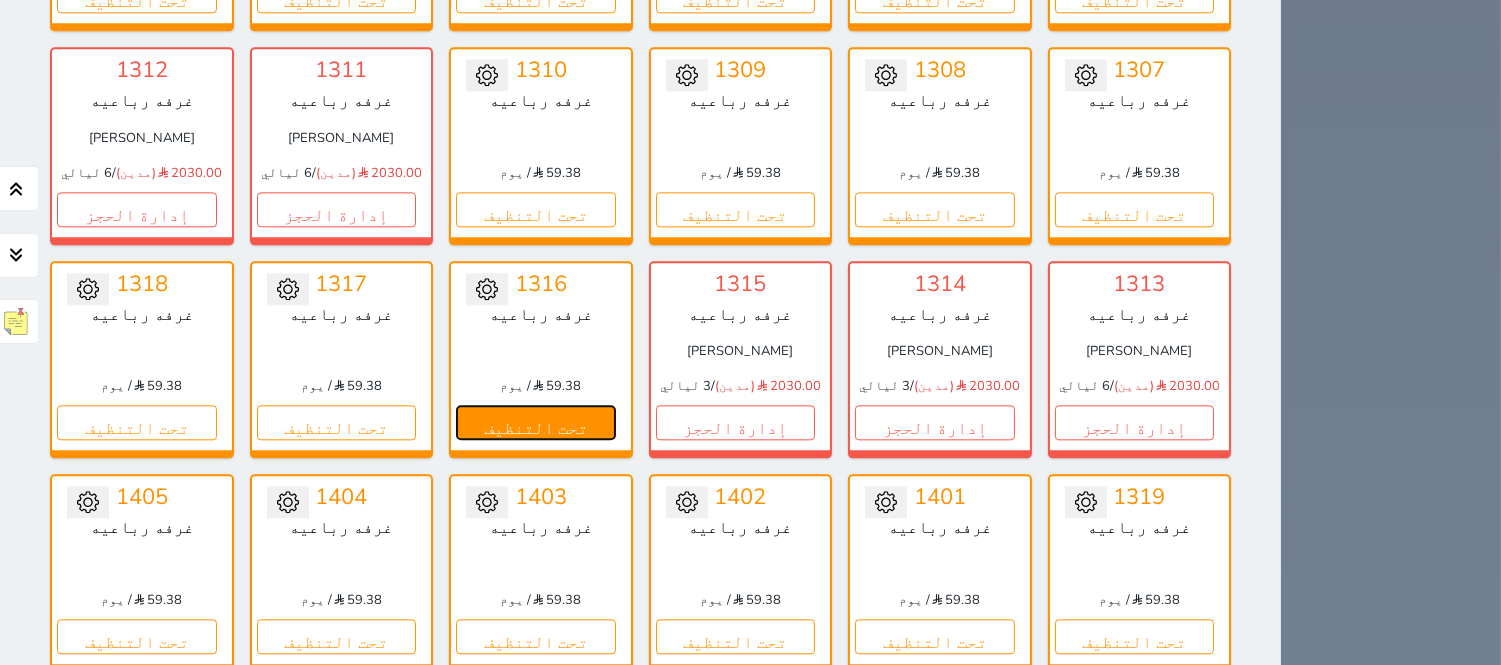click on "تحت التنظيف" at bounding box center (536, 422) 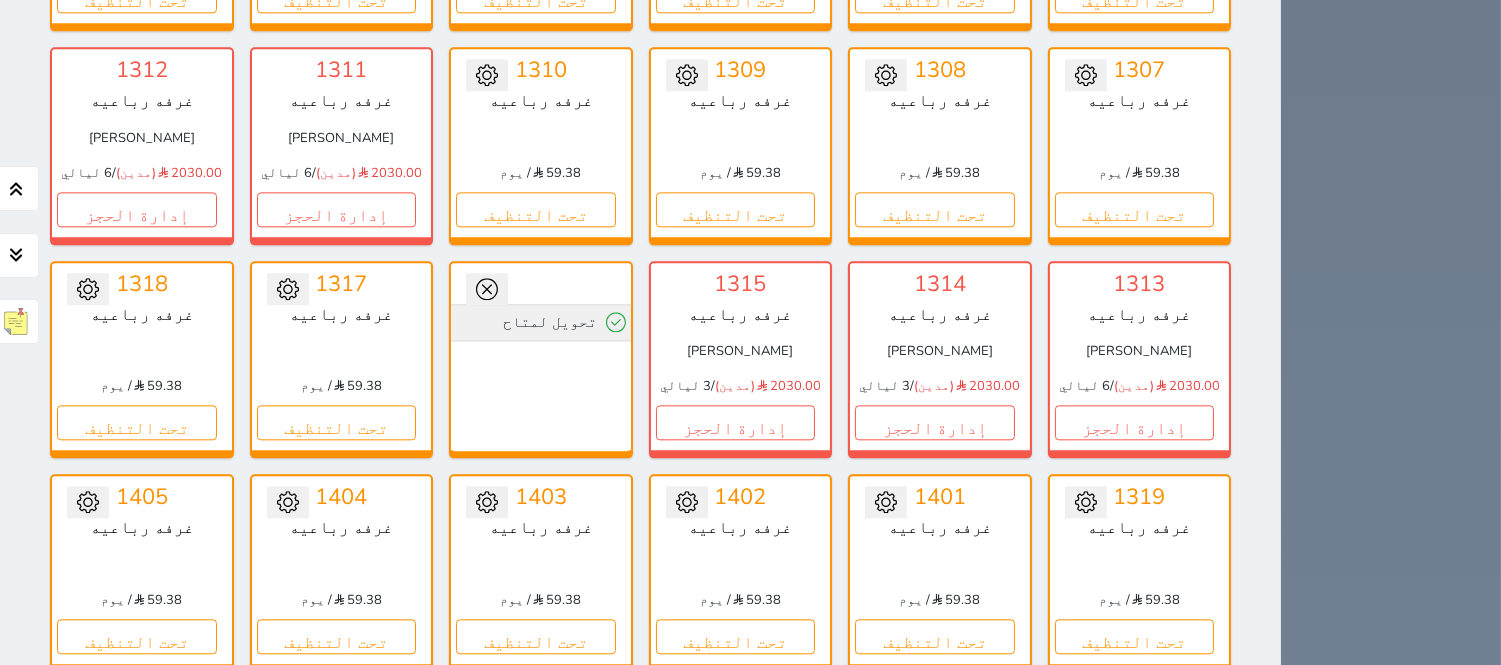click on "تحويل لمتاح" at bounding box center [541, 322] 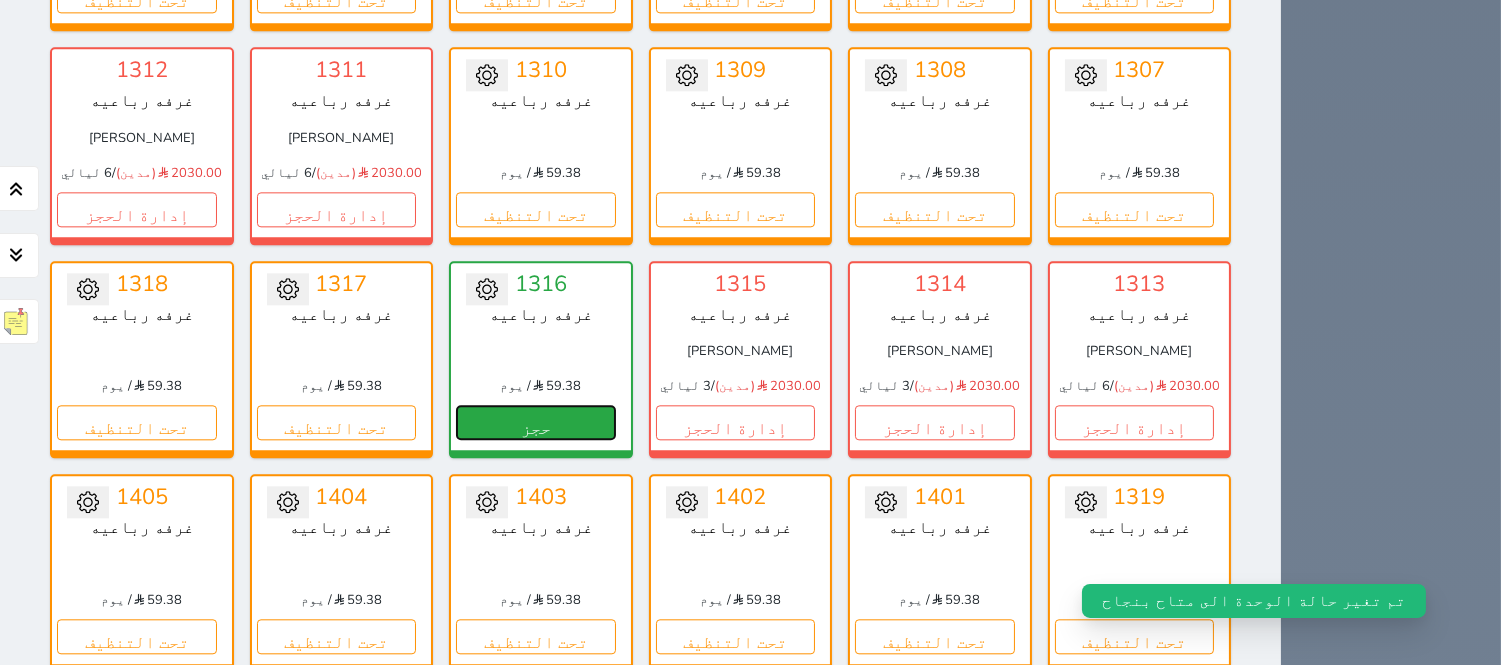 click on "حجز" at bounding box center (536, 422) 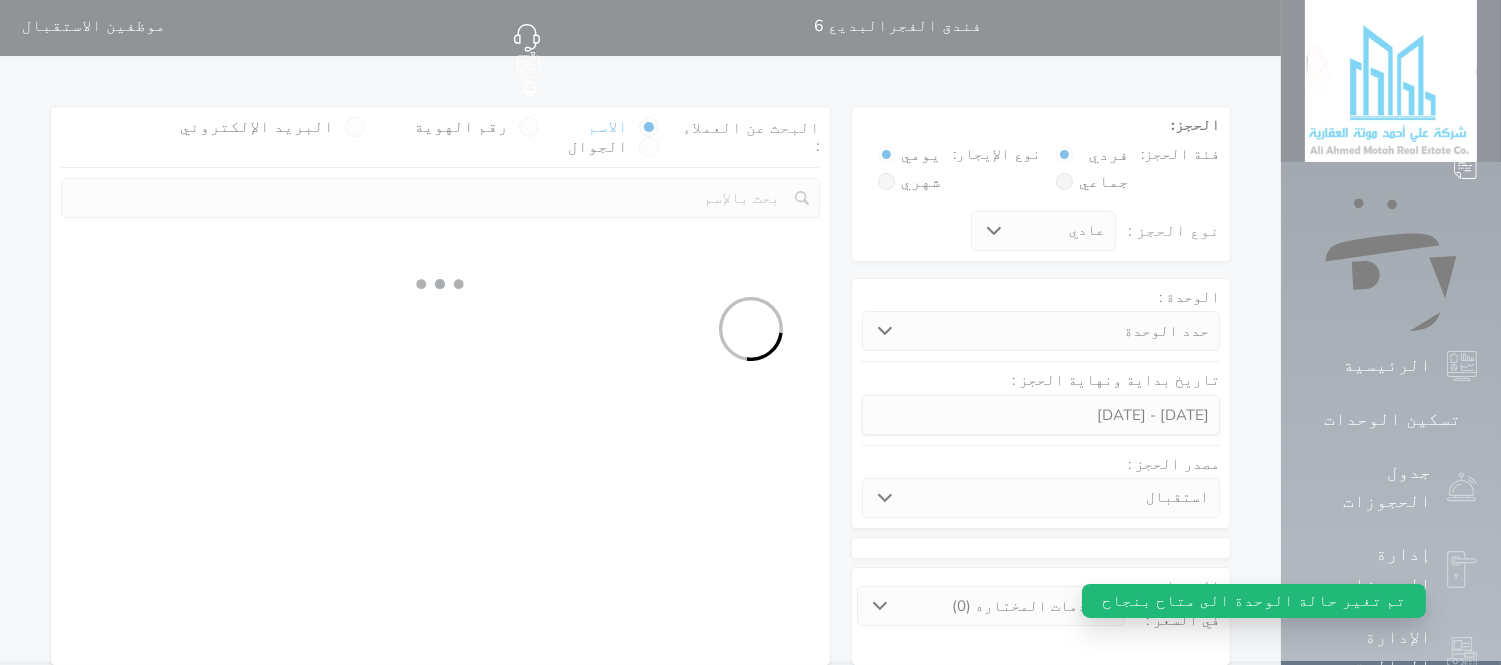 scroll, scrollTop: 0, scrollLeft: 0, axis: both 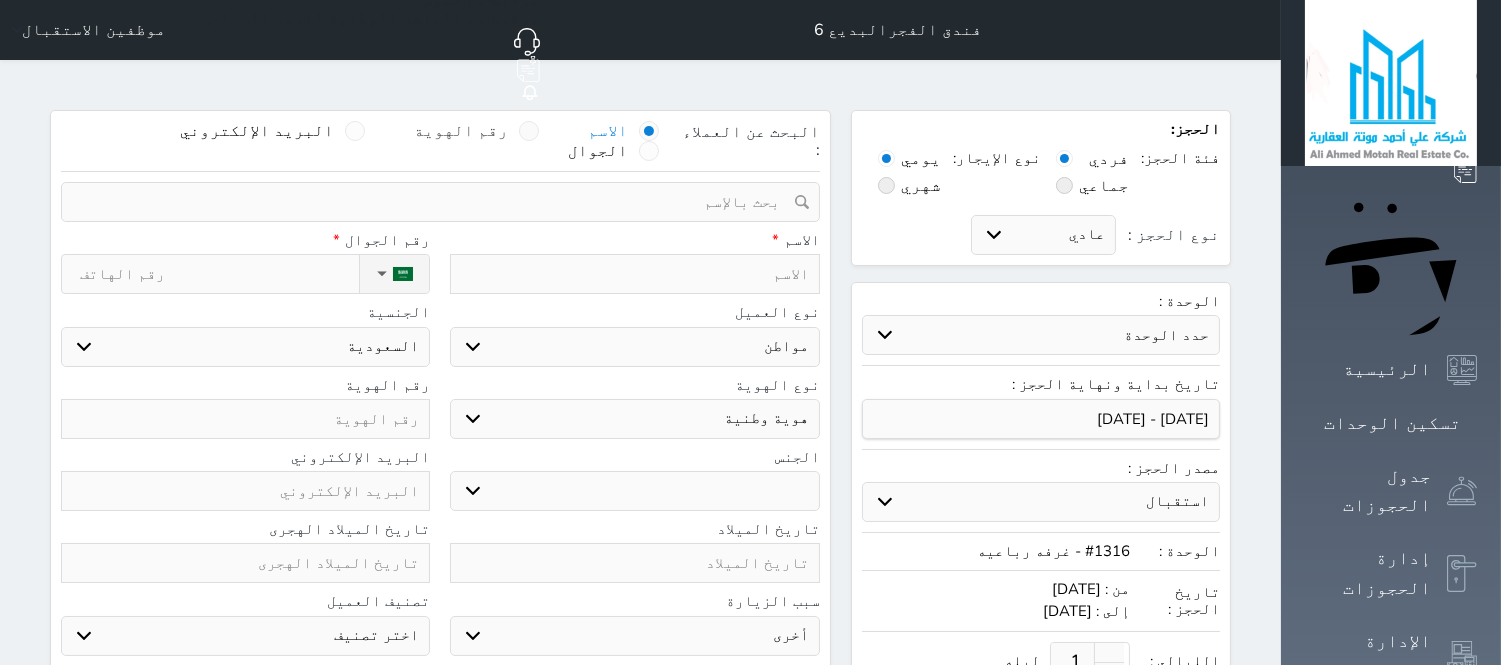 click on "رقم الهوية" at bounding box center (477, 131) 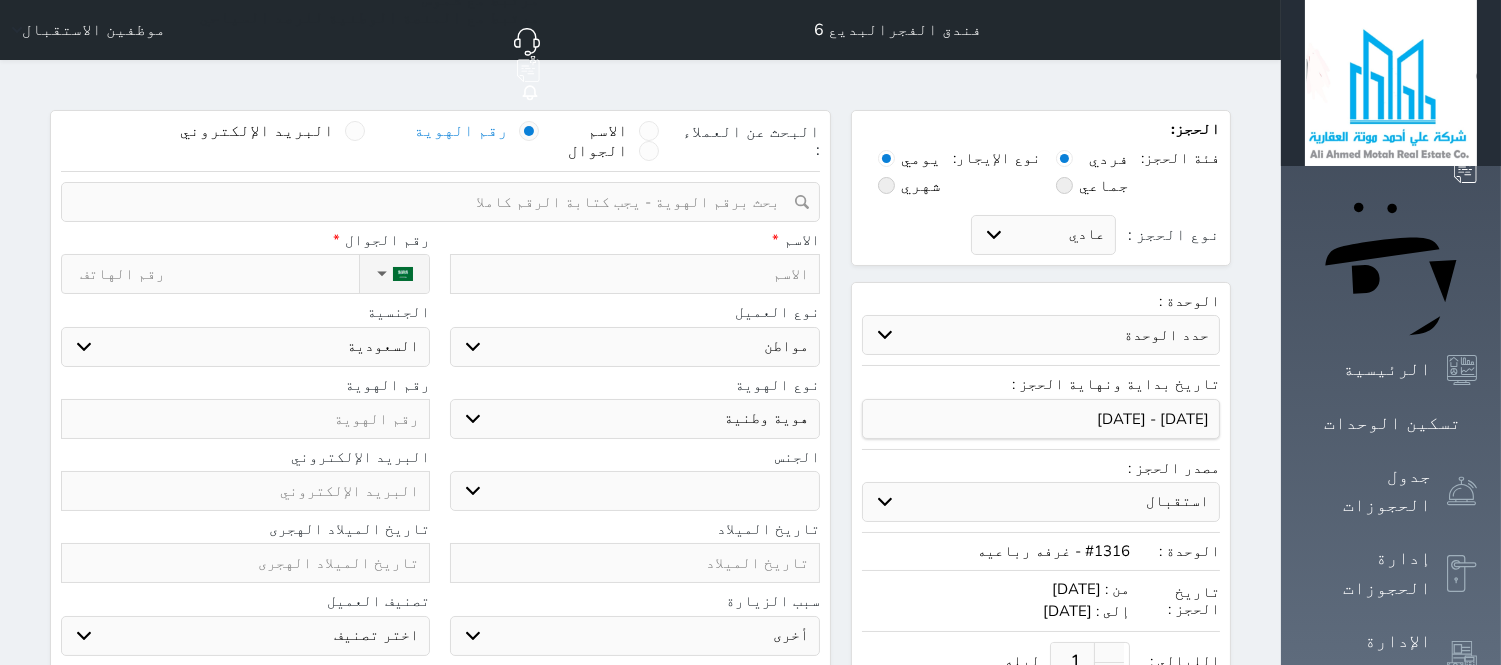 click at bounding box center [433, 202] 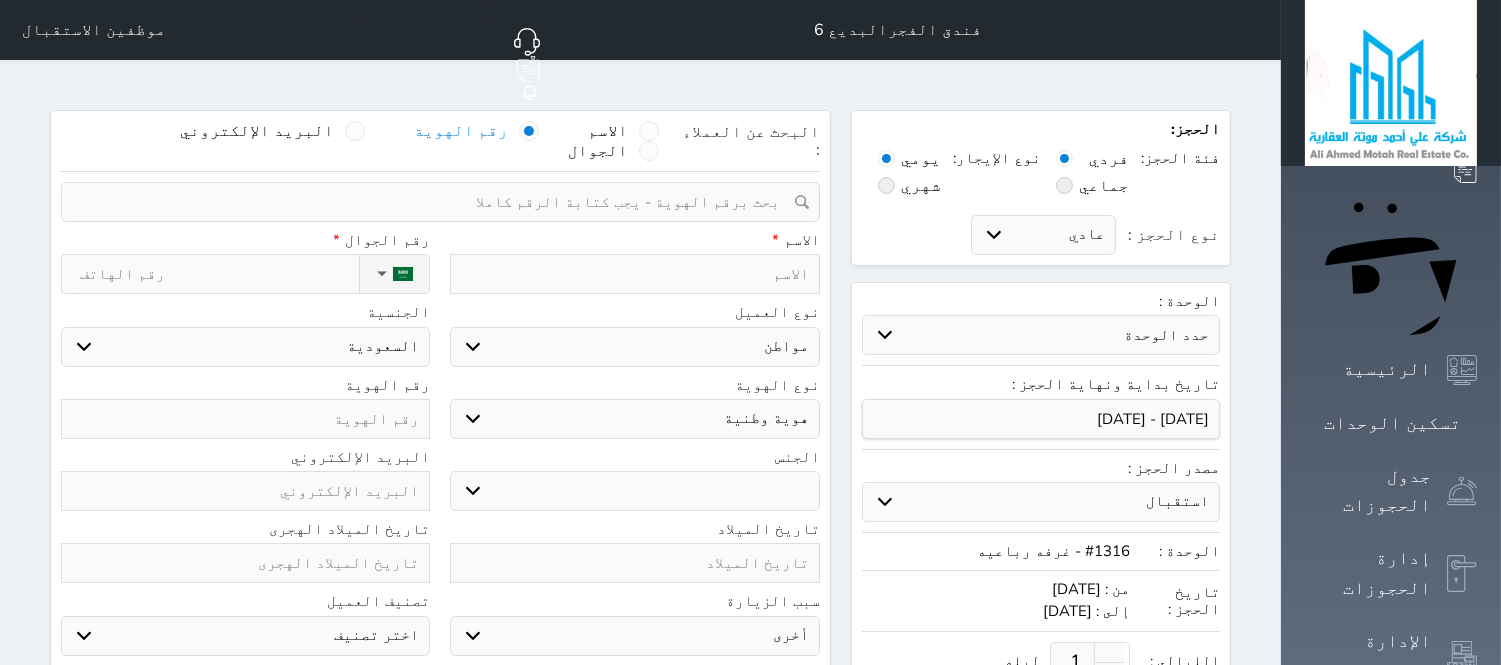 click at bounding box center [634, 274] 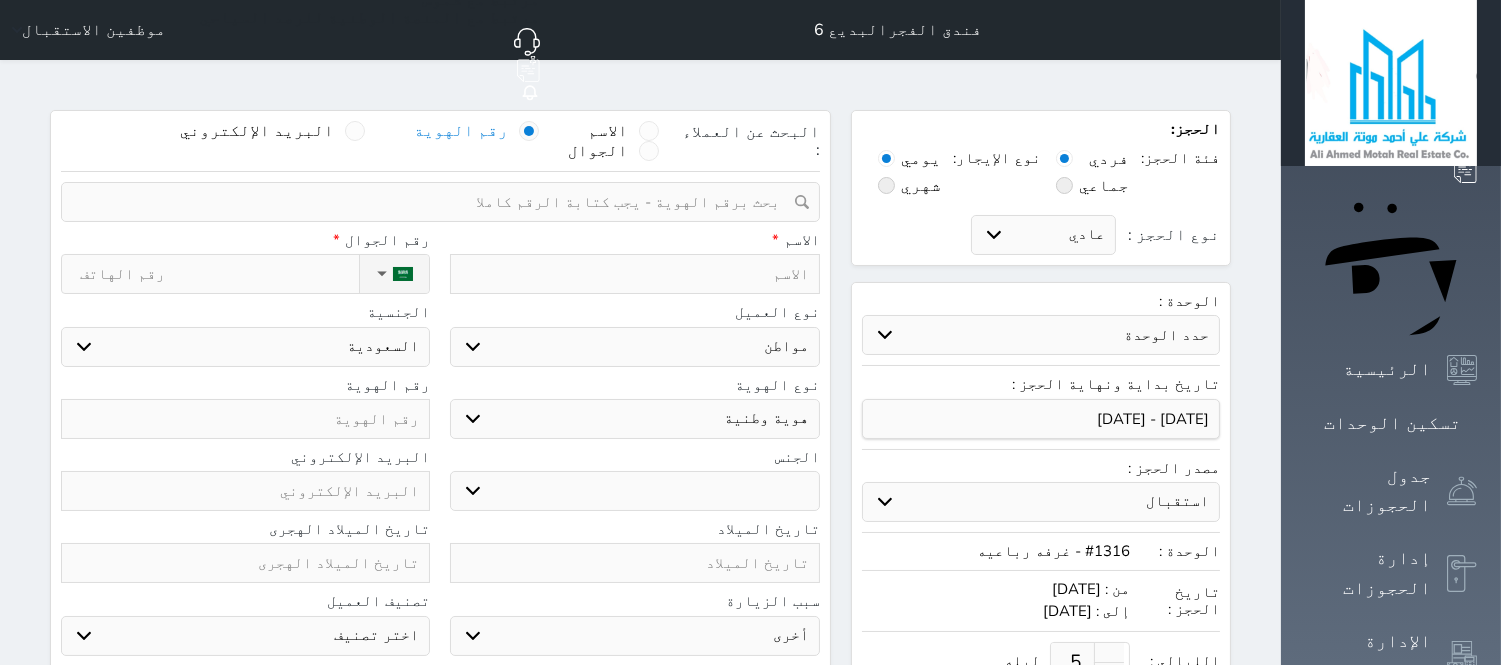 click at bounding box center (634, 274) 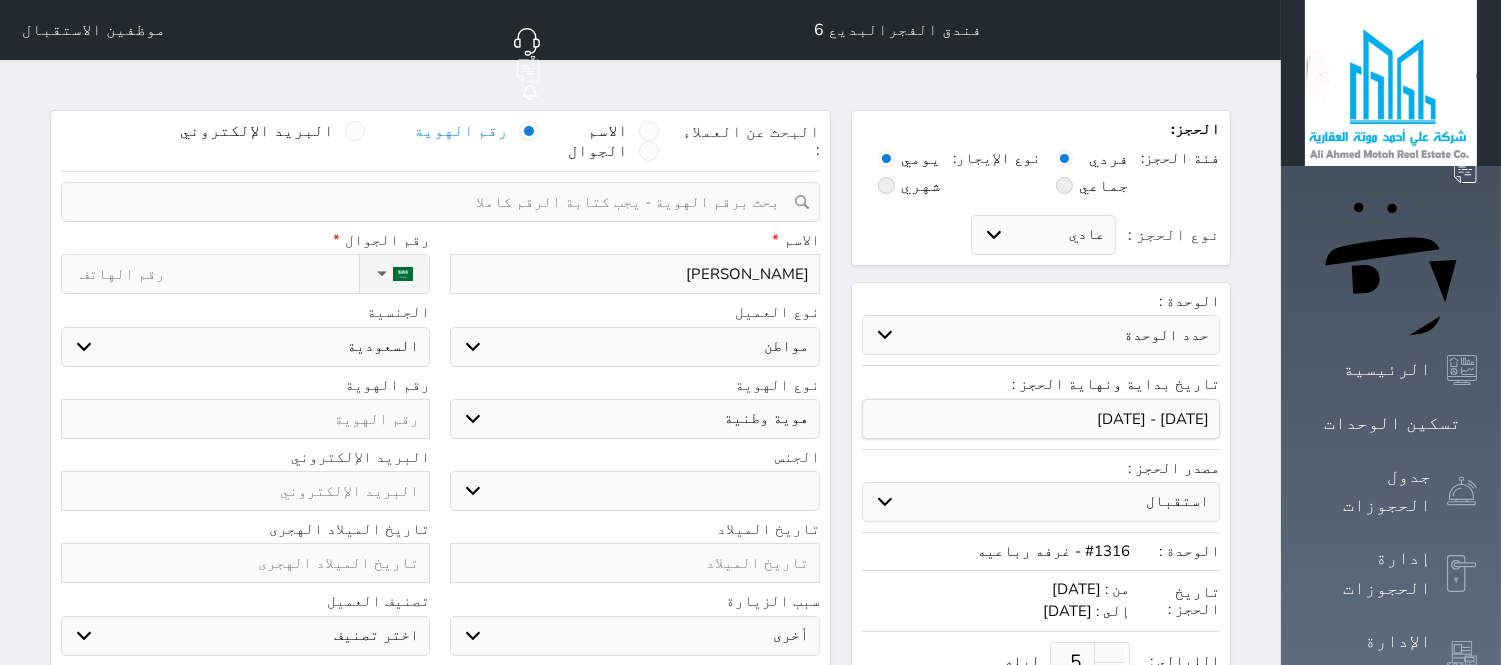 click on "نوع الحجز :" at bounding box center [219, 274] 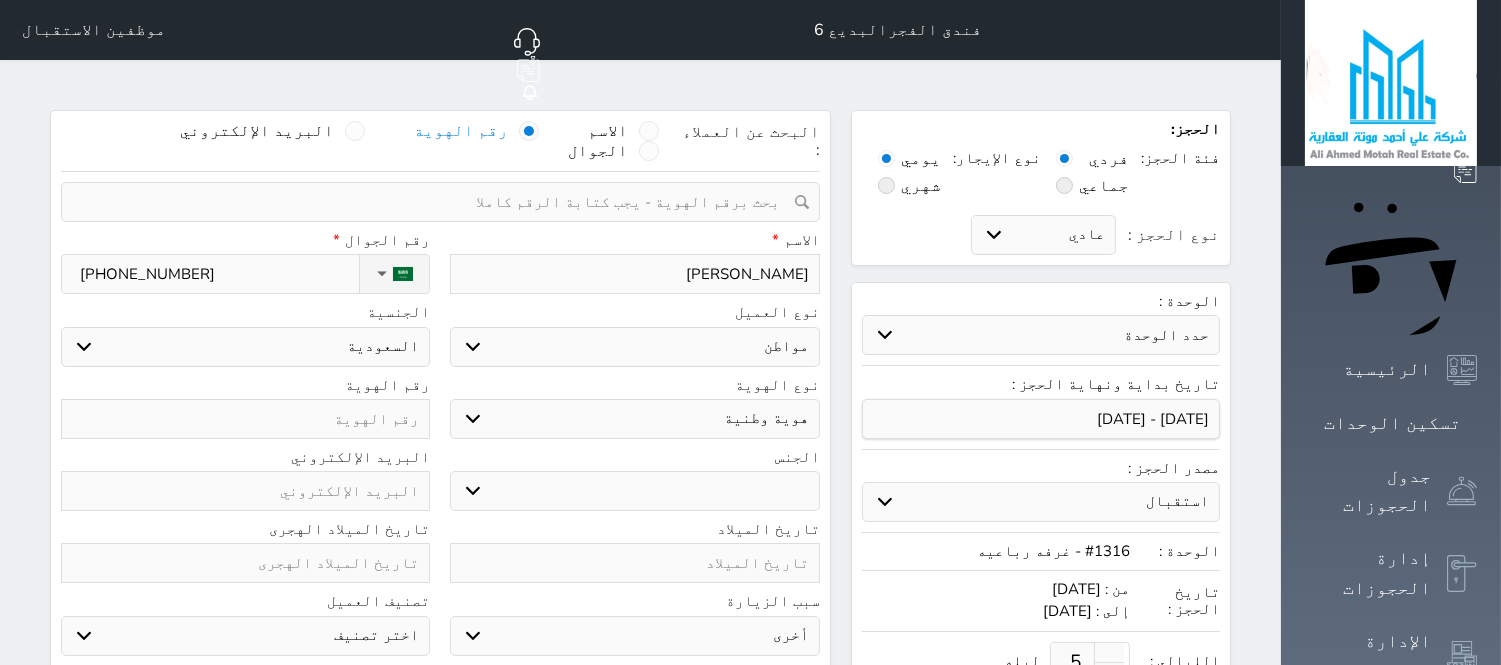 click on "اختر نوع   مواطن مواطن خليجي زائر مقيم" at bounding box center (634, 347) 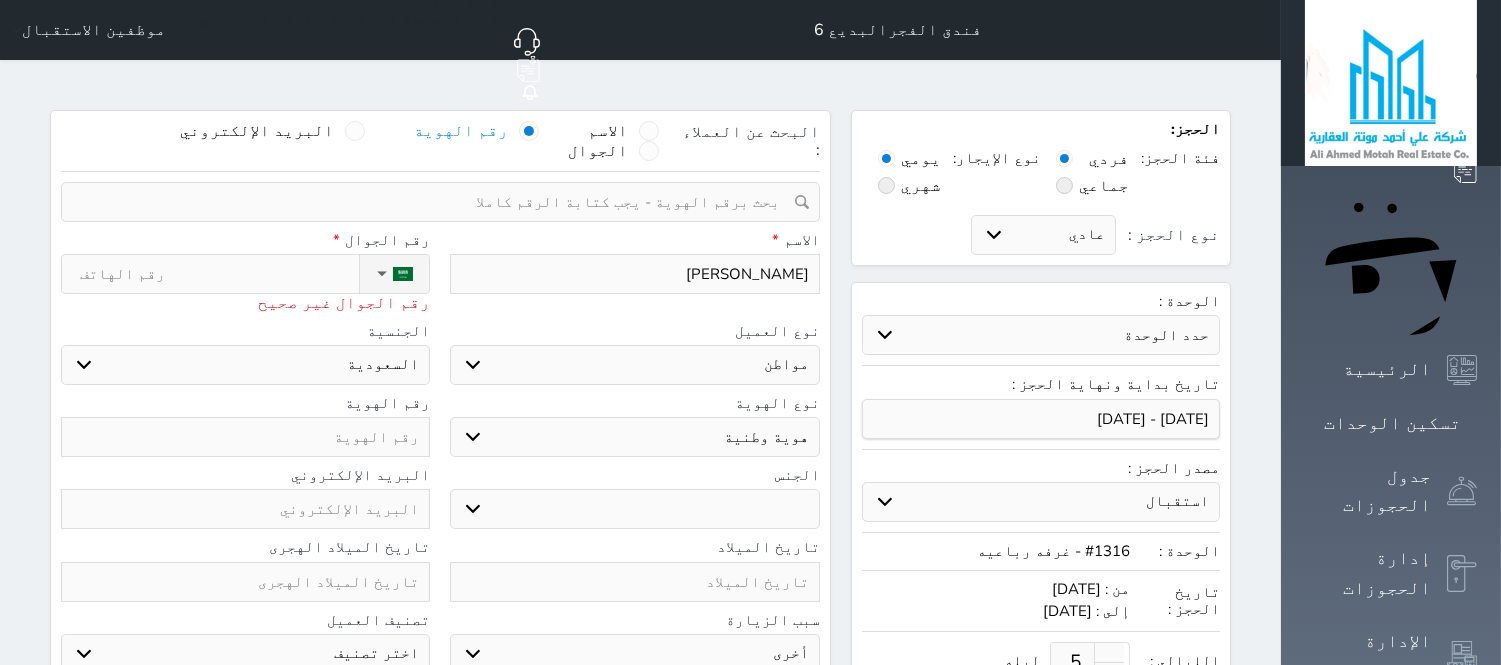 click on "اختر نوع   مواطن مواطن خليجي زائر مقيم" at bounding box center [634, 365] 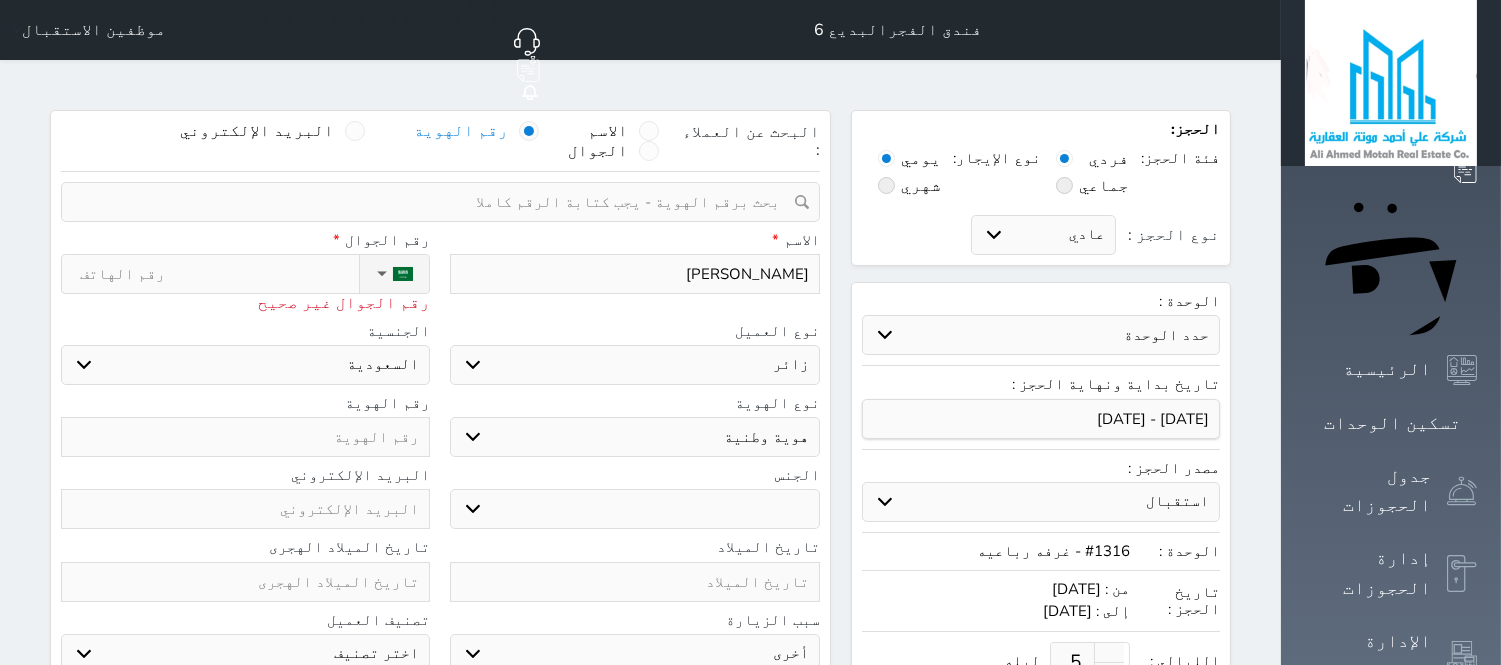 click on "اختر نوع   مواطن مواطن خليجي زائر مقيم" at bounding box center (634, 365) 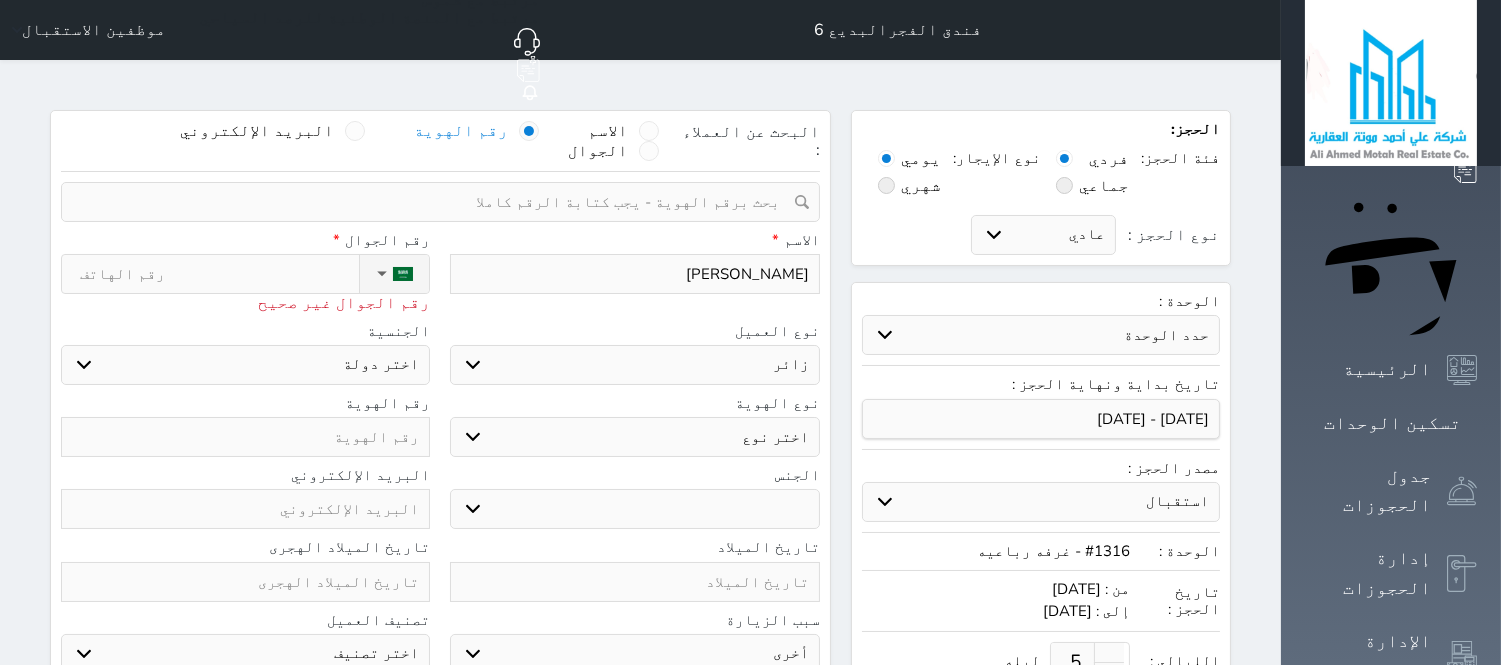 click on "اختر دولة
اثيوبيا
اجنبي بجواز سعودي
اخرى
[GEOGRAPHIC_DATA]
[GEOGRAPHIC_DATA]
[GEOGRAPHIC_DATA]
[GEOGRAPHIC_DATA]
[GEOGRAPHIC_DATA]
[GEOGRAPHIC_DATA]
[GEOGRAPHIC_DATA]" at bounding box center [245, 365] 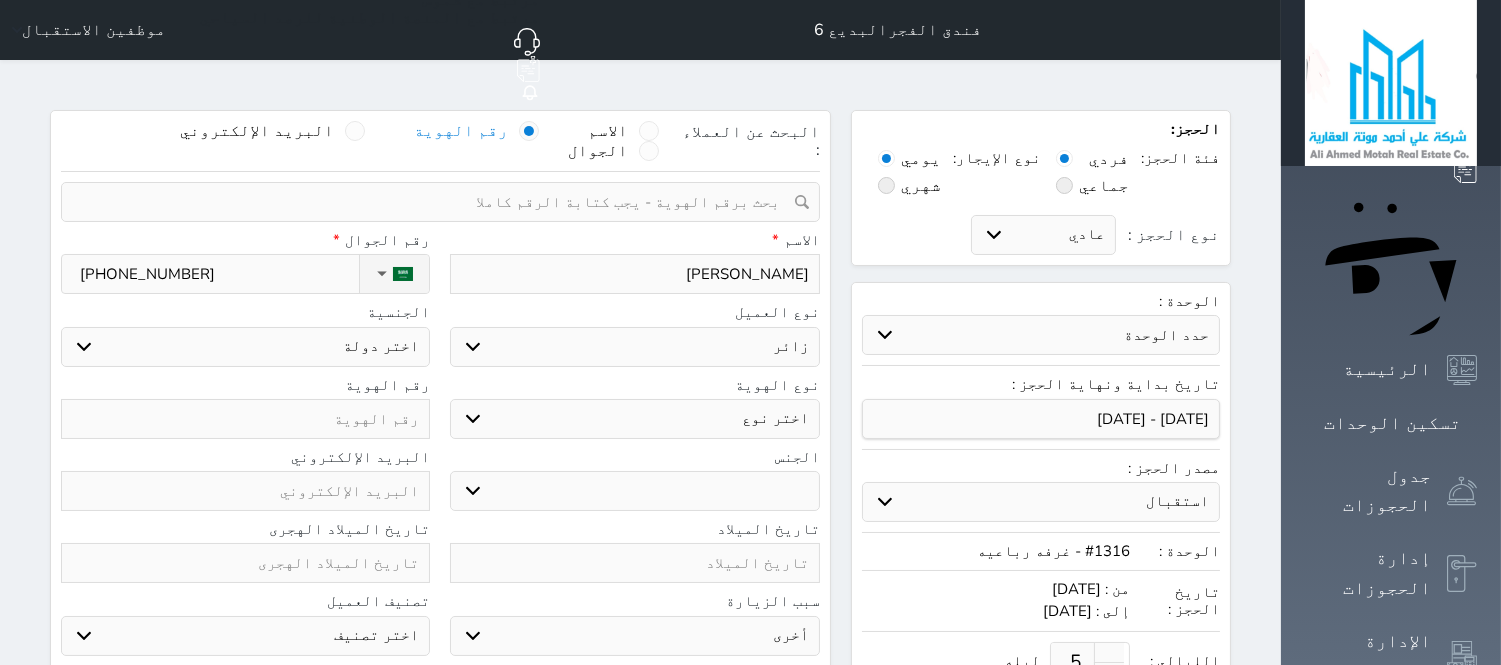 click on "اختر دولة
اثيوبيا
اجنبي بجواز سعودي
اخرى
[GEOGRAPHIC_DATA]
[GEOGRAPHIC_DATA]
[GEOGRAPHIC_DATA]
[GEOGRAPHIC_DATA]
[GEOGRAPHIC_DATA]
[GEOGRAPHIC_DATA]
[GEOGRAPHIC_DATA]" at bounding box center [245, 347] 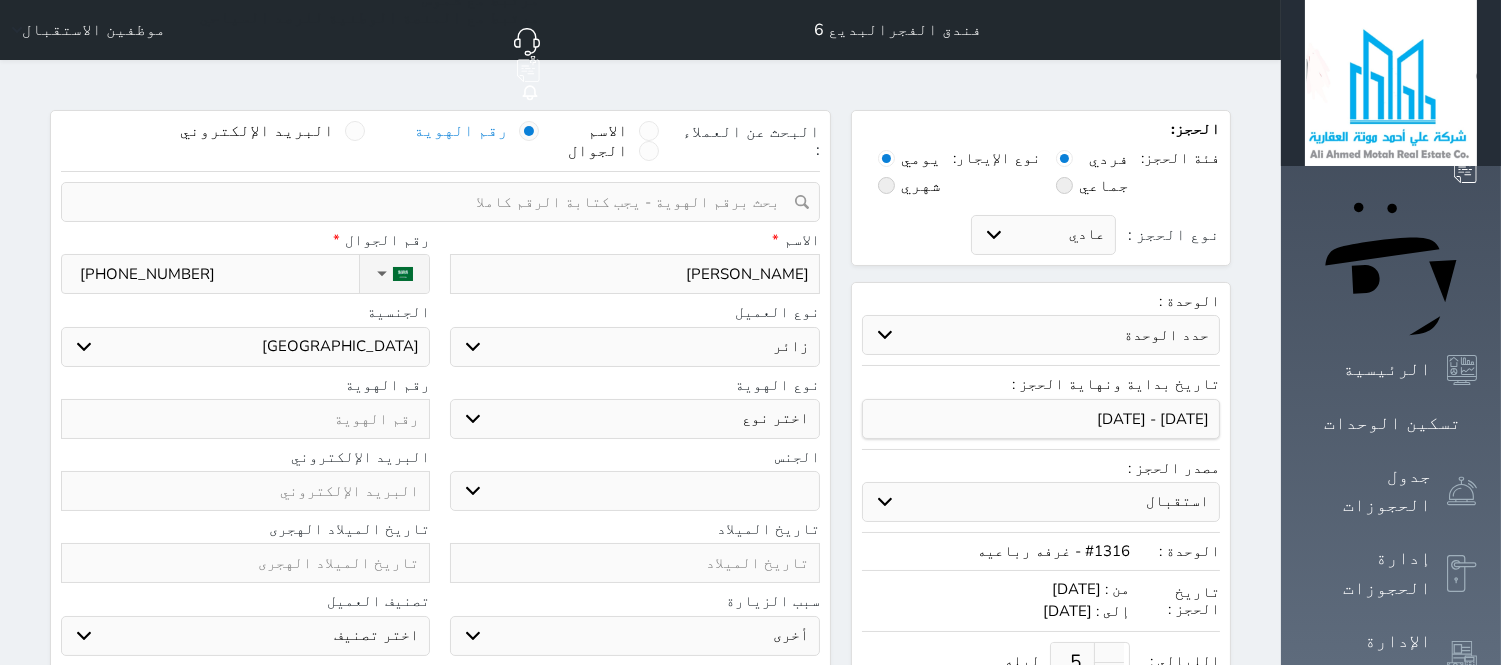 click on "اختر دولة
اثيوبيا
اجنبي بجواز سعودي
اخرى
[GEOGRAPHIC_DATA]
[GEOGRAPHIC_DATA]
[GEOGRAPHIC_DATA]
[GEOGRAPHIC_DATA]
[GEOGRAPHIC_DATA]
[GEOGRAPHIC_DATA]
[GEOGRAPHIC_DATA]" at bounding box center [245, 347] 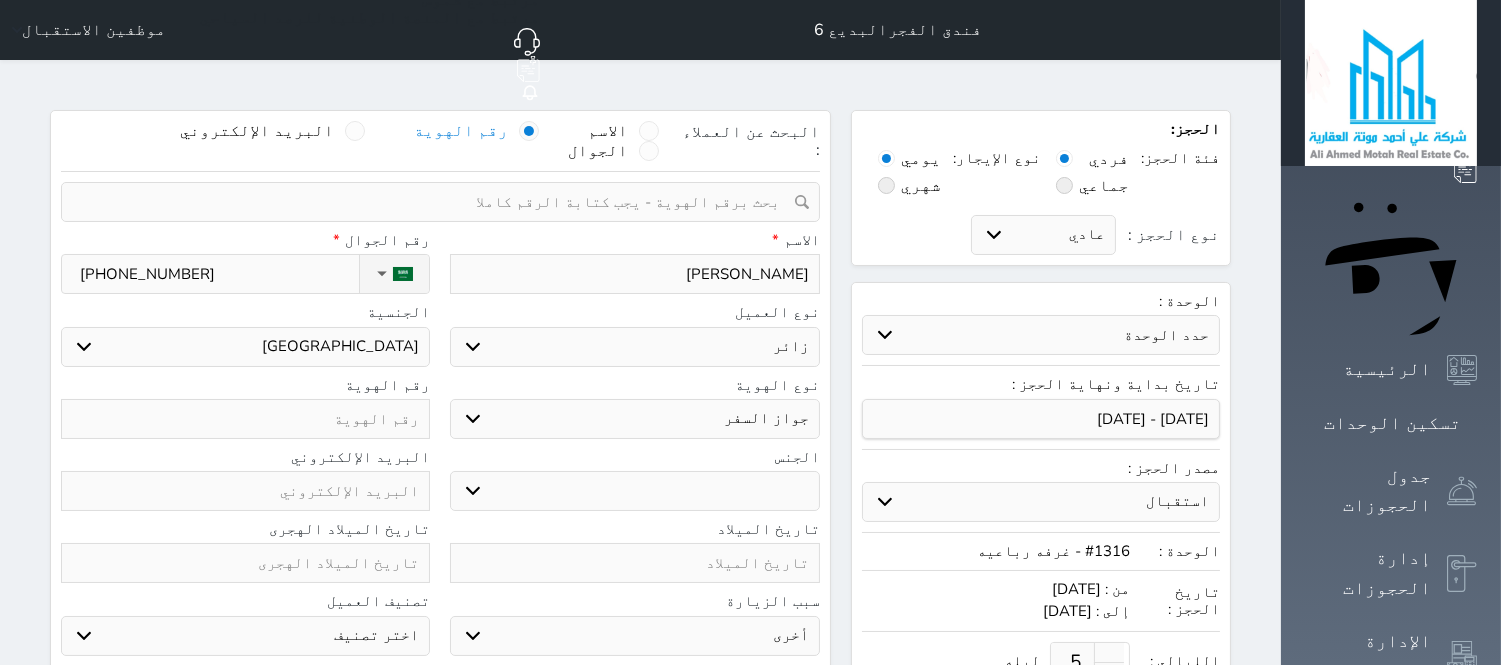 click on "اختر نوع   جواز السفر هوية زائر" at bounding box center (634, 419) 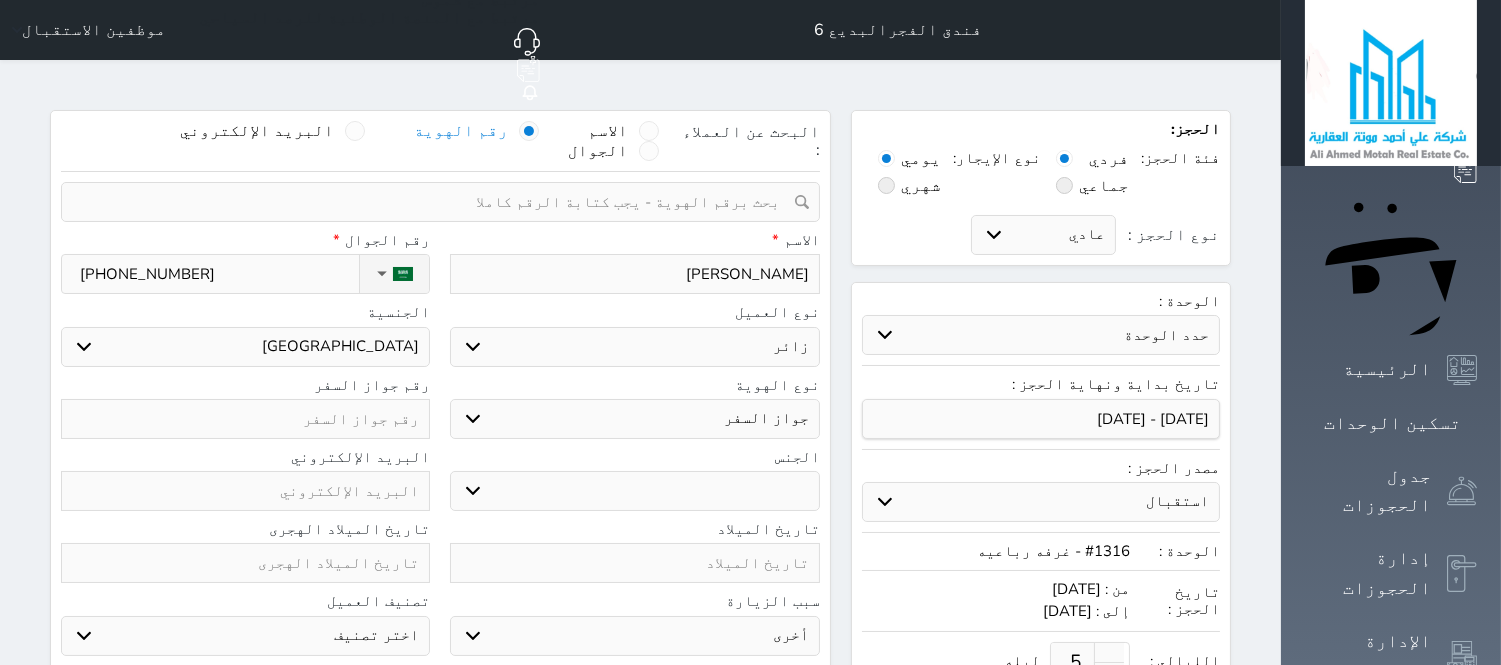 click at bounding box center (245, 419) 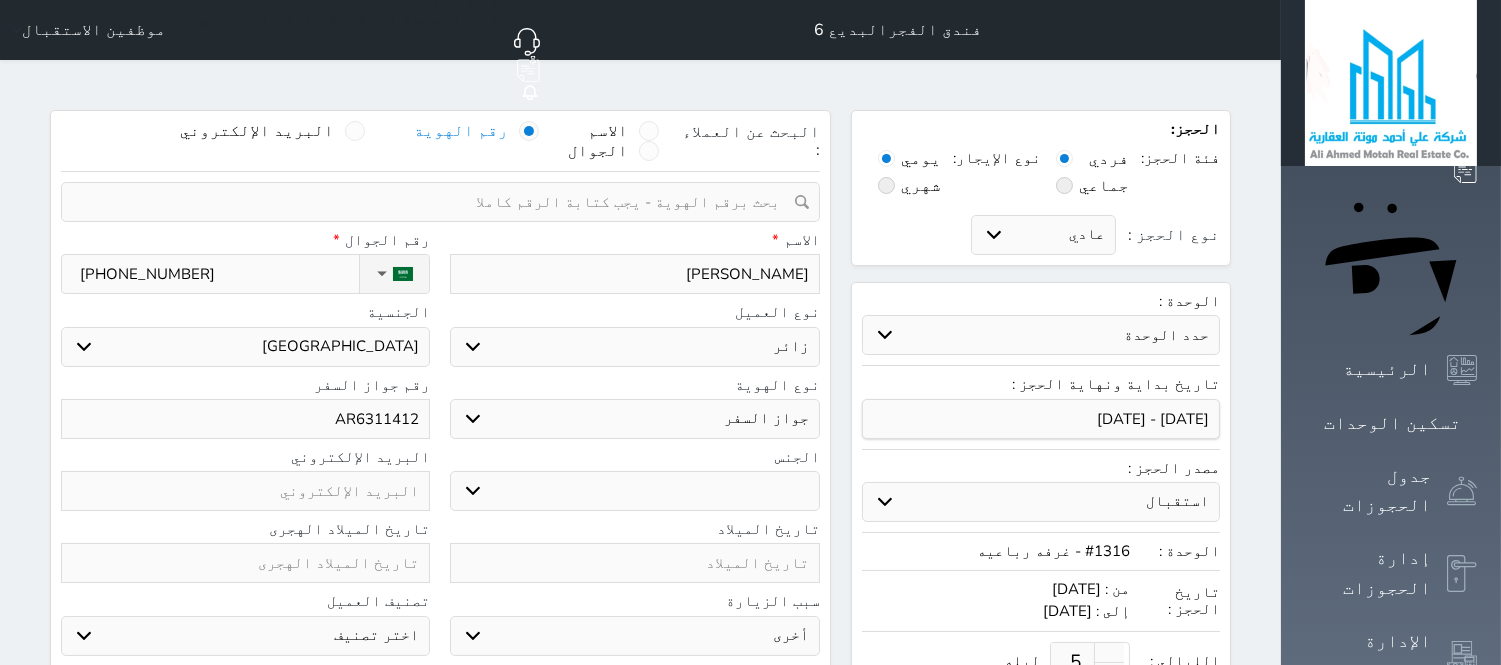 click on "ذكر   انثى" at bounding box center (634, 491) 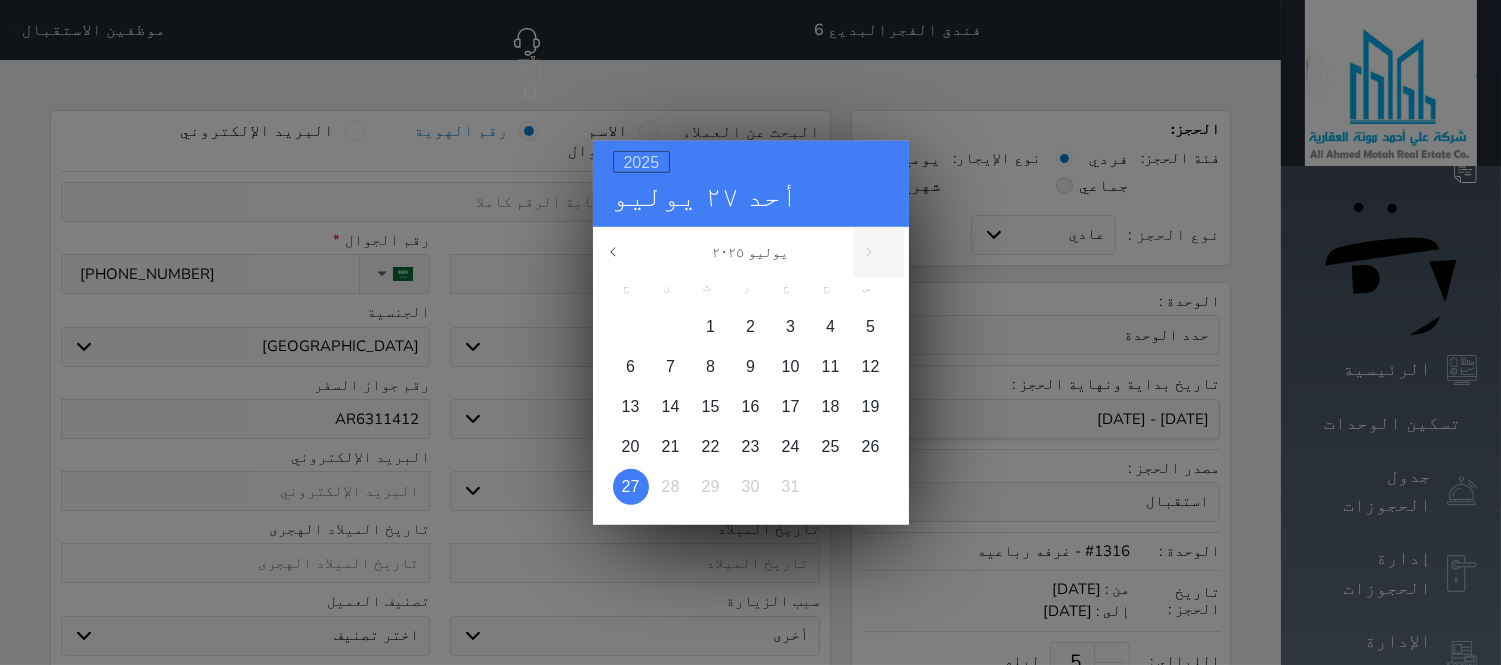 click on "2025" at bounding box center (642, 161) 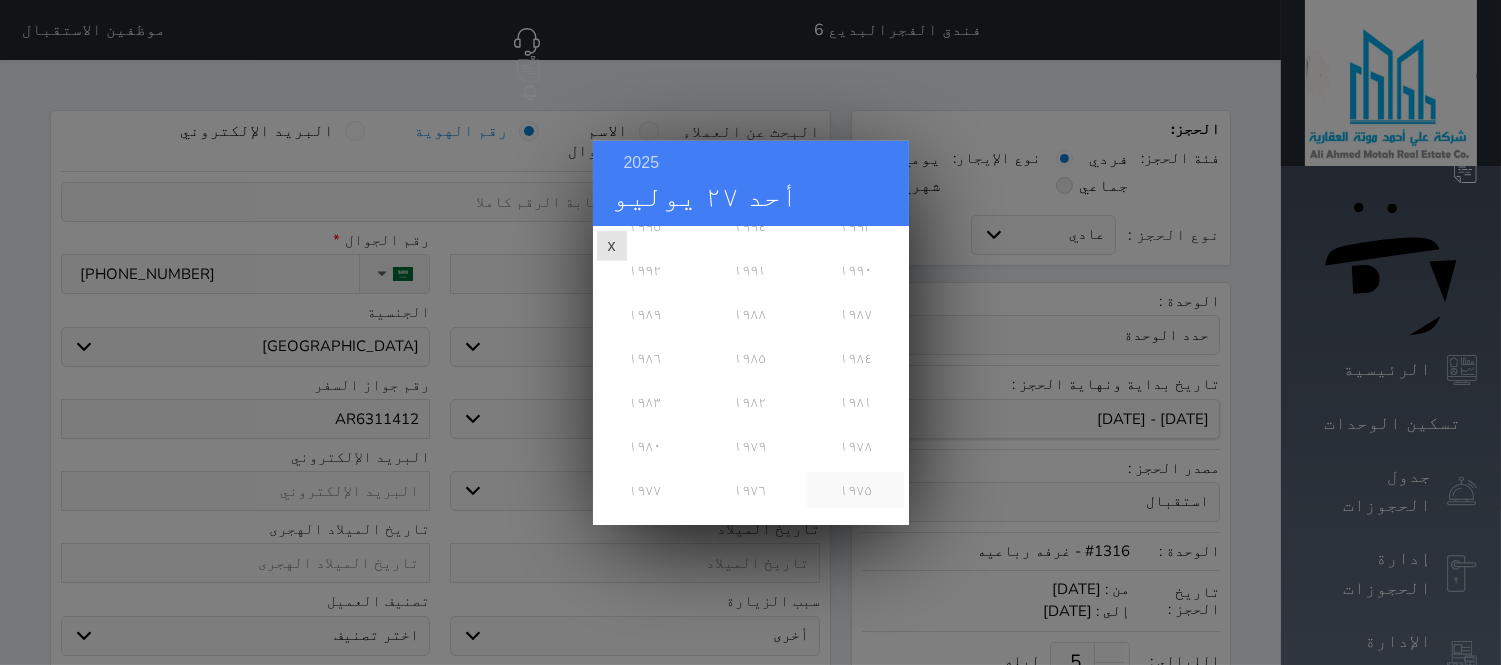 scroll, scrollTop: 444, scrollLeft: 0, axis: vertical 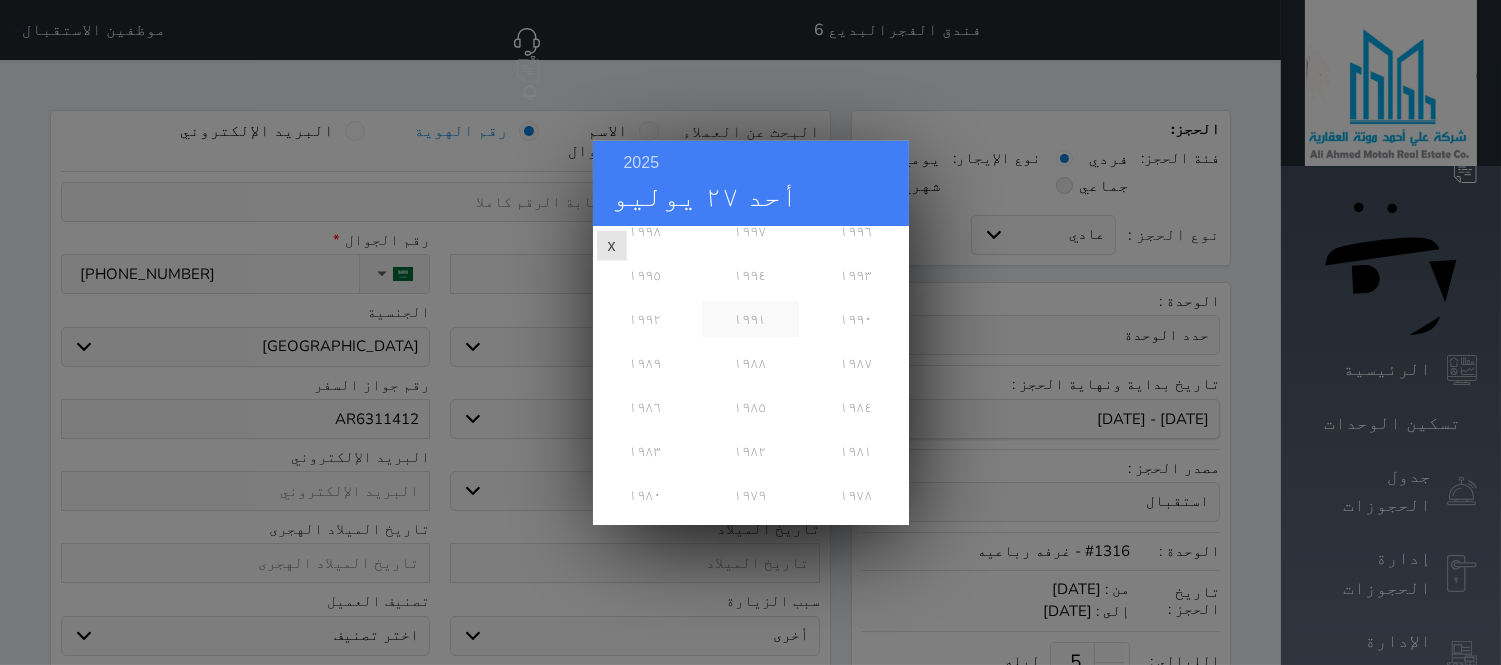 click on "١٩٩١" at bounding box center [750, 318] 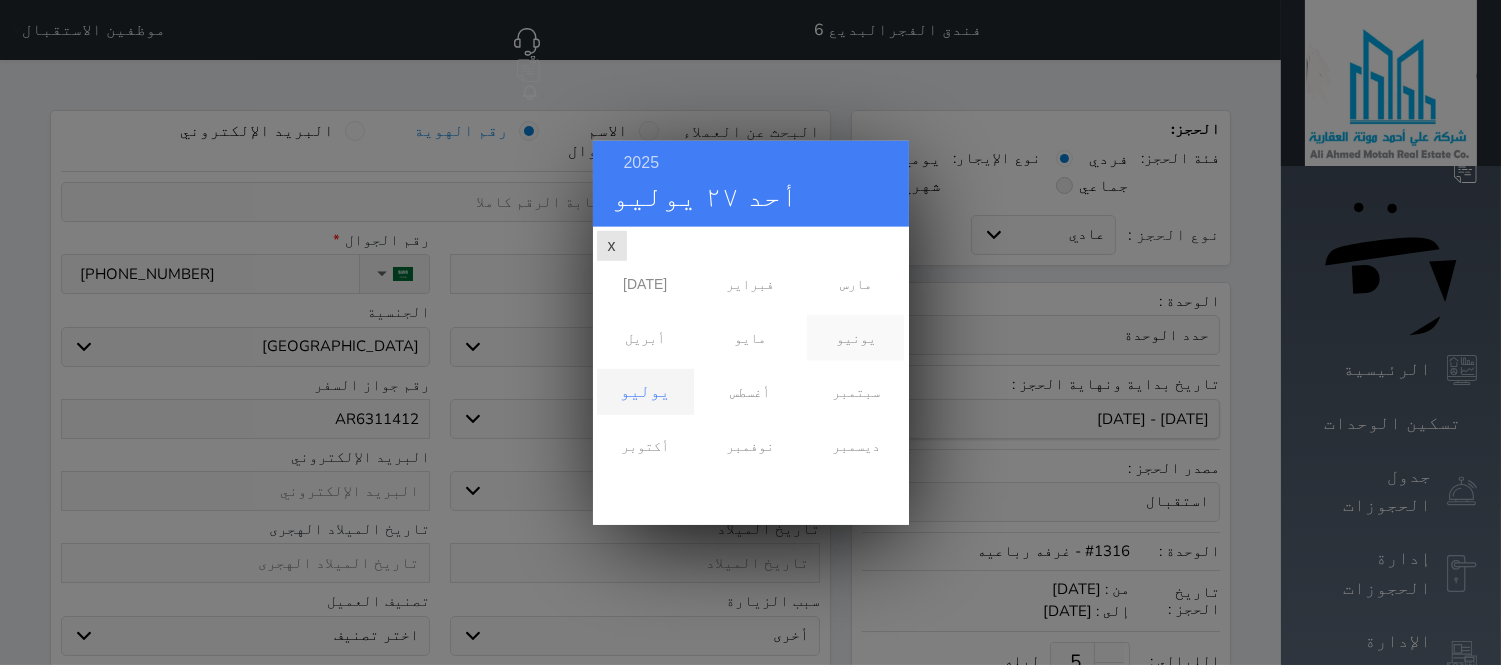 click on "يونيو" at bounding box center [855, 337] 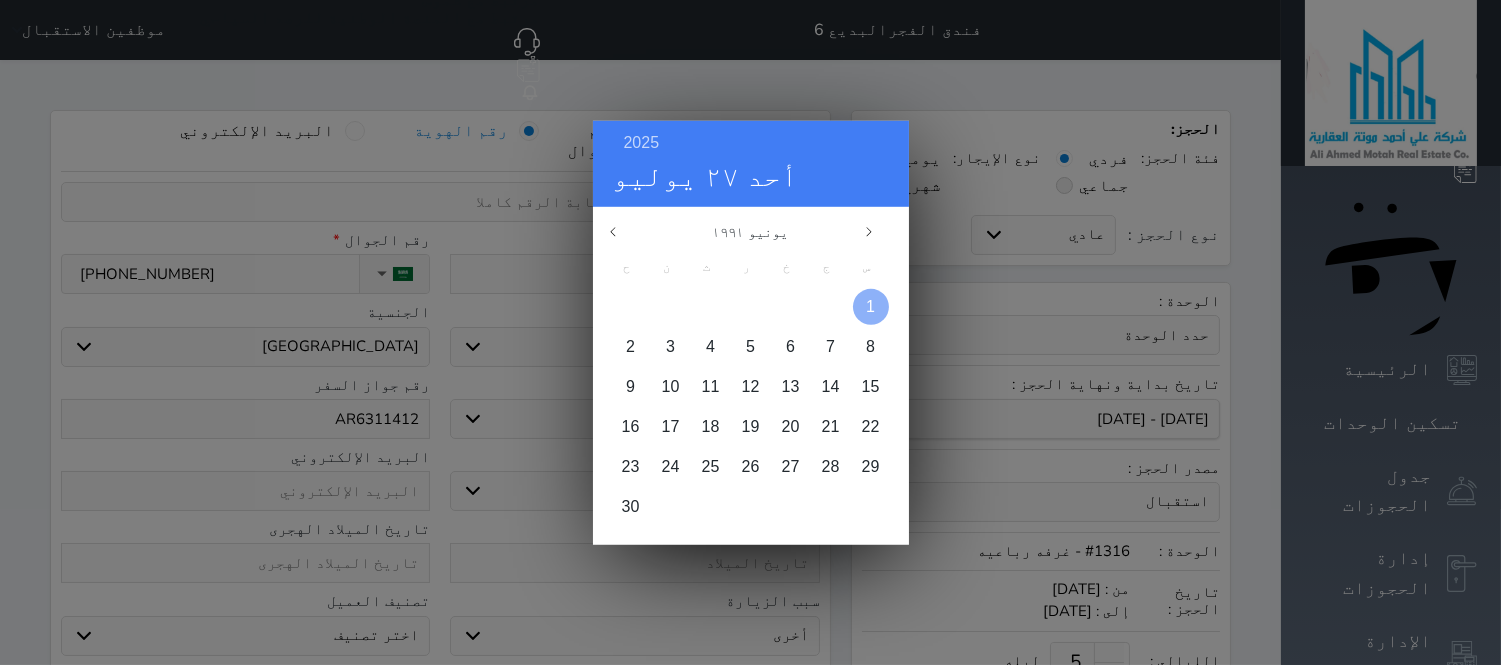 click at bounding box center (871, 306) 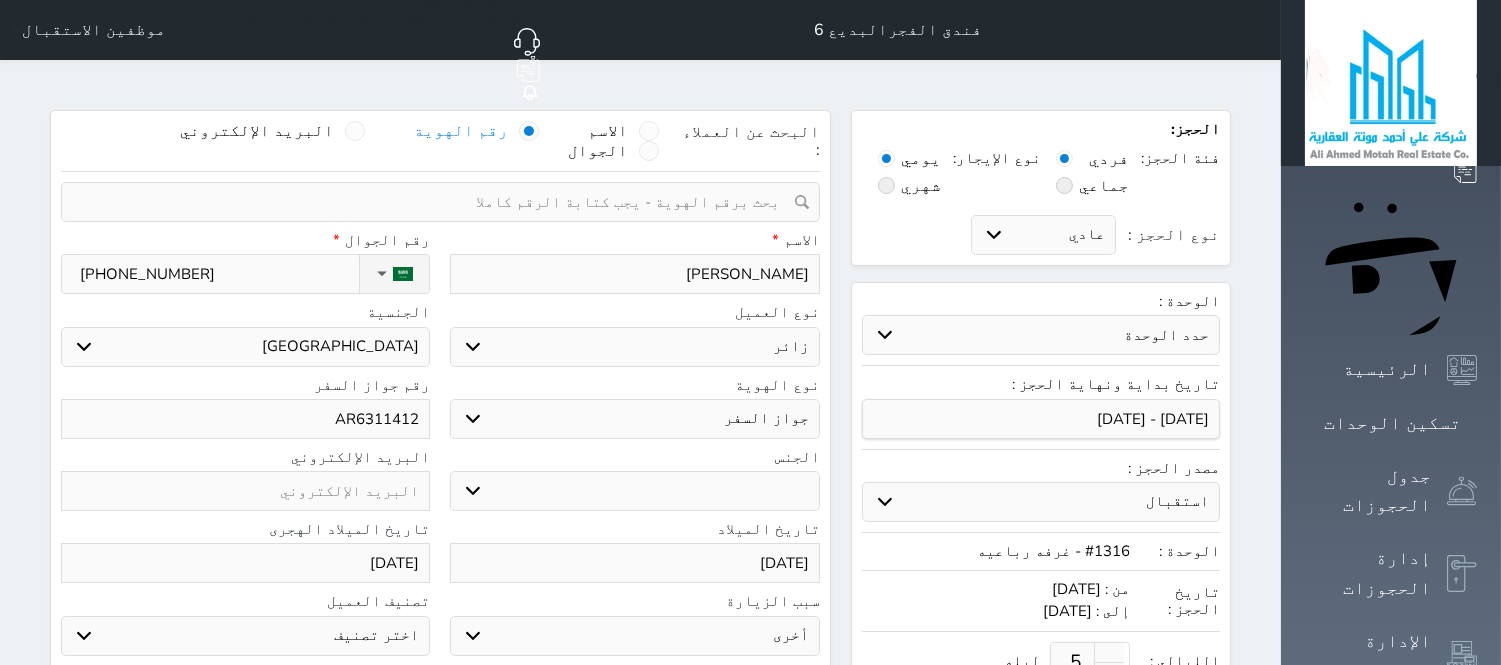 scroll, scrollTop: 147, scrollLeft: 0, axis: vertical 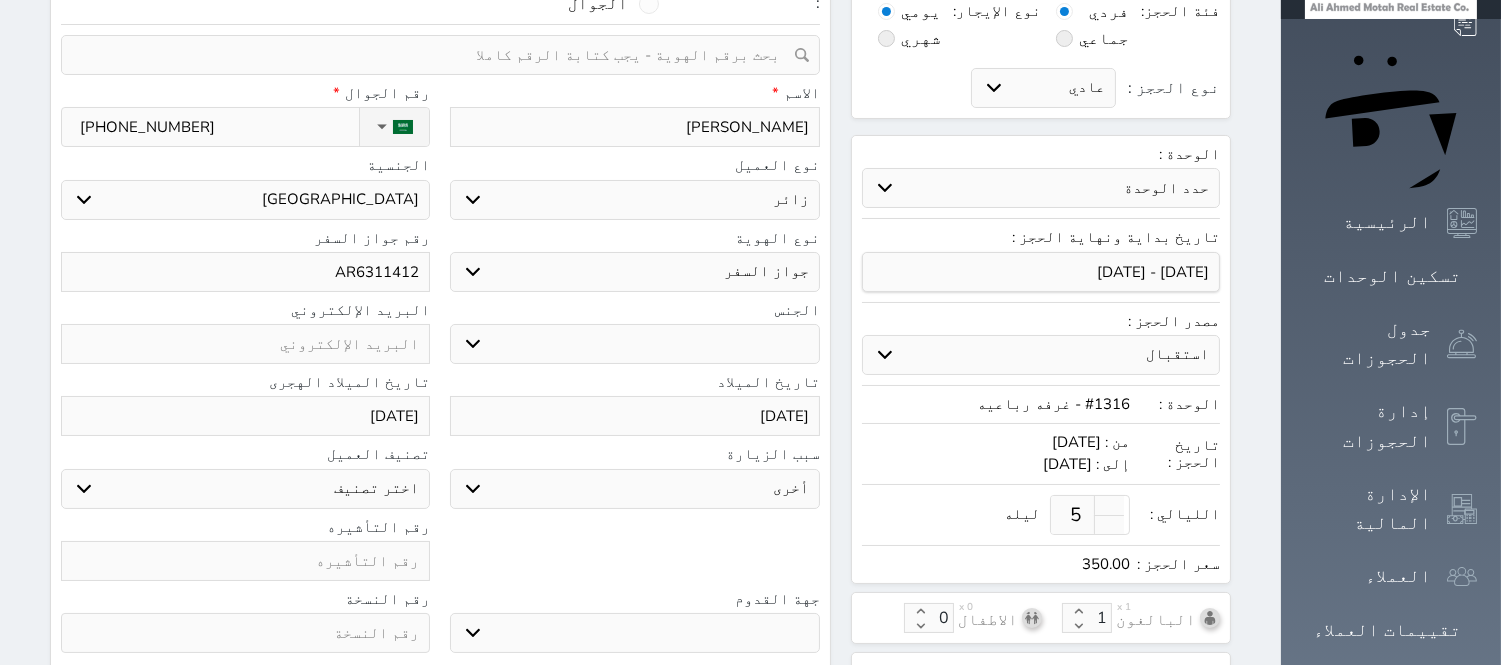 click at bounding box center [245, 561] 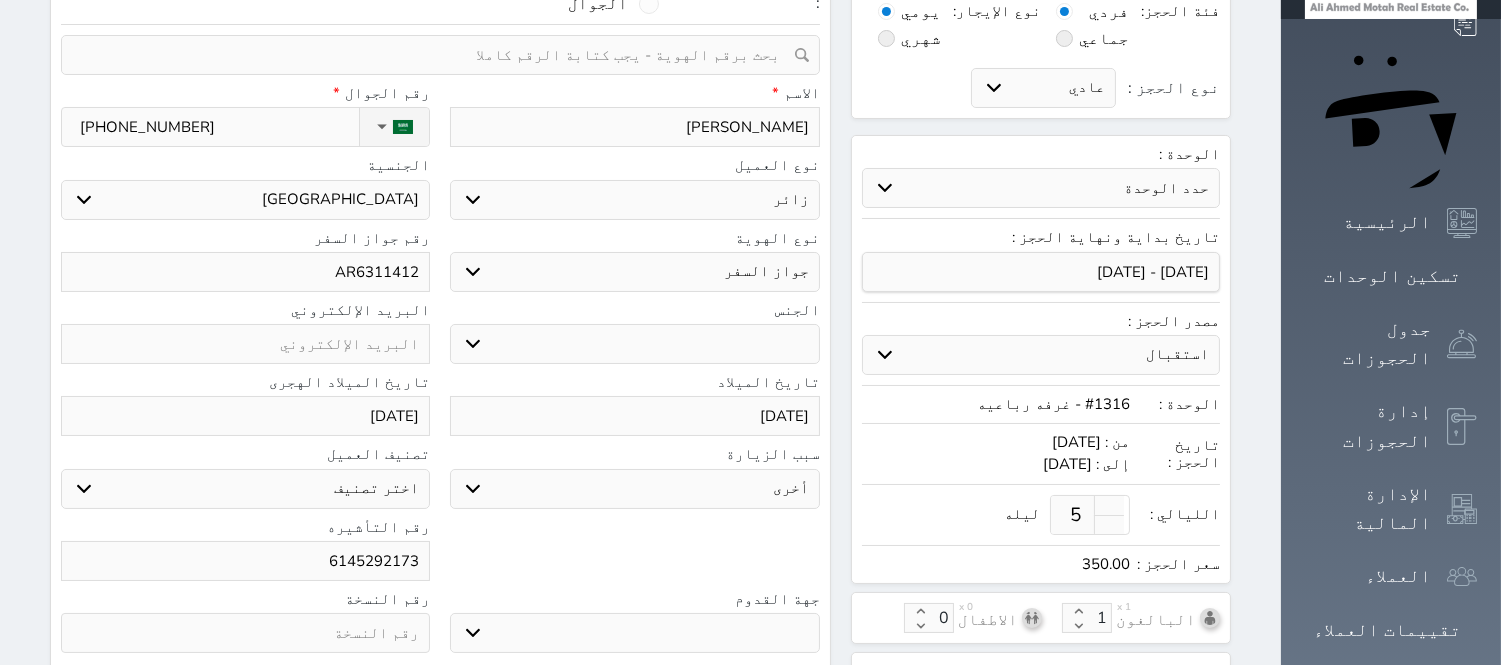 click at bounding box center [245, 633] 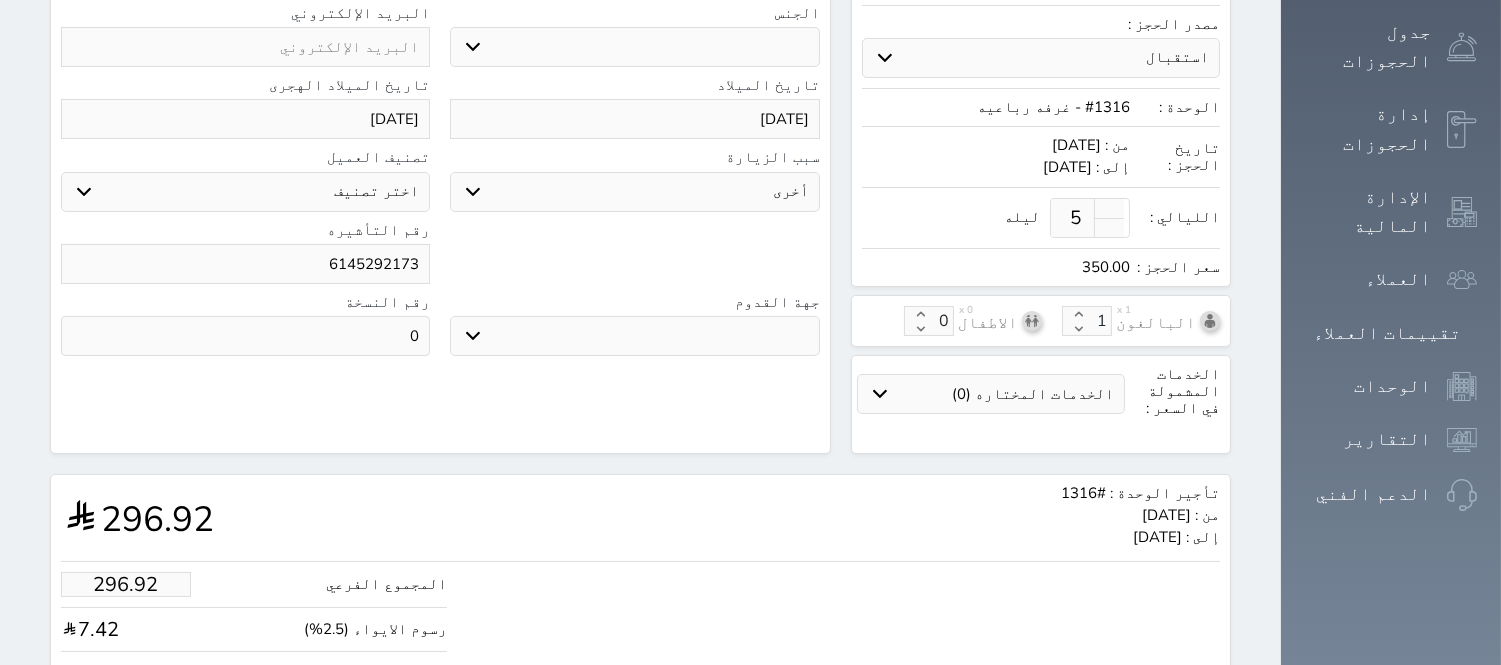 scroll, scrollTop: 564, scrollLeft: 0, axis: vertical 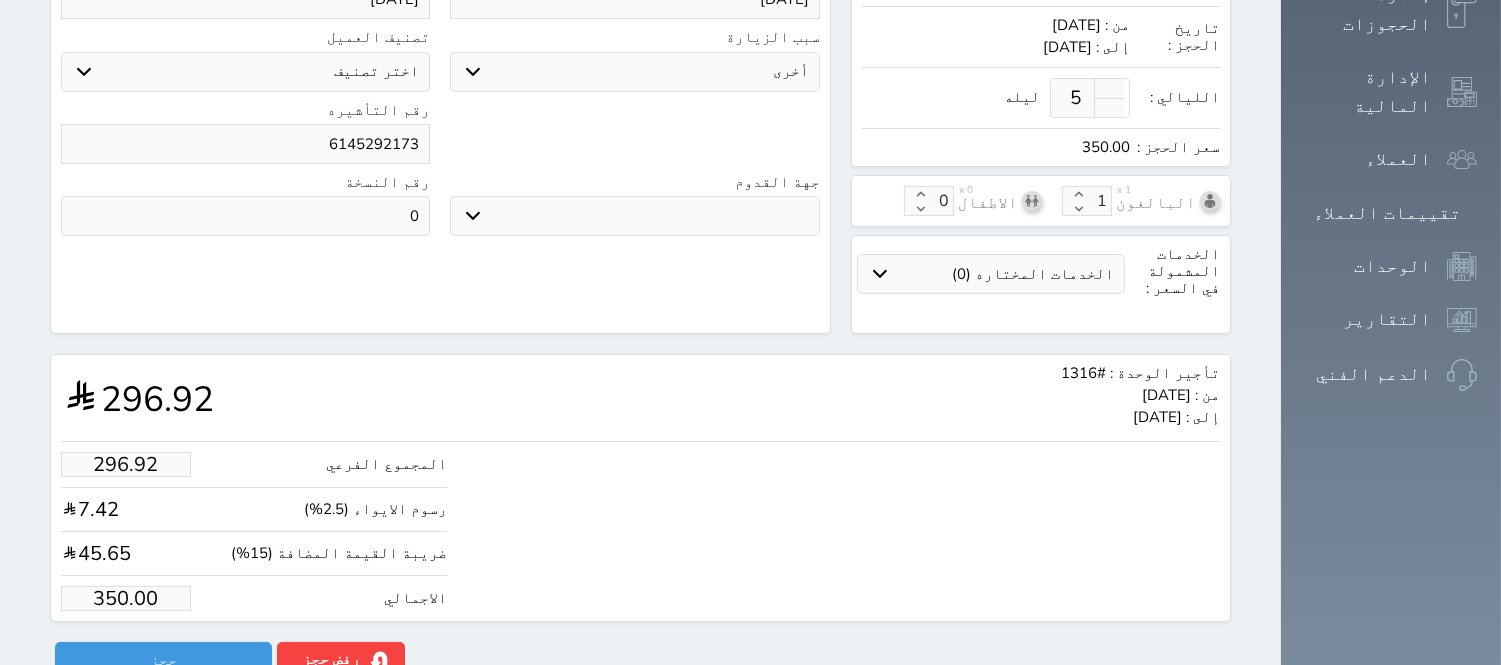 click on "350.00" at bounding box center (126, 598) 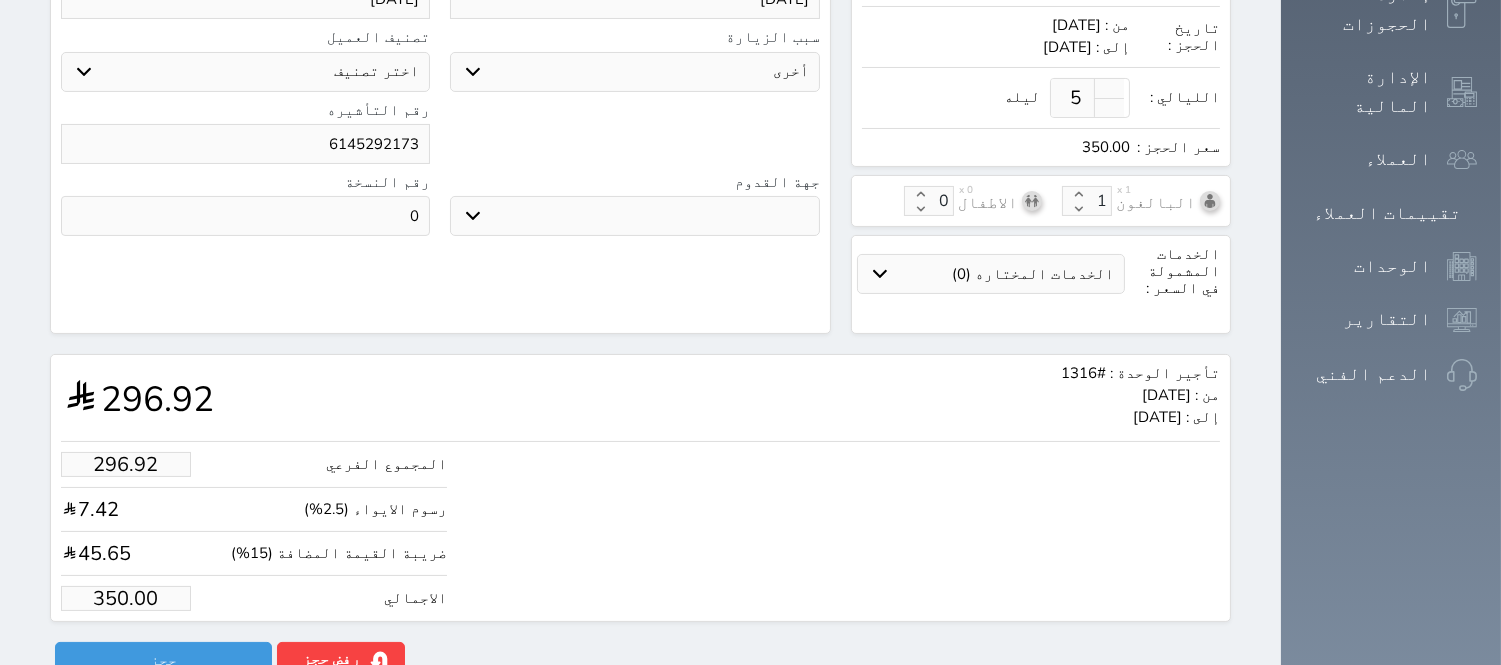 click on "المجموع الفرعي   296.92   رسوم الايواء (2.5%)    7.42    ضريبة القيمة المضافة (15%)    45.65      الاجمالي   350.00" at bounding box center (640, 526) 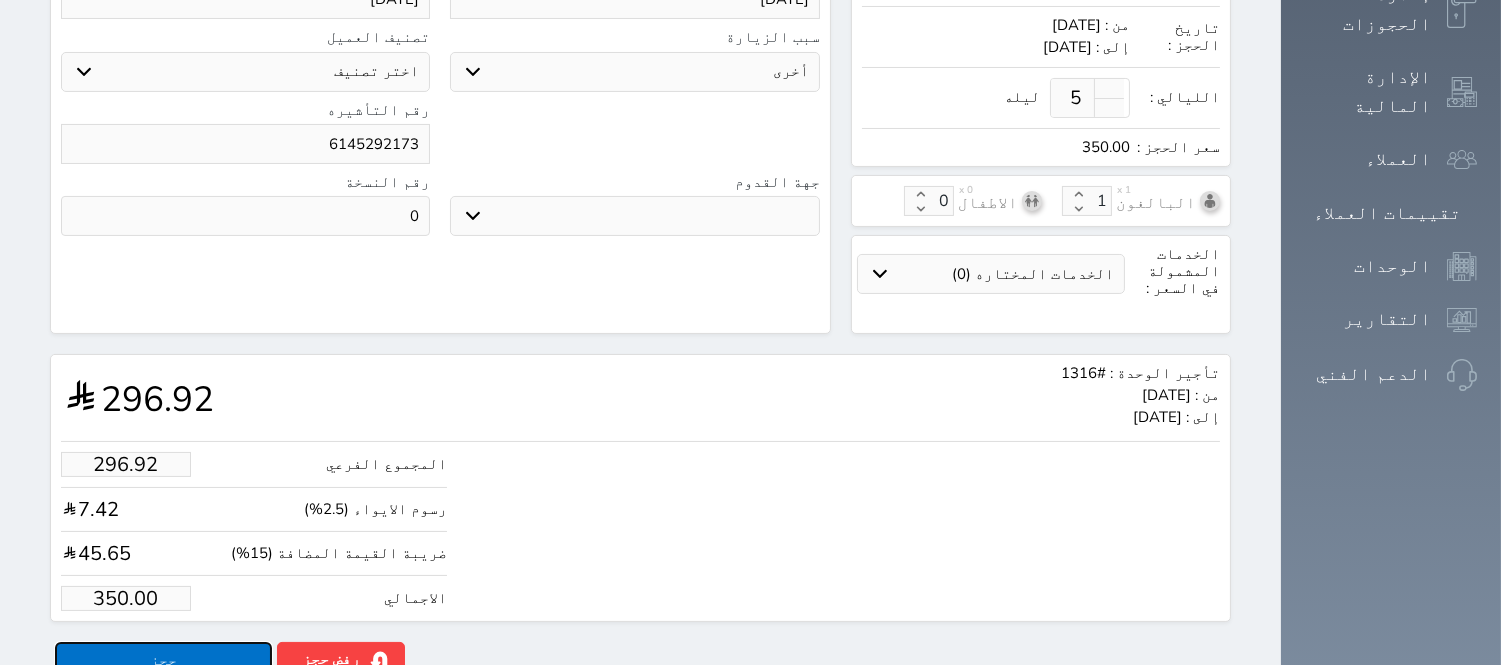 click on "حجز" at bounding box center (163, 659) 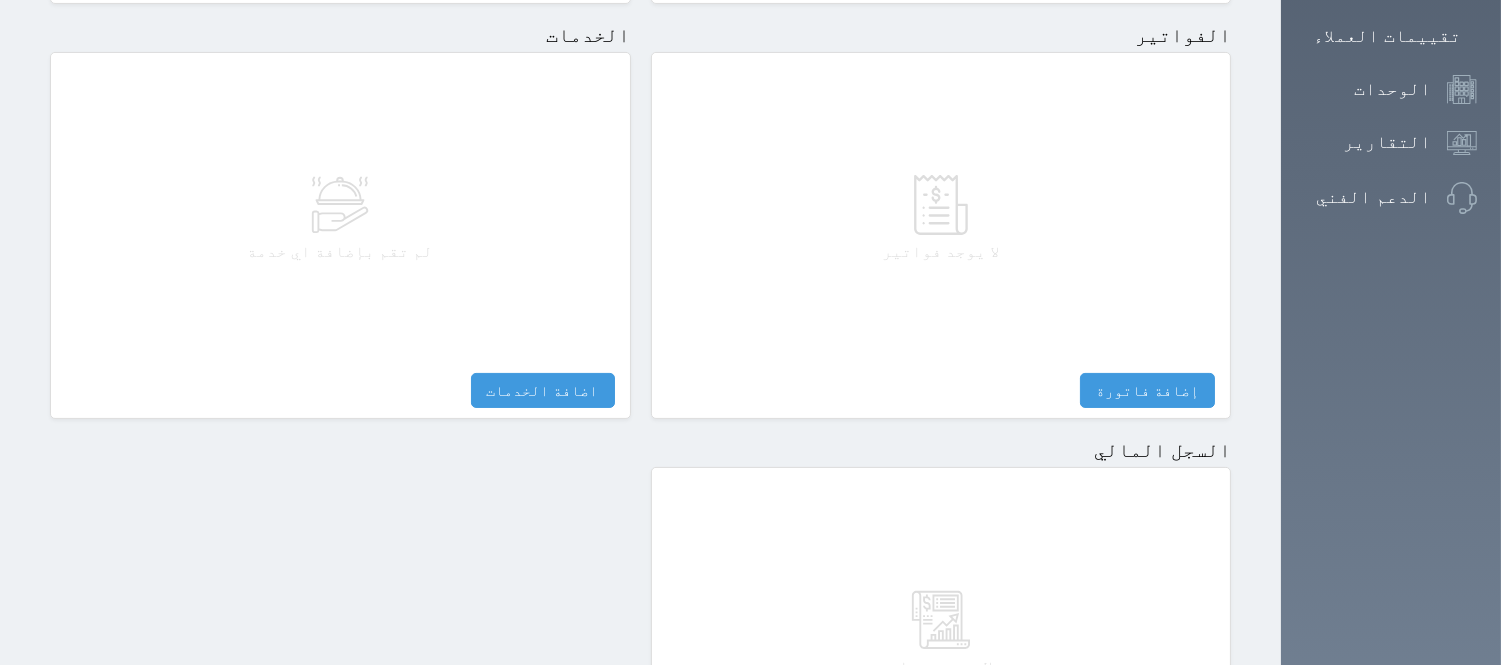 scroll, scrollTop: 1037, scrollLeft: 0, axis: vertical 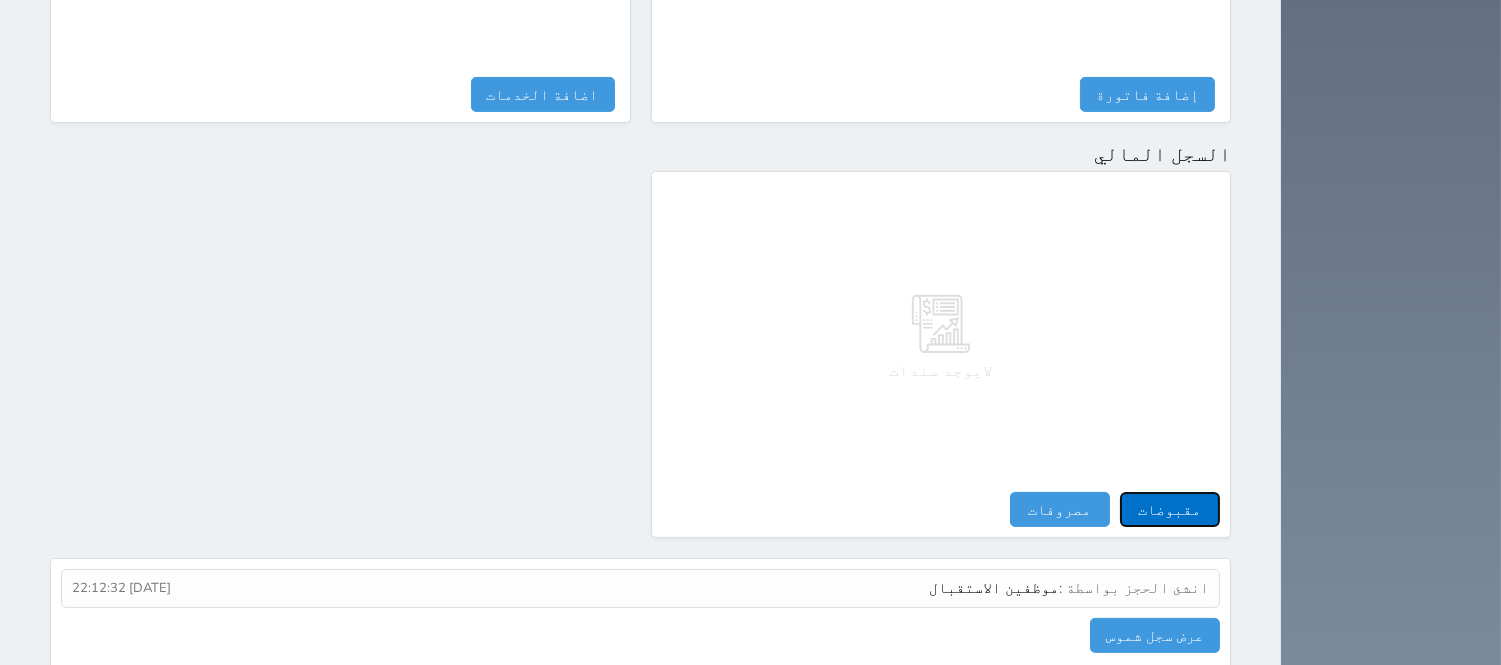 drag, startPoint x: 1236, startPoint y: 452, endPoint x: 1176, endPoint y: 402, distance: 78.10249 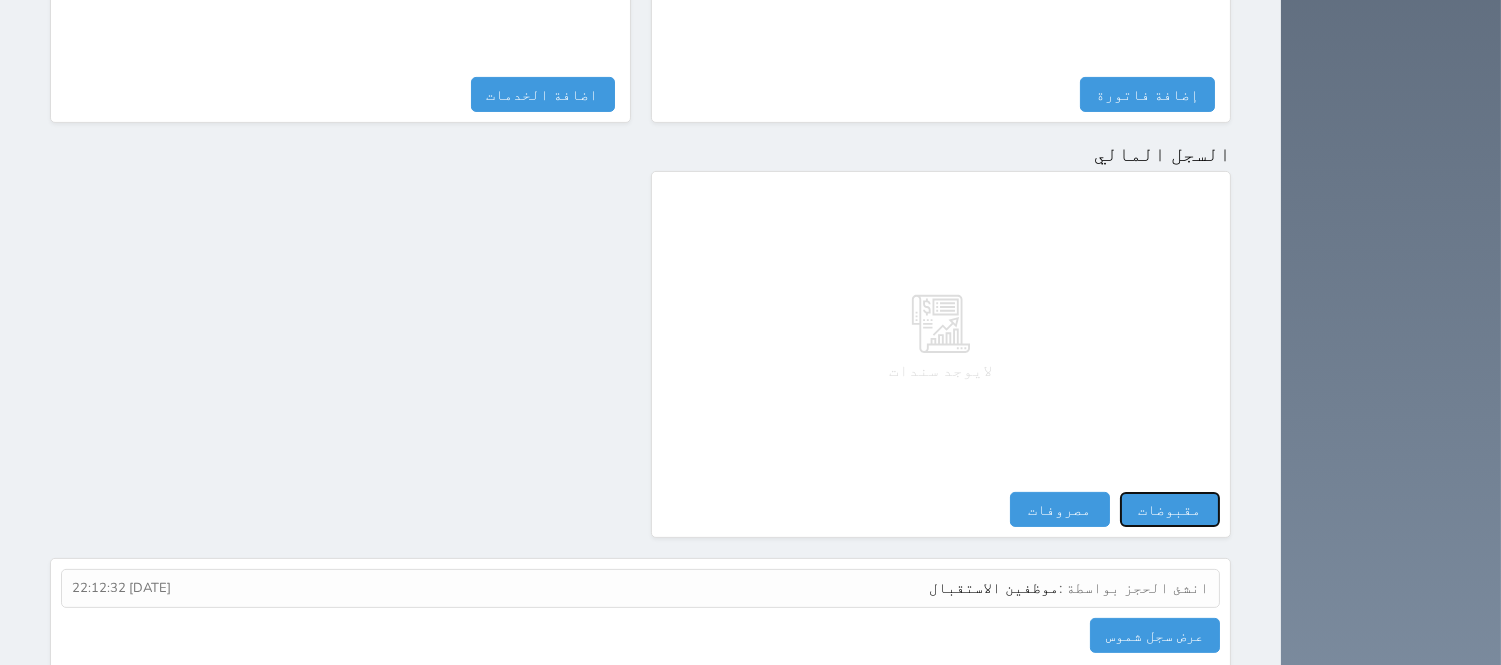 click on "مقبوضات" at bounding box center [1170, 509] 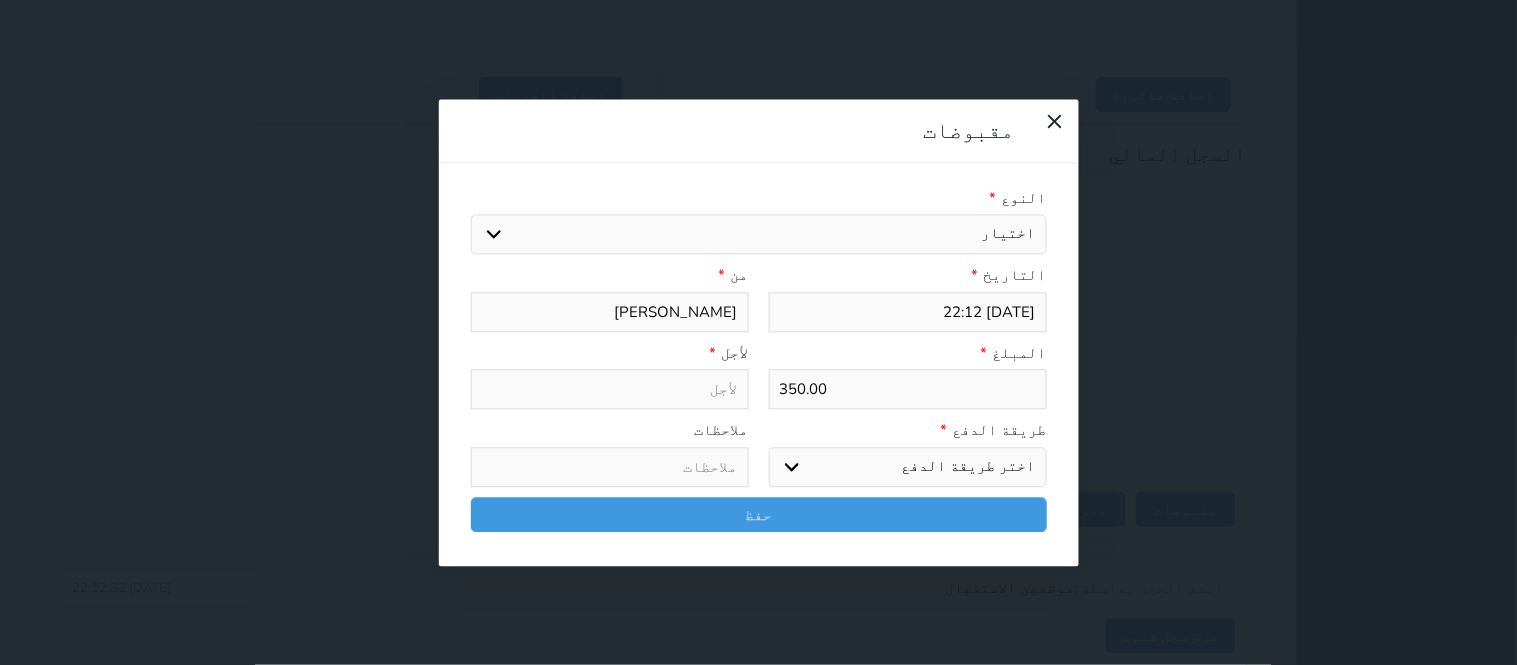 click on "اختيار   مقبوضات عامة قيمة إيجار فواتير تامين عربون لا ينطبق آخر مغسلة واي فاي - الإنترنت مواقف السيارات طعام الأغذية والمشروبات مشروبات المشروبات الباردة المشروبات الساخنة الإفطار غداء عشاء مخبز و كعك حمام سباحة الصالة الرياضية سبا و خدمات الجمال اختيار وإسقاط (خدمات النقل) ميني بار كابل - تلفزيون سرير إضافي تصفيف الشعر التسوق خدمات الجولات السياحية المنظمة خدمات الدليل السياحي" at bounding box center [759, 235] 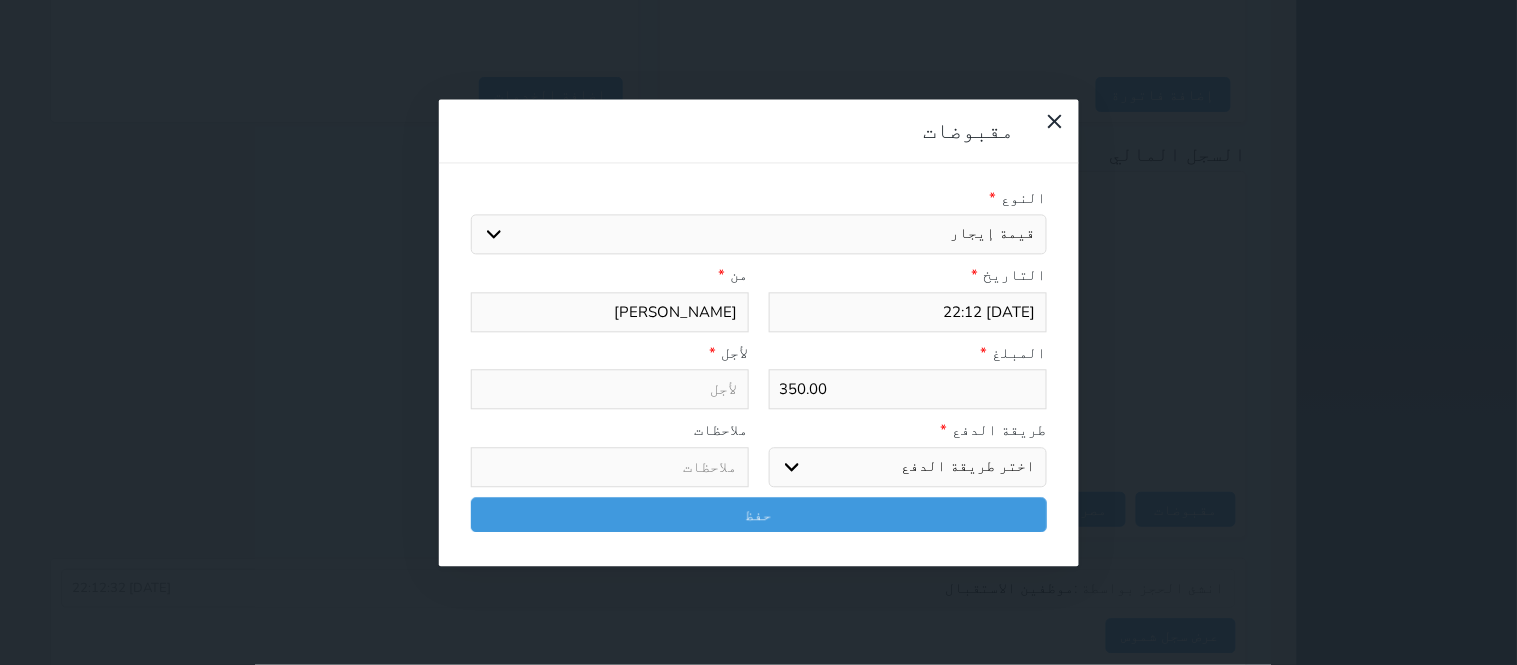 click on "اختيار   مقبوضات عامة قيمة إيجار فواتير تامين عربون لا ينطبق آخر مغسلة واي فاي - الإنترنت مواقف السيارات طعام الأغذية والمشروبات مشروبات المشروبات الباردة المشروبات الساخنة الإفطار غداء عشاء مخبز و كعك حمام سباحة الصالة الرياضية سبا و خدمات الجمال اختيار وإسقاط (خدمات النقل) ميني بار كابل - تلفزيون سرير إضافي تصفيف الشعر التسوق خدمات الجولات السياحية المنظمة خدمات الدليل السياحي" at bounding box center [759, 235] 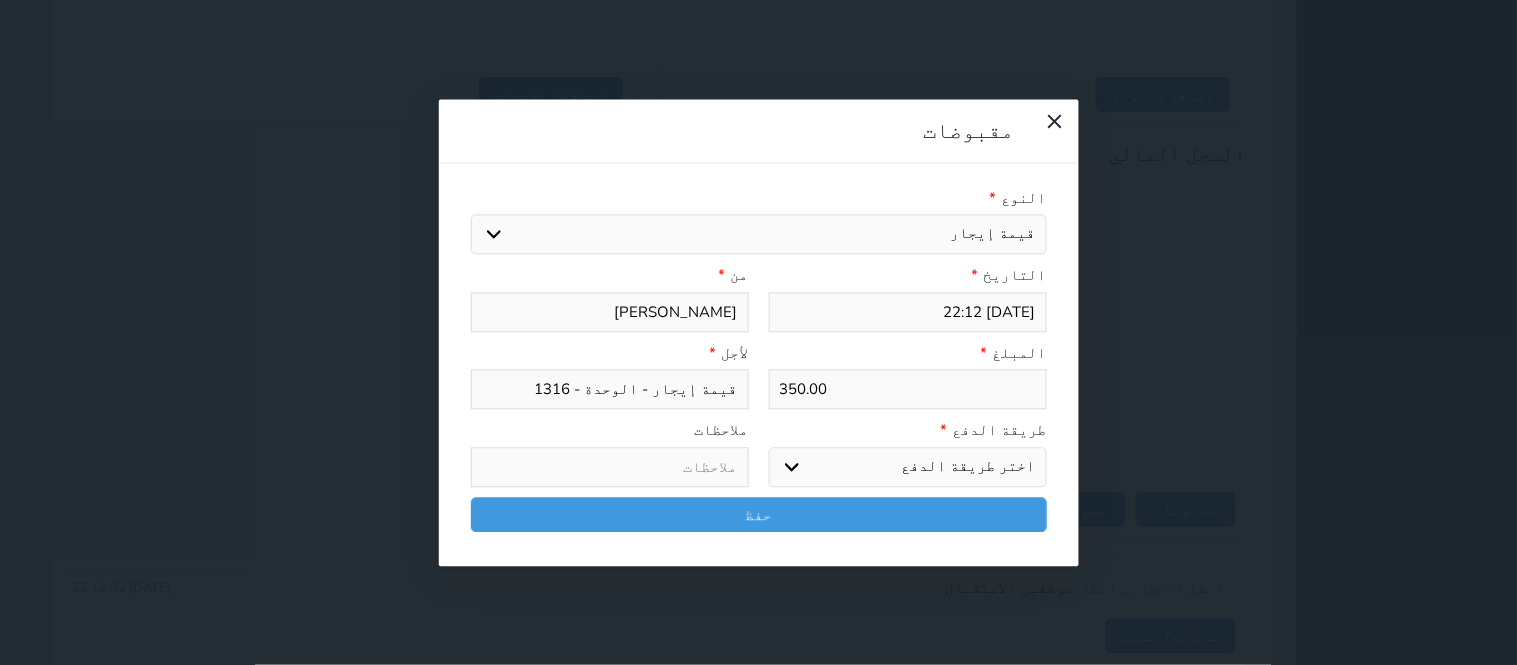 click on "اختر طريقة الدفع   دفع نقدى   تحويل بنكى   مدى   بطاقة ائتمان   آجل" at bounding box center [908, 467] 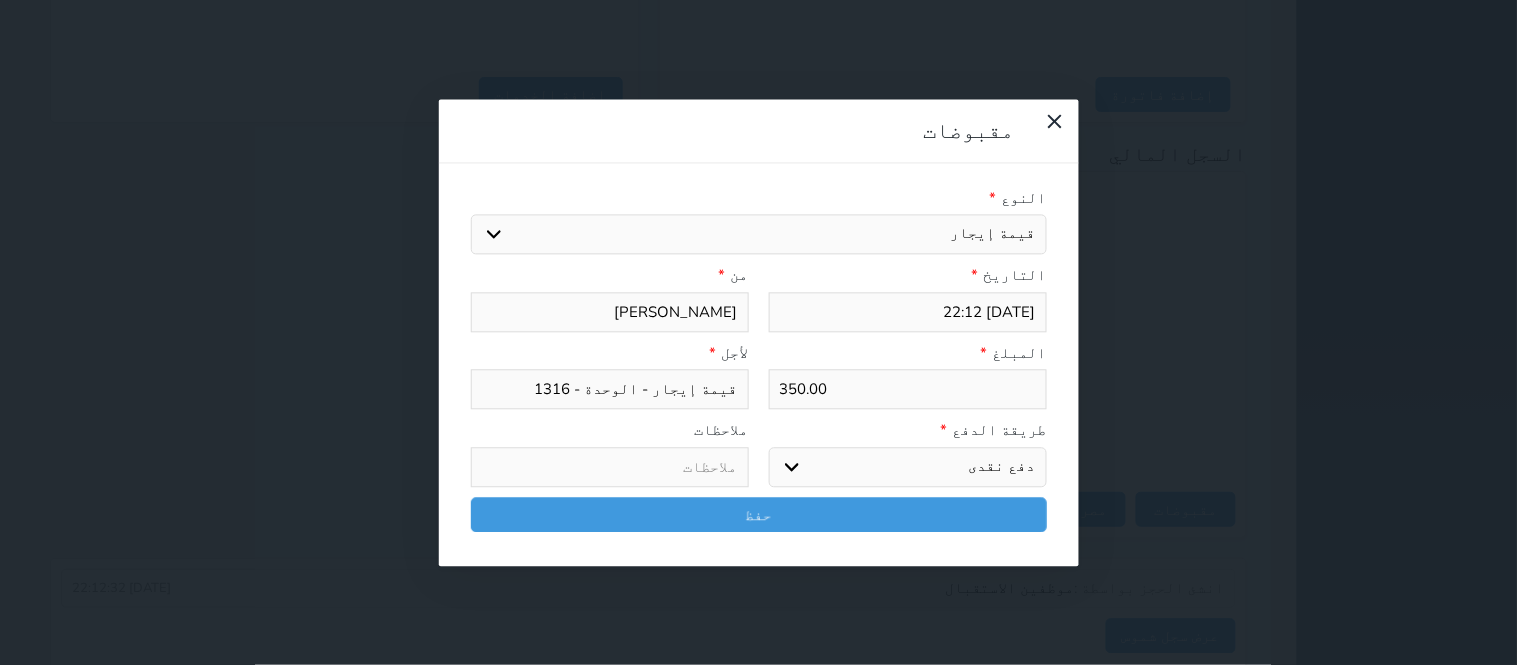click on "اختر طريقة الدفع   دفع نقدى   تحويل بنكى   مدى   بطاقة ائتمان   آجل" at bounding box center [908, 467] 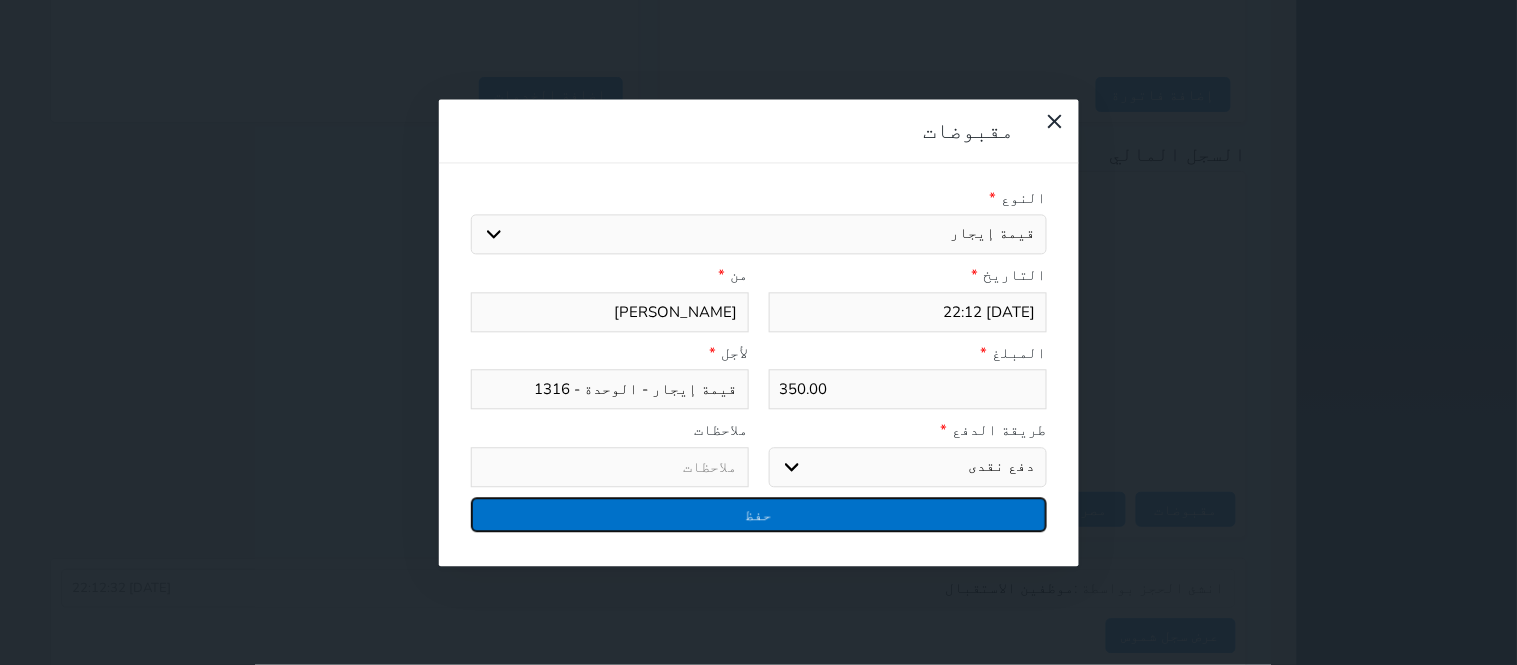 click on "حفظ" at bounding box center [759, 514] 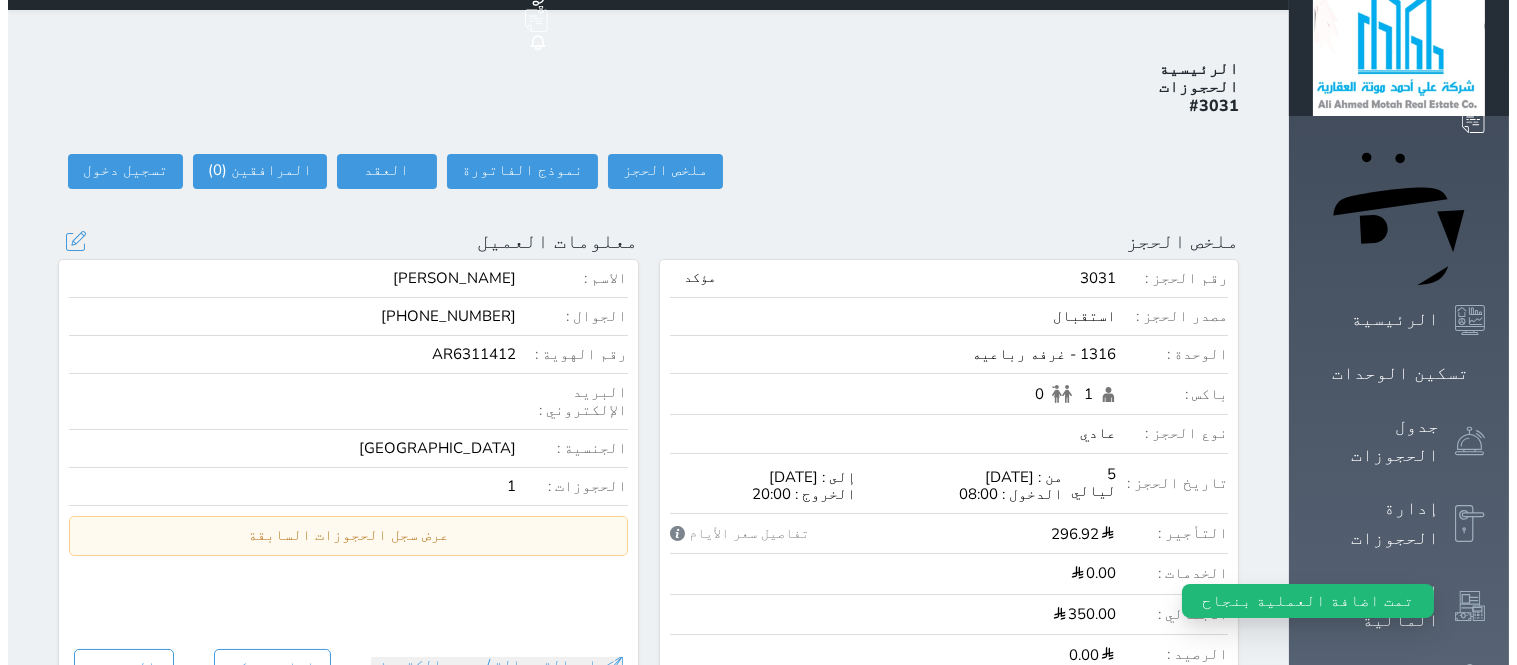 scroll, scrollTop: 1, scrollLeft: 0, axis: vertical 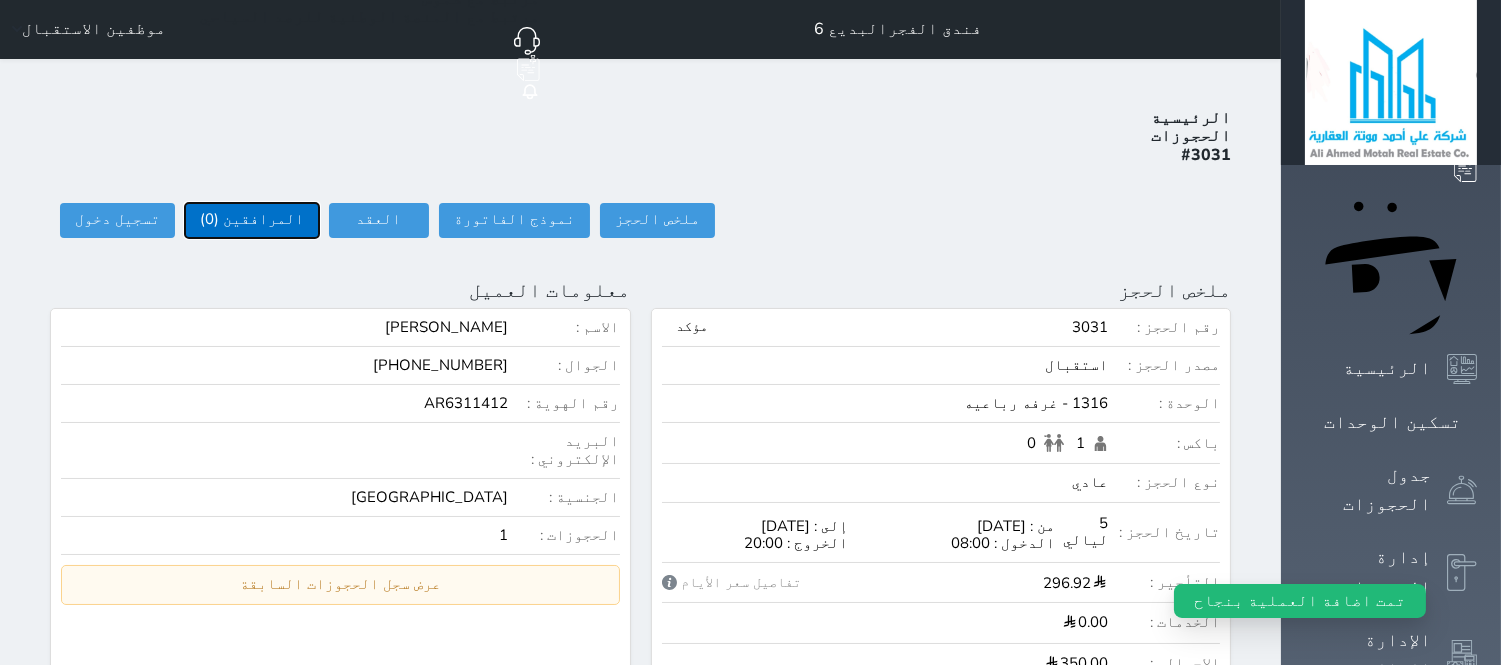 click on "المرافقين (0)" at bounding box center (252, 220) 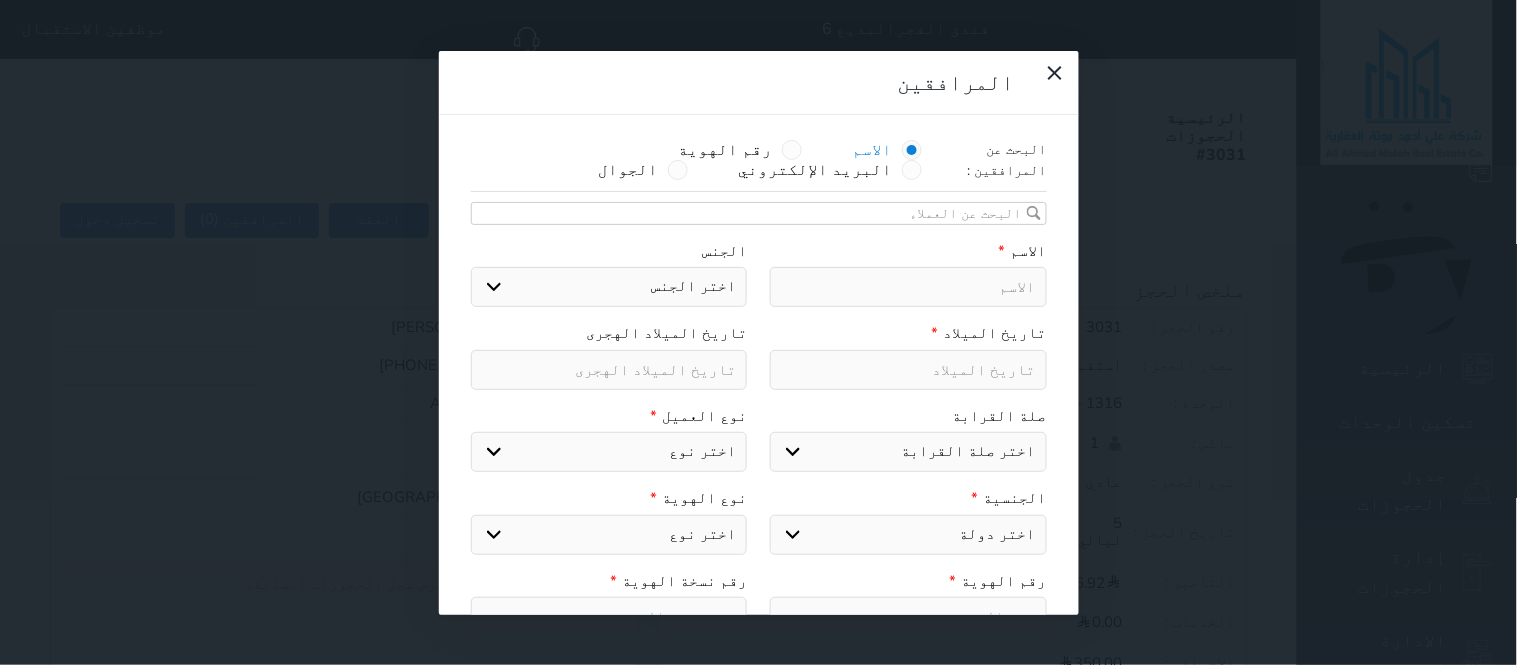 click at bounding box center [908, 287] 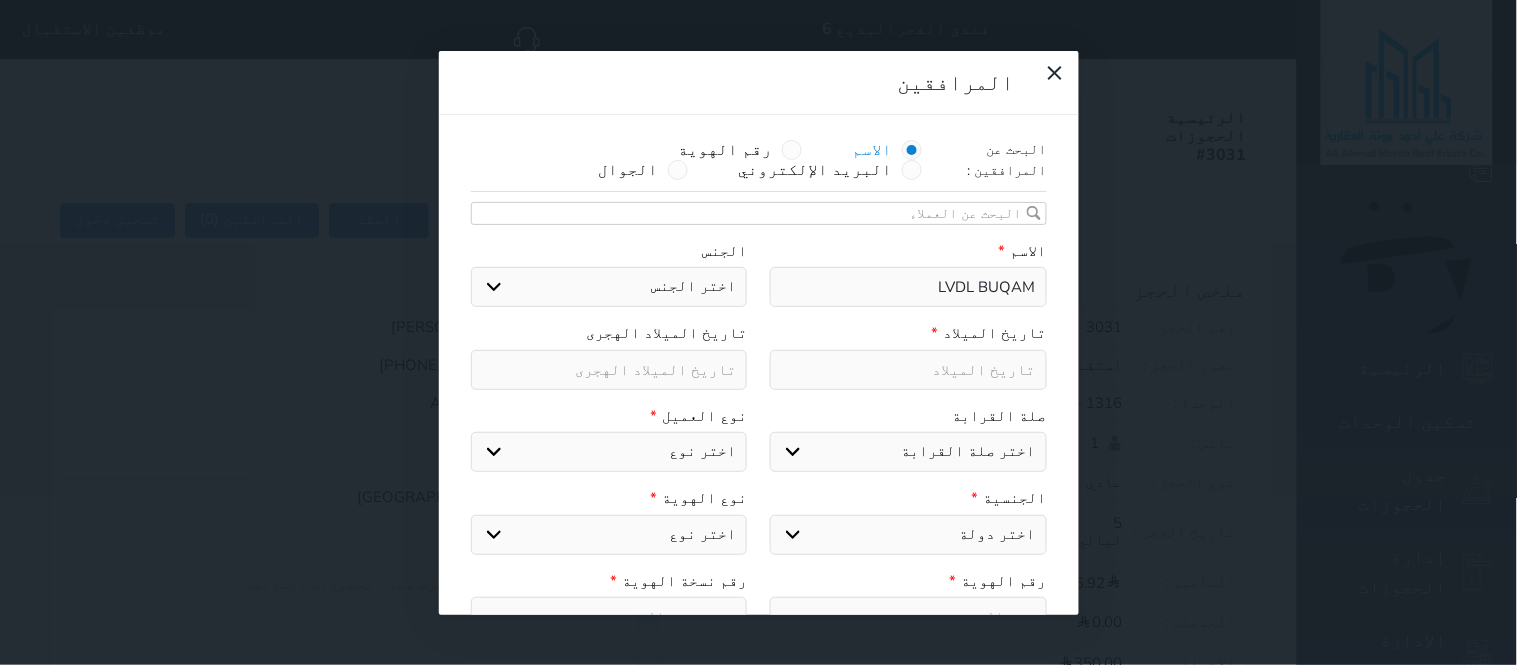 click on "اختر الجنس   ذكر انثى" at bounding box center [609, 287] 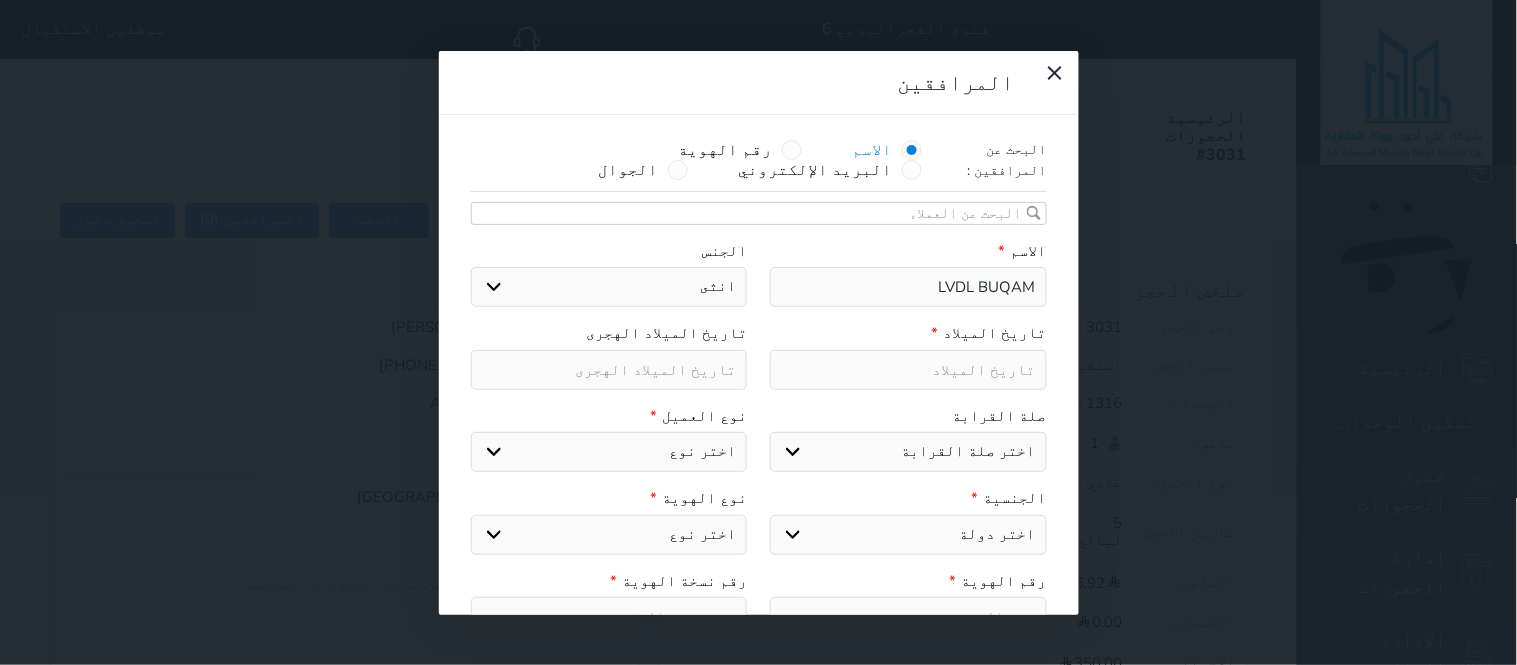 click on "اختر الجنس   ذكر انثى" at bounding box center (609, 287) 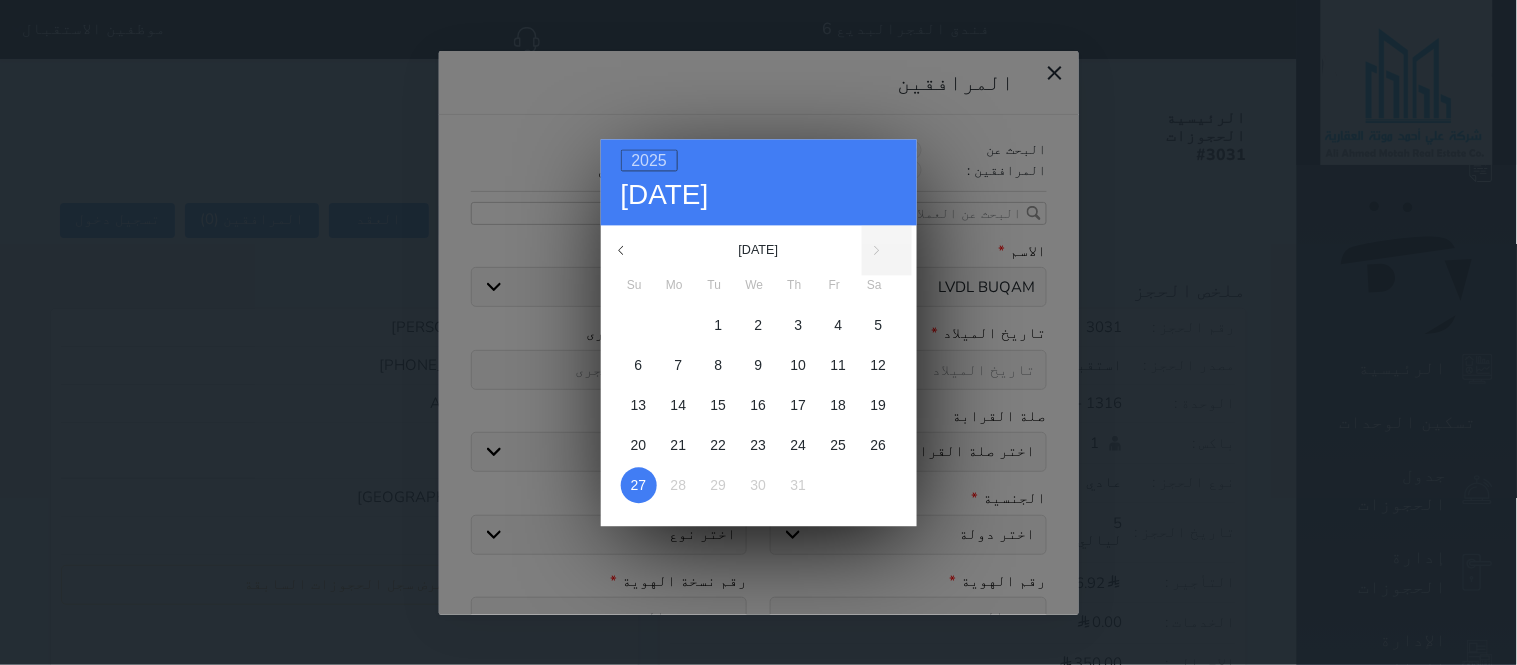 click on "2025" at bounding box center [650, 160] 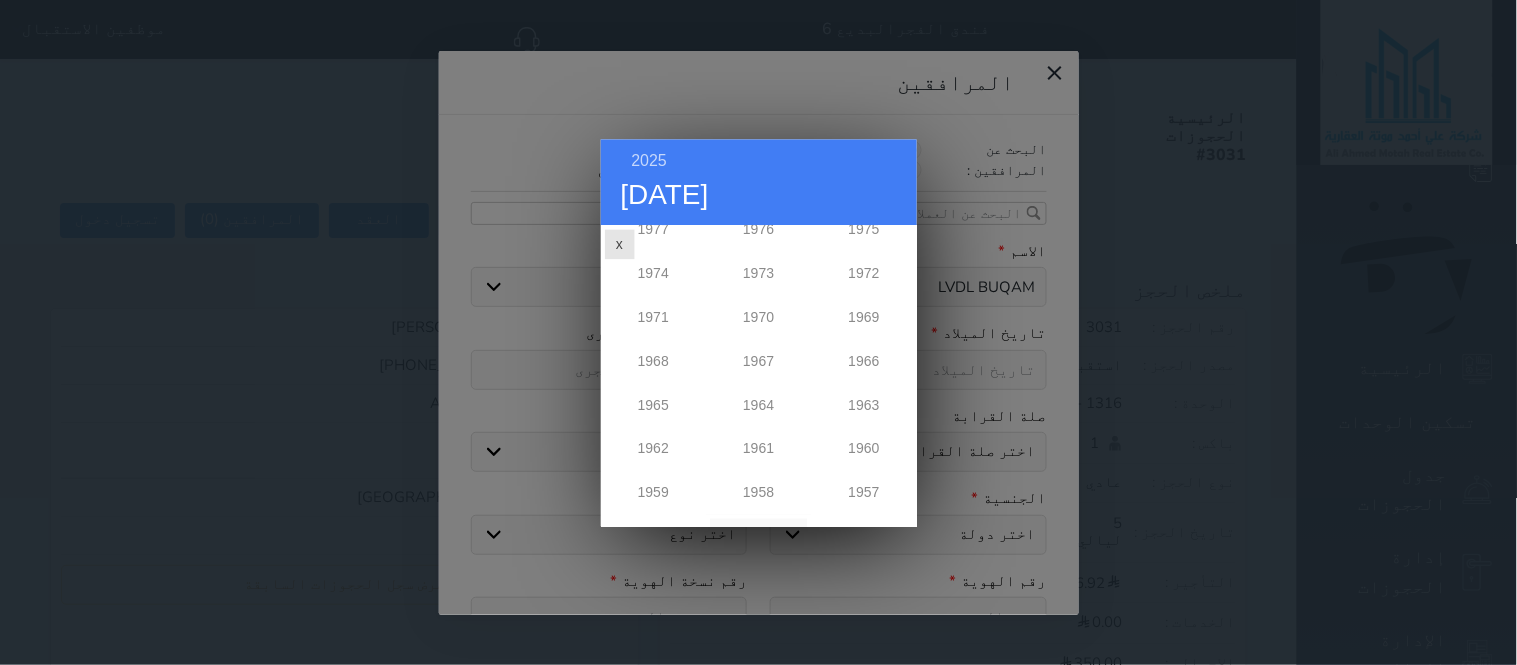 scroll, scrollTop: 741, scrollLeft: 0, axis: vertical 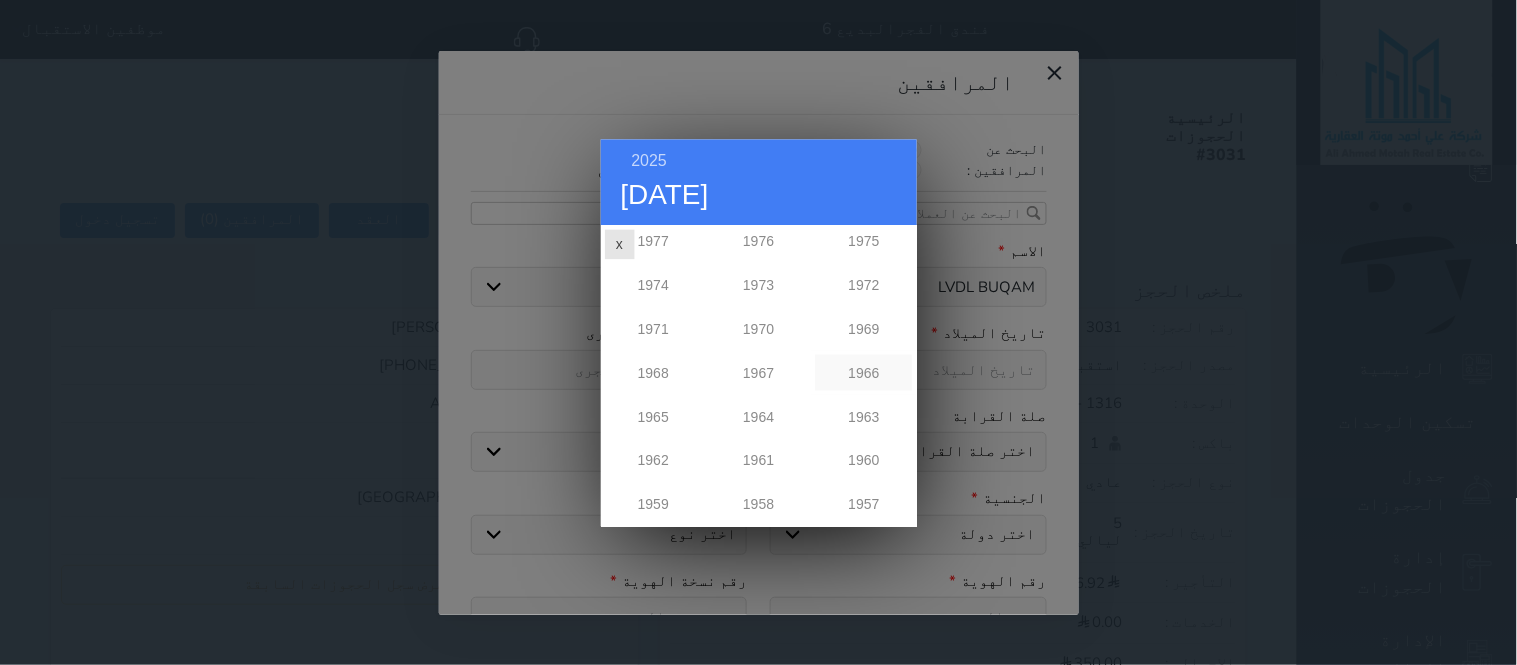 click on "1966" at bounding box center [863, 372] 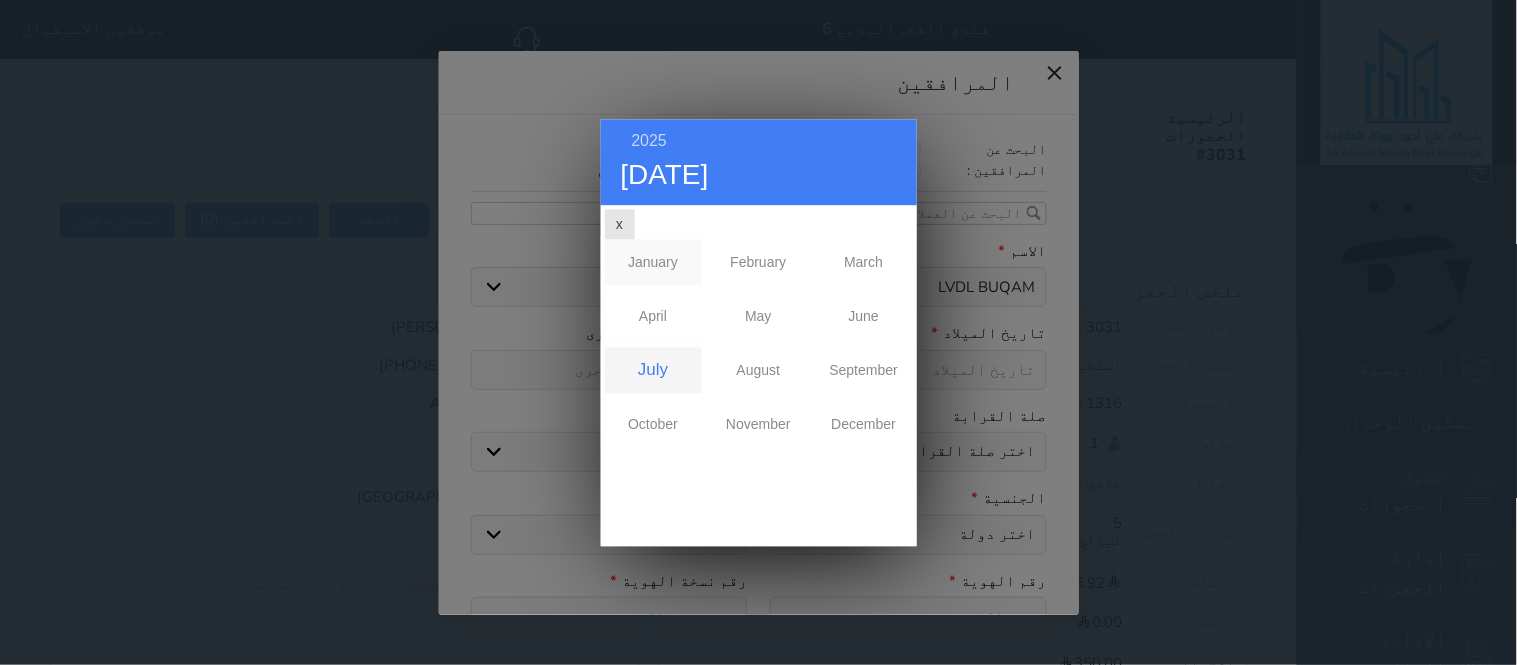 click on "January" at bounding box center [653, 262] 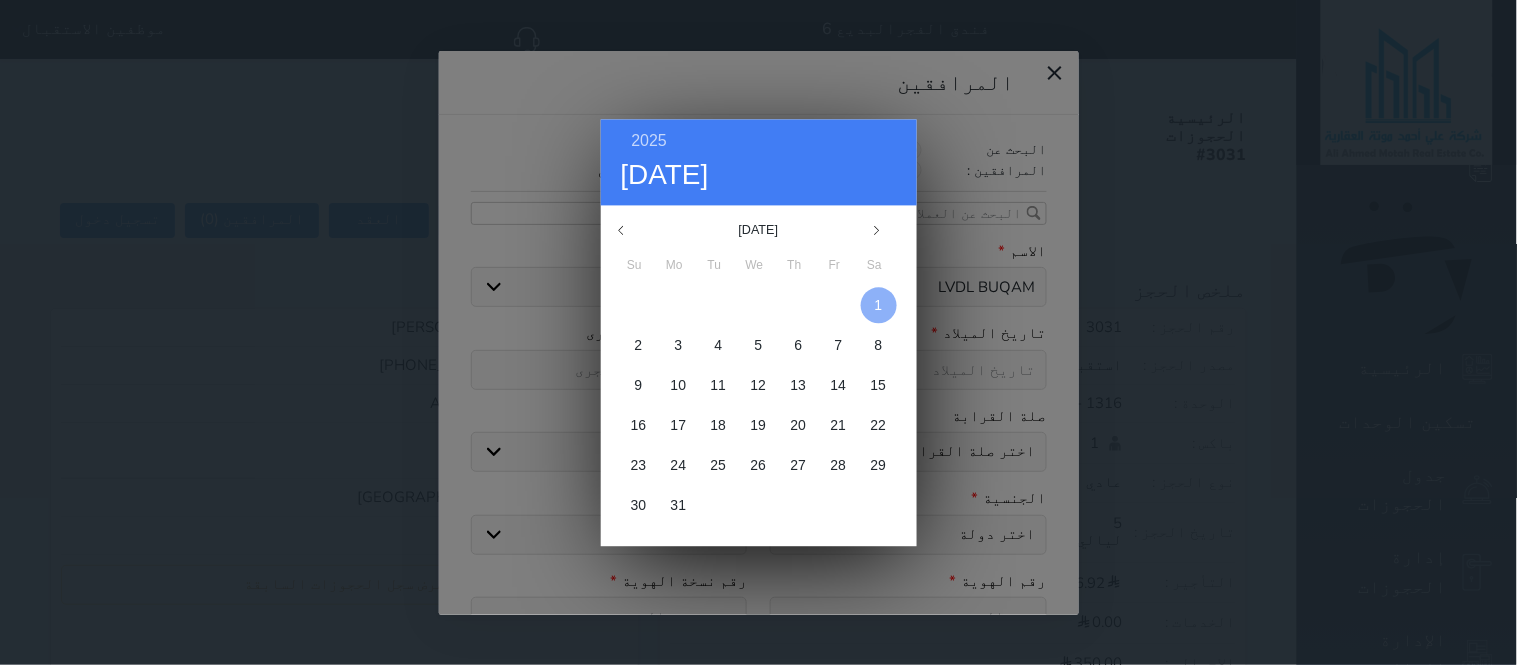 click at bounding box center (879, 305) 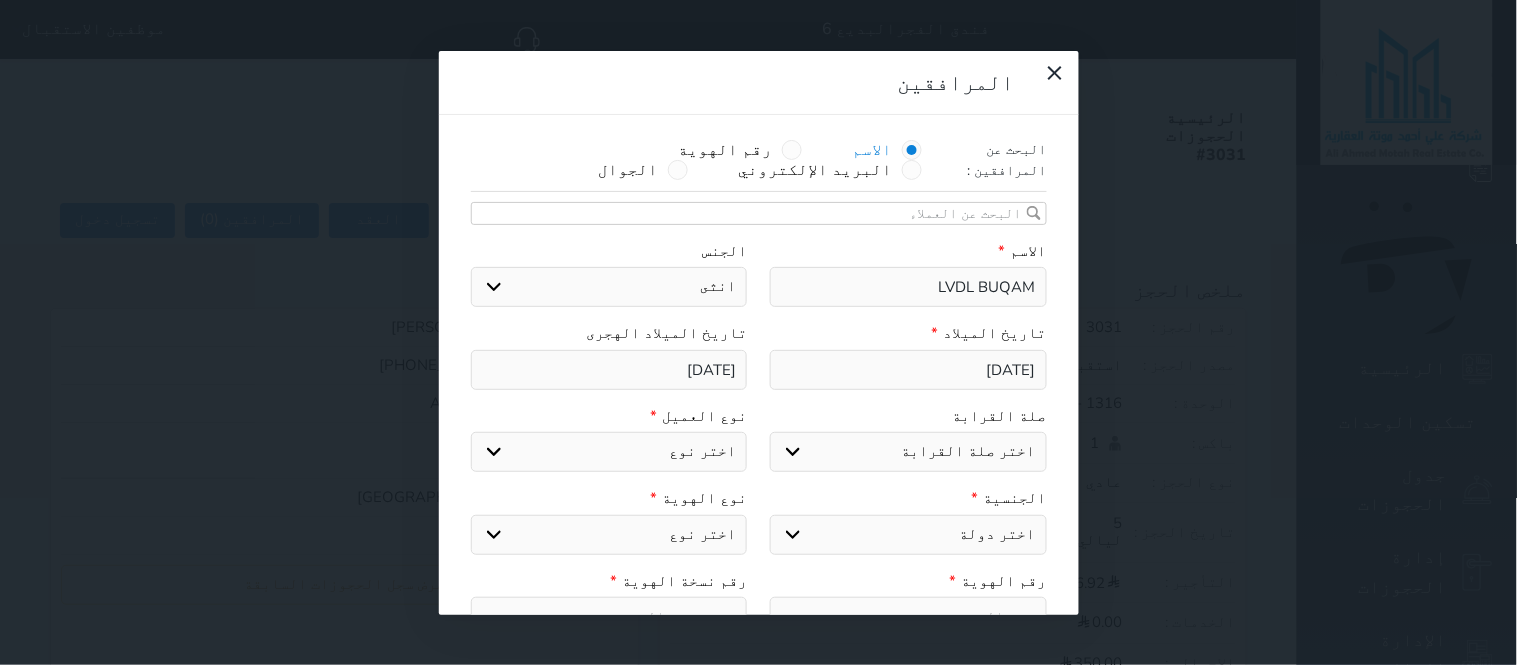 click on "اختر صلة القرابة   ابن ابنه زوجة اخ اخت اب ام زوج أخرى" at bounding box center [908, 452] 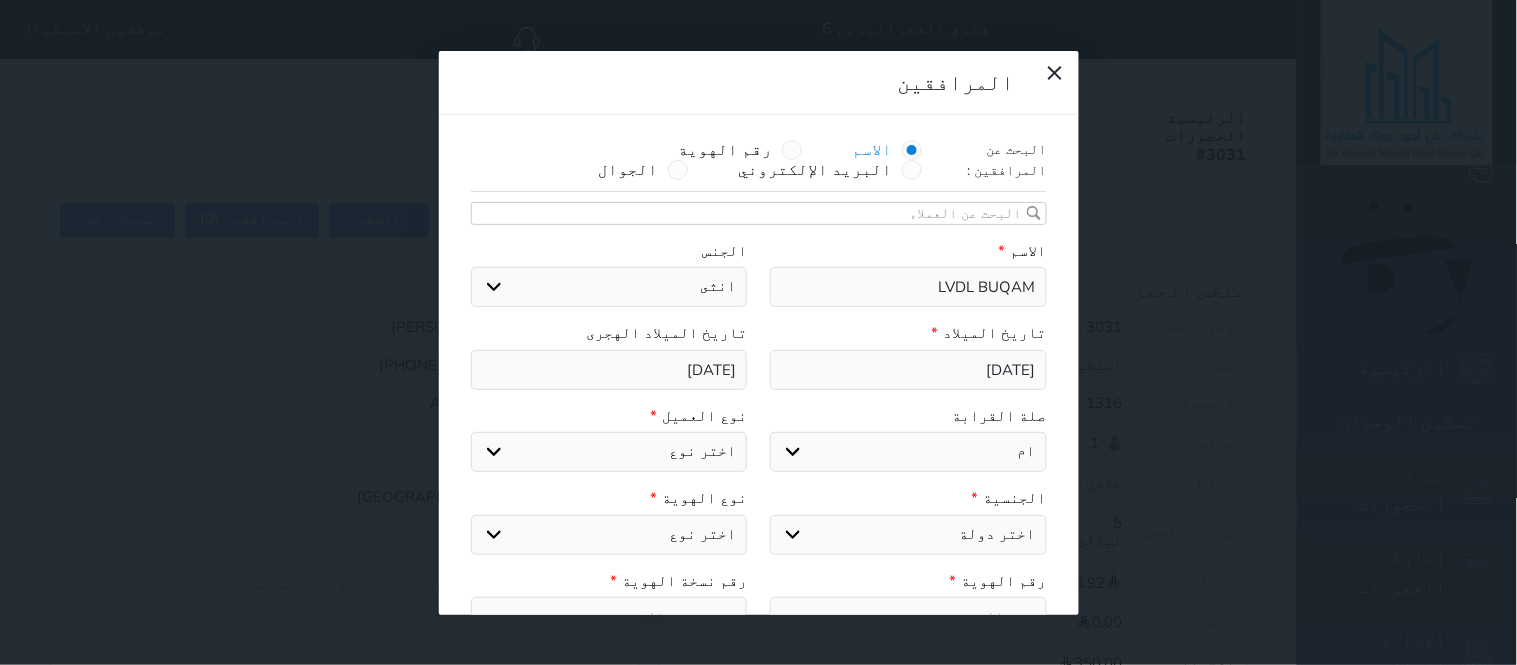 click on "اختر صلة القرابة   ابن ابنه زوجة اخ اخت اب ام زوج أخرى" at bounding box center [908, 452] 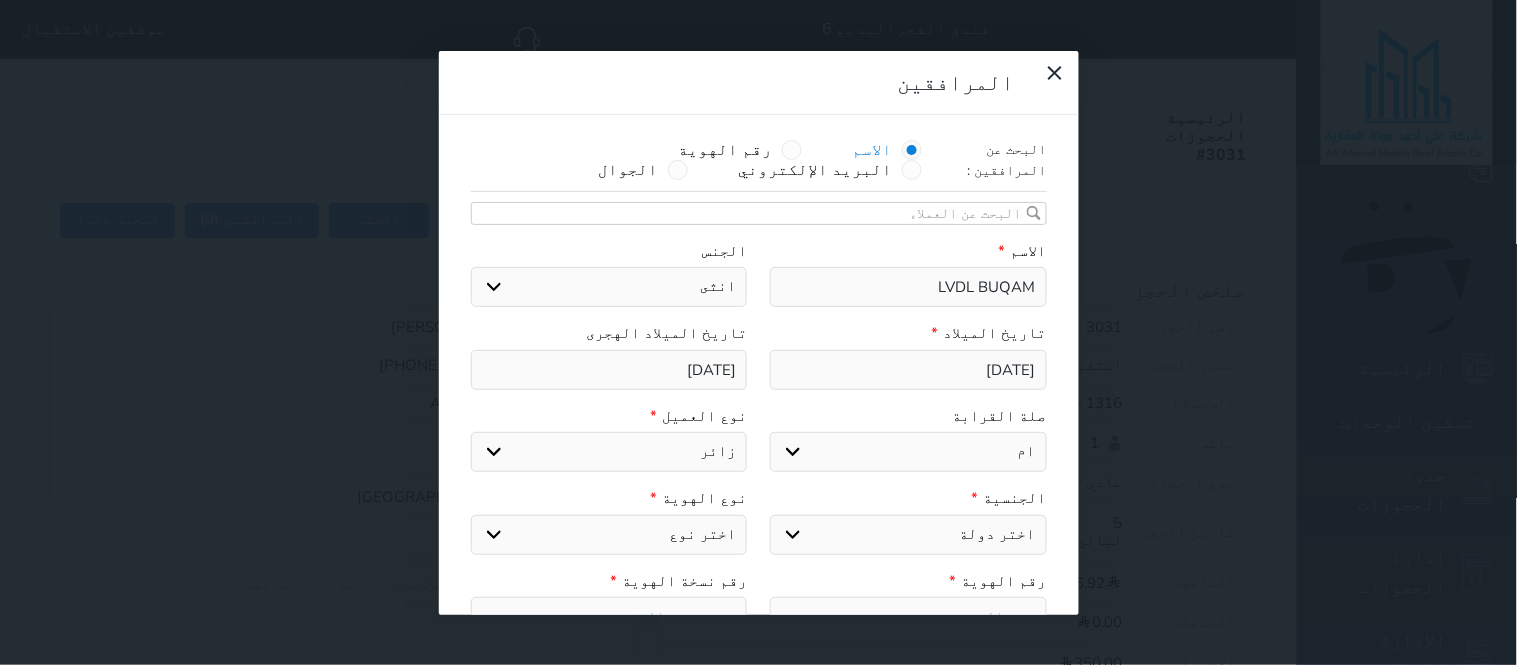 click on "اختر نوع   مواطن مواطن خليجي زائر مقيم" at bounding box center (609, 452) 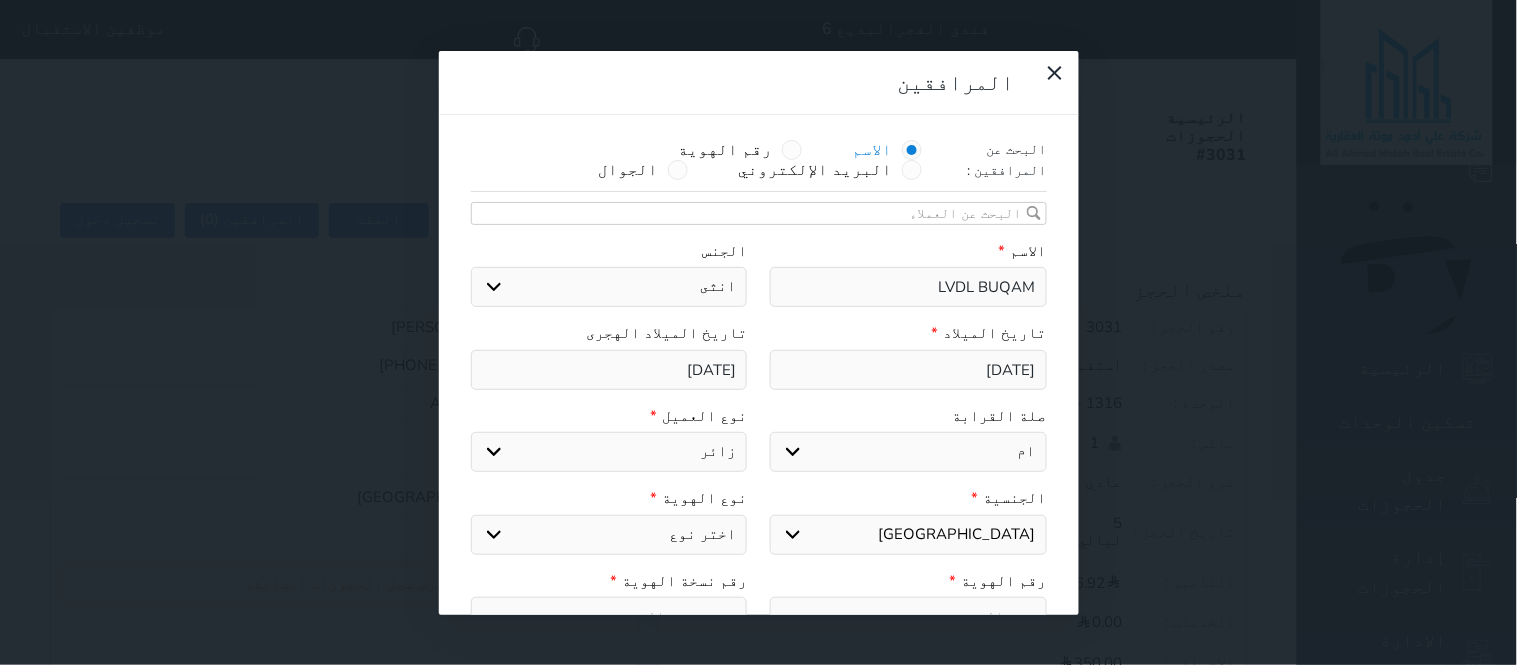 click on "اختر دولة   الامارات العربية الاردن البحرين [GEOGRAPHIC_DATA] ال[GEOGRAPHIC_DATA] [GEOGRAPHIC_DATA] [GEOGRAPHIC_DATA] [GEOGRAPHIC_DATA] ال[GEOGRAPHIC_DATA] [GEOGRAPHIC_DATA] ال[GEOGRAPHIC_DATA] ال[GEOGRAPHIC_DATA] [PERSON_NAME] [GEOGRAPHIC_DATA] جنوبي-السلاطين [GEOGRAPHIC_DATA]بدون افراد القبائل من سكان البحرين قبائل مجاورة للعطفين اجنبي بجواز [DEMOGRAPHIC_DATA] [DEMOGRAPHIC_DATA] بوثيقة مصرية فلسطيني بوثيقةلبناني فلسطيني بوثيقةاردنية [DEMOGRAPHIC_DATA] بوثيقةعراقية فلسطيني بوثيقة سورية وثيقة قطريه وثيقة عمانيه وثيقة اماراتيه وثيقة بحرينيه [DEMOGRAPHIC_DATA] ثمانية وأربعون قبائل نازحة/الحليفه اليمن - لحج قبائل نازحة/الكويت غير [DEMOGRAPHIC_DATA] غير بحريني غير قطري غير اماراتي غير [DEMOGRAPHIC_DATA] مقيم/نازح مقيم/مولود مقيم/طالب جنسية مقيم/أفراد القبائل مصر" at bounding box center (908, 535) 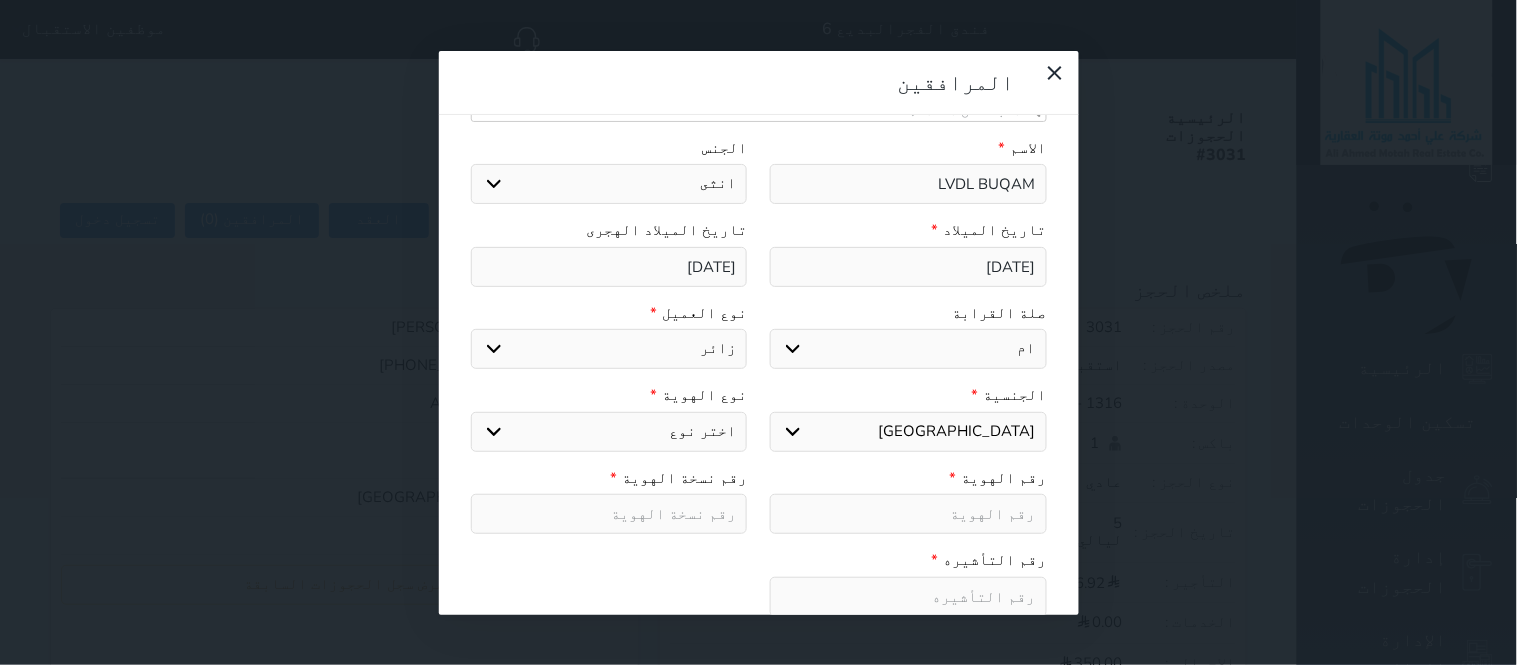 scroll, scrollTop: 147, scrollLeft: 0, axis: vertical 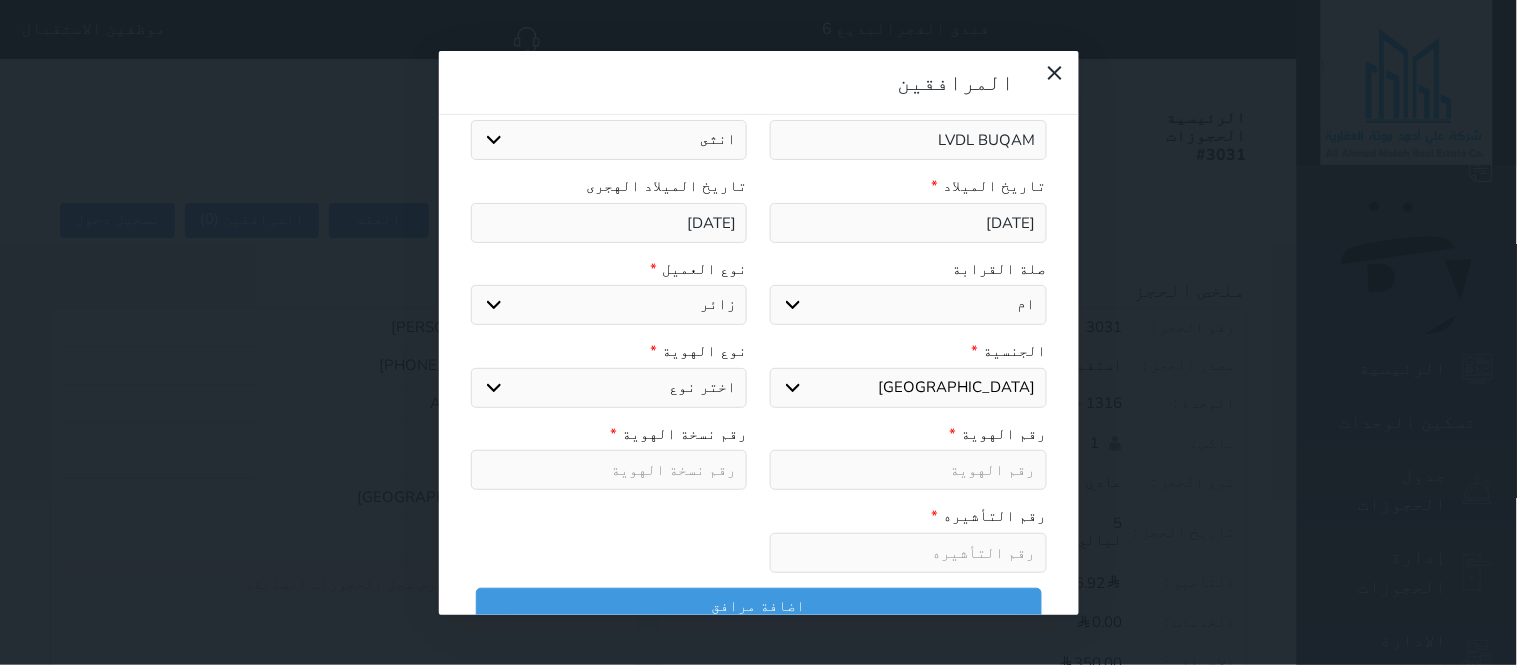 drag, startPoint x: 675, startPoint y: 361, endPoint x: 685, endPoint y: 352, distance: 13.453624 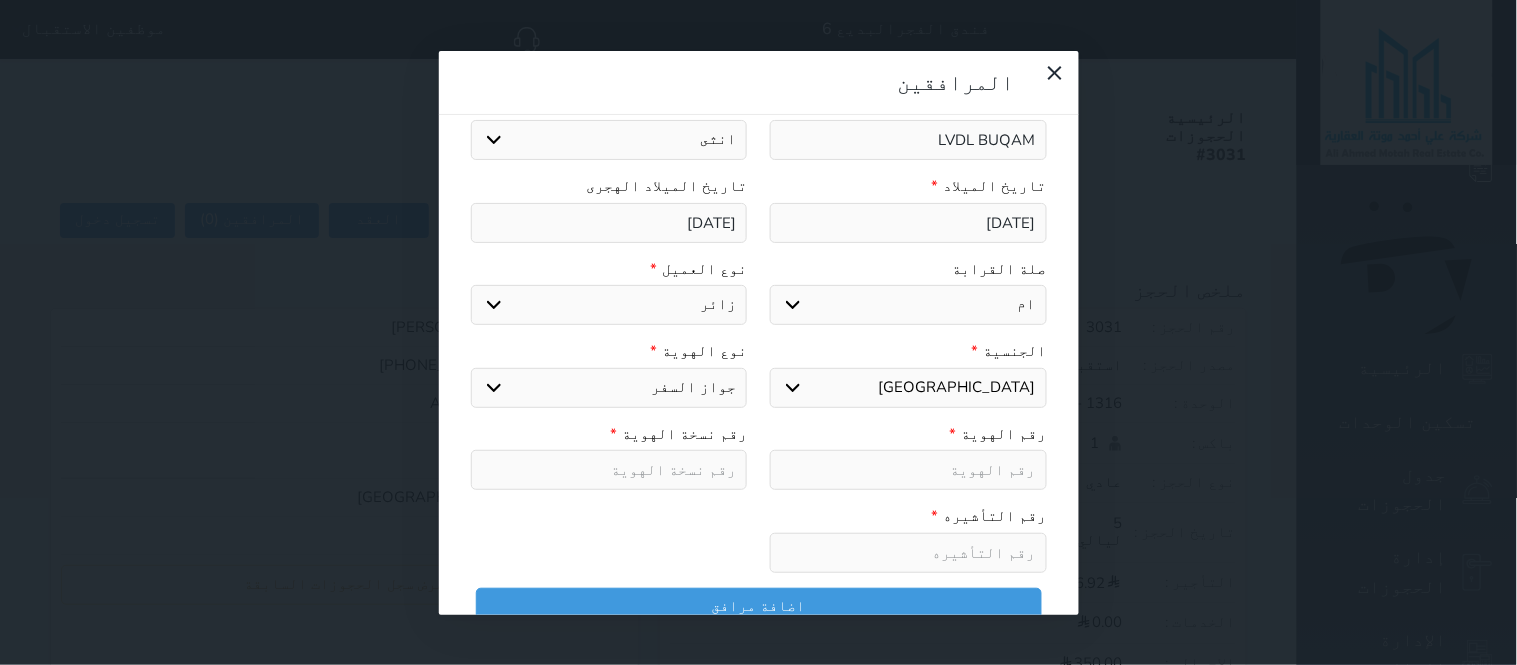 click on "اختر نوع   جواز السفر هوية زائر" at bounding box center [609, 388] 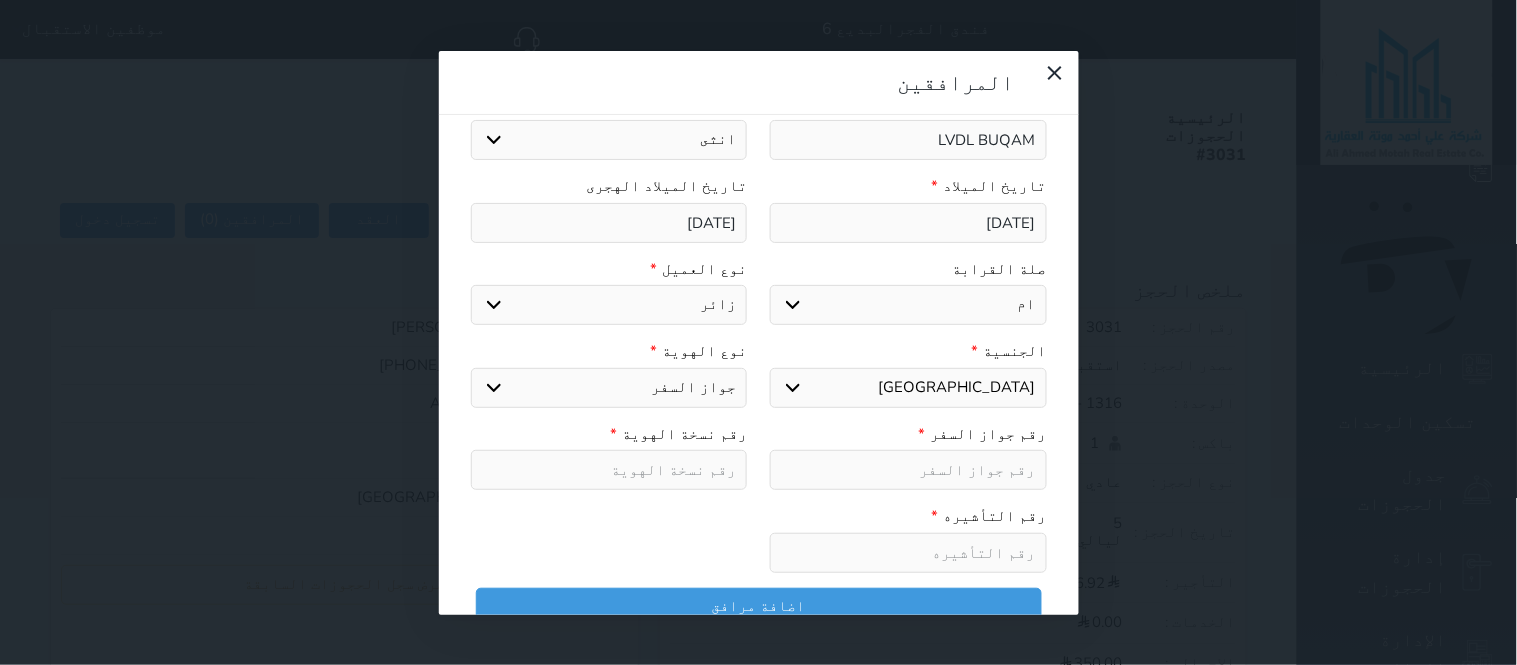 click at bounding box center (908, 470) 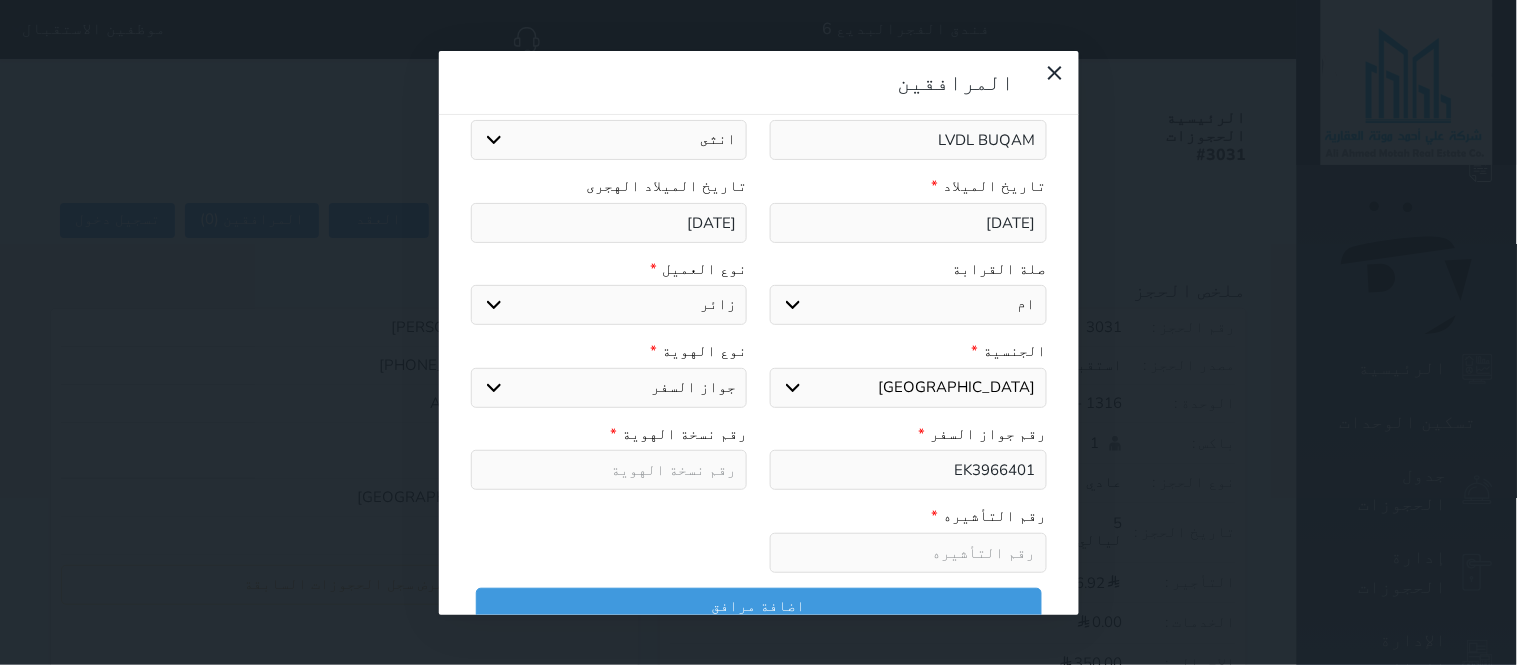 click at bounding box center [609, 470] 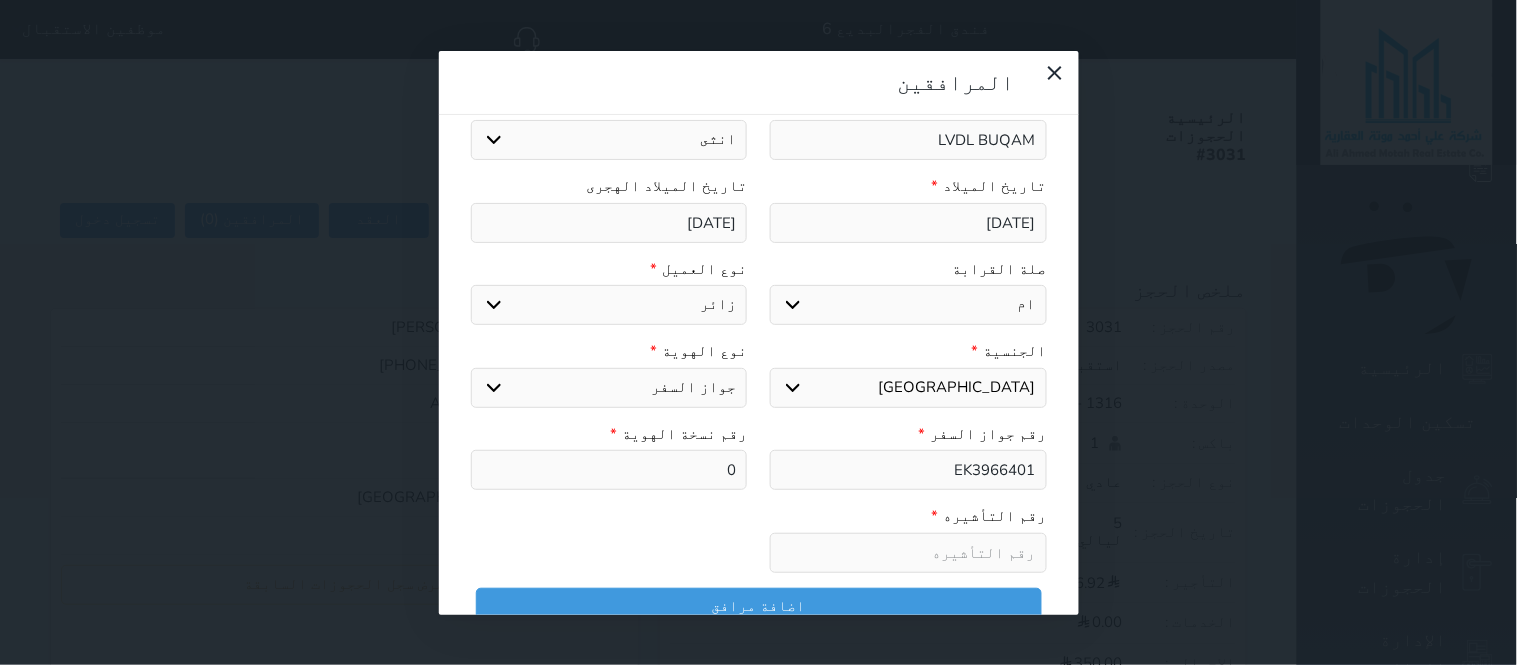 click at bounding box center (908, 553) 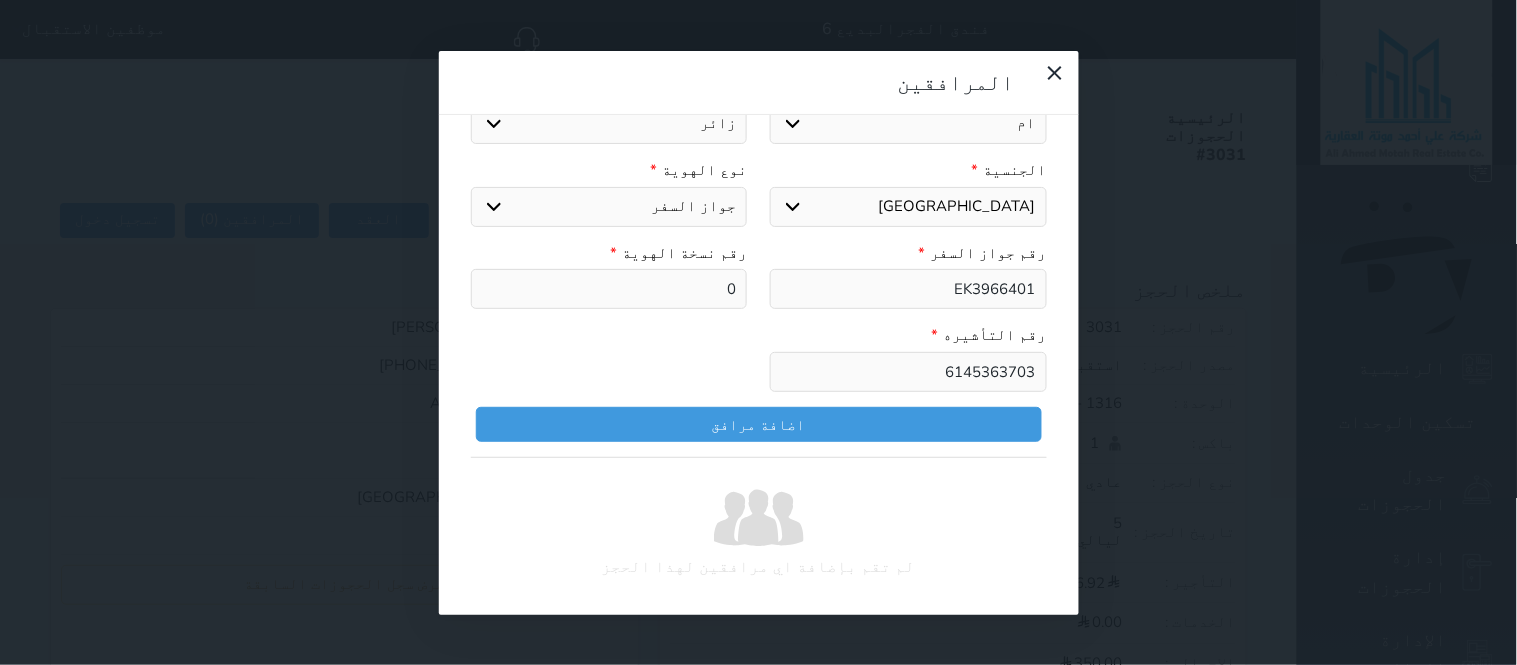 scroll, scrollTop: 335, scrollLeft: 0, axis: vertical 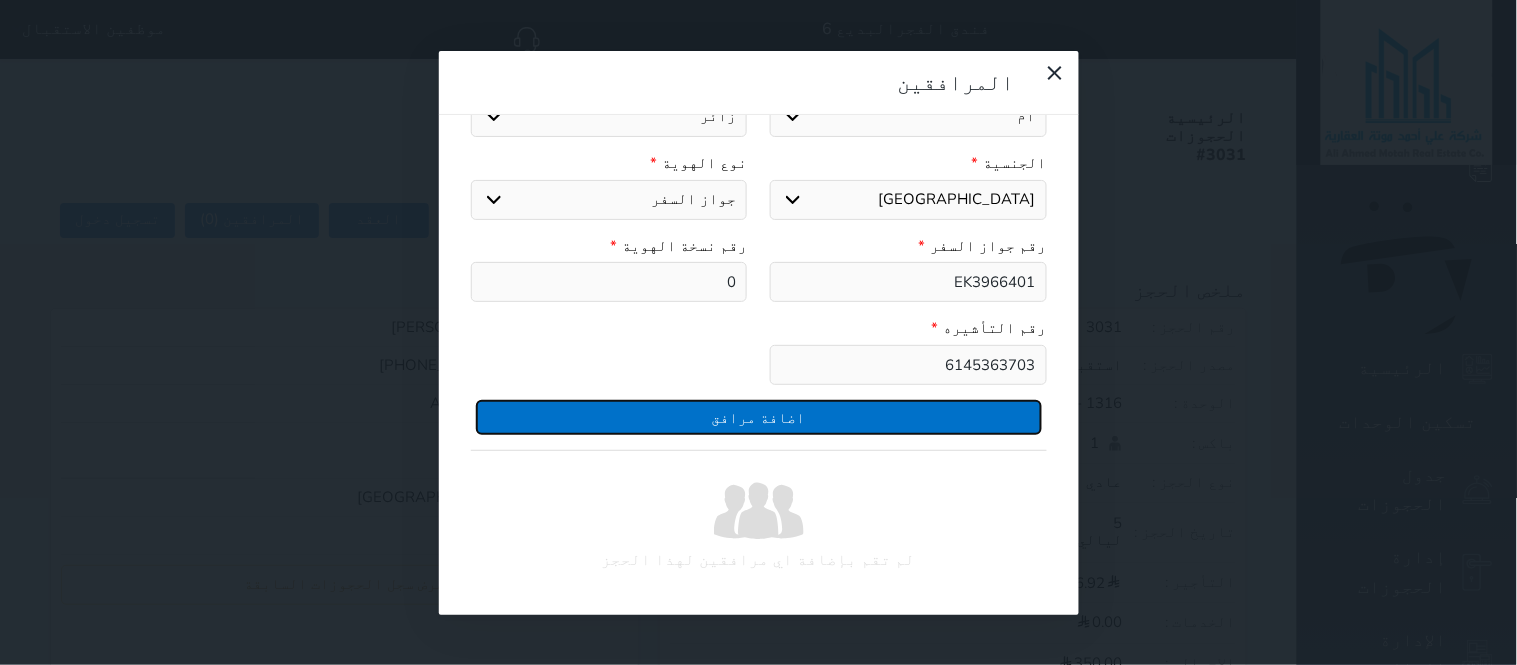 click on "اضافة مرافق" at bounding box center (759, 417) 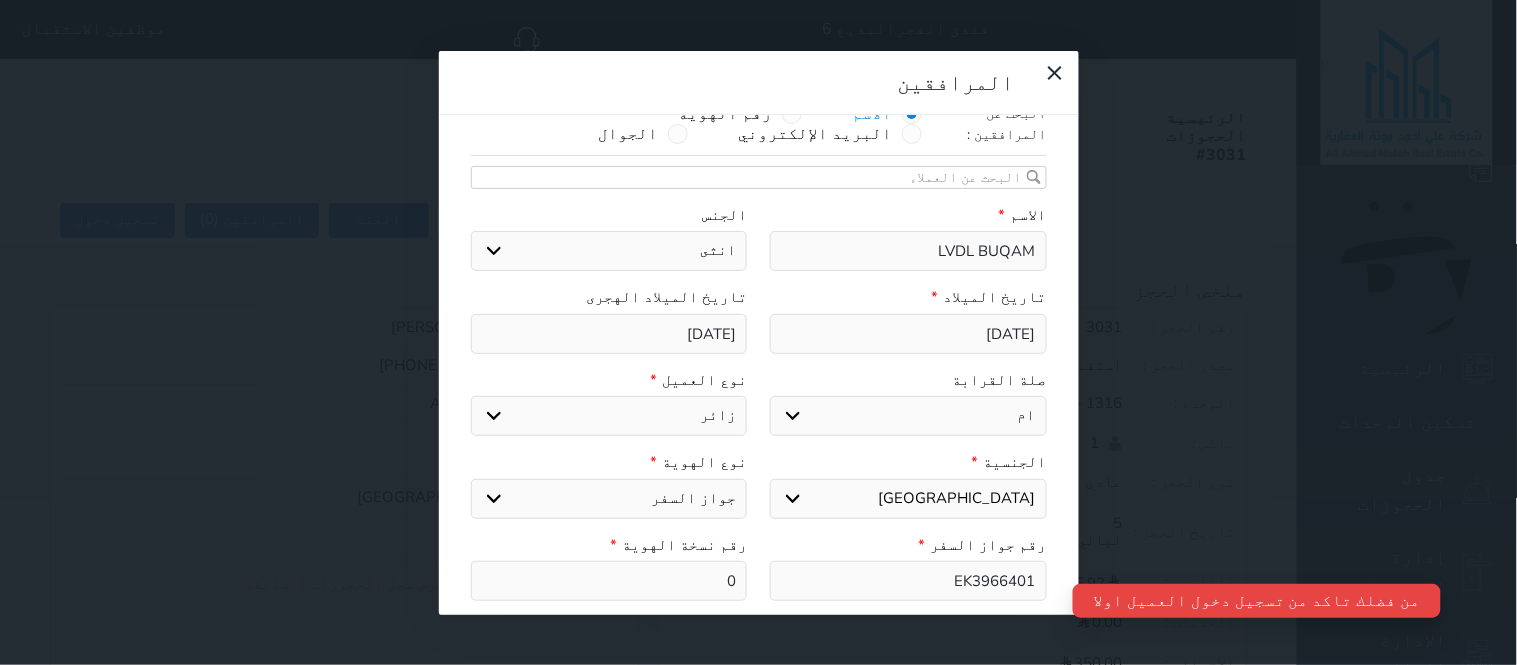 scroll, scrollTop: 0, scrollLeft: 0, axis: both 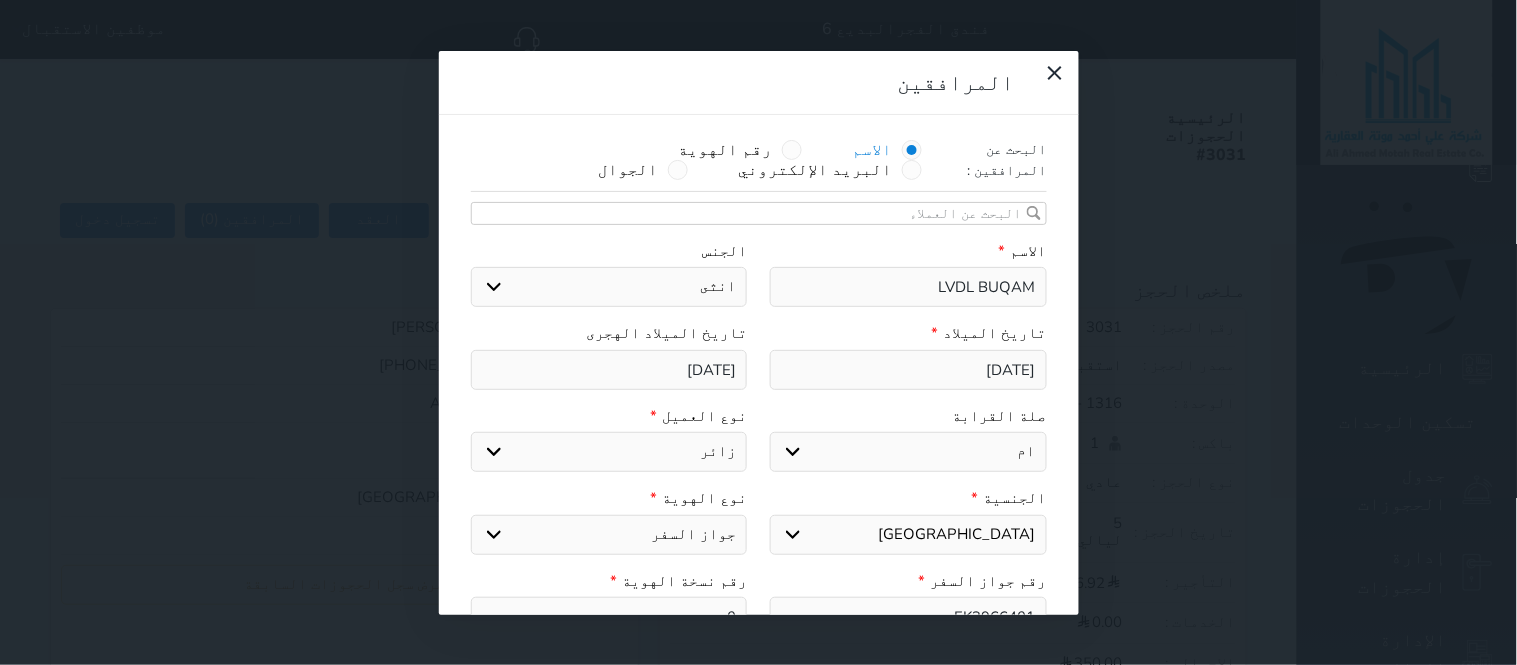 click on "المرافقين                 البحث عن المرافقين :        الاسم       رقم الهوية       البريد الإلكتروني       الجوال           تغيير العميل              الاسم *   LVDL BUQAM   الجنس    اختر الجنس   ذكر انثى   تاريخ الميلاد *   [DEMOGRAPHIC_DATA]       تاريخ الميلاد الهجرى   [DATE]       صلة القرابة
اختر صلة القرابة   [PERSON_NAME] زوجة اخ اخت اب ام زوج أخرى   نوع العميل *   اختر نوع   مواطن مواطن خليجي زائر مقيم   الجنسية *   اختر دولة   الامارات العربية الاردن البحرين [GEOGRAPHIC_DATA] ال[GEOGRAPHIC_DATA] [GEOGRAPHIC_DATA] [GEOGRAPHIC_DATA] [GEOGRAPHIC_DATA] ال[GEOGRAPHIC_DATA] [GEOGRAPHIC_DATA] ال[GEOGRAPHIC_DATA] اليمن ال[DEMOGRAPHIC_DATA][GEOGRAPHIC_DATA] جنوبي-السلاطين بني حارث ال[GEOGRAPHIC_DATA]بدون افراد القبائل من سكان البحرين قبائل مجاورة للعطفين" at bounding box center [758, 332] 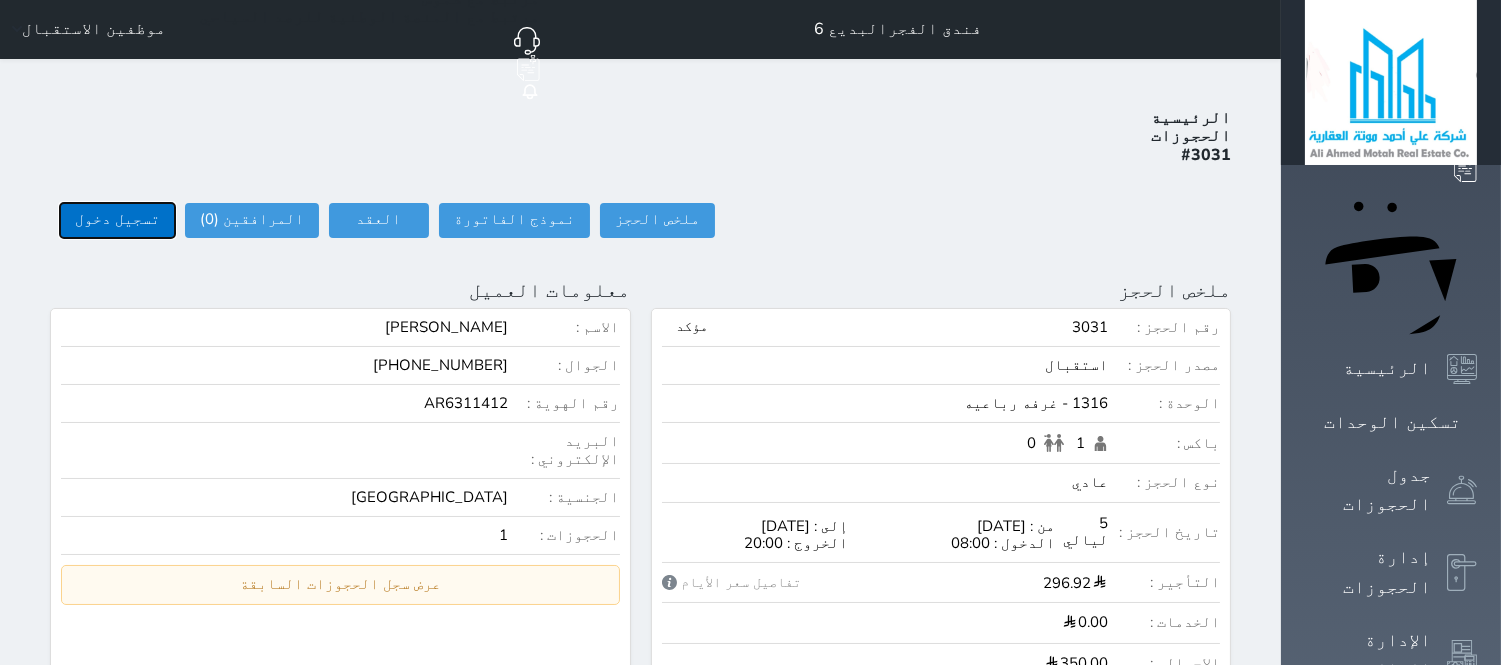 click on "تسجيل دخول" at bounding box center (117, 220) 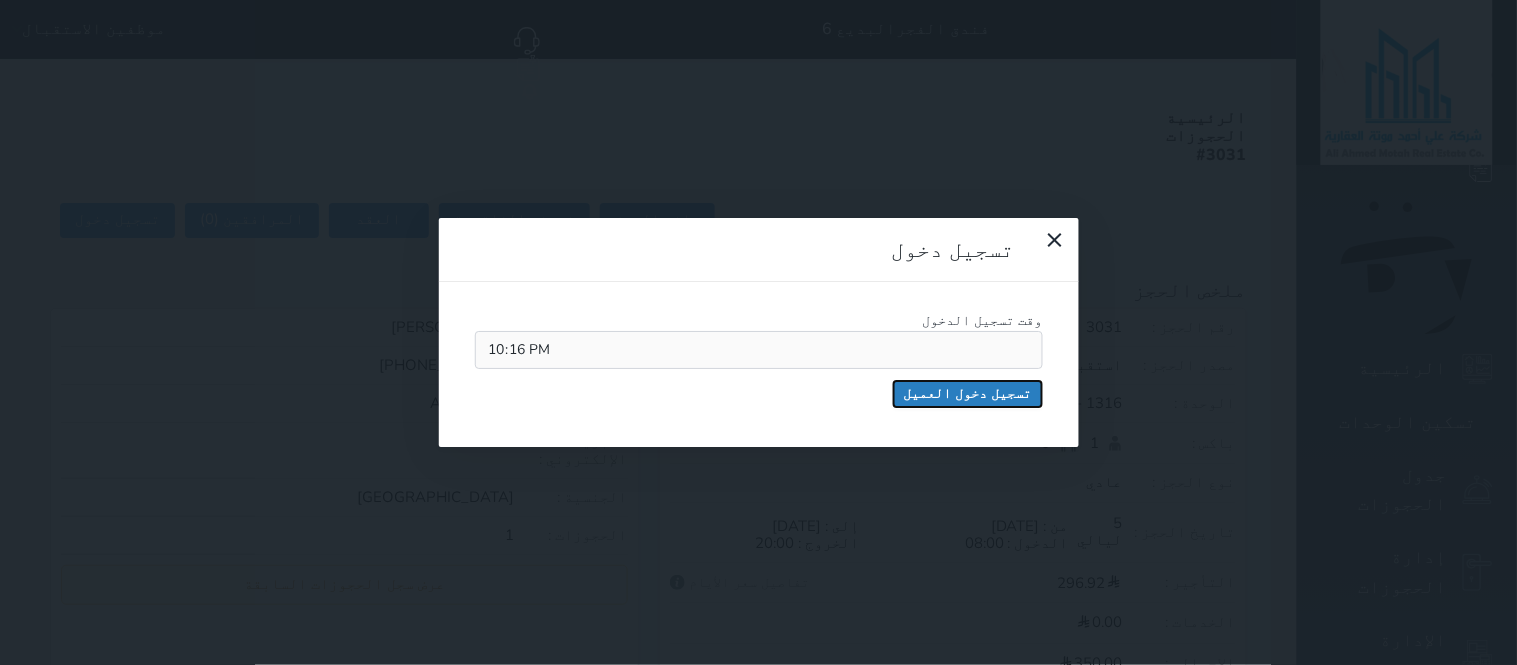 click on "تسجيل دخول العميل" at bounding box center (968, 394) 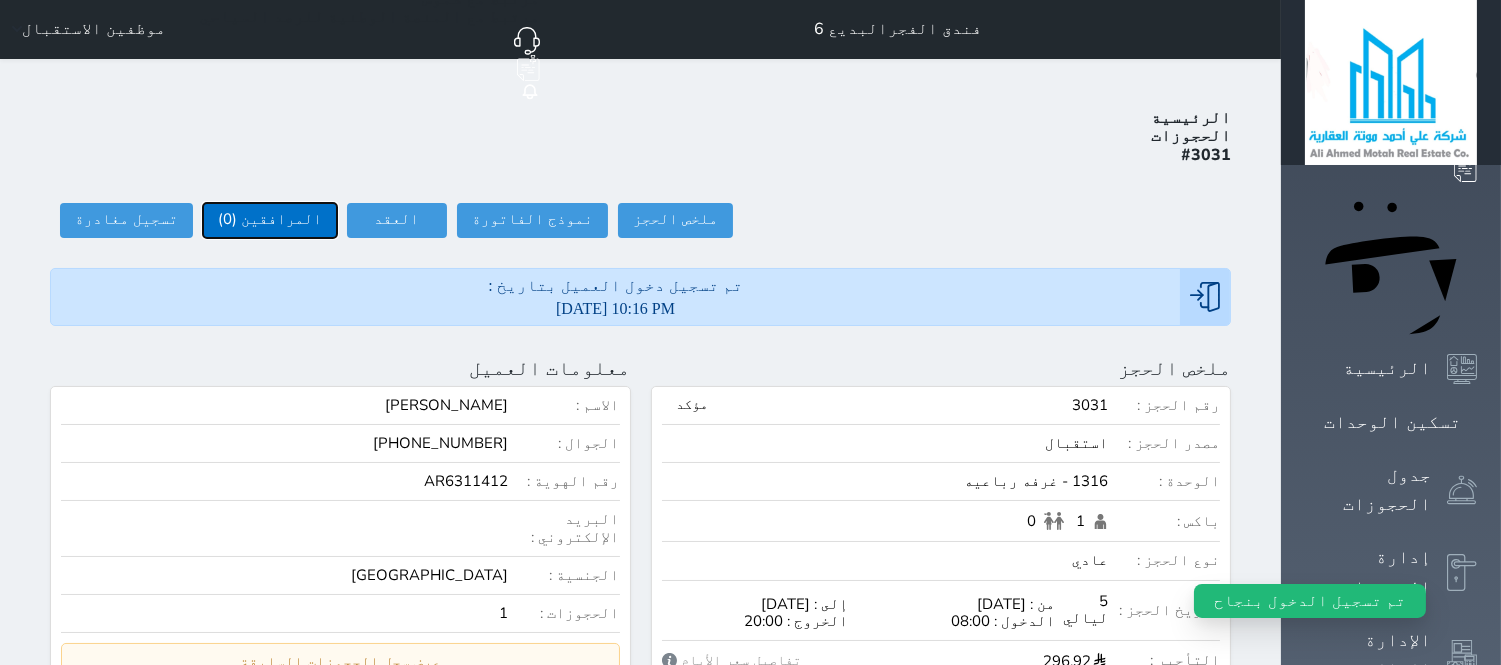 drag, startPoint x: 245, startPoint y: 144, endPoint x: 443, endPoint y: 183, distance: 201.80437 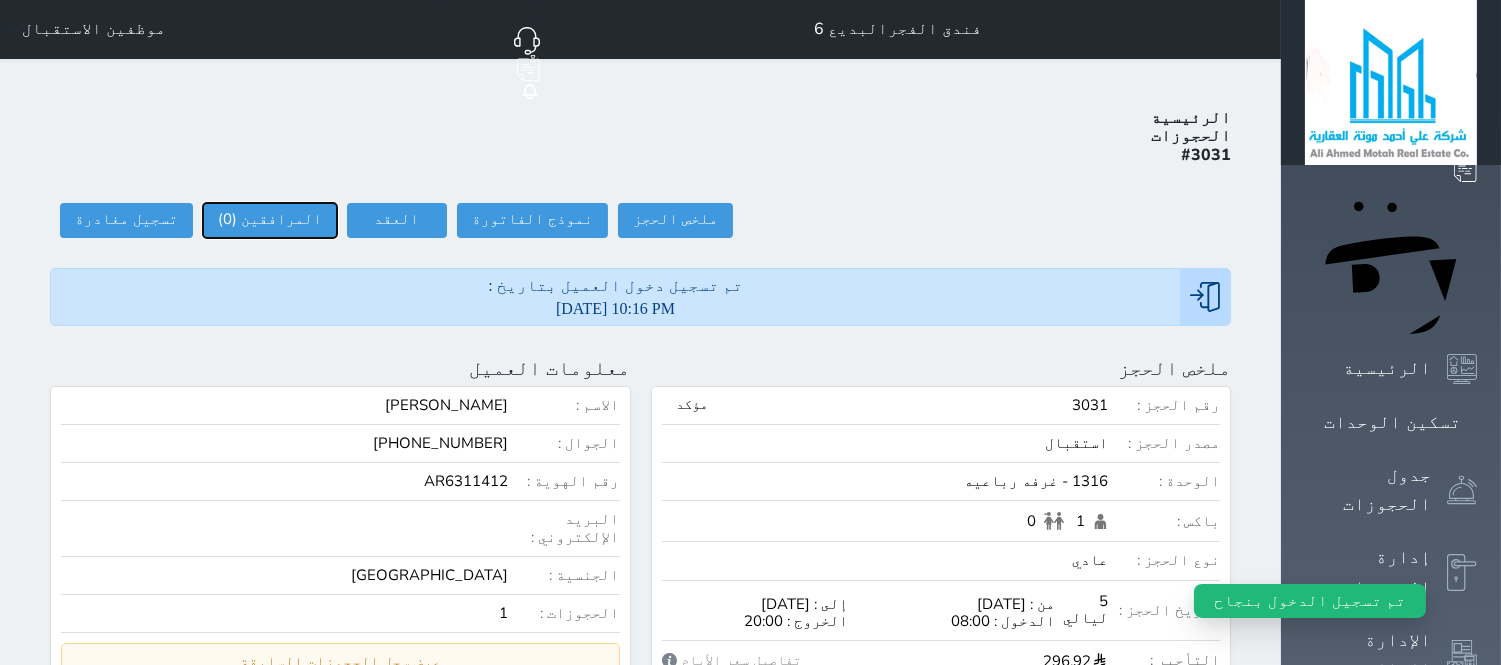 click on "المرافقين (0)" at bounding box center (270, 220) 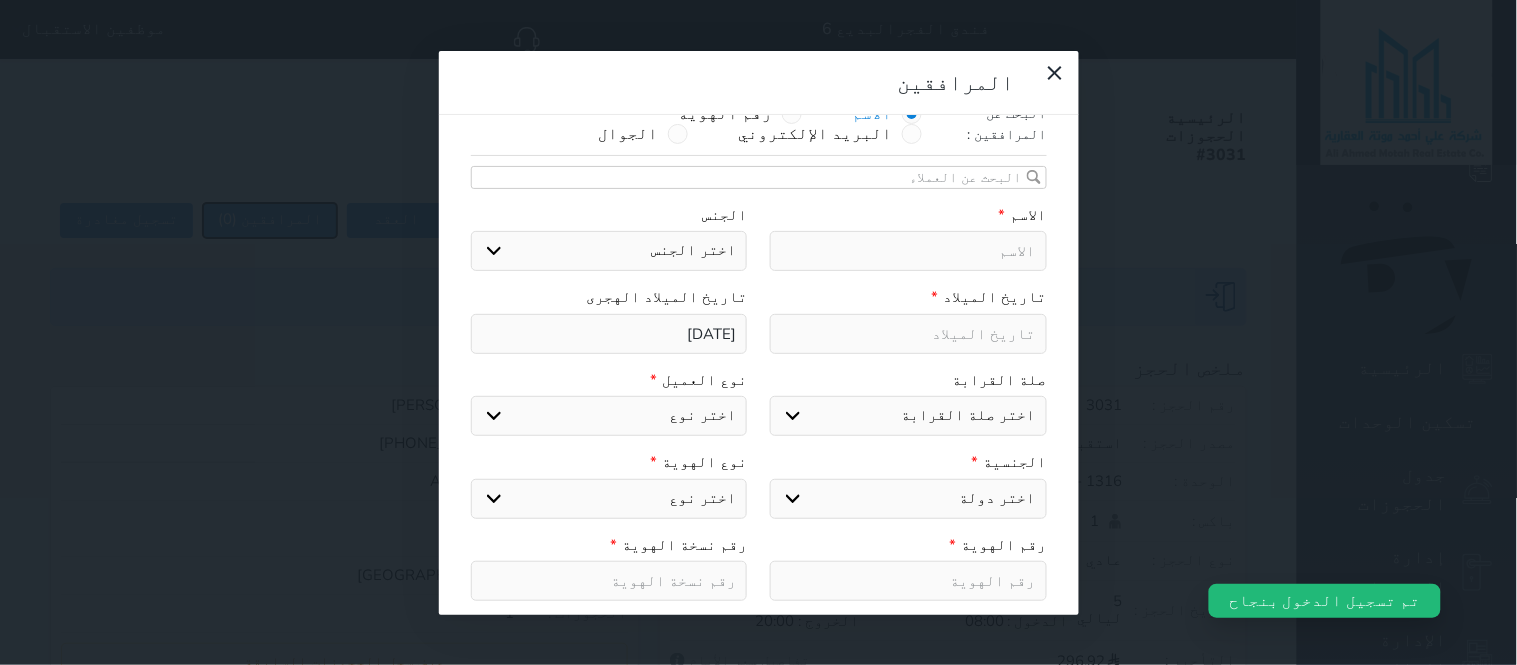 scroll, scrollTop: 0, scrollLeft: 0, axis: both 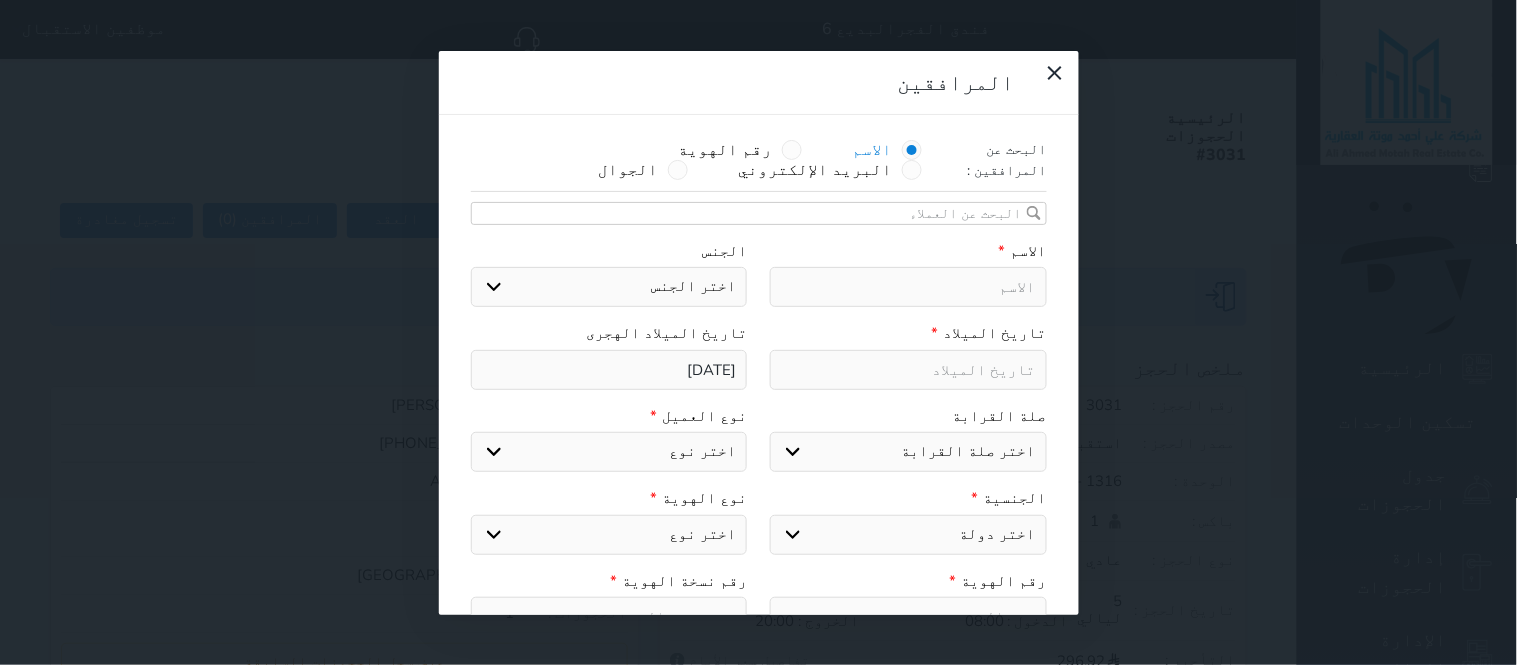 click at bounding box center [752, 214] 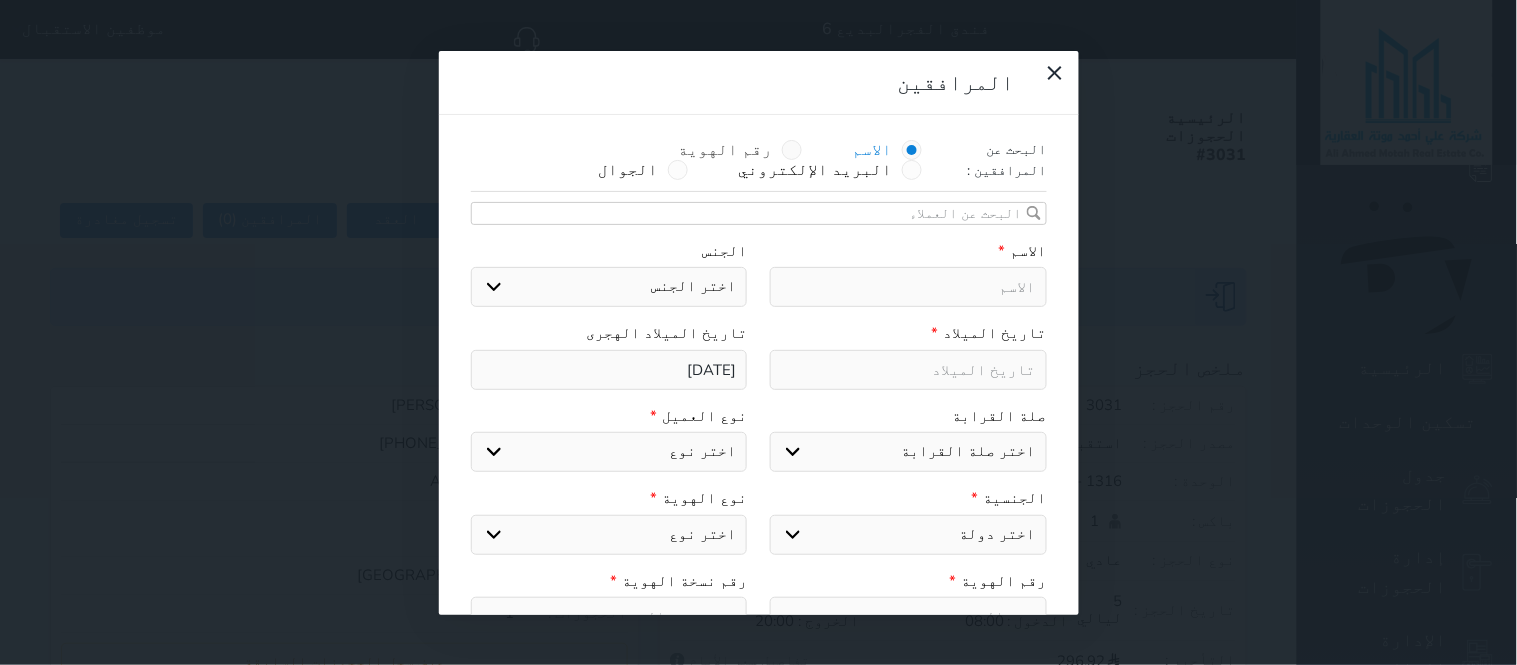 click at bounding box center (792, 150) 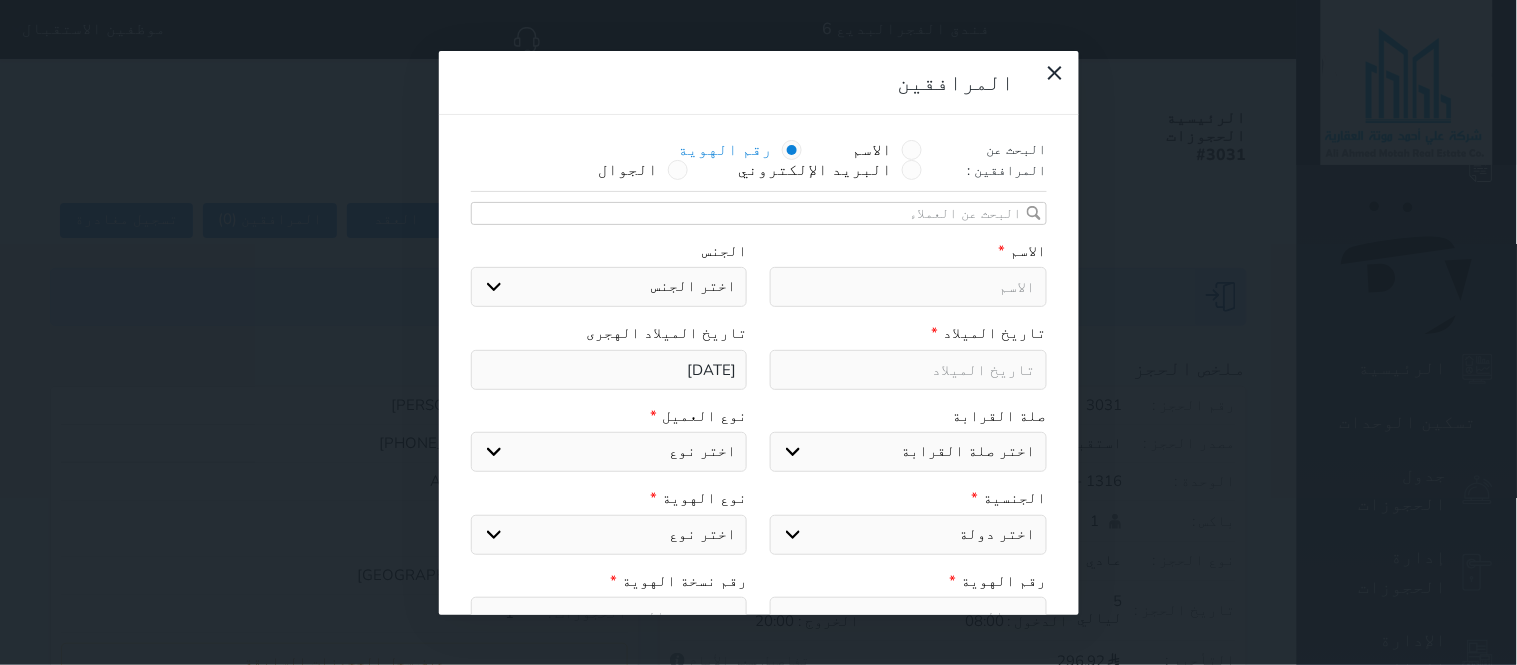 click at bounding box center (752, 214) 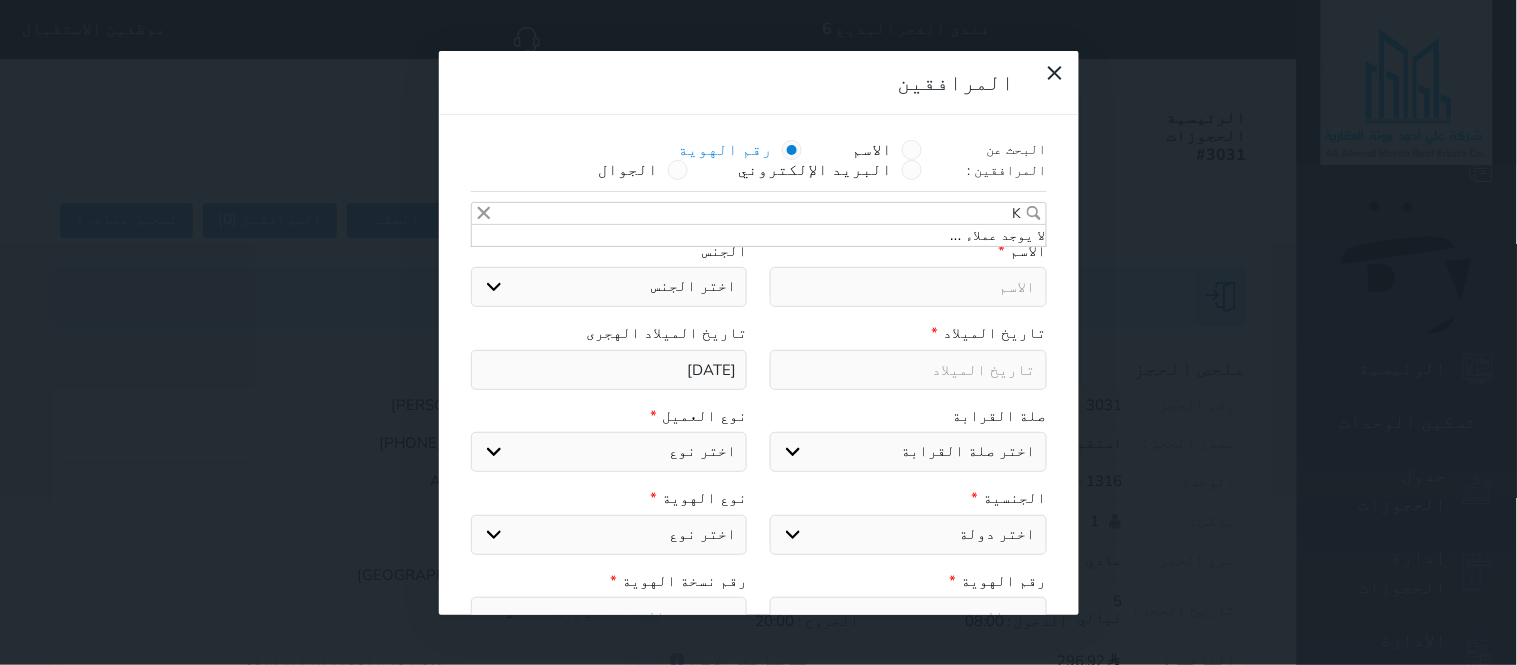 click at bounding box center (908, 287) 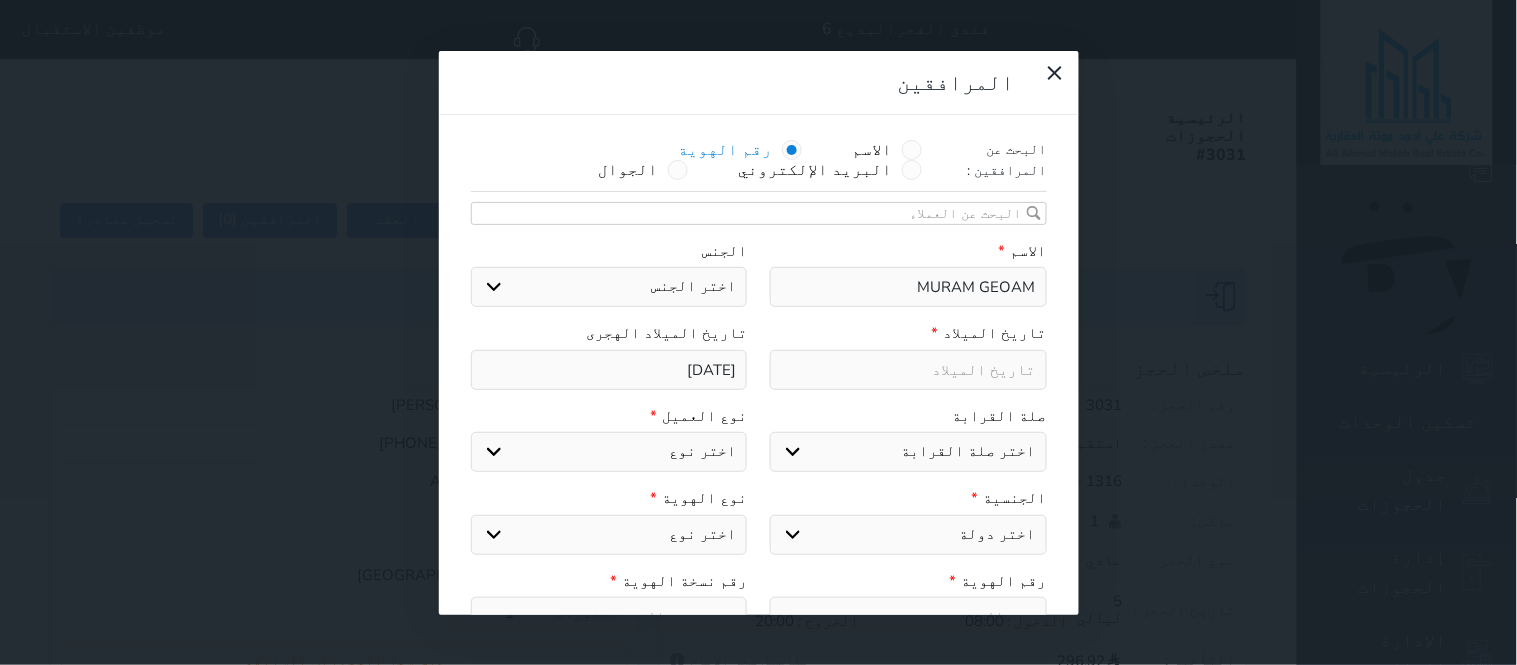 click on "اختر الجنس   ذكر انثى" at bounding box center [609, 287] 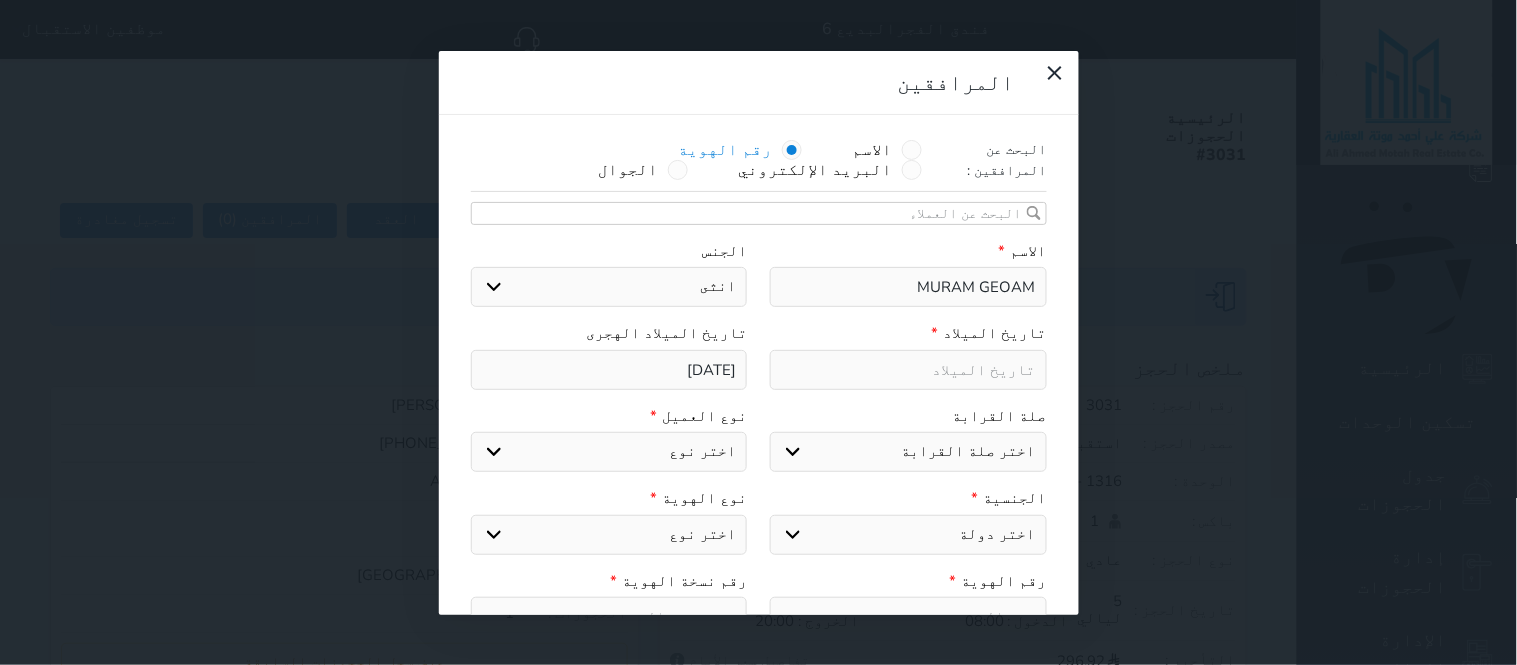 click on "اختر الجنس   ذكر انثى" at bounding box center [609, 287] 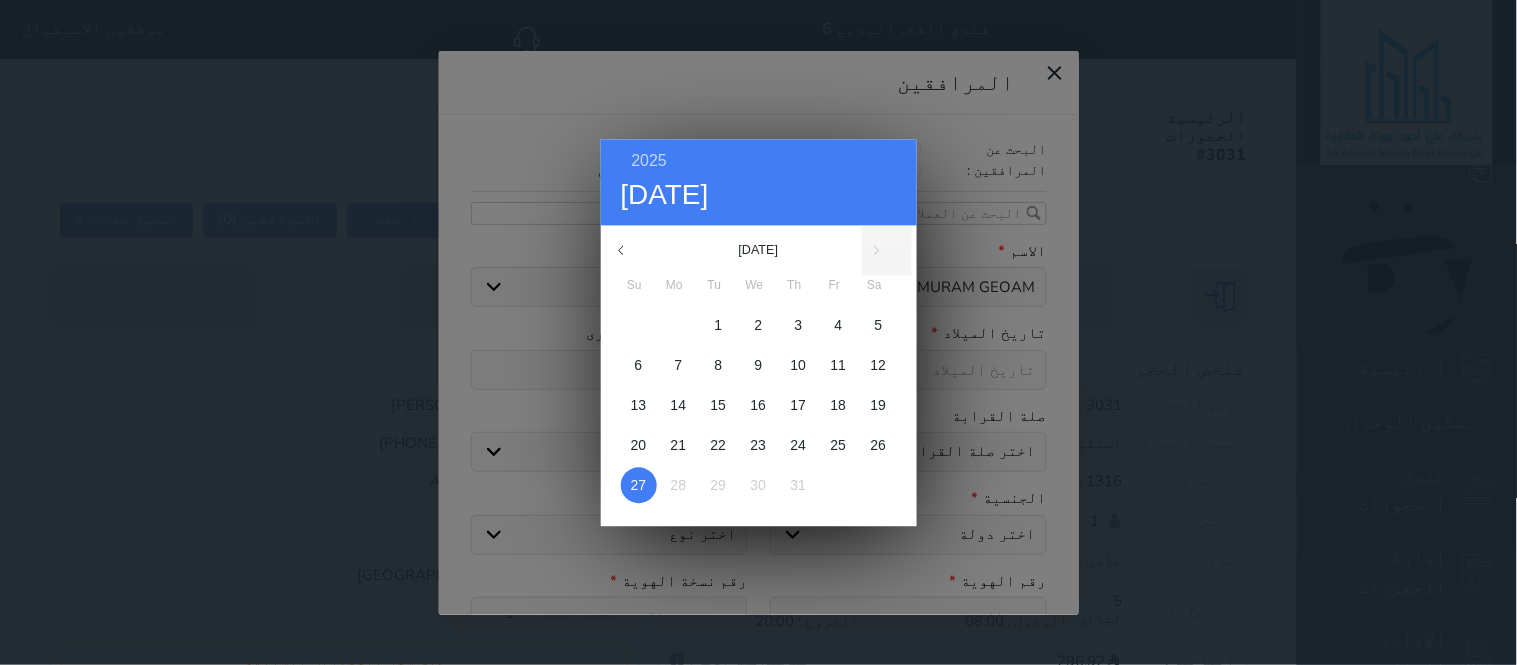 click on "1   2   3   4   5   6   7   8   9   10   11   12   13   14   15   16   17   18   19   20   21   22   23   24   25   26   27   28   29   30   31" at bounding box center [759, 405] 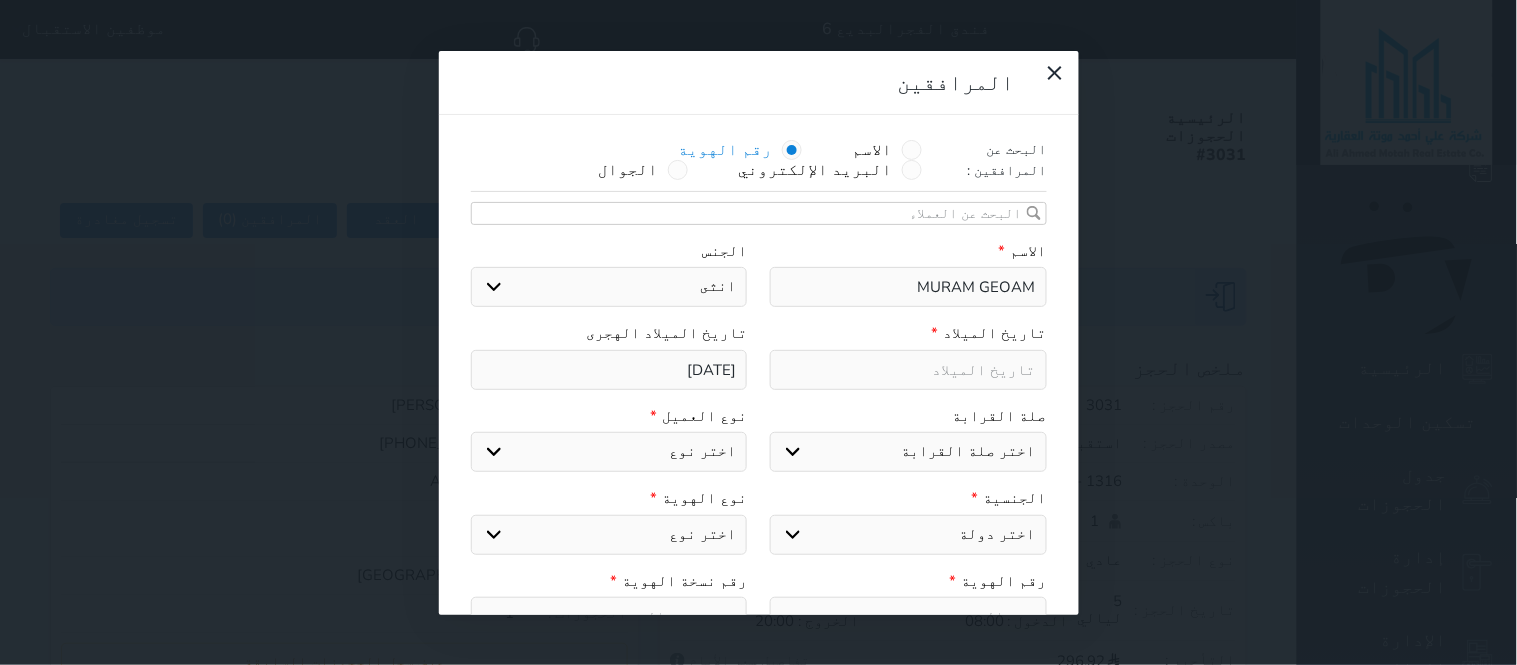 drag, startPoint x: 675, startPoint y: 340, endPoint x: 693, endPoint y: 343, distance: 18.248287 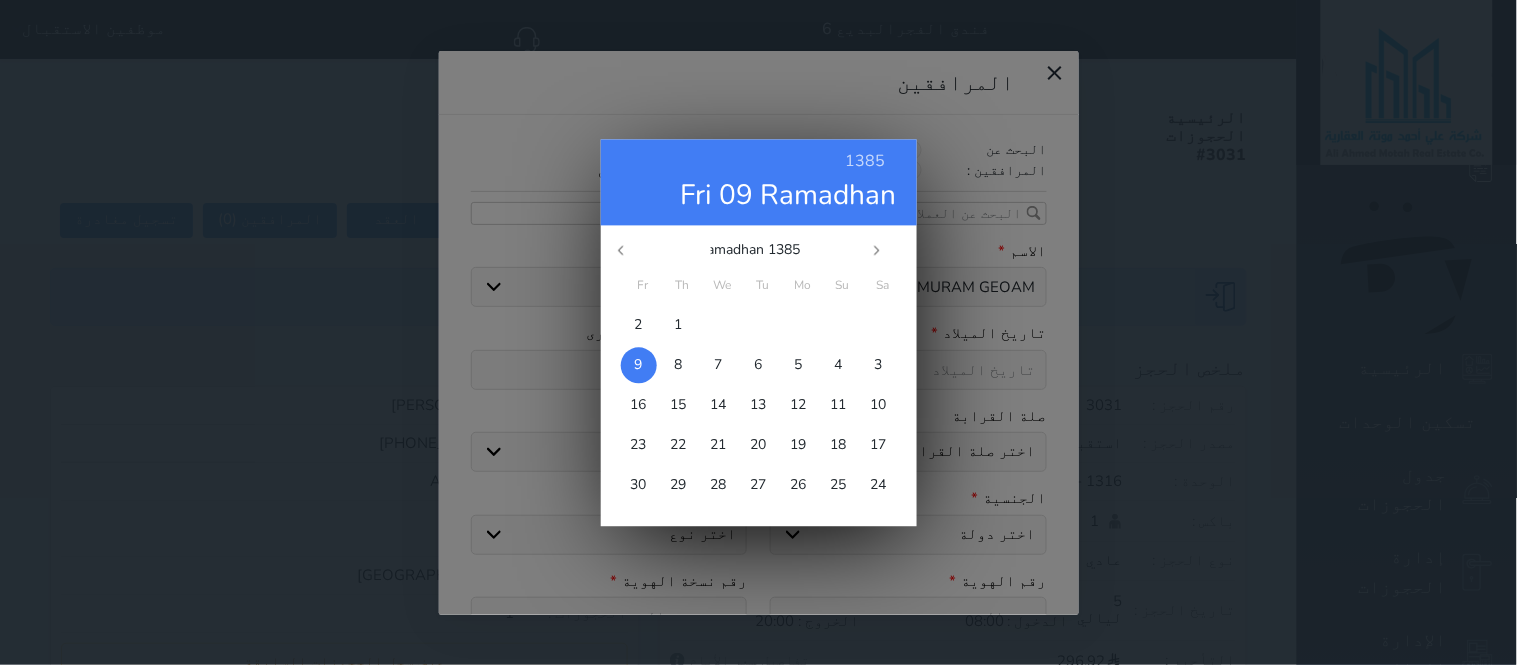 click at bounding box center [639, 365] 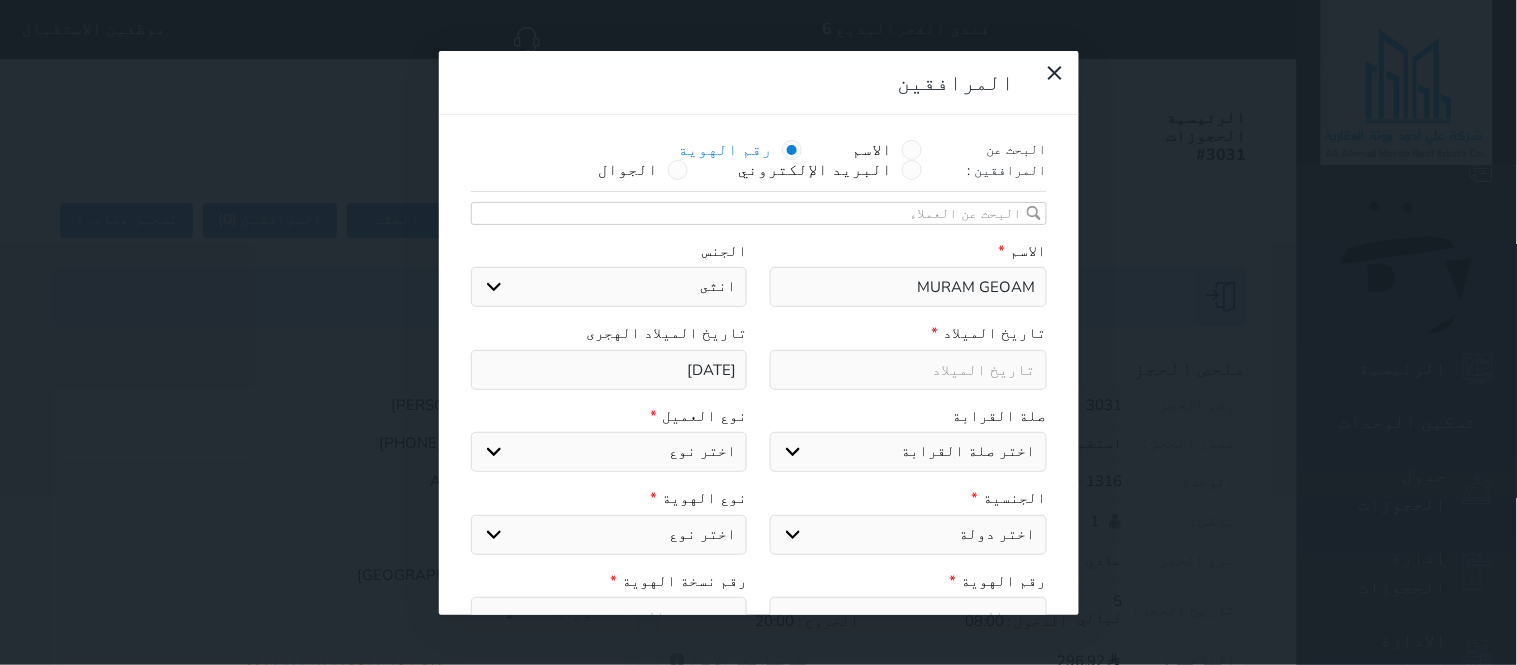 click at bounding box center (908, 370) 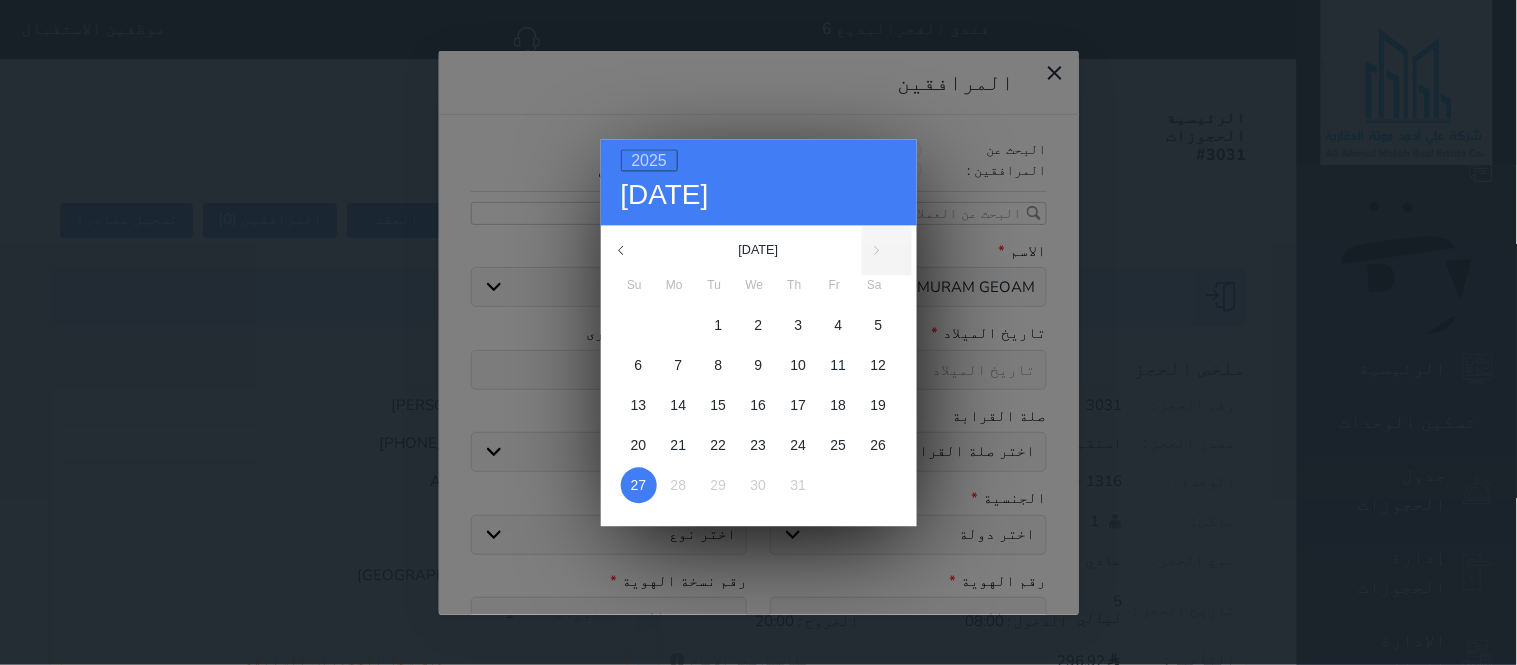 click on "2025" at bounding box center (650, 160) 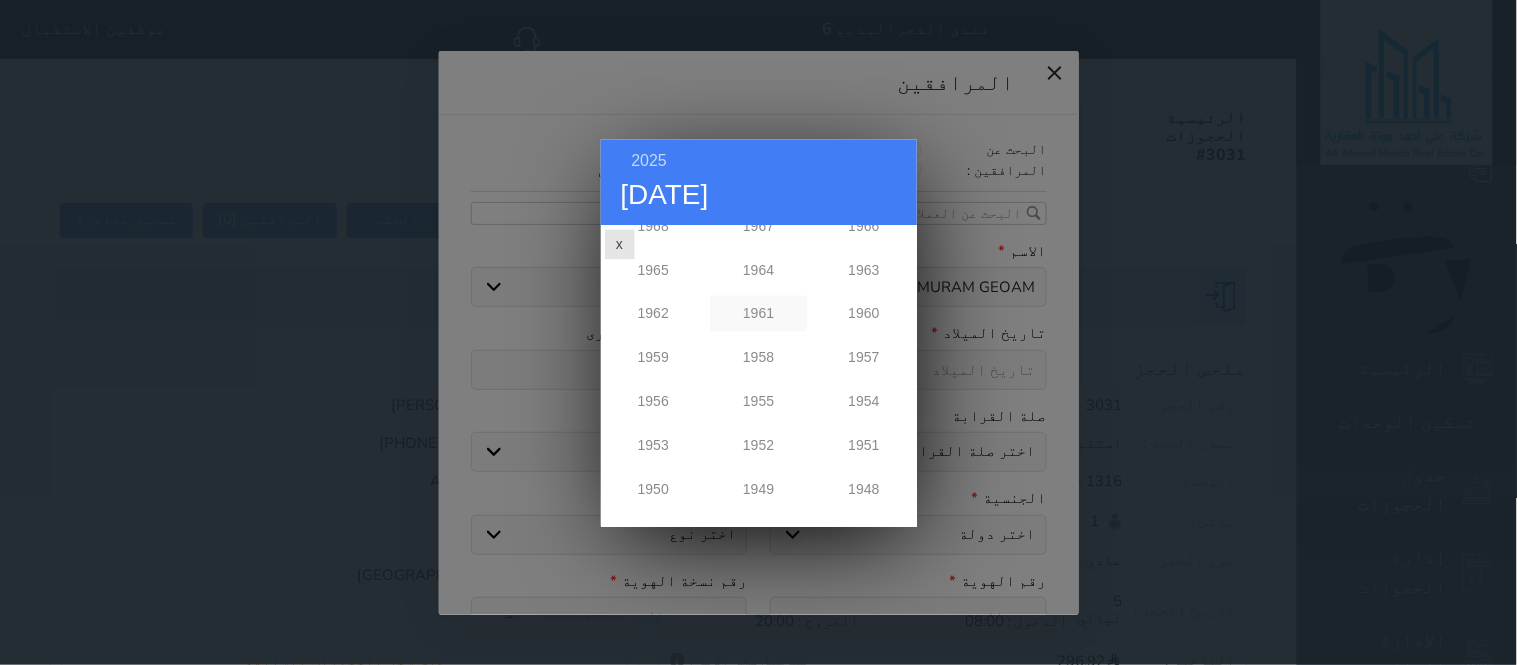 scroll, scrollTop: 741, scrollLeft: 0, axis: vertical 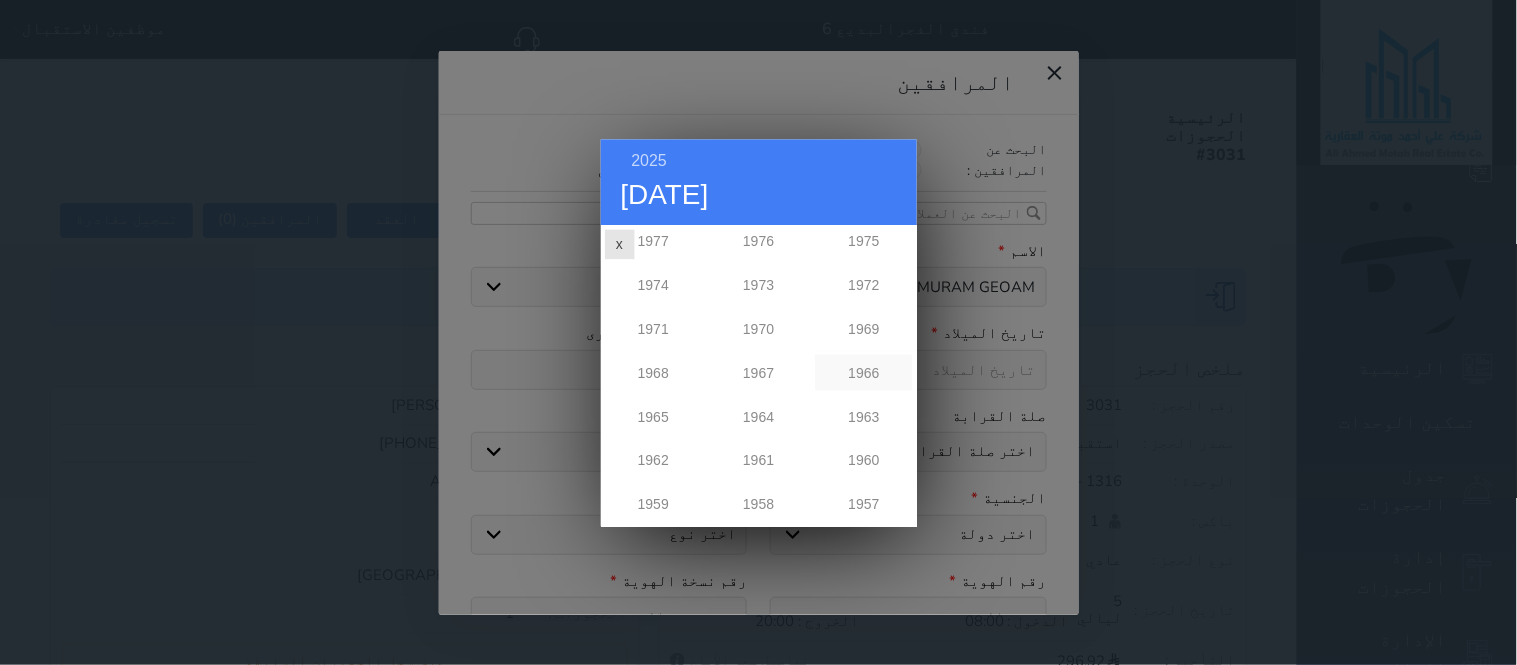 click on "1966" at bounding box center [863, 372] 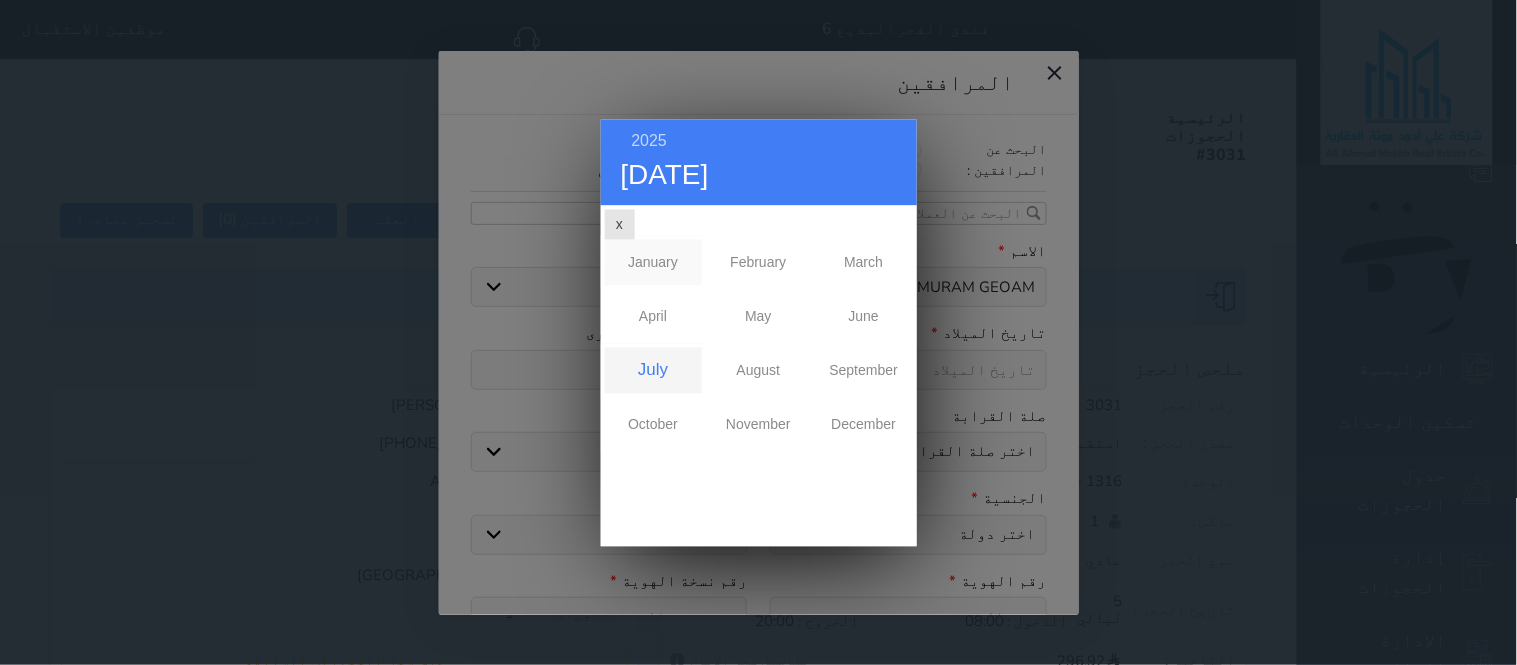 click on "January" at bounding box center [653, 262] 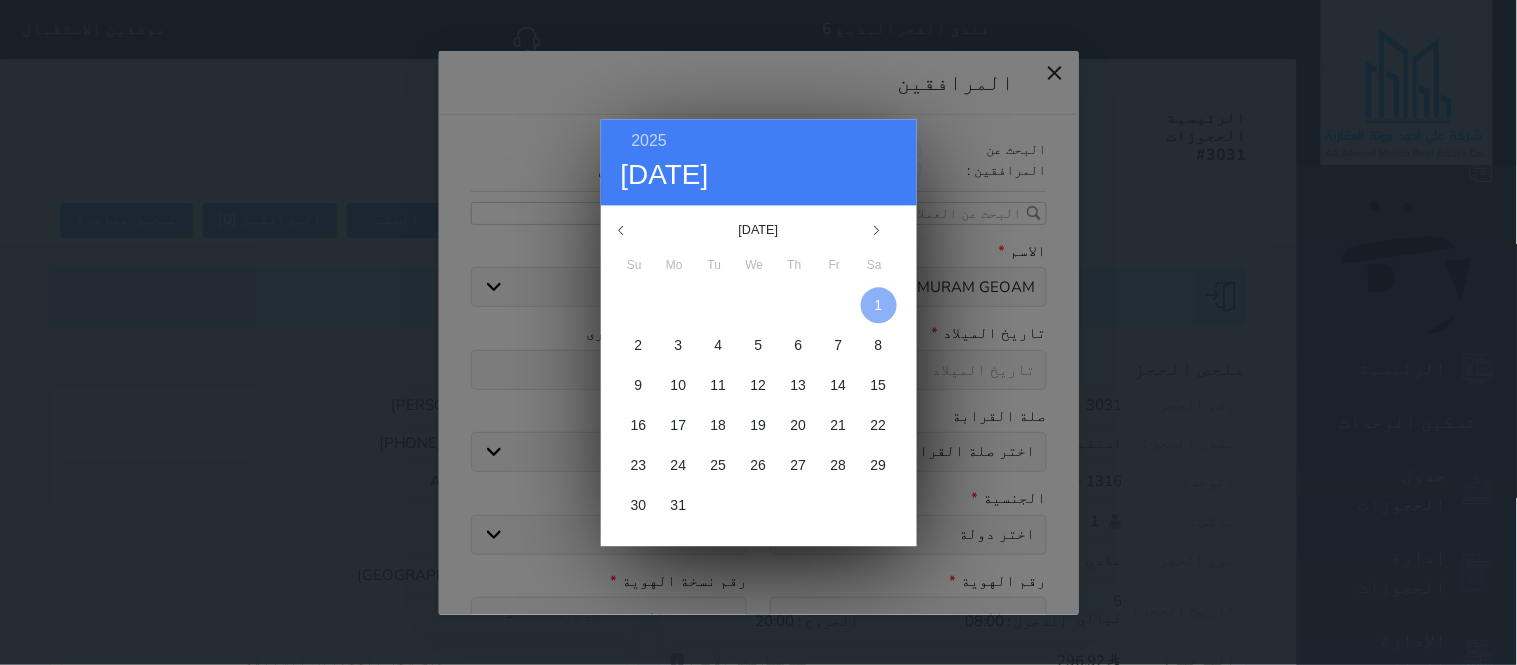 click on "1" at bounding box center (879, 305) 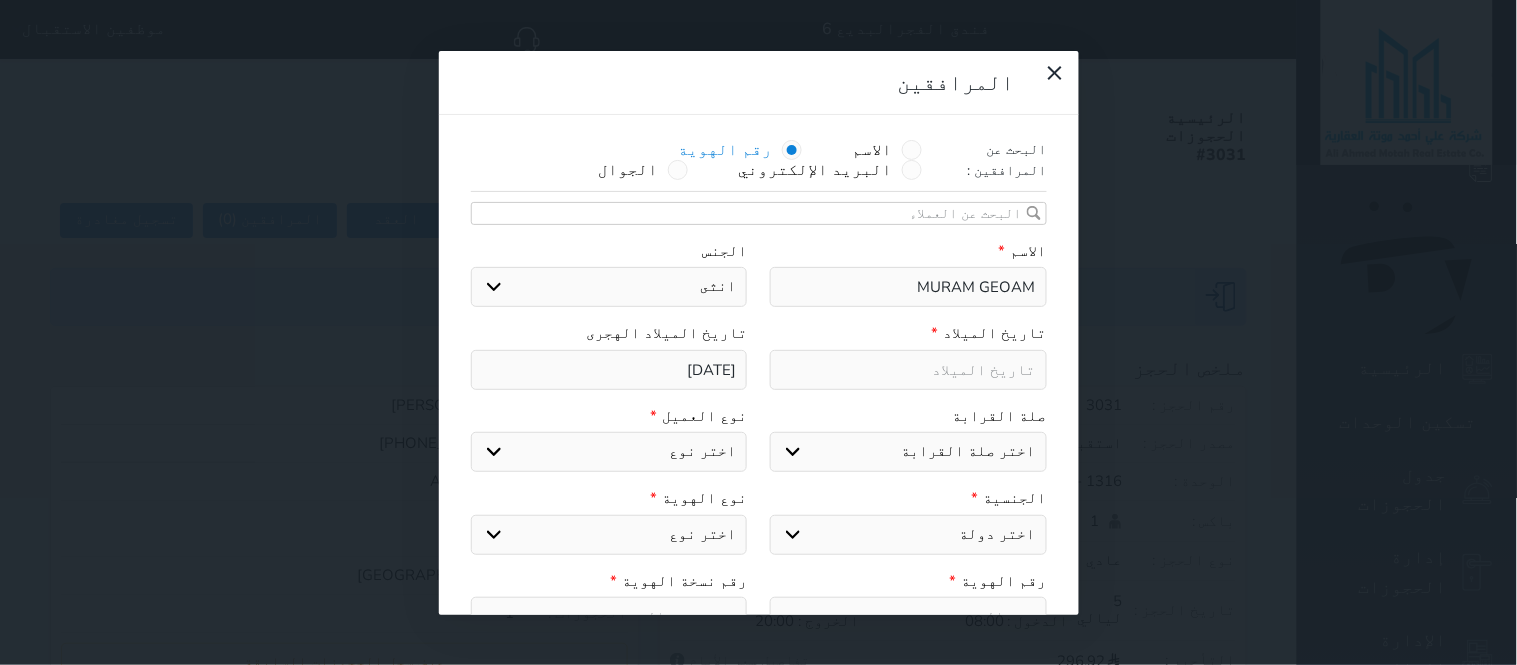 click at bounding box center [908, 370] 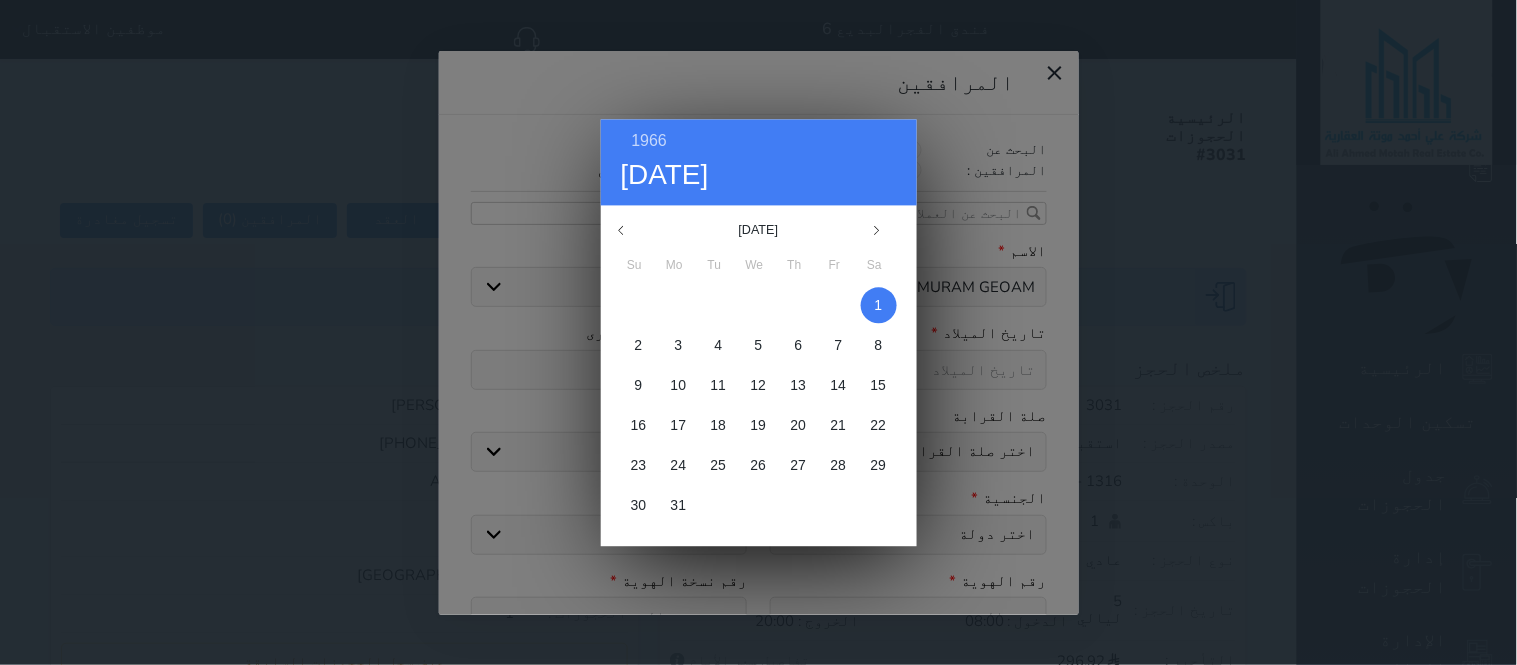 click at bounding box center (879, 305) 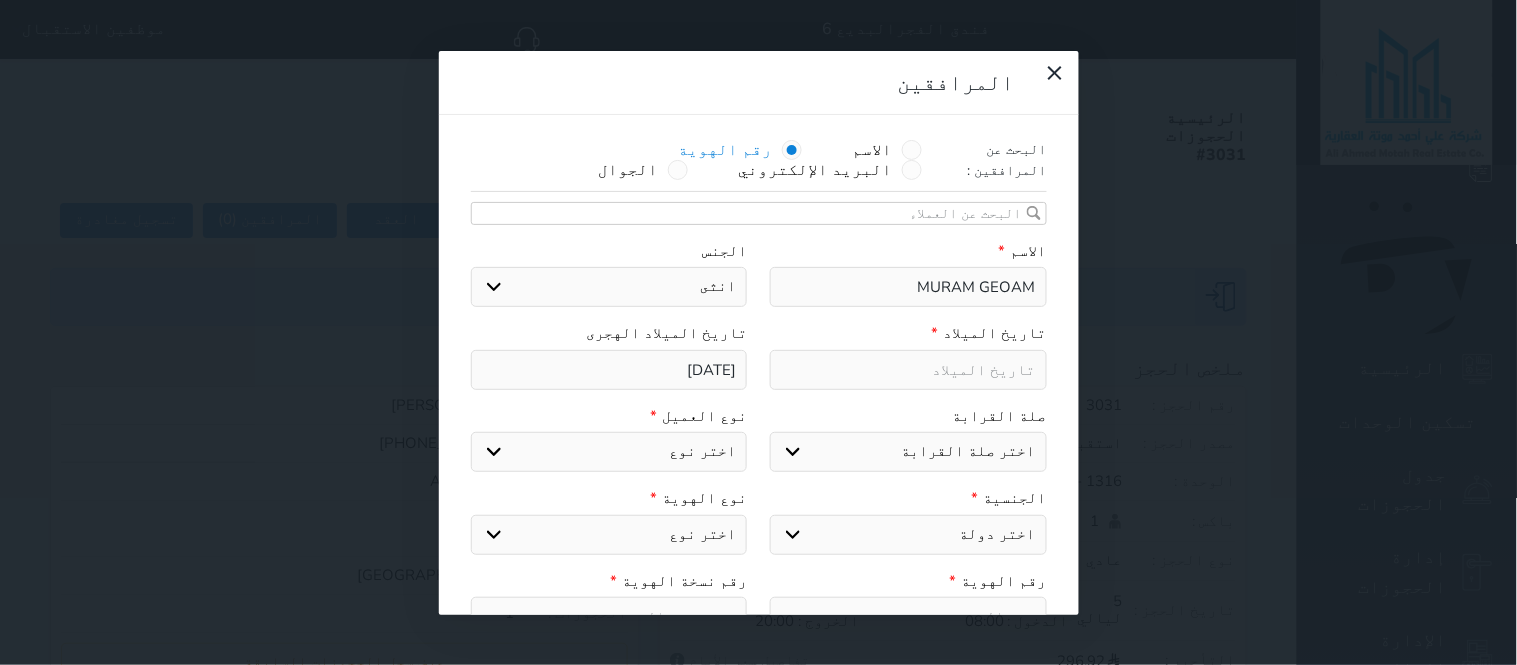 click on "[DATE]" at bounding box center [609, 370] 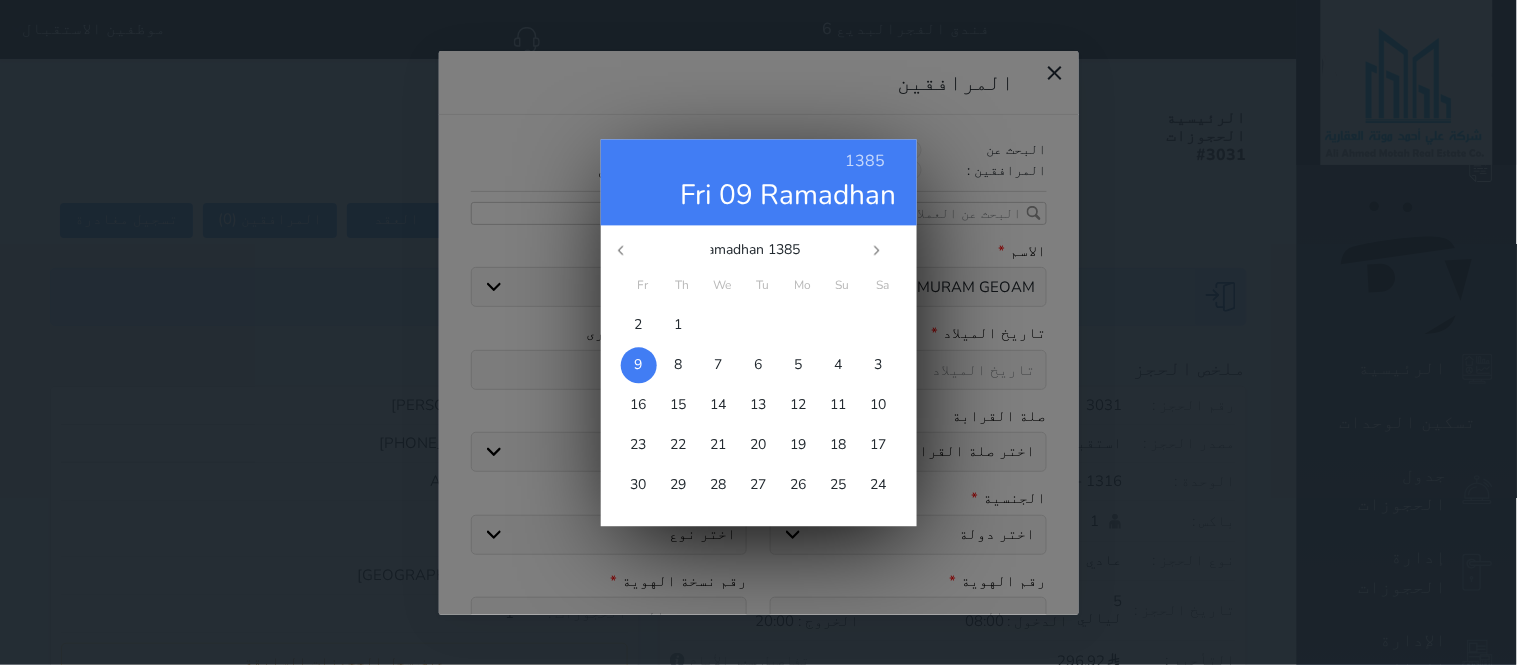 click on "9" at bounding box center [639, 365] 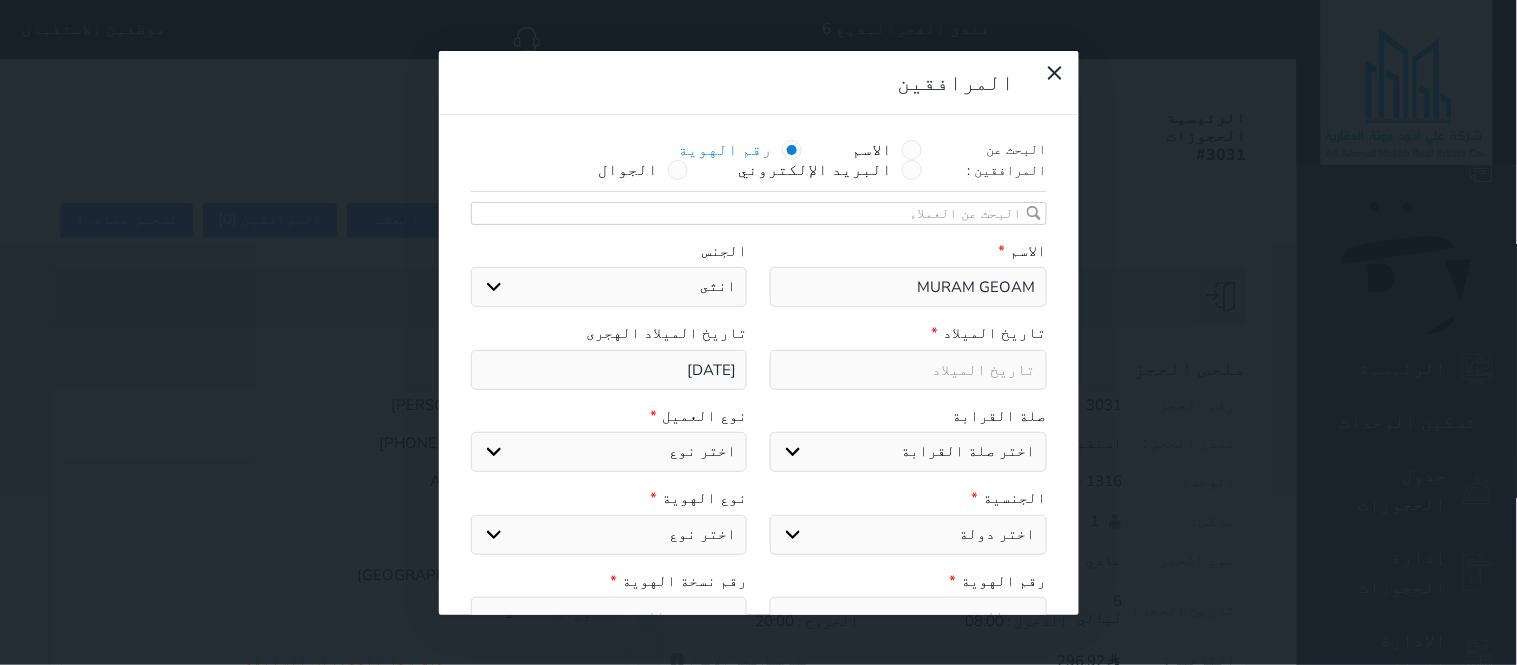 click on "[DATE]" at bounding box center [609, 370] 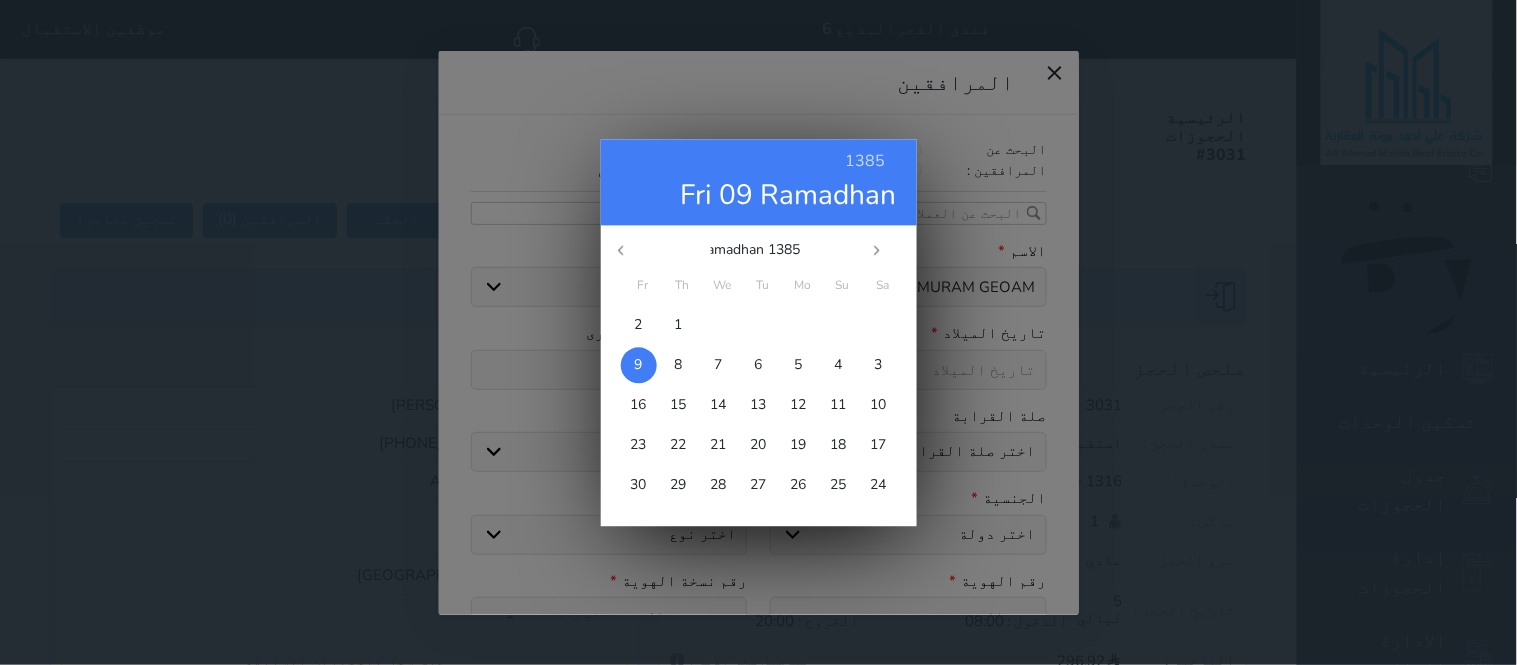 click on "المرافقين                 البحث عن المرافقين :        الاسم       رقم الهوية       البريد الإلكتروني       الجوال           تغيير العميل              الاسم *   MURAM GEOAM   الجنس    اختر الجنس   ذكر انثى   تاريخ الميلاد *         تاريخ الميلاد الهجرى   [DATE]     [DEMOGRAPHIC_DATA]   Fri 09 [PERSON_NAME] 1385
Sa
Su
Mo
Tu
We
Th
Fr
1   2   3   4   5   6   7   8   9   10   11   12   13   14   15   16   17   18   19   20   21   22   23   24   25   26   27   28   29   30
Muharram
Safar
ابن ابنه اخ" at bounding box center [758, 332] 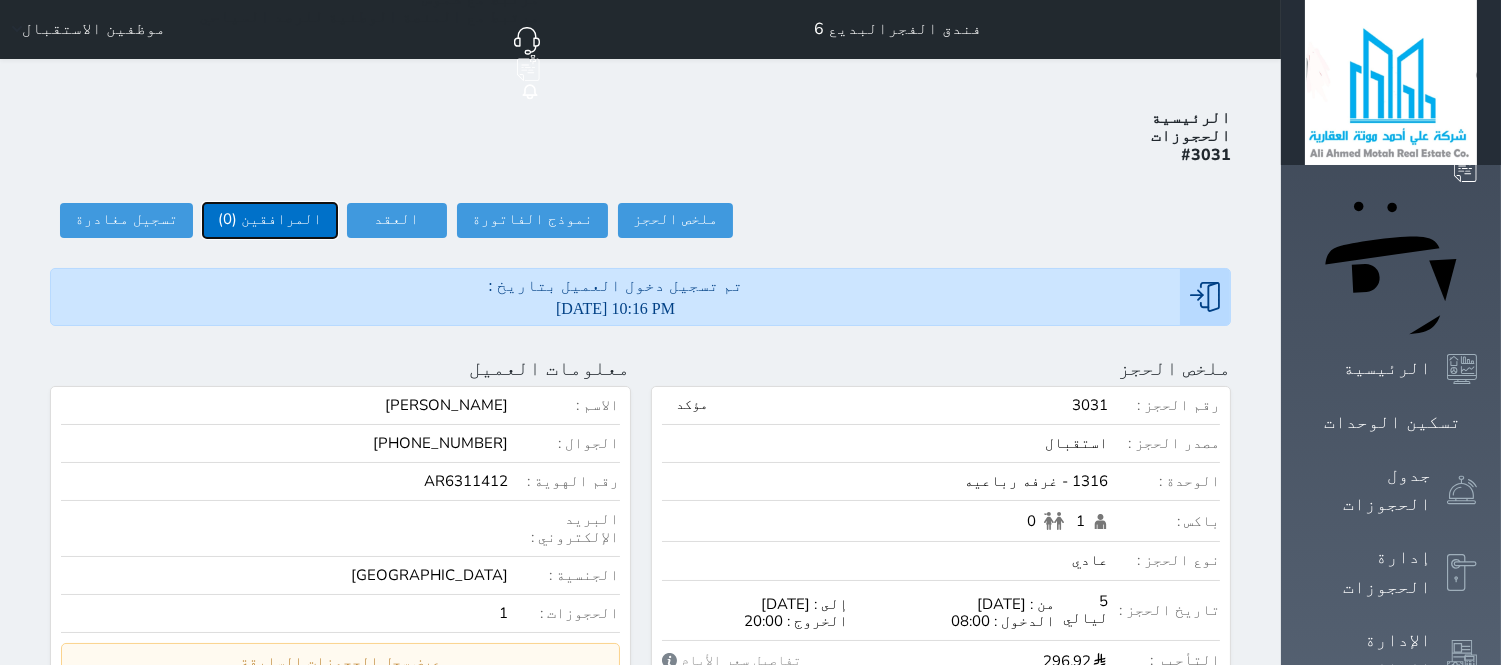 drag, startPoint x: 228, startPoint y: 146, endPoint x: 612, endPoint y: 148, distance: 384.00522 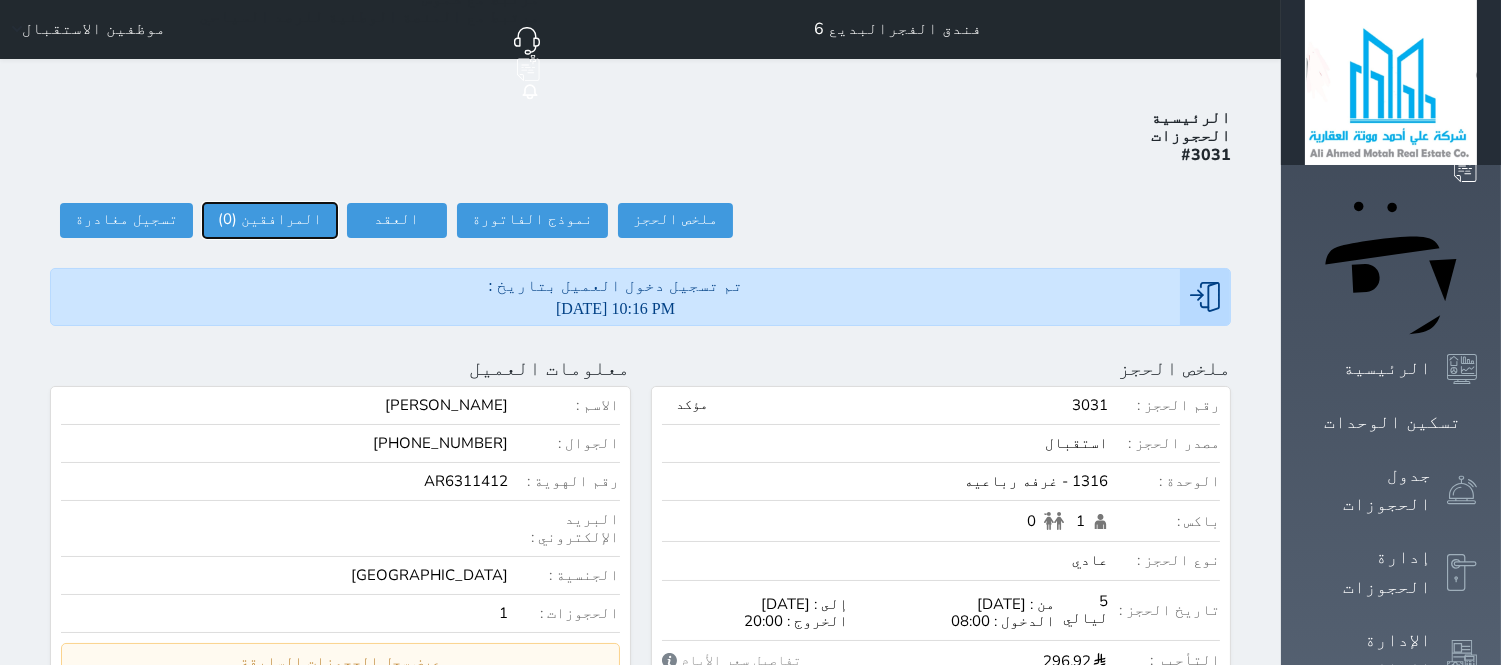 click on "المرافقين (0)" at bounding box center (270, 220) 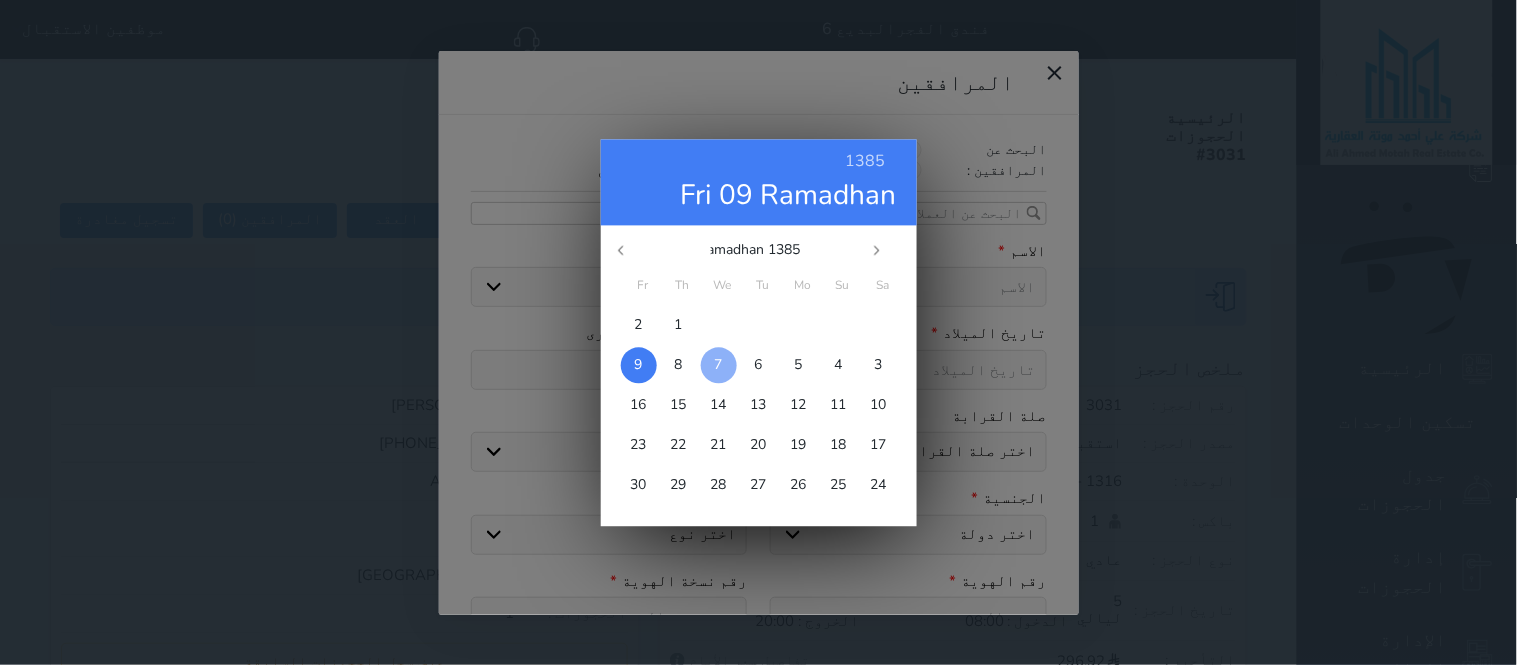 click at bounding box center (719, 365) 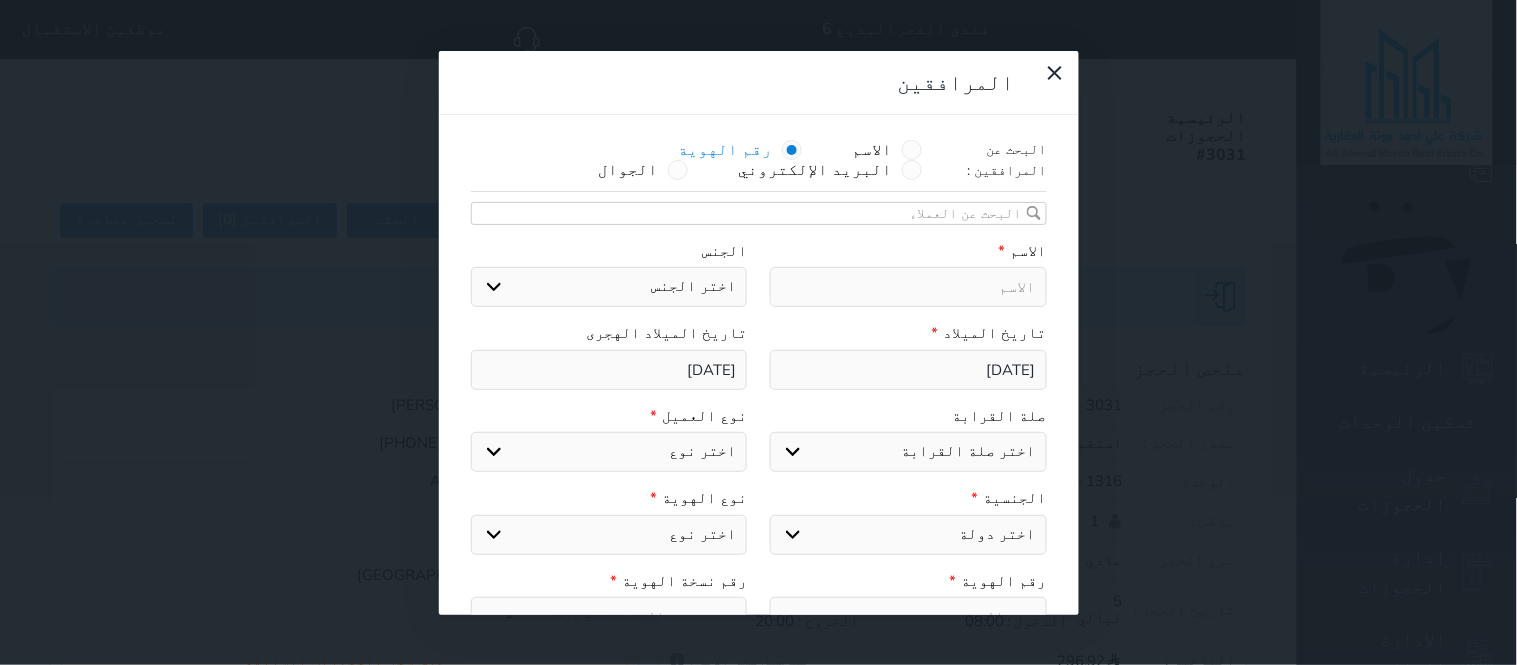 click on "[DATE]" at bounding box center [908, 370] 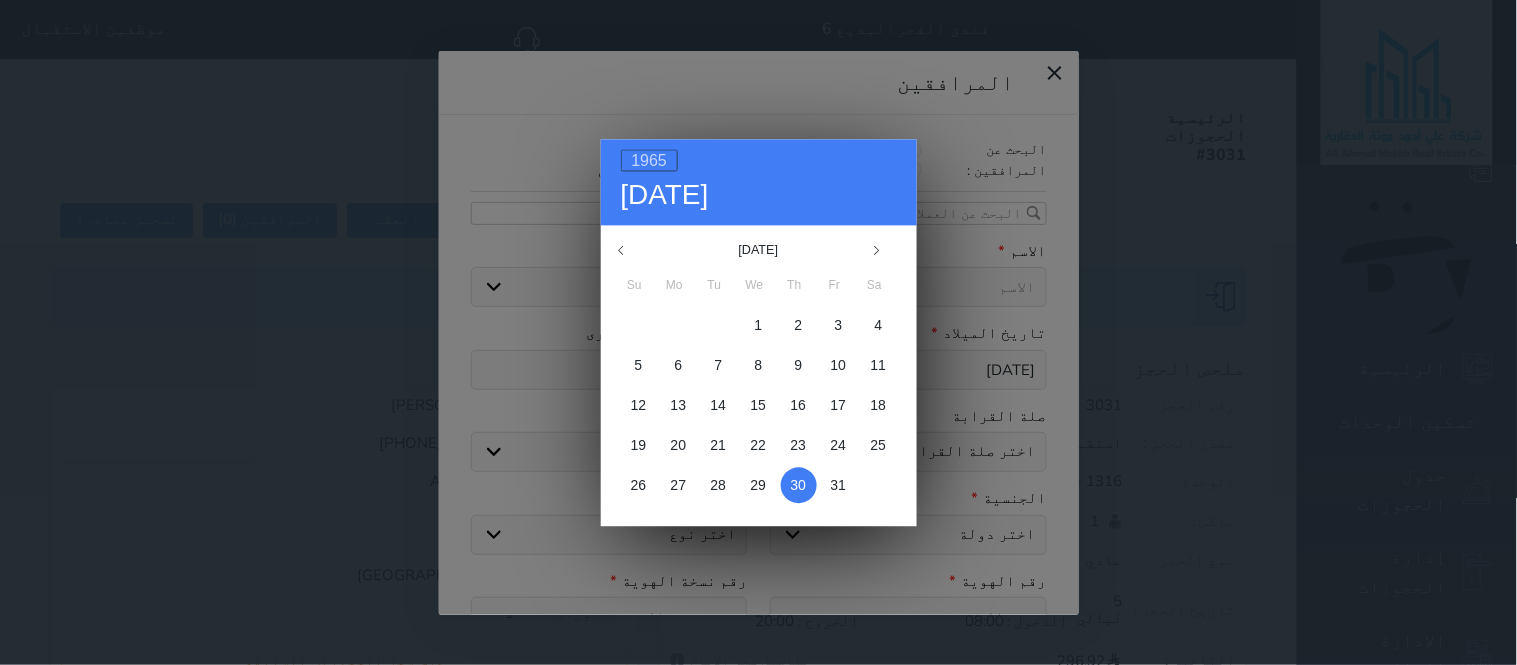 click on "1965" at bounding box center (650, 160) 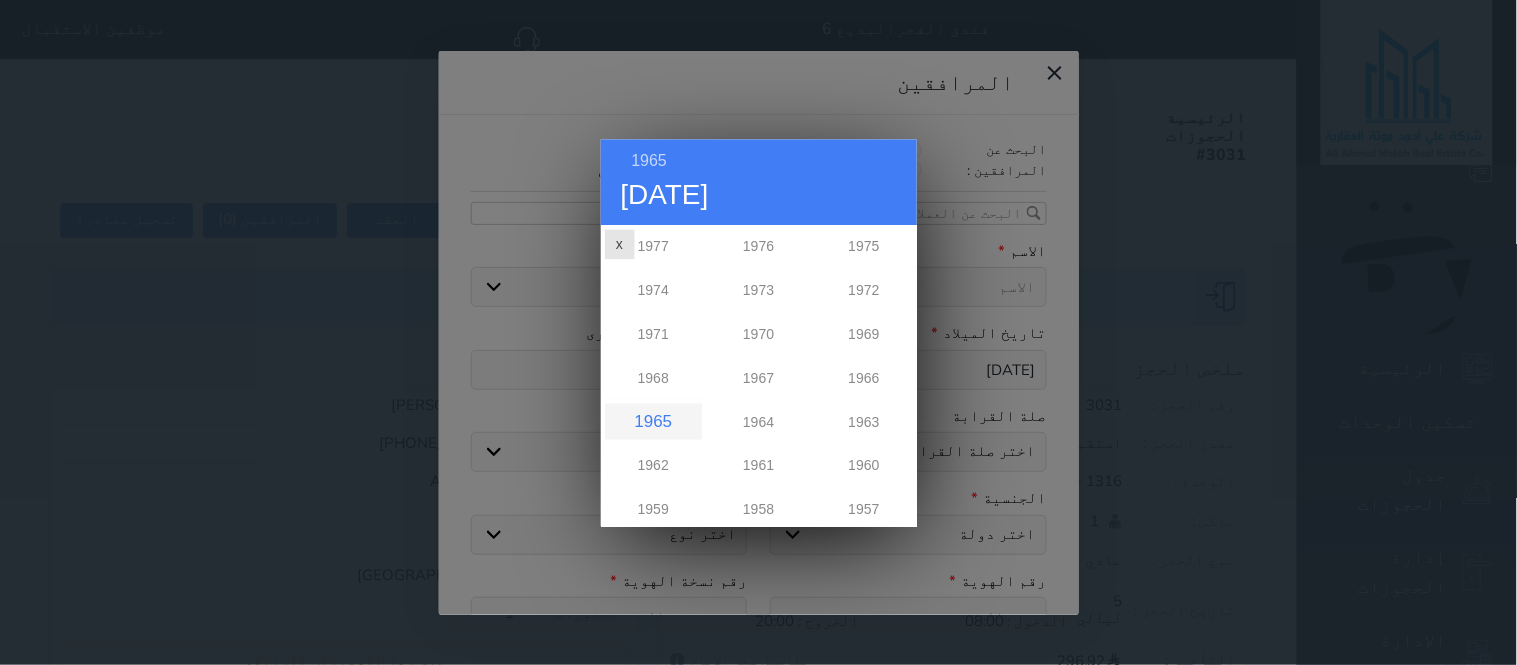 scroll, scrollTop: 741, scrollLeft: 0, axis: vertical 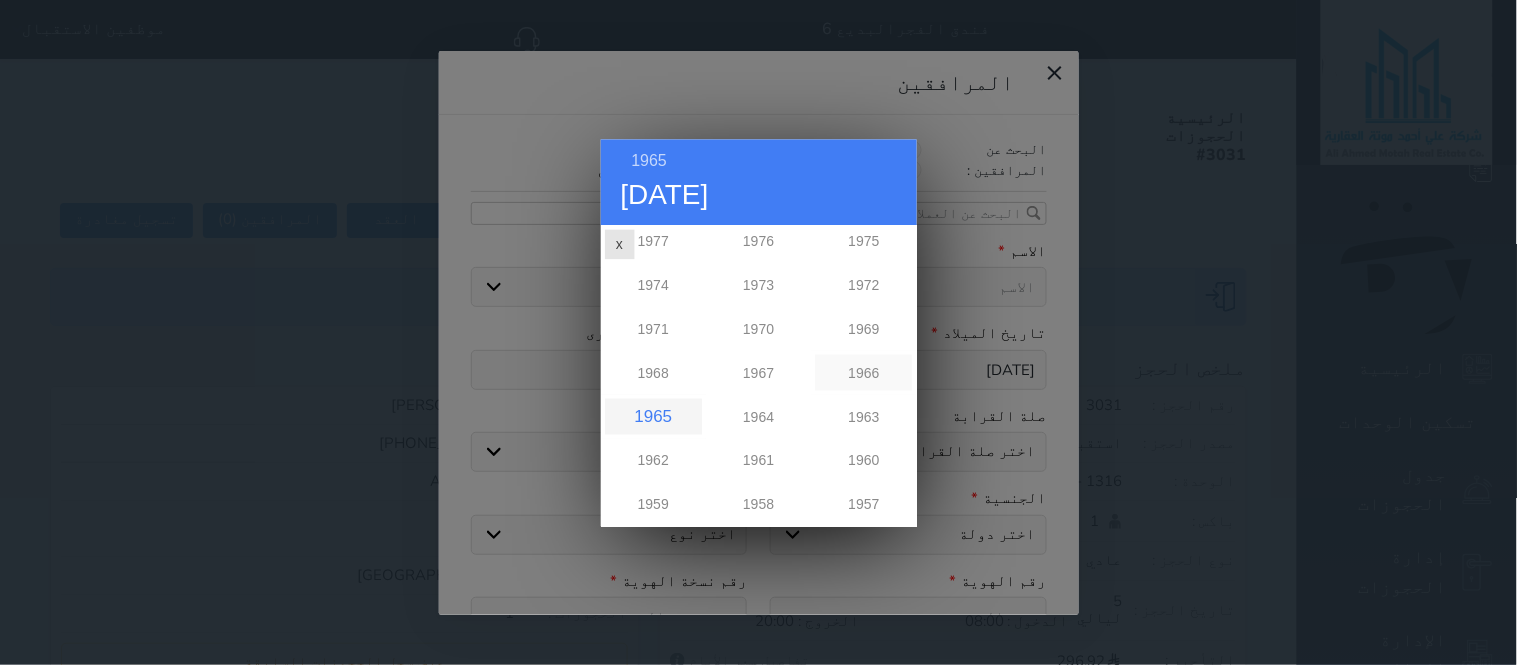click on "1966" at bounding box center (863, 372) 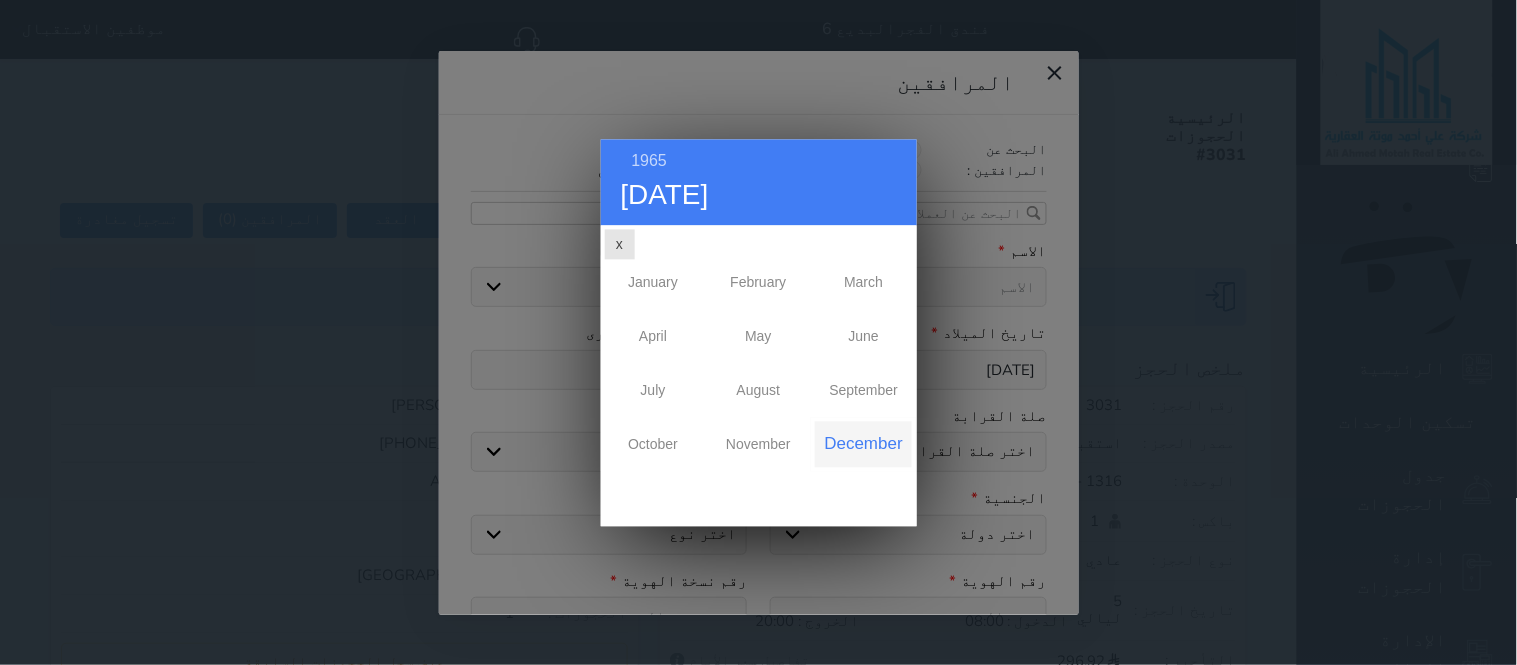 scroll, scrollTop: 0, scrollLeft: 0, axis: both 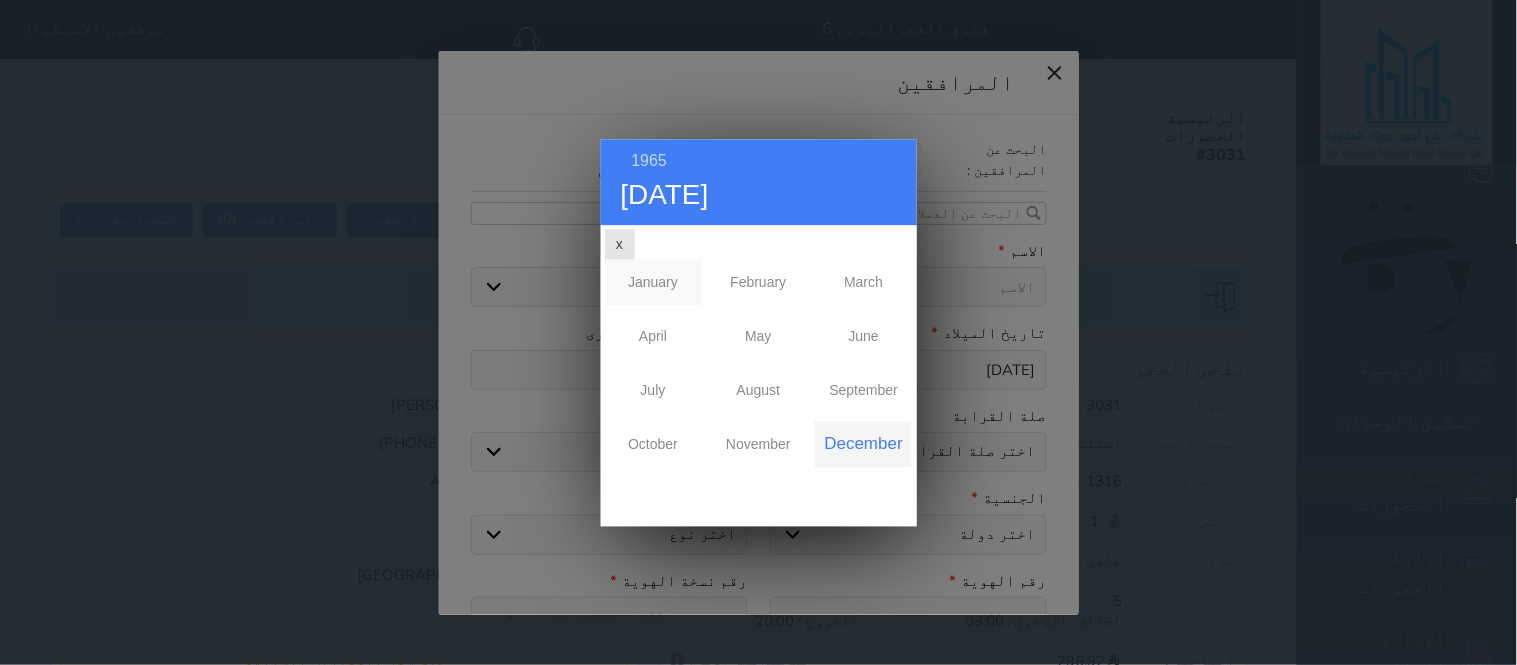 click on "January" at bounding box center [653, 282] 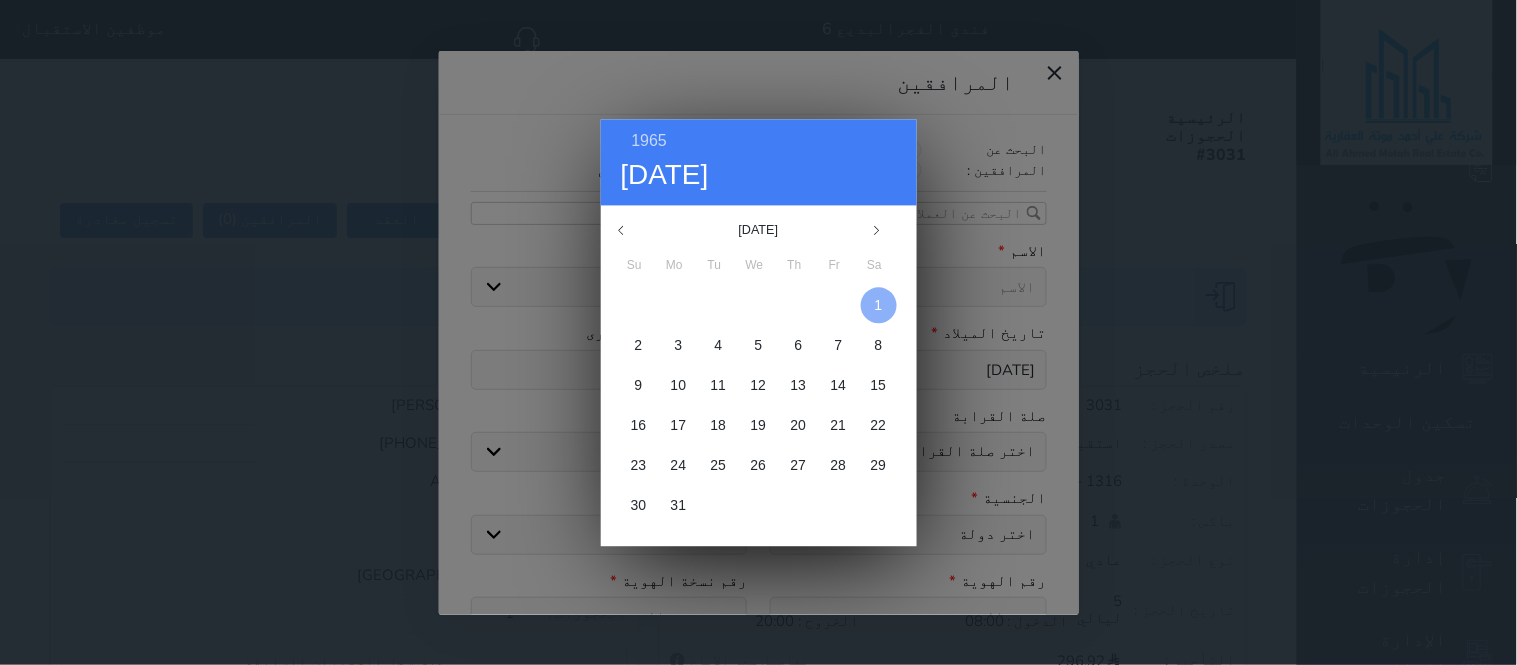 click at bounding box center (879, 305) 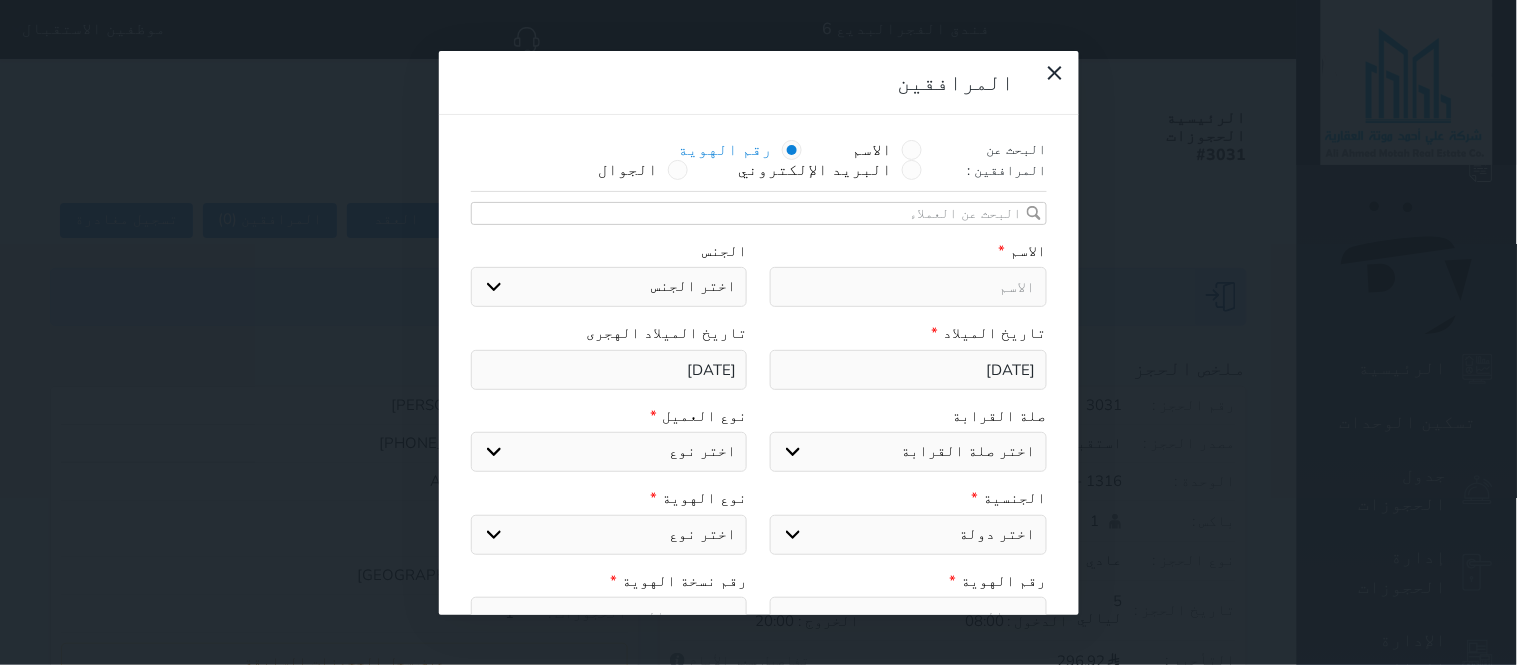 click at bounding box center (908, 287) 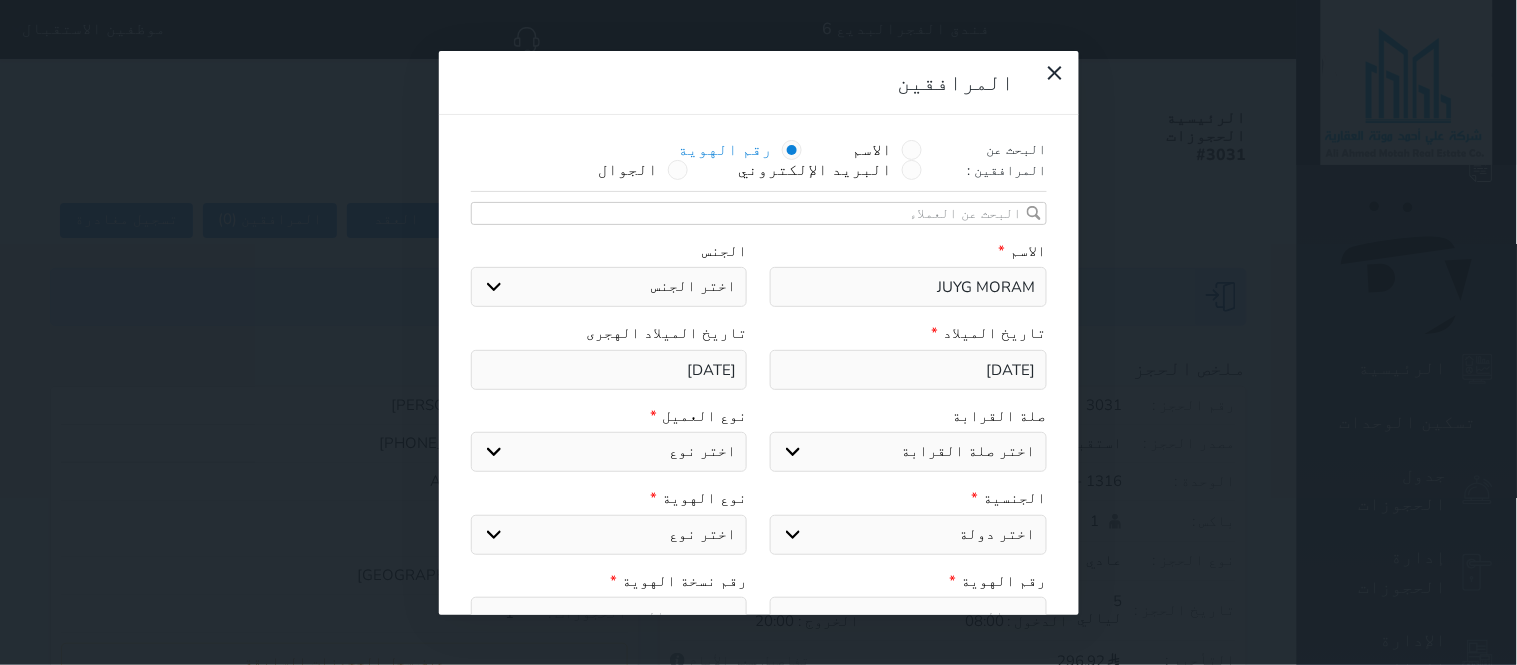 click on "اختر الجنس   ذكر انثى" at bounding box center [609, 287] 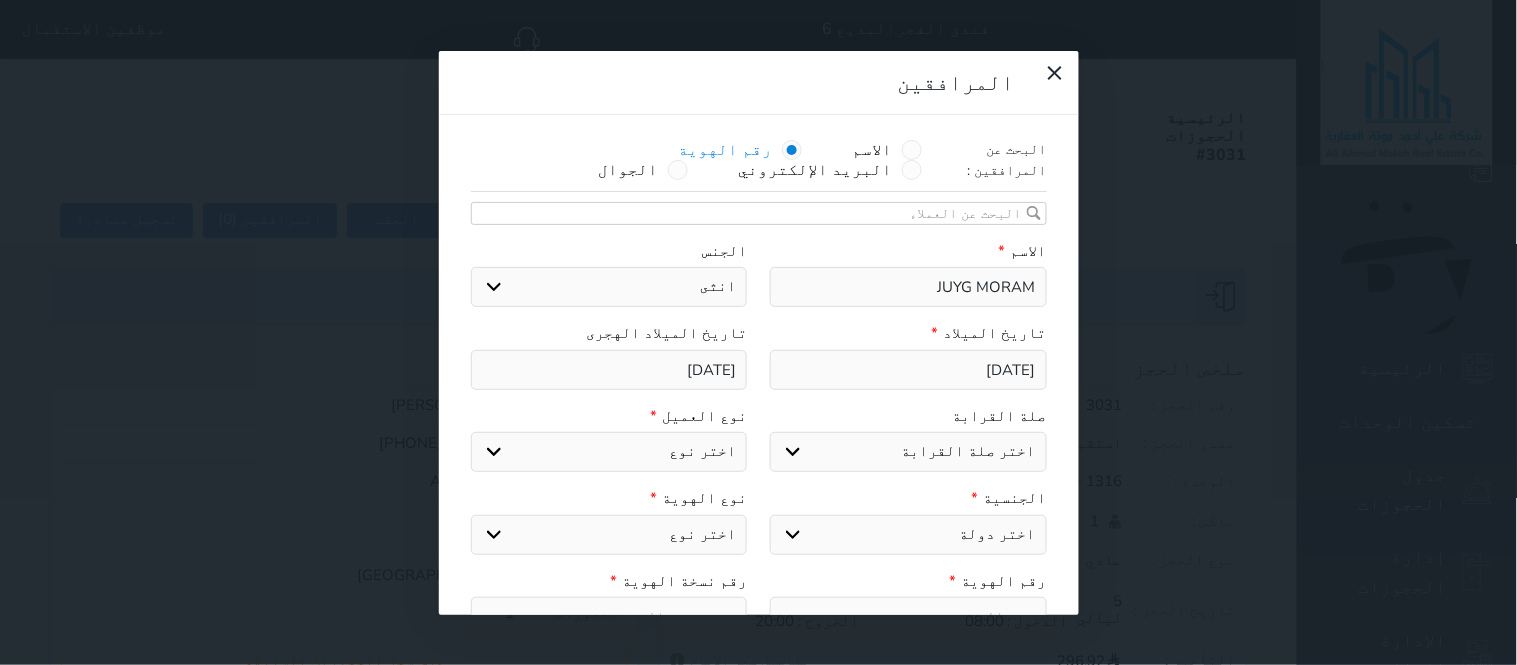 click on "اختر الجنس   ذكر انثى" at bounding box center (609, 287) 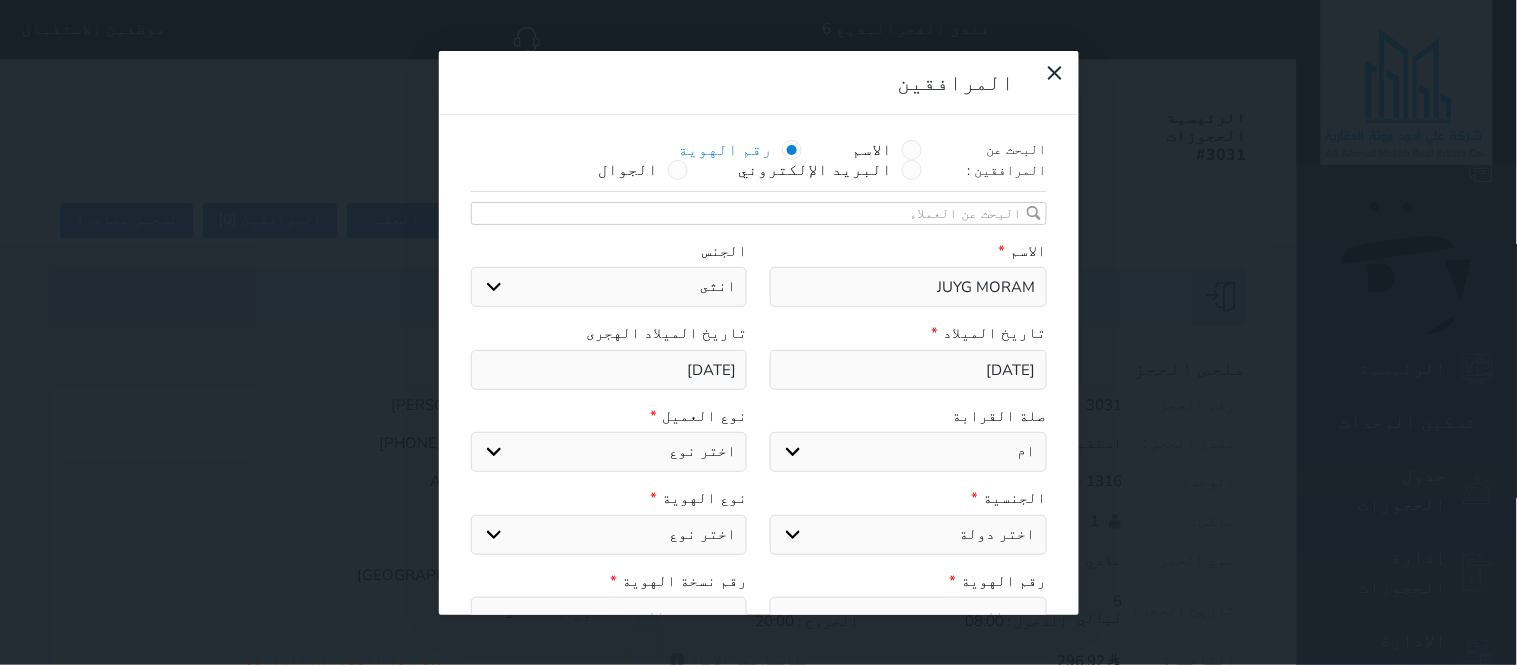 click on "اختر صلة القرابة   ابن ابنه زوجة اخ اخت اب ام زوج أخرى" at bounding box center (908, 452) 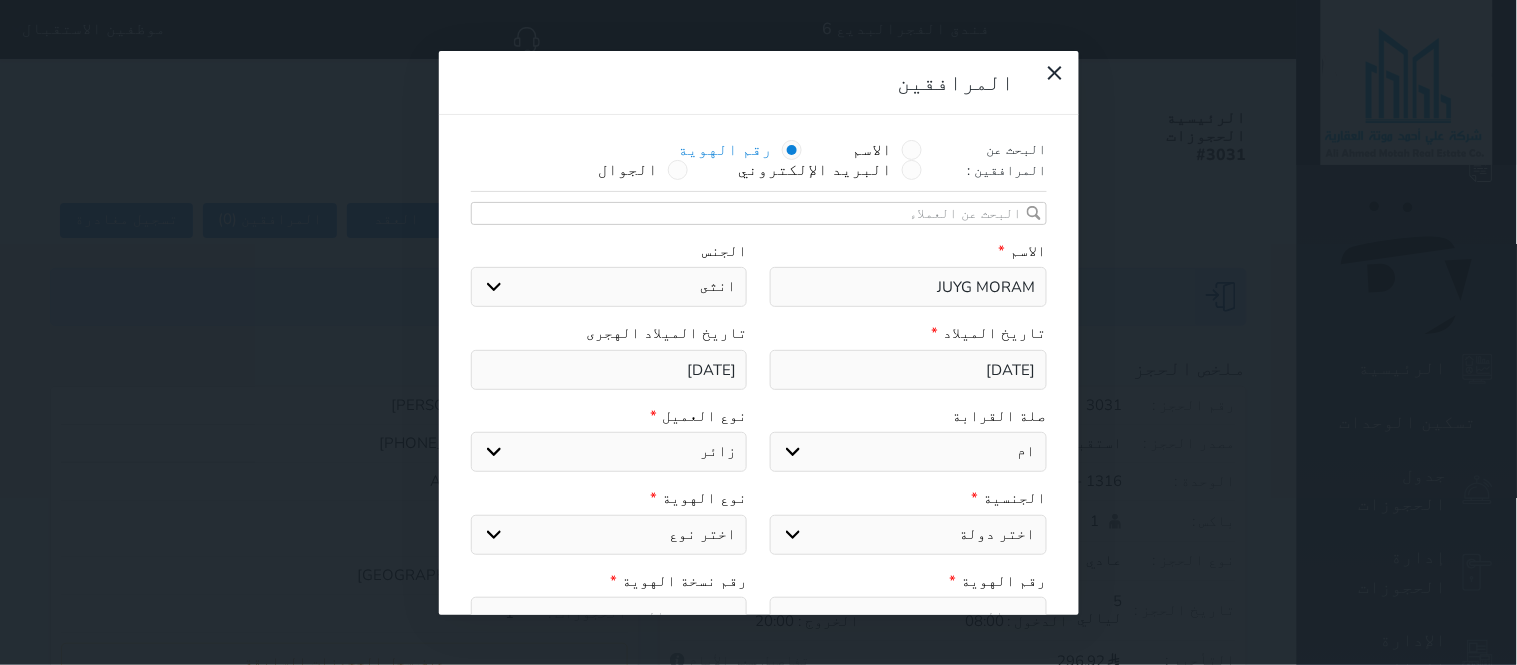 click on "اختر نوع   مواطن مواطن خليجي زائر مقيم" at bounding box center [609, 452] 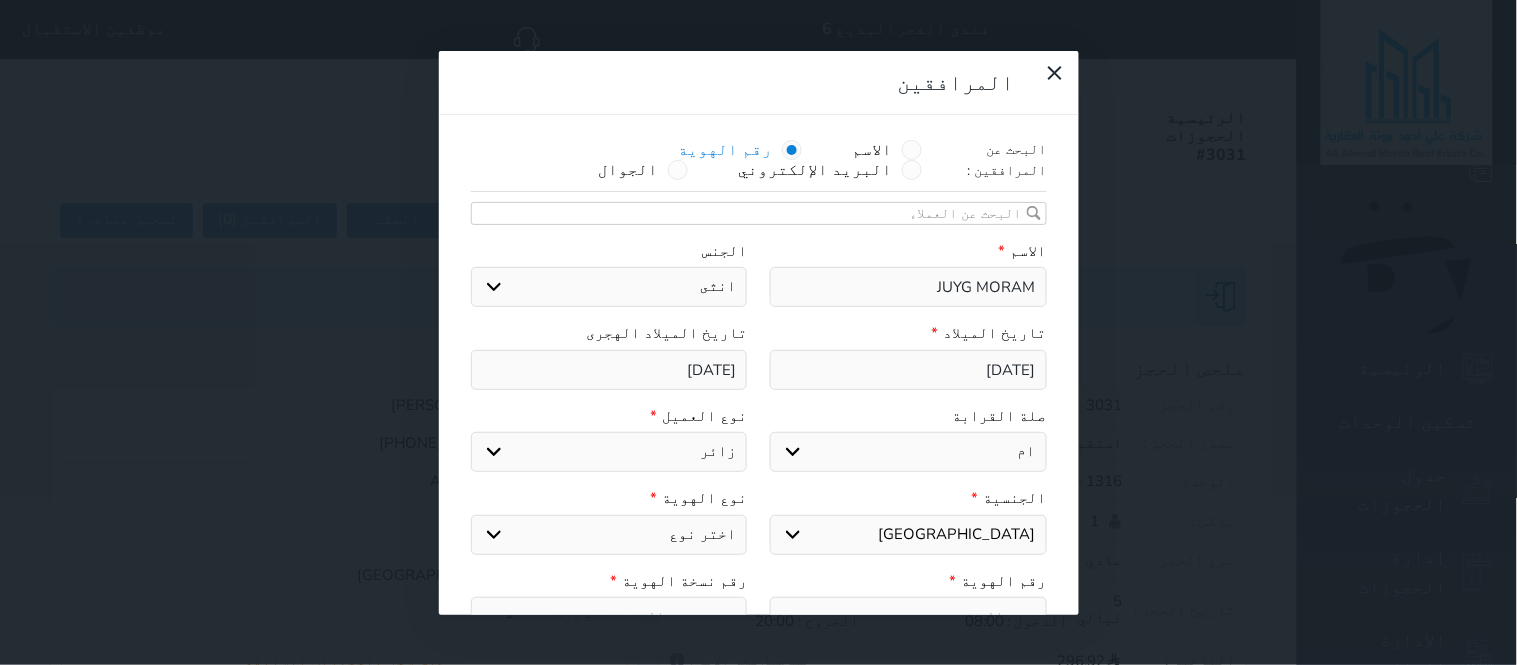 click on "اختر دولة   الامارات العربية الاردن البحرين [GEOGRAPHIC_DATA] ال[GEOGRAPHIC_DATA] [GEOGRAPHIC_DATA] [GEOGRAPHIC_DATA] [GEOGRAPHIC_DATA] ال[GEOGRAPHIC_DATA] [GEOGRAPHIC_DATA] ال[GEOGRAPHIC_DATA] ال[GEOGRAPHIC_DATA] [PERSON_NAME] [GEOGRAPHIC_DATA] جنوبي-السلاطين [GEOGRAPHIC_DATA]بدون افراد القبائل من سكان البحرين قبائل مجاورة للعطفين اجنبي بجواز [DEMOGRAPHIC_DATA] [DEMOGRAPHIC_DATA] بوثيقة مصرية فلسطيني بوثيقةلبناني فلسطيني بوثيقةاردنية [DEMOGRAPHIC_DATA] بوثيقةعراقية فلسطيني بوثيقة سورية وثيقة قطريه وثيقة عمانيه وثيقة اماراتيه وثيقة بحرينيه [DEMOGRAPHIC_DATA] ثمانية وأربعون قبائل نازحة/الحليفه اليمن - لحج قبائل نازحة/الكويت غير [DEMOGRAPHIC_DATA] غير بحريني غير قطري غير اماراتي غير [DEMOGRAPHIC_DATA] مقيم/نازح مقيم/مولود مقيم/طالب جنسية مقيم/أفراد القبائل مصر" at bounding box center [908, 535] 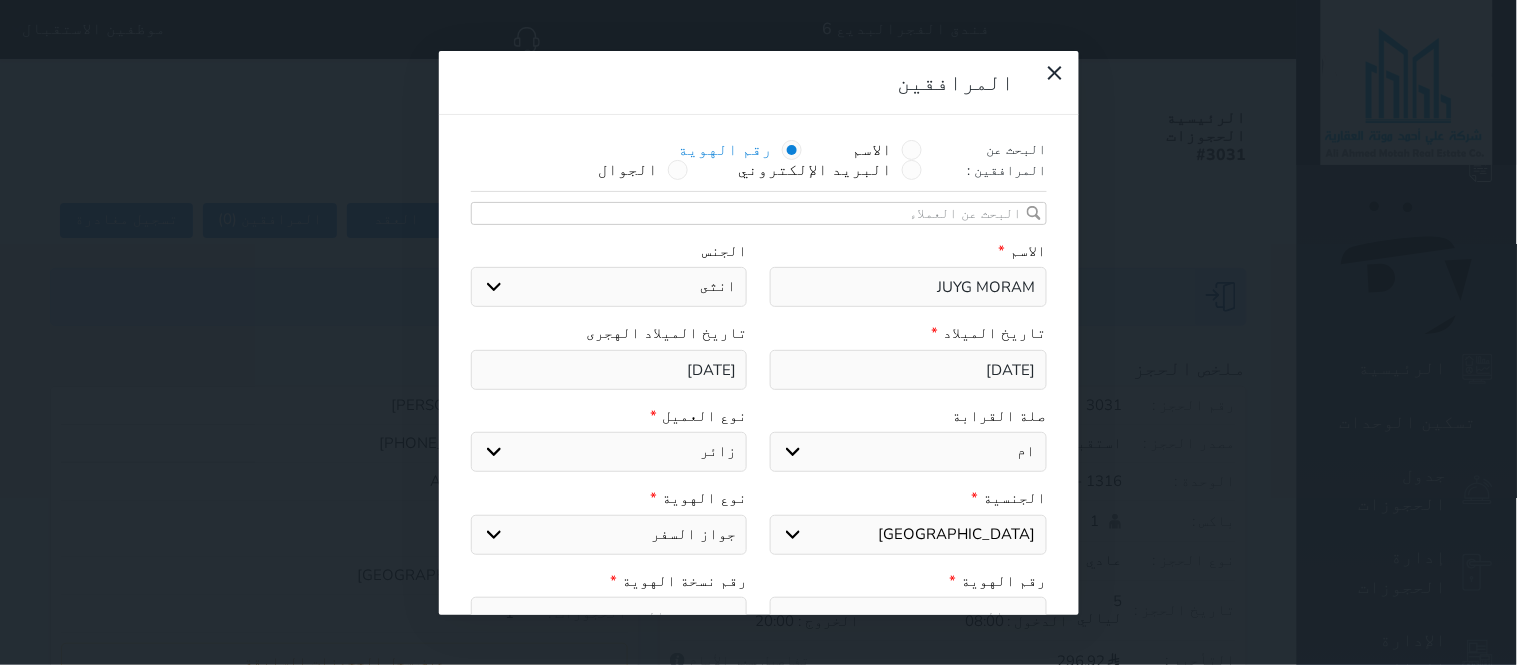 click on "اختر نوع   جواز السفر هوية زائر" at bounding box center (609, 535) 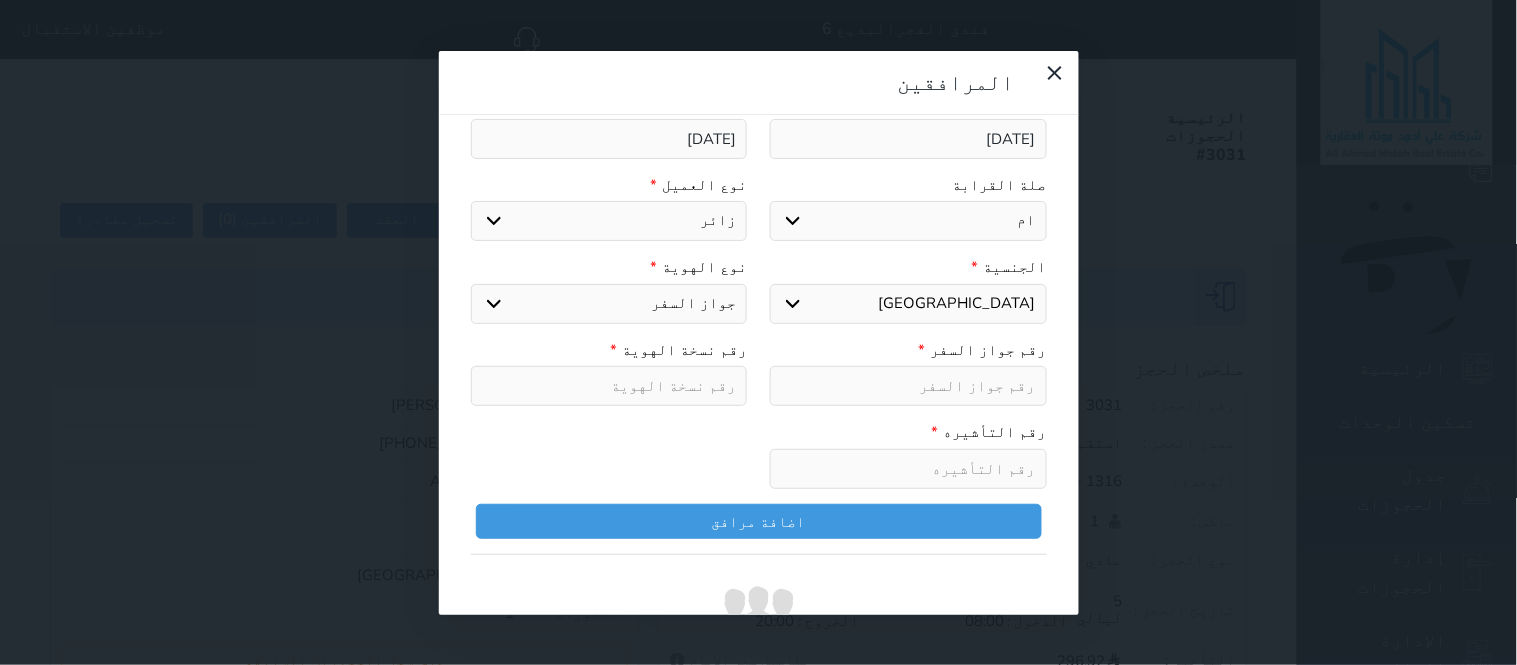 scroll, scrollTop: 296, scrollLeft: 0, axis: vertical 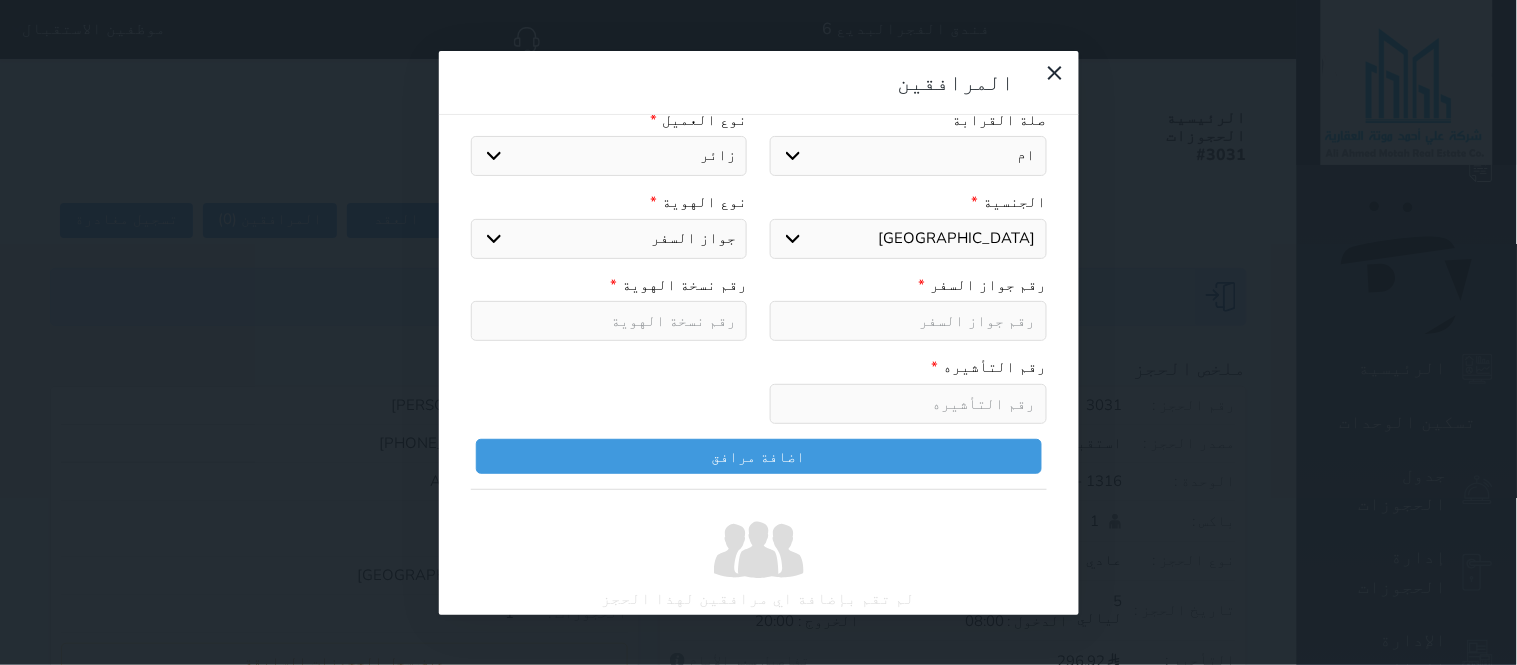 click at bounding box center (609, 321) 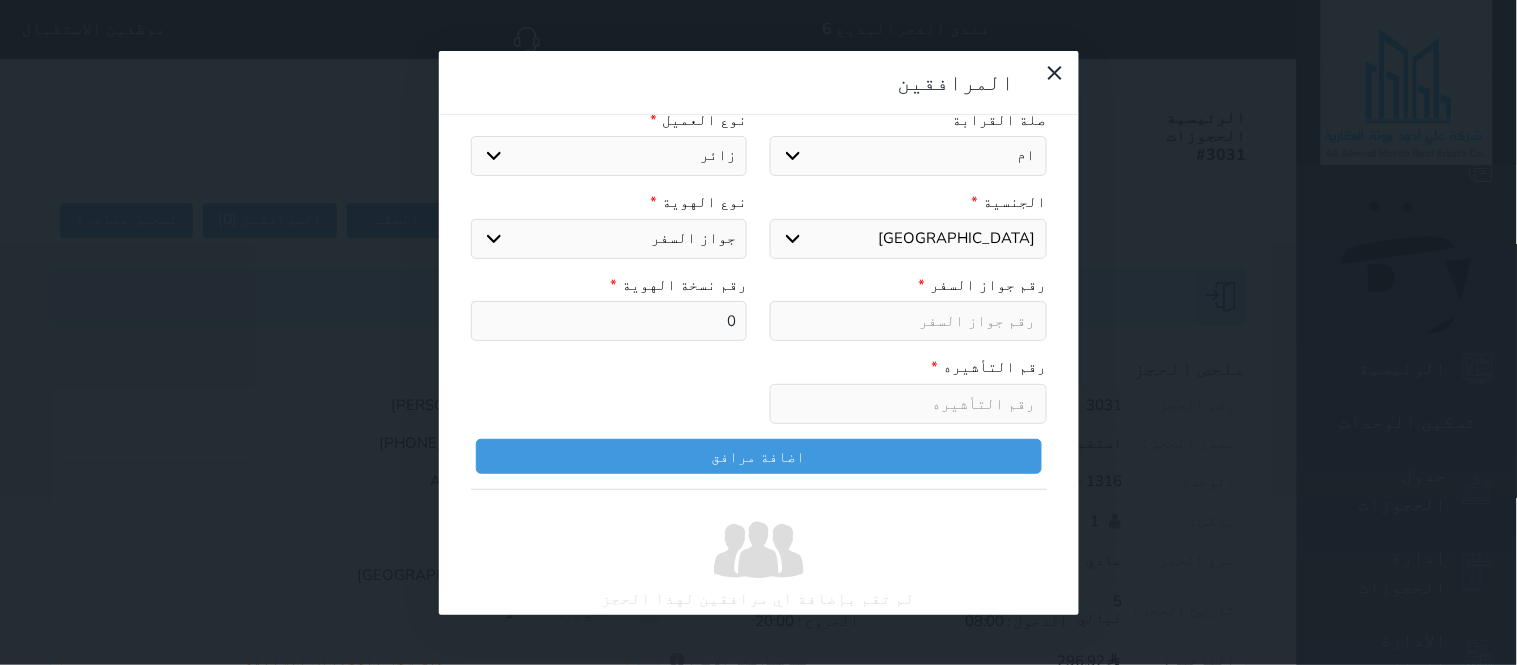 click at bounding box center [908, 404] 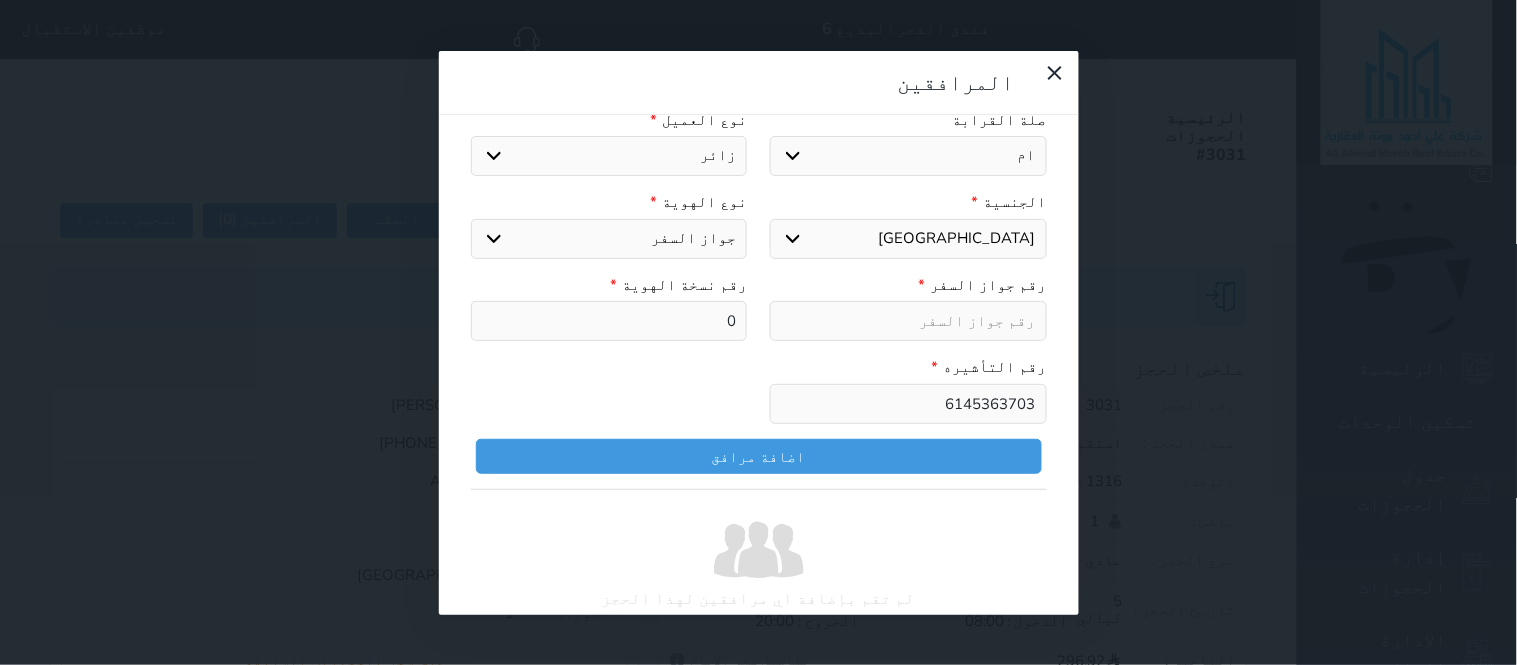 click at bounding box center (908, 321) 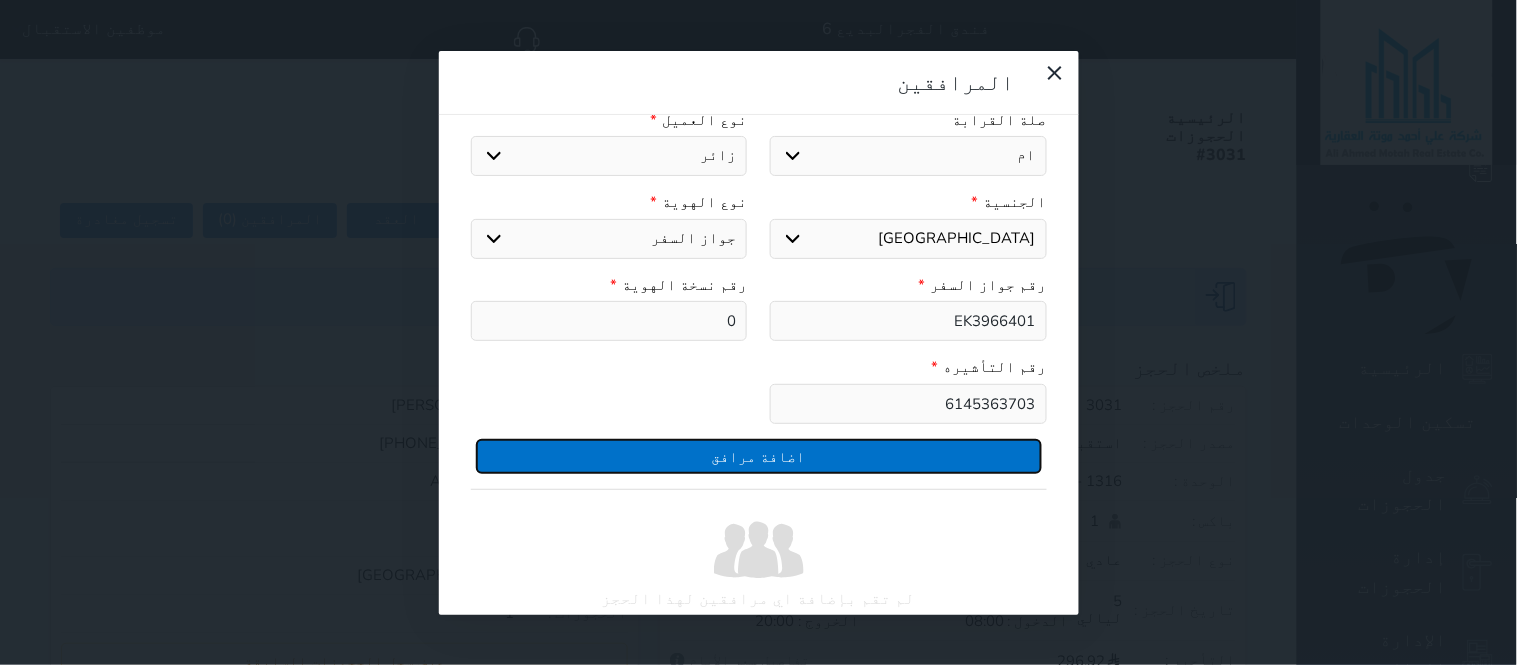 click on "اضافة مرافق" at bounding box center (759, 456) 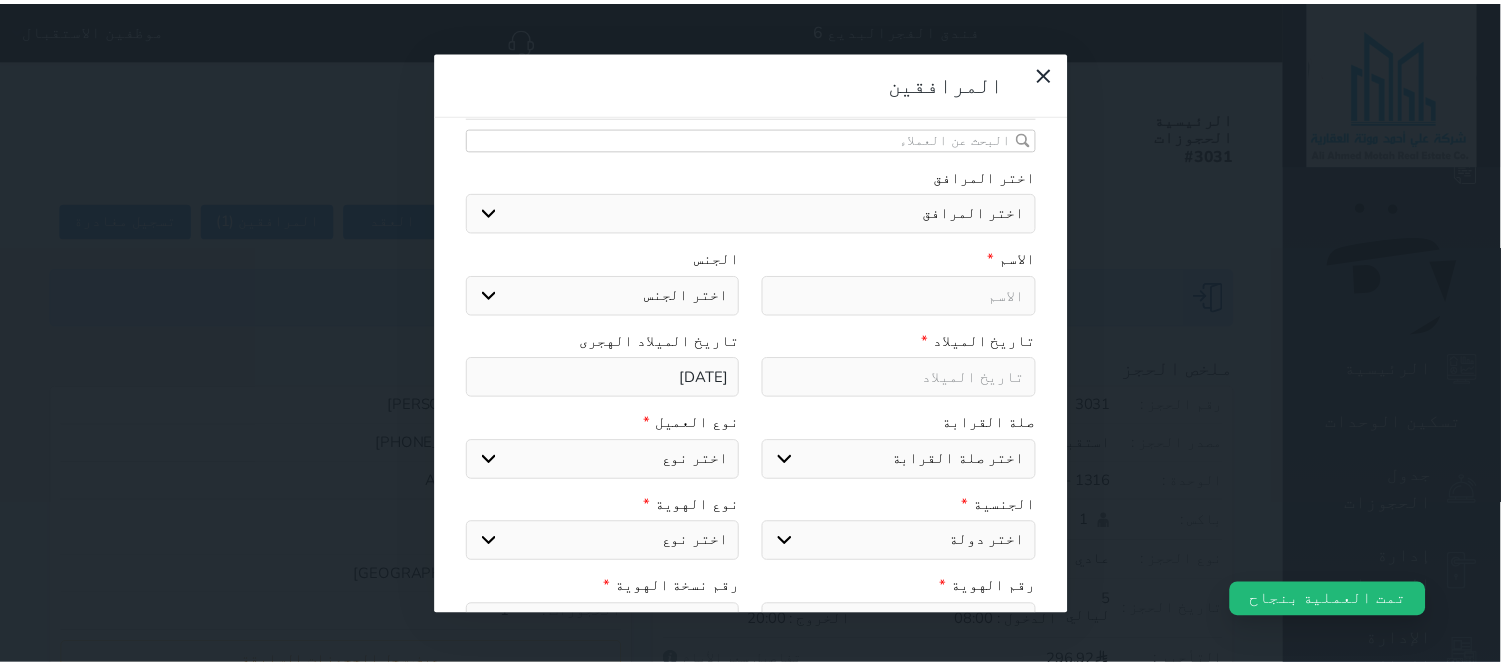 scroll, scrollTop: 26, scrollLeft: 0, axis: vertical 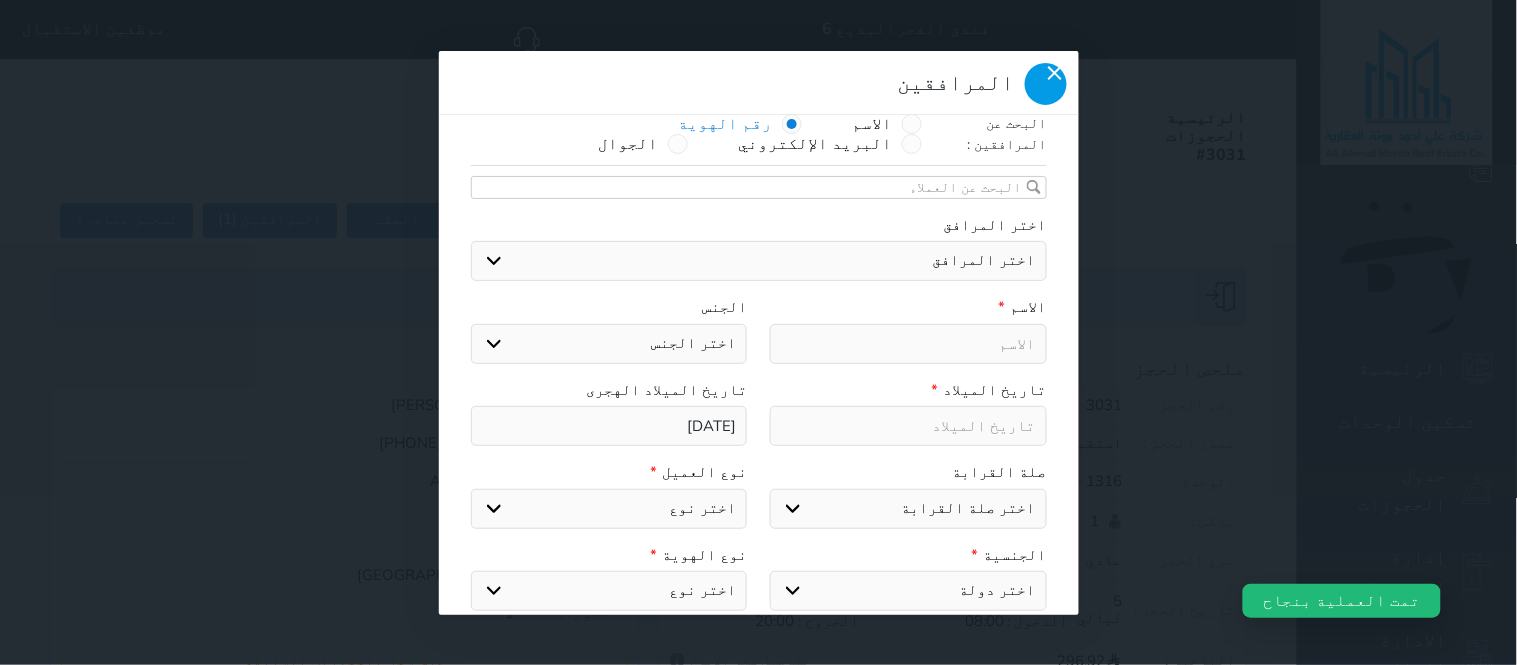 click 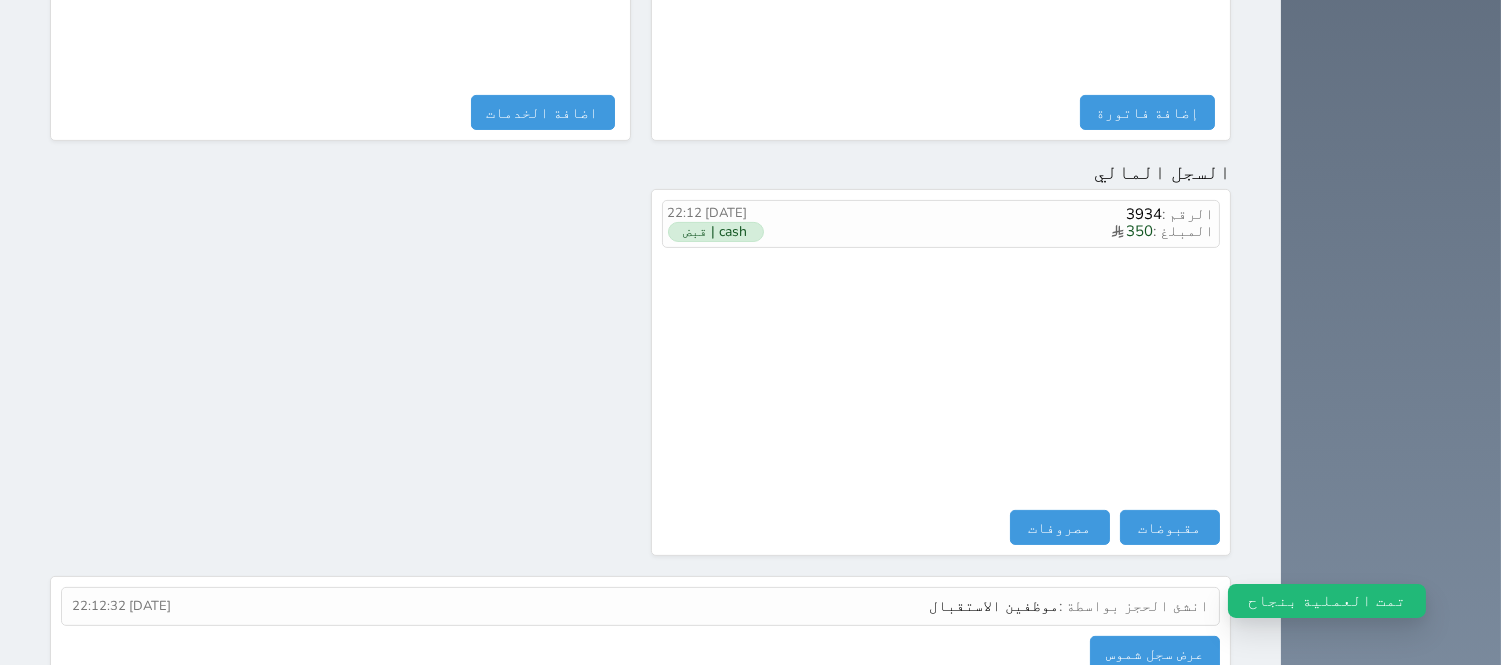 scroll, scrollTop: 1115, scrollLeft: 0, axis: vertical 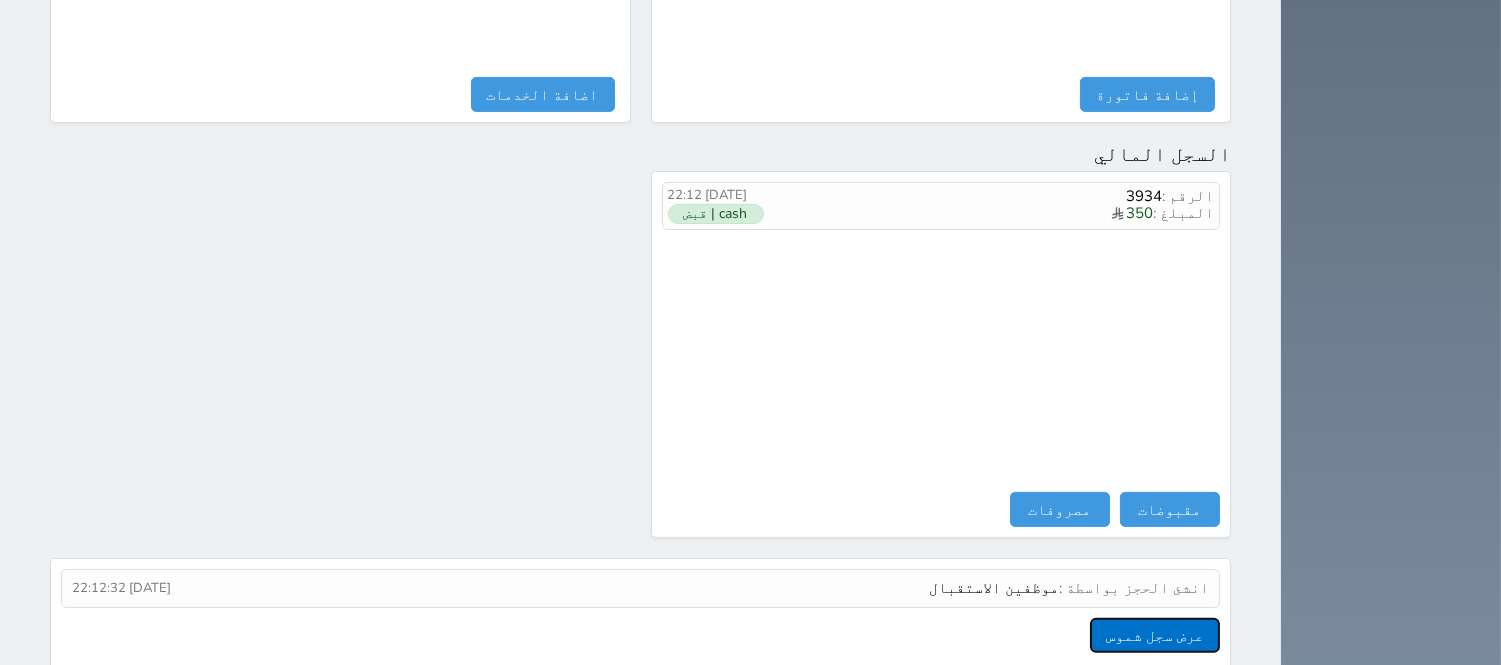click on "عرض سجل شموس" at bounding box center (1155, 635) 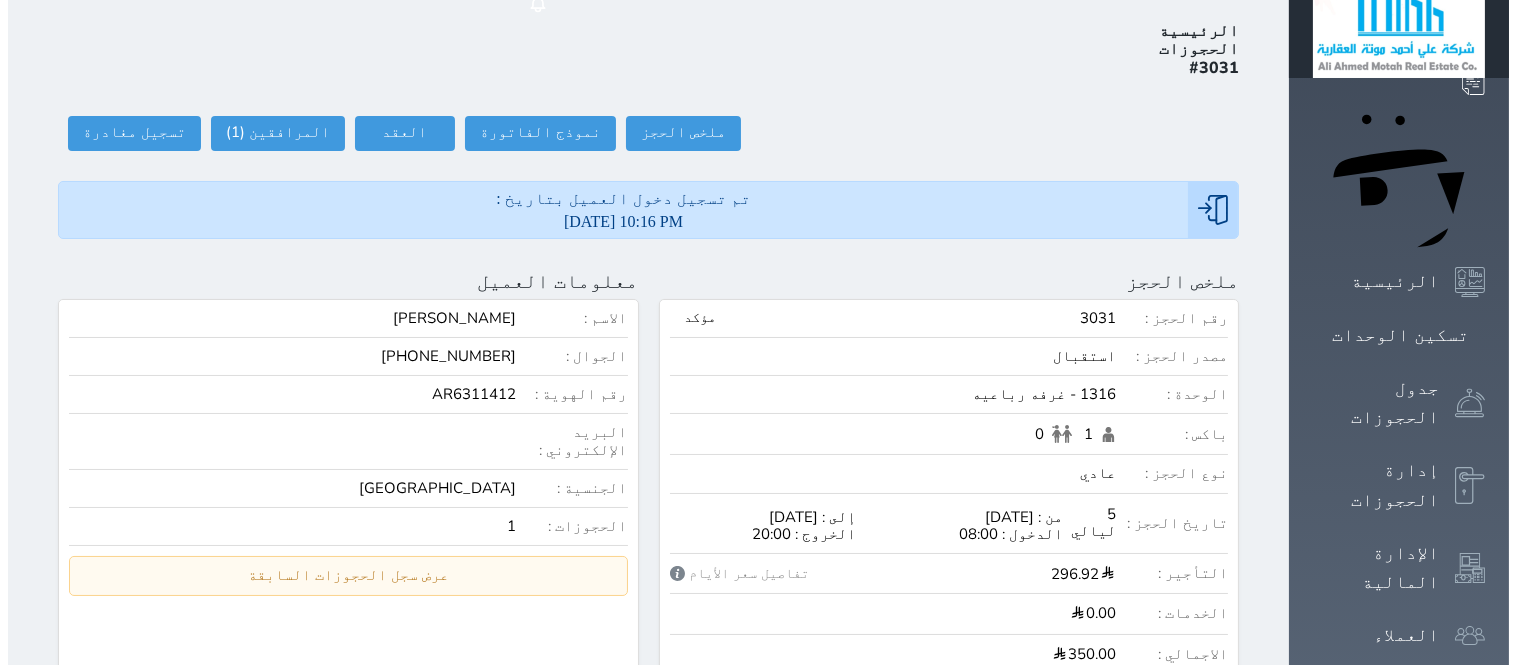 scroll, scrollTop: 0, scrollLeft: 0, axis: both 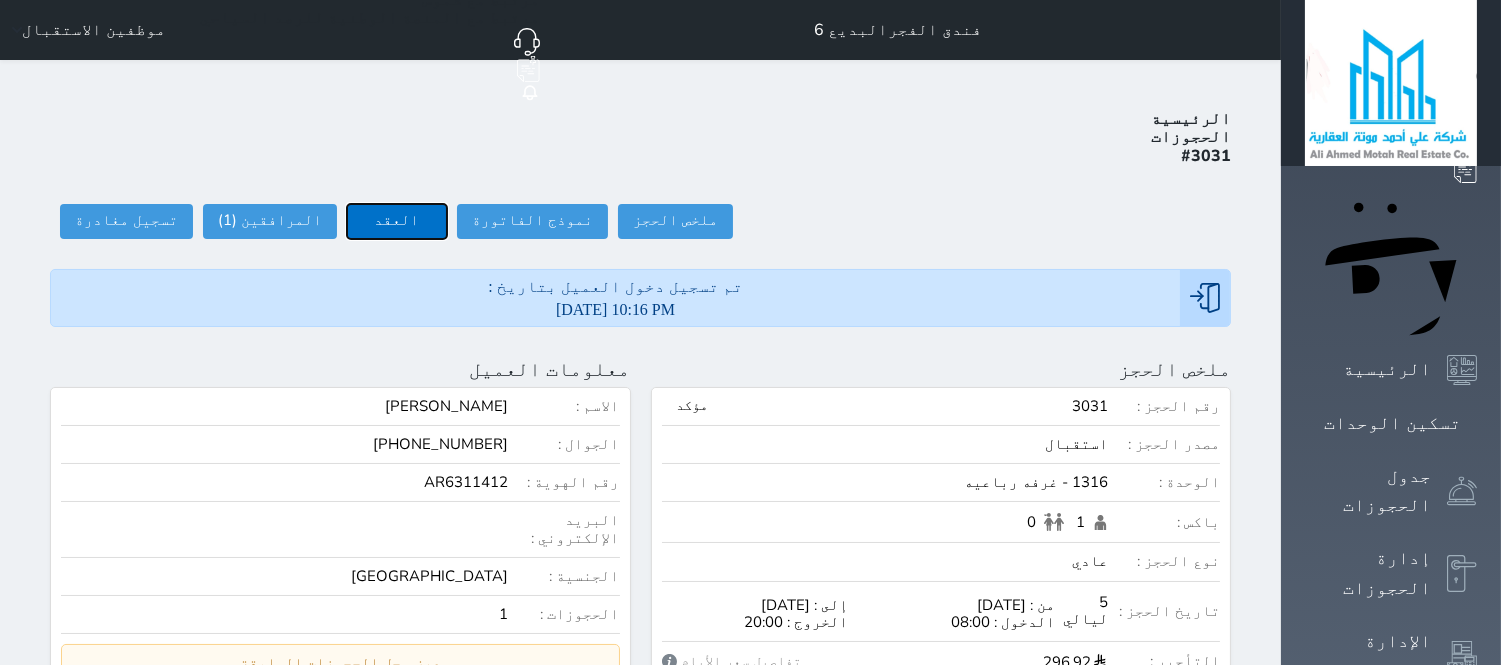 click on "العقد" at bounding box center (397, 221) 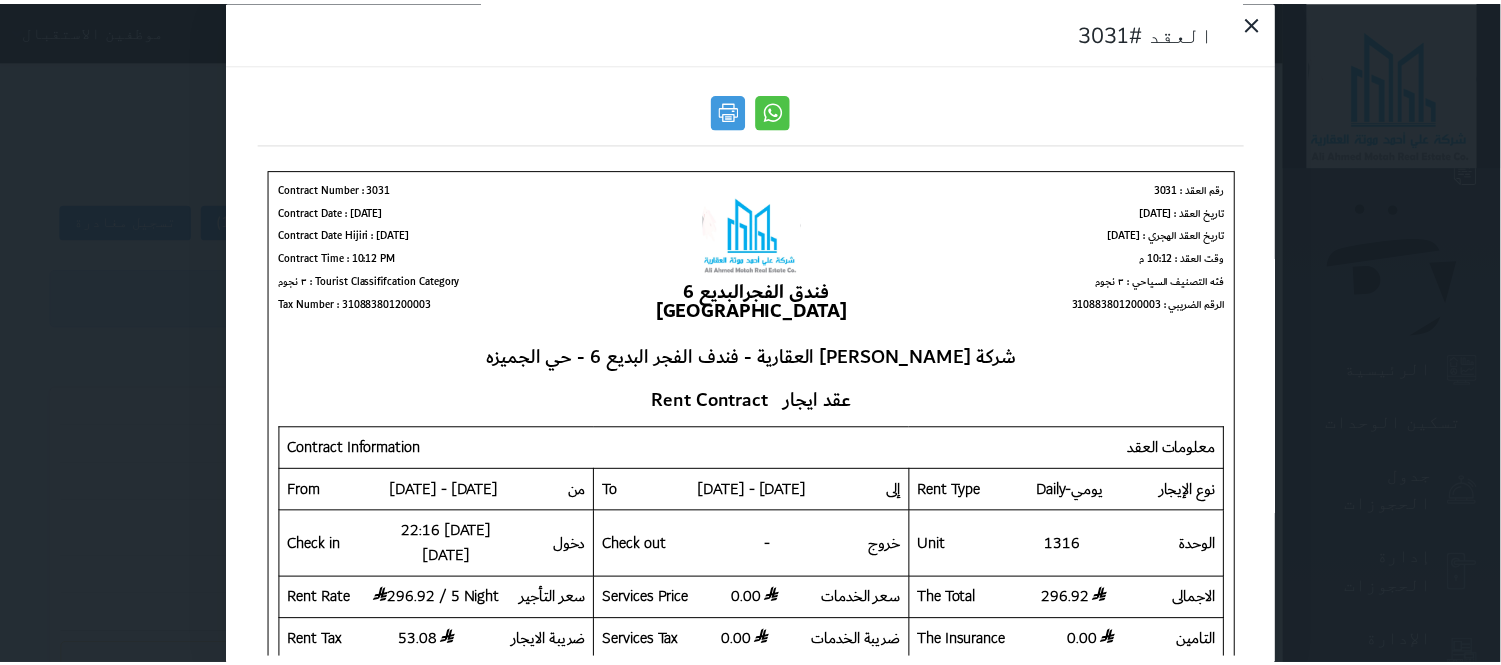 scroll, scrollTop: 0, scrollLeft: 0, axis: both 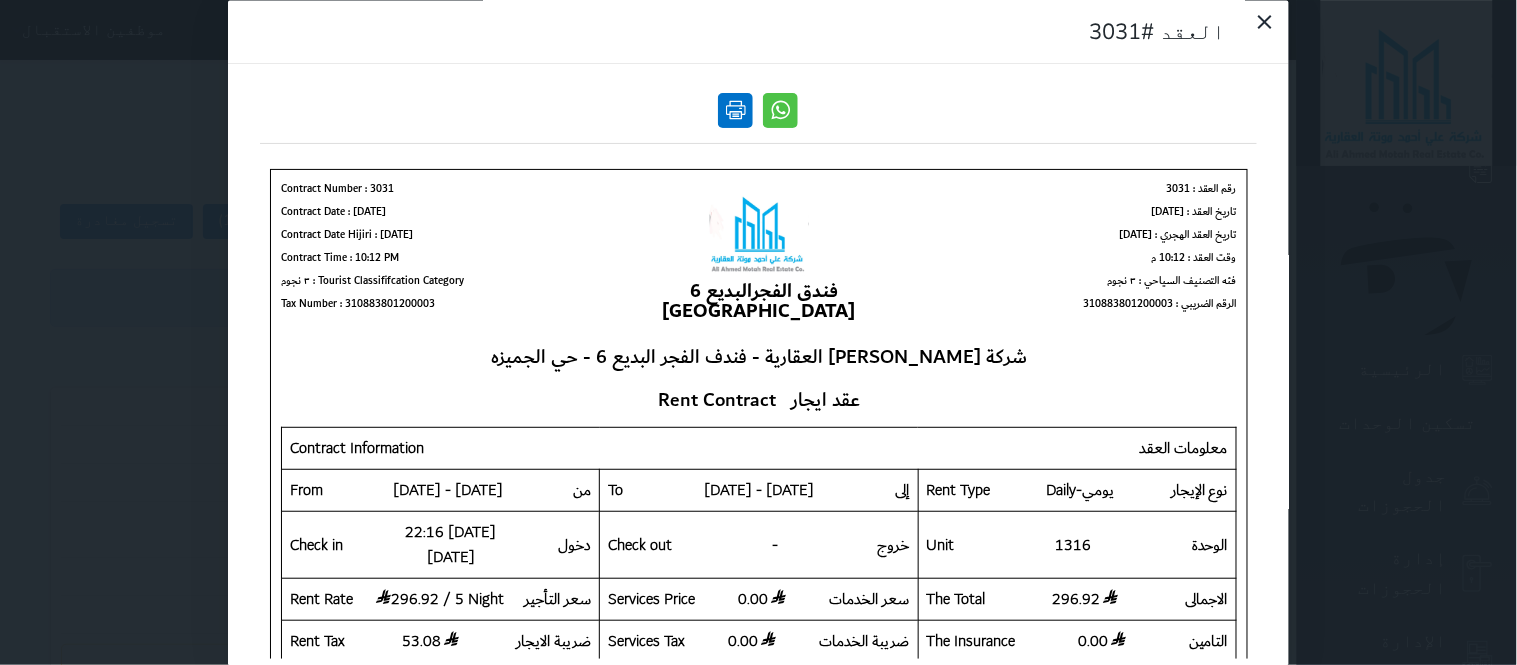click at bounding box center [736, 110] 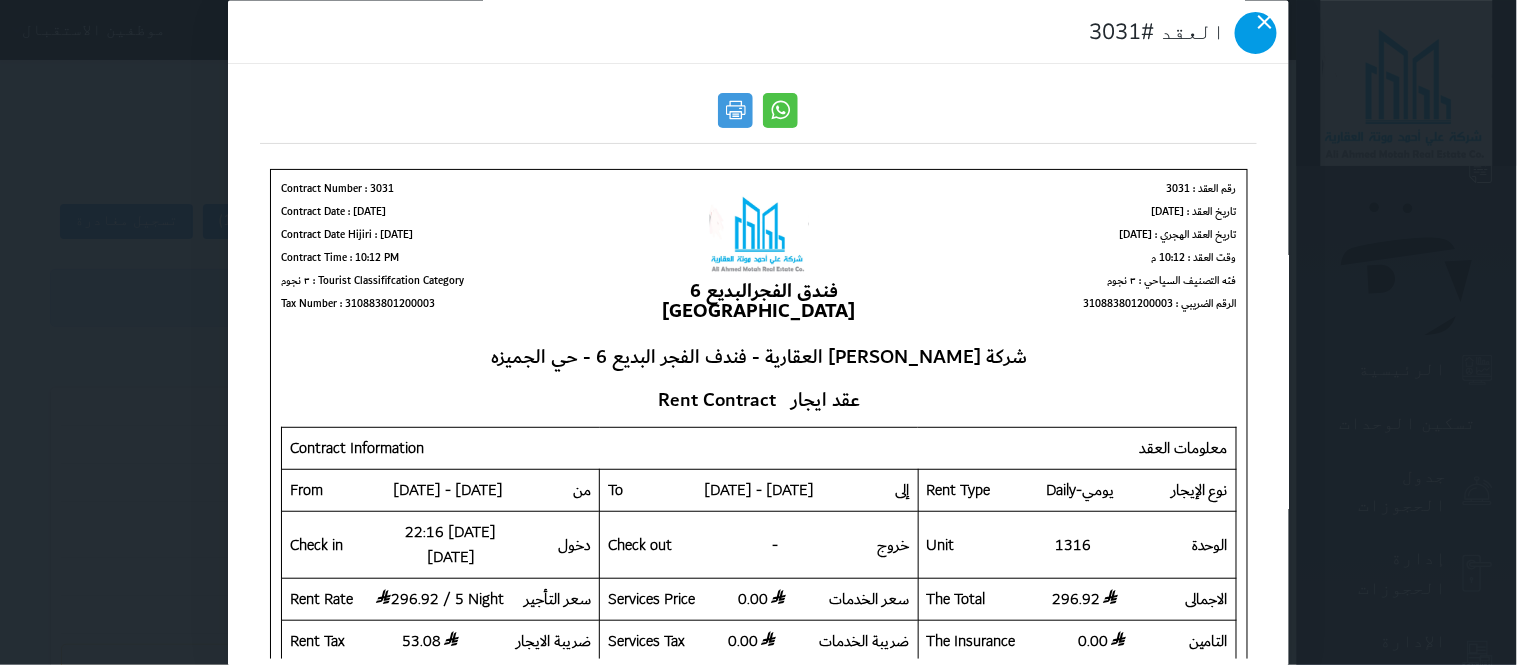 click at bounding box center [1256, 33] 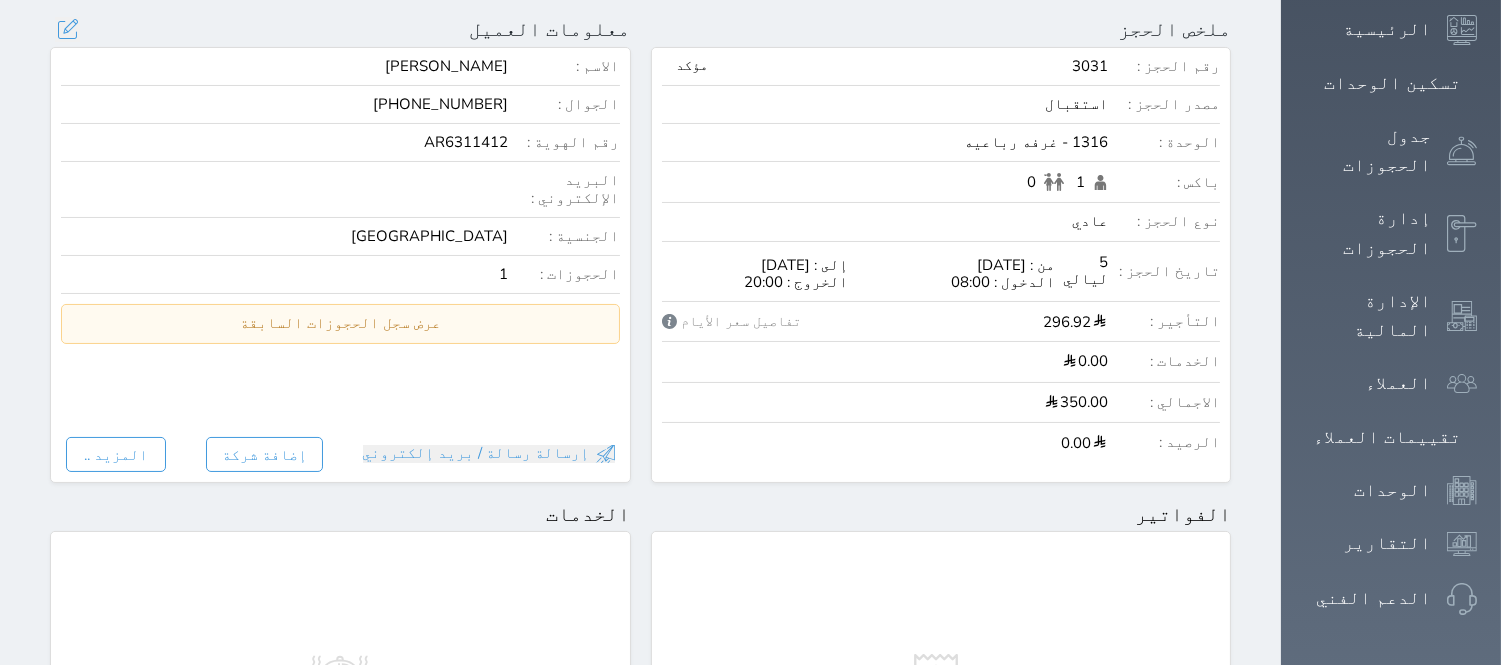 scroll, scrollTop: 147, scrollLeft: 0, axis: vertical 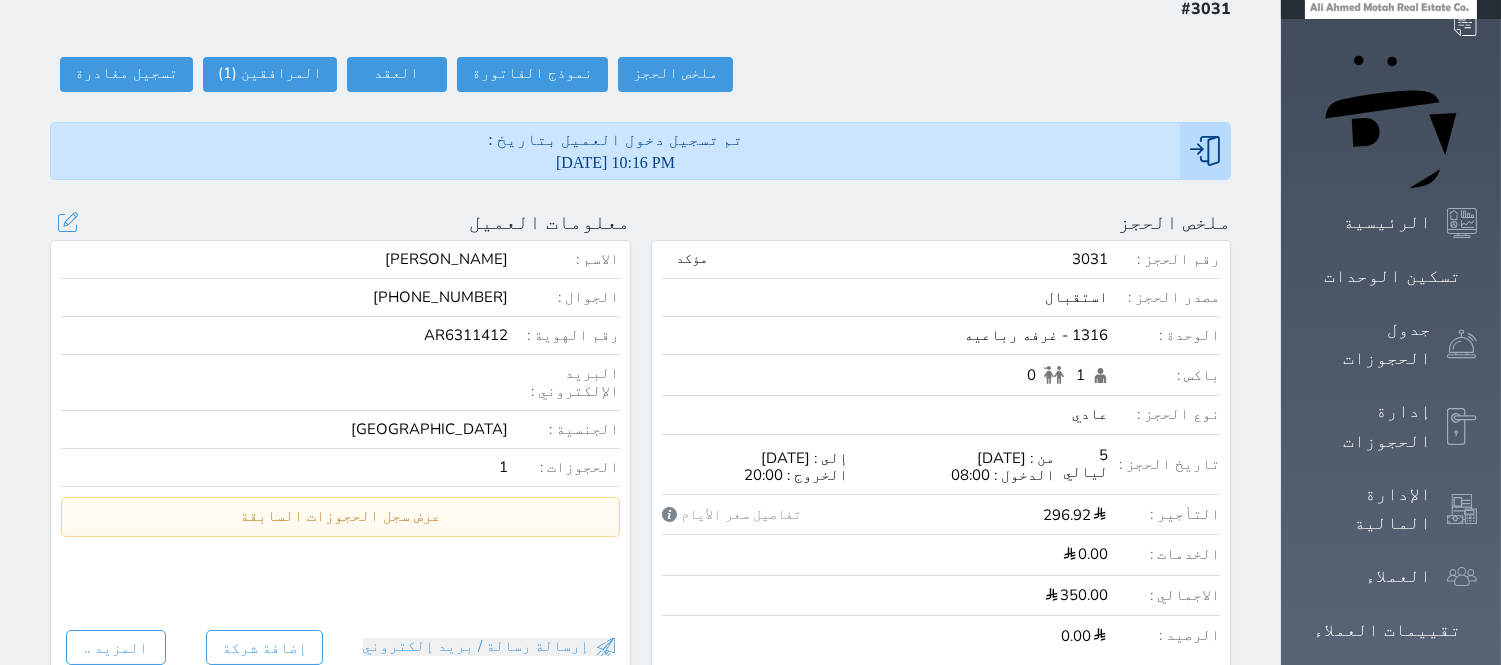 click on "الجوال :" at bounding box center (564, 297) 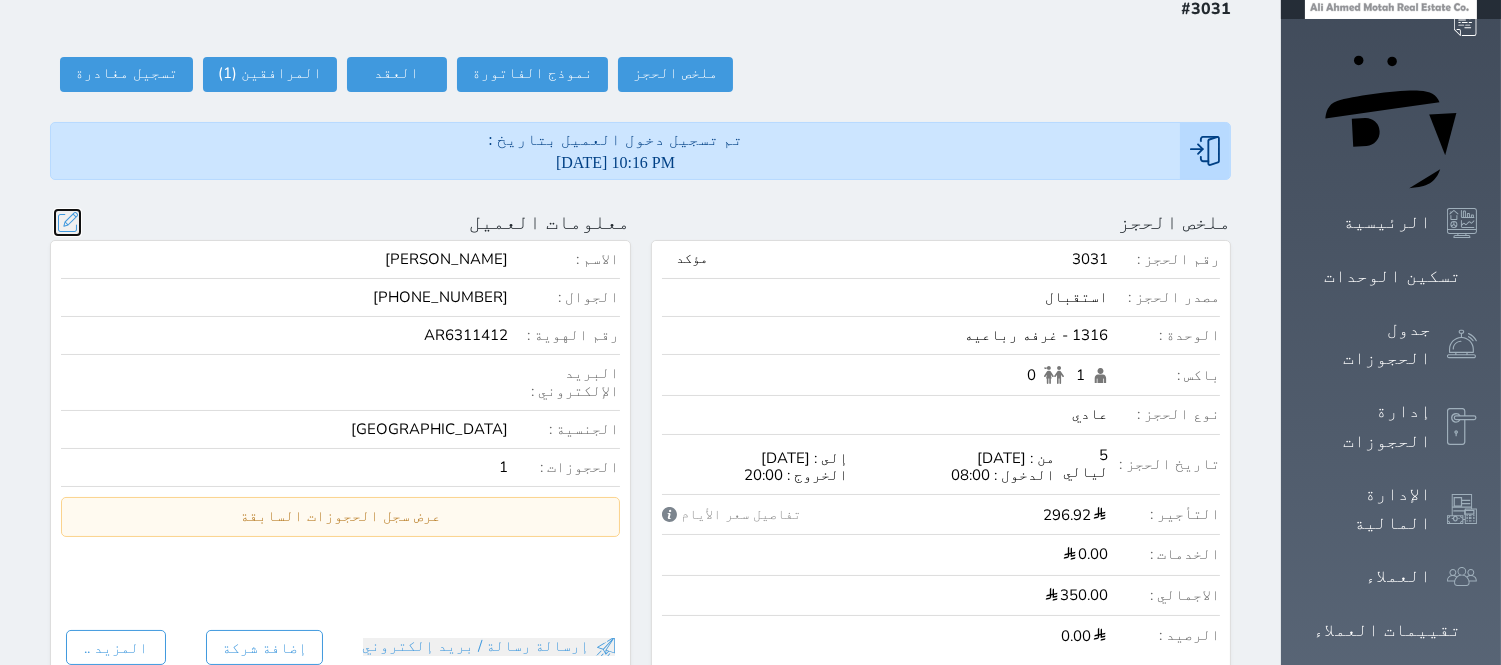 click at bounding box center [67, 222] 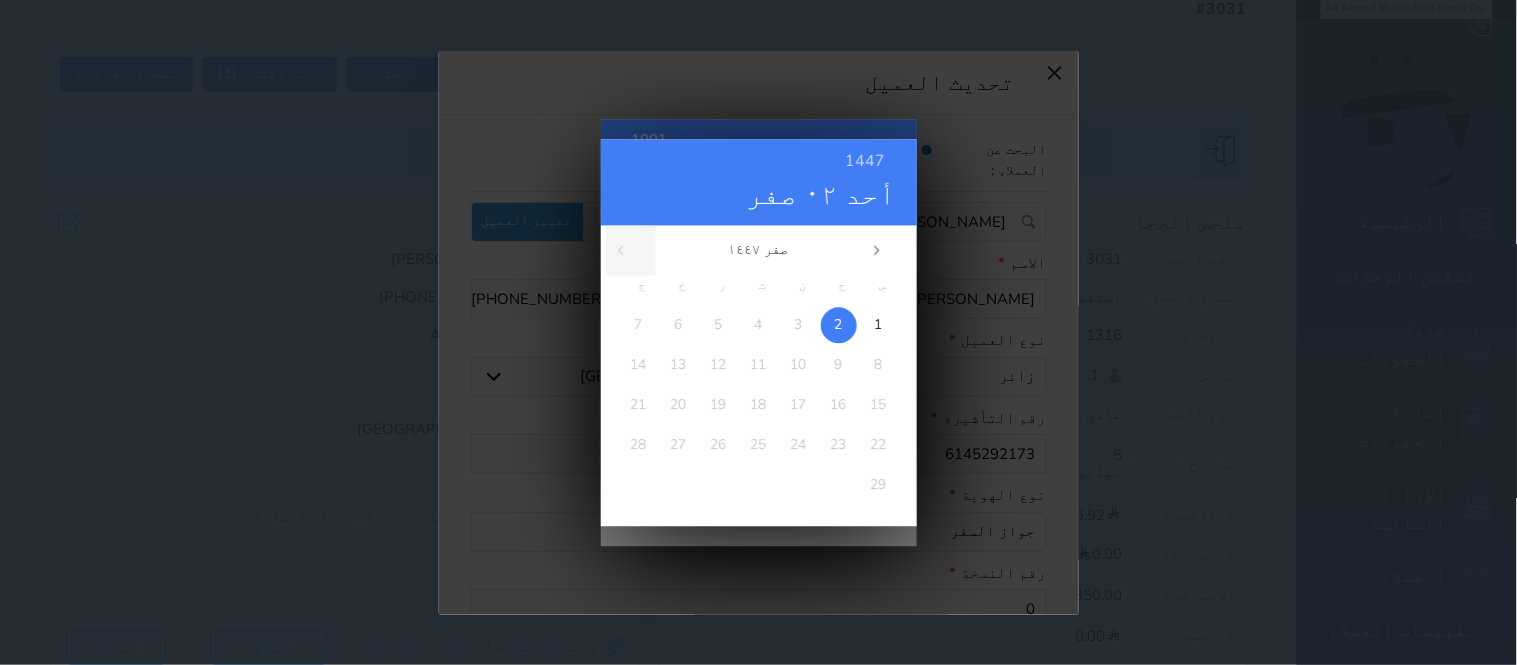 click on "1447   [DATE]         [DATE]
س
ح
ن
ث
ر
خ
ج
1   2   3   4   5   6   7   8   9   10   11   12   13   14   15   16   17   18   19   20   21   22   23   24   25   26   27   28   [DATE]
صفر
ربيع الأول
ربيع الثاني
جمادى الأولى
جمادى الآخرة
[PERSON_NAME]
شعبان
[DATE]" at bounding box center (759, 333) 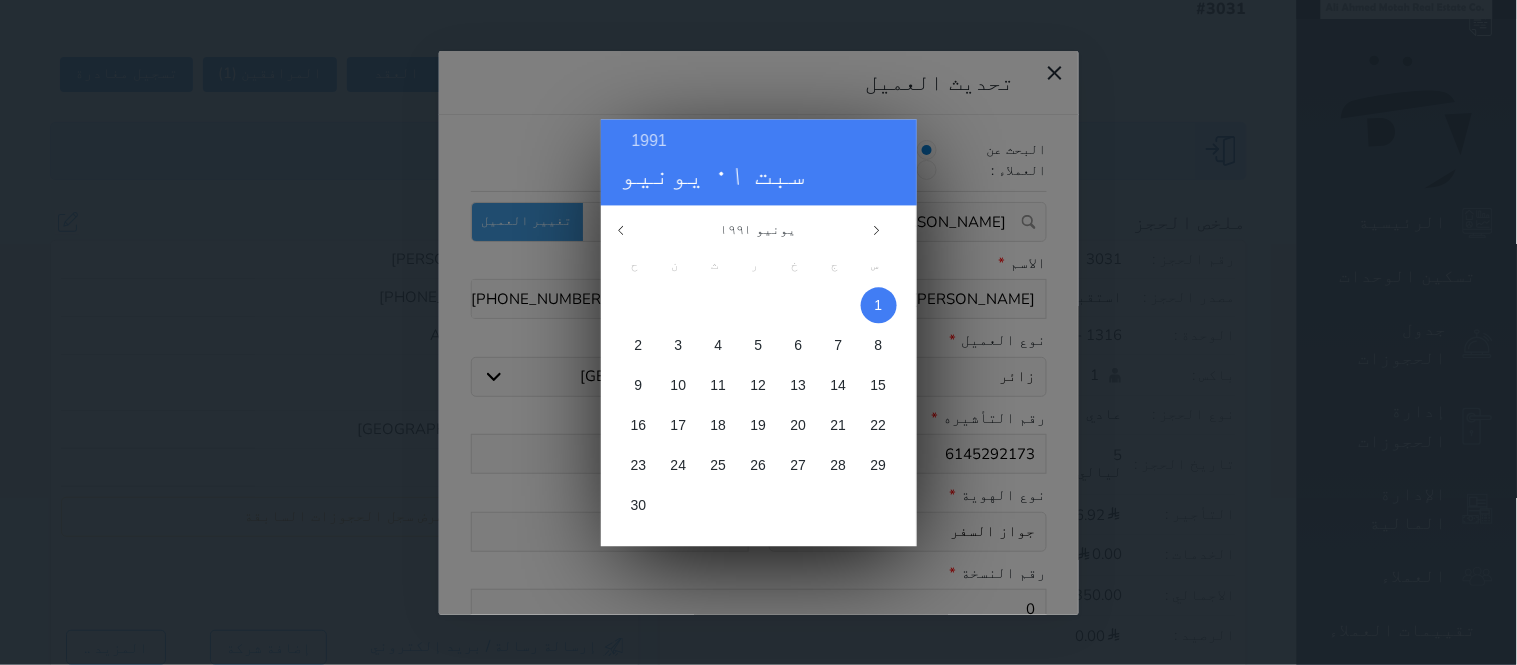 click on "تحديث العميل                 البحث عن العملاء :        الاسم       رقم الهوية       البريد الإلكتروني       الجوال       [PERSON_NAME] [PHONE_NUMBER]     تغيير العميل                الاسم *   [PERSON_NAME]   رقم الجوال *       ▼     [GEOGRAPHIC_DATA] ([GEOGRAPHIC_DATA])   +93   [GEOGRAPHIC_DATA] ([GEOGRAPHIC_DATA])   +355   [GEOGRAPHIC_DATA] ([GEOGRAPHIC_DATA])   +213   [US_STATE]   +1684   [GEOGRAPHIC_DATA]   +376   [GEOGRAPHIC_DATA]   +244   [GEOGRAPHIC_DATA]   +1264   [GEOGRAPHIC_DATA]   +1268   [GEOGRAPHIC_DATA]   +54   [GEOGRAPHIC_DATA] ([GEOGRAPHIC_DATA])   +374   [GEOGRAPHIC_DATA]   +297   [GEOGRAPHIC_DATA]   +61   [GEOGRAPHIC_DATA] ([GEOGRAPHIC_DATA])   +43   [GEOGRAPHIC_DATA] ([GEOGRAPHIC_DATA])   +994   [GEOGRAPHIC_DATA]   +1242   [GEOGRAPHIC_DATA] (‫[GEOGRAPHIC_DATA])   +973   [GEOGRAPHIC_DATA] ([GEOGRAPHIC_DATA])   +880   [GEOGRAPHIC_DATA]   +1246   [GEOGRAPHIC_DATA] ([GEOGRAPHIC_DATA])   +375   [GEOGRAPHIC_DATA] ([GEOGRAPHIC_DATA])   +32   [GEOGRAPHIC_DATA]   +501   [GEOGRAPHIC_DATA] ([GEOGRAPHIC_DATA])   +229   [GEOGRAPHIC_DATA]   +1441   [GEOGRAPHIC_DATA] (འབྲུག)   +975   [GEOGRAPHIC_DATA]   +591" at bounding box center [758, 332] 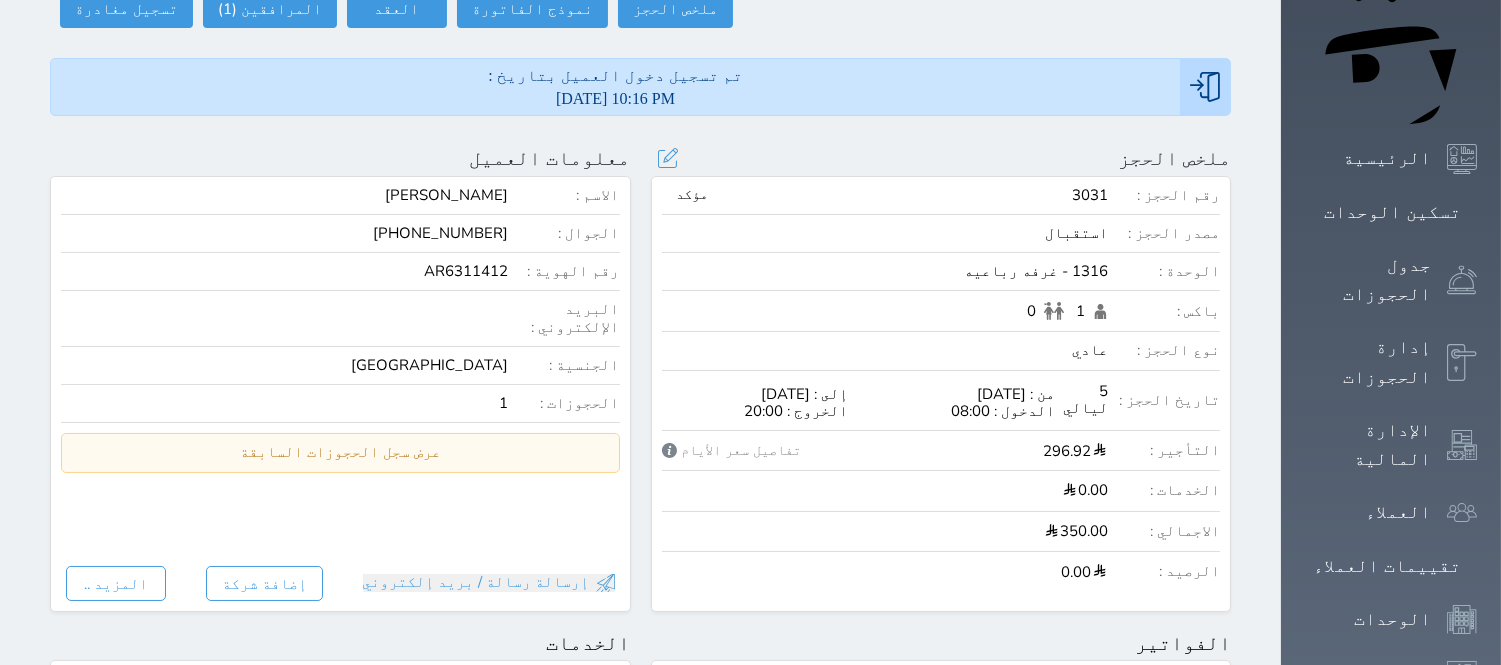 scroll, scrollTop: 147, scrollLeft: 0, axis: vertical 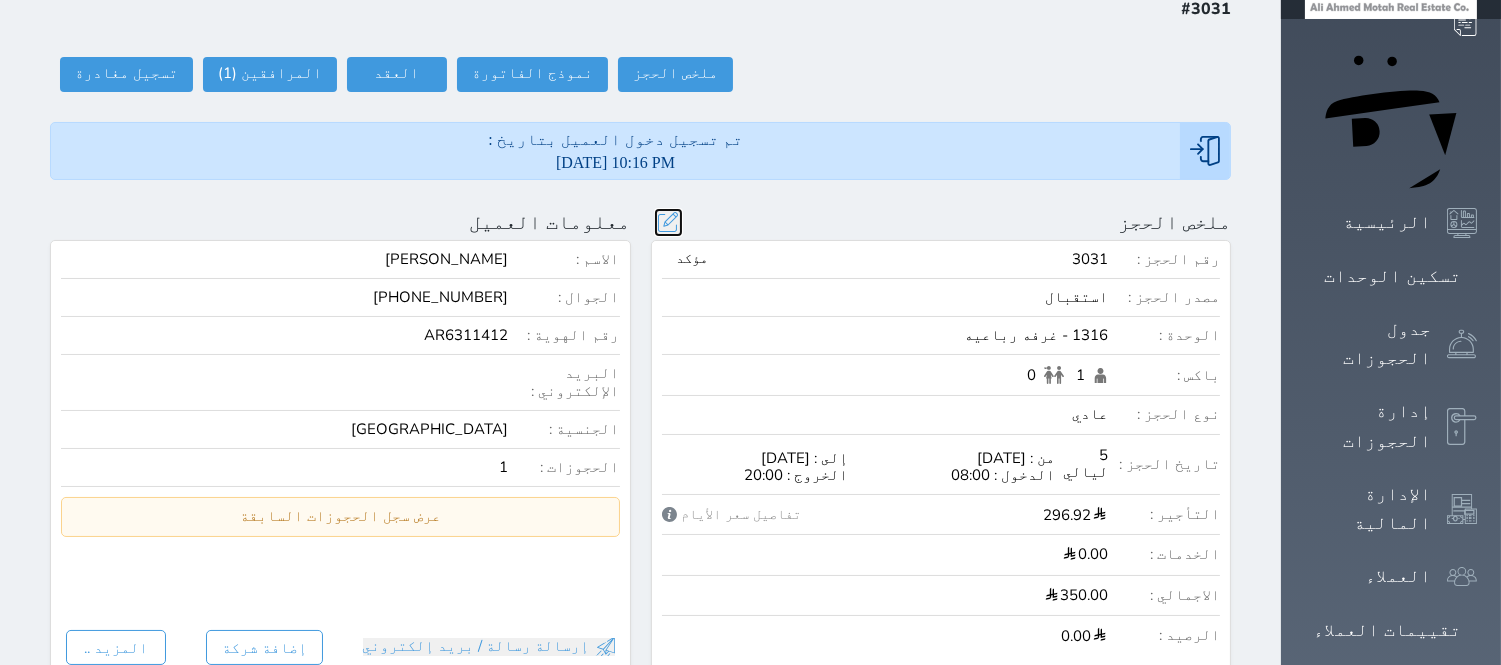 click at bounding box center [668, 222] 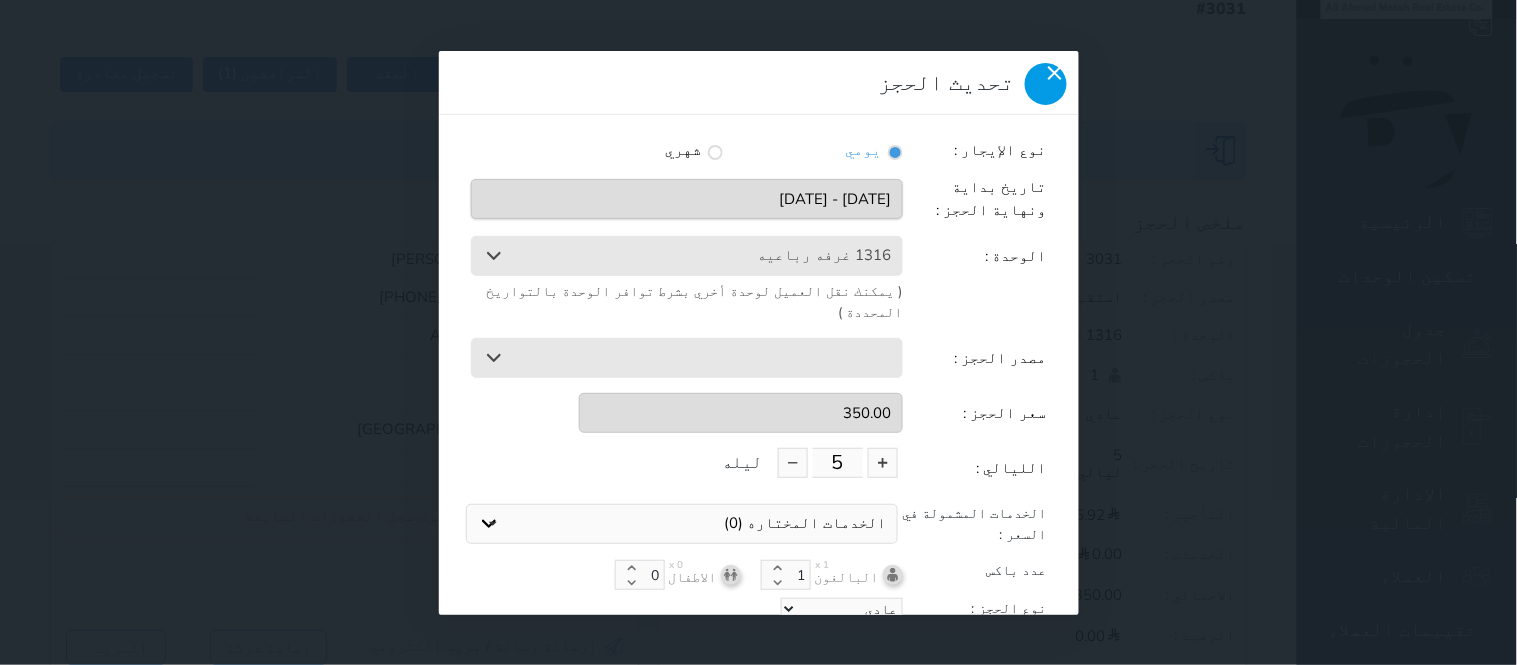 click 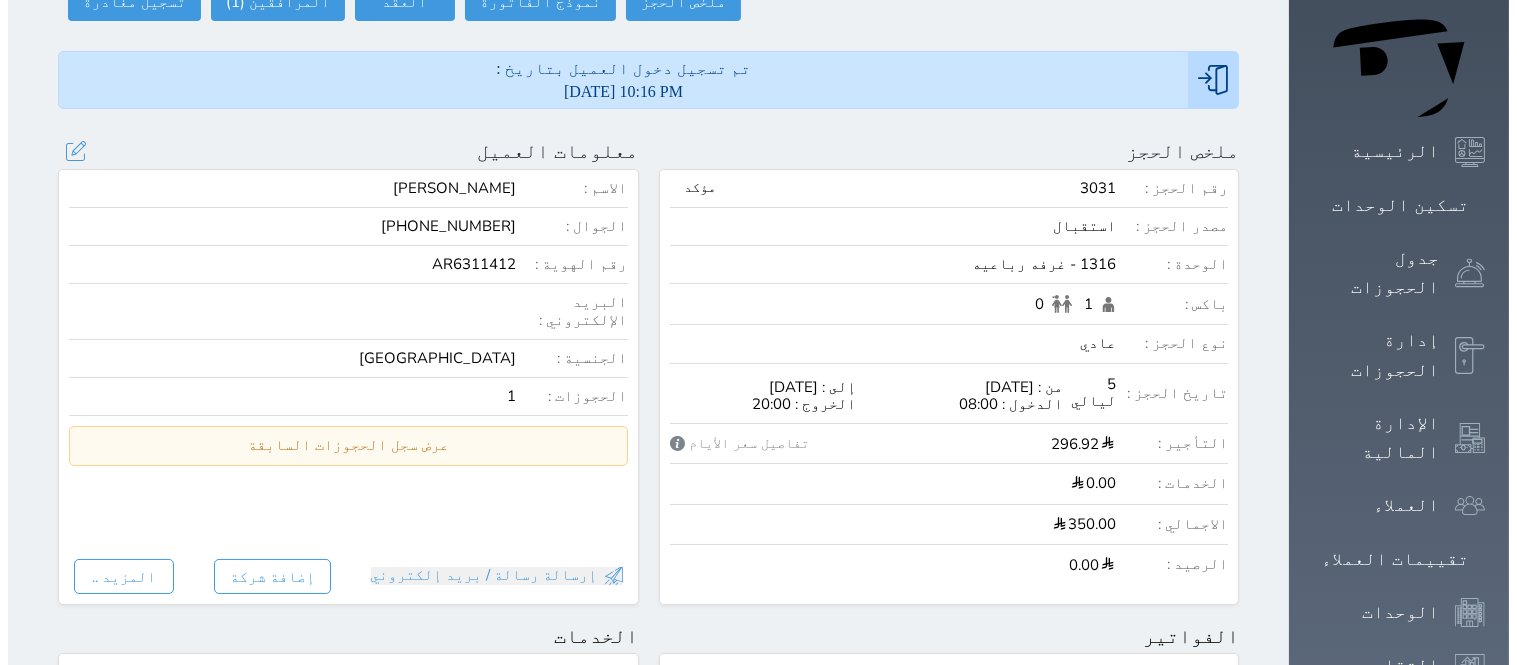 scroll, scrollTop: 147, scrollLeft: 0, axis: vertical 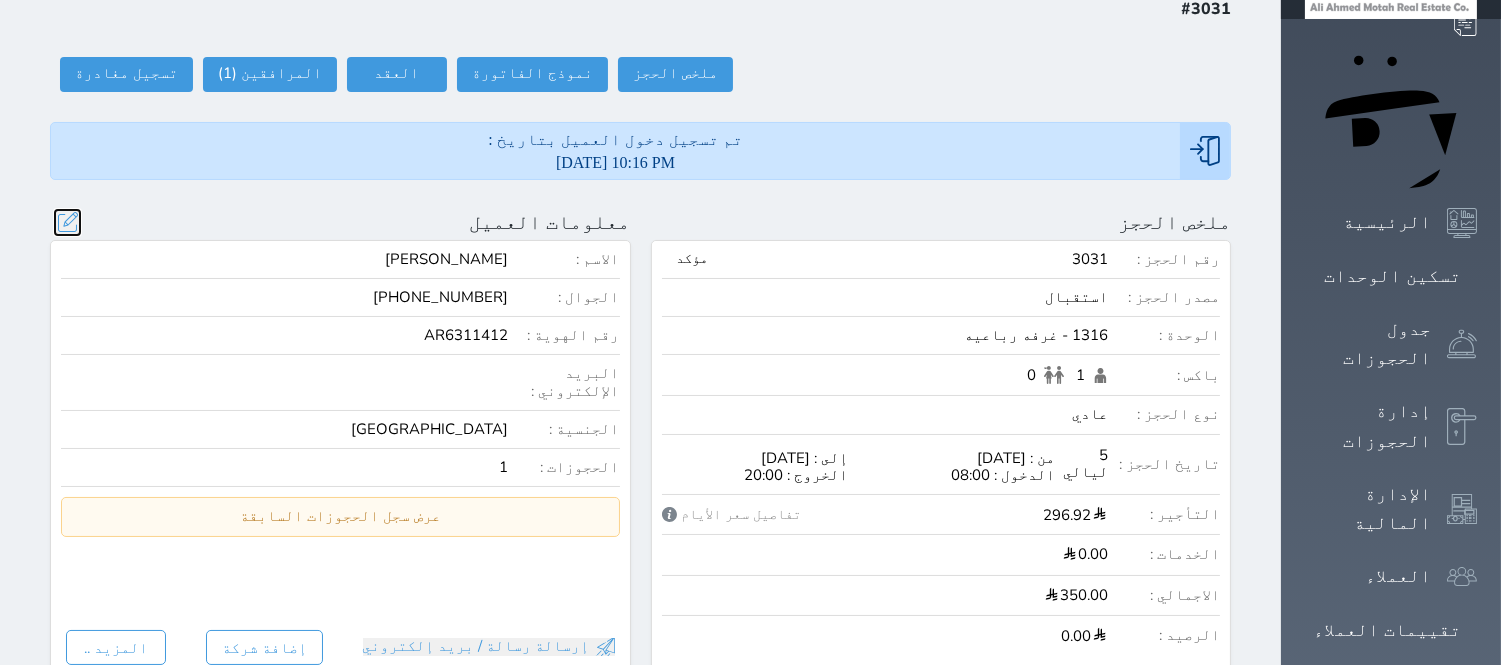 click at bounding box center [67, 222] 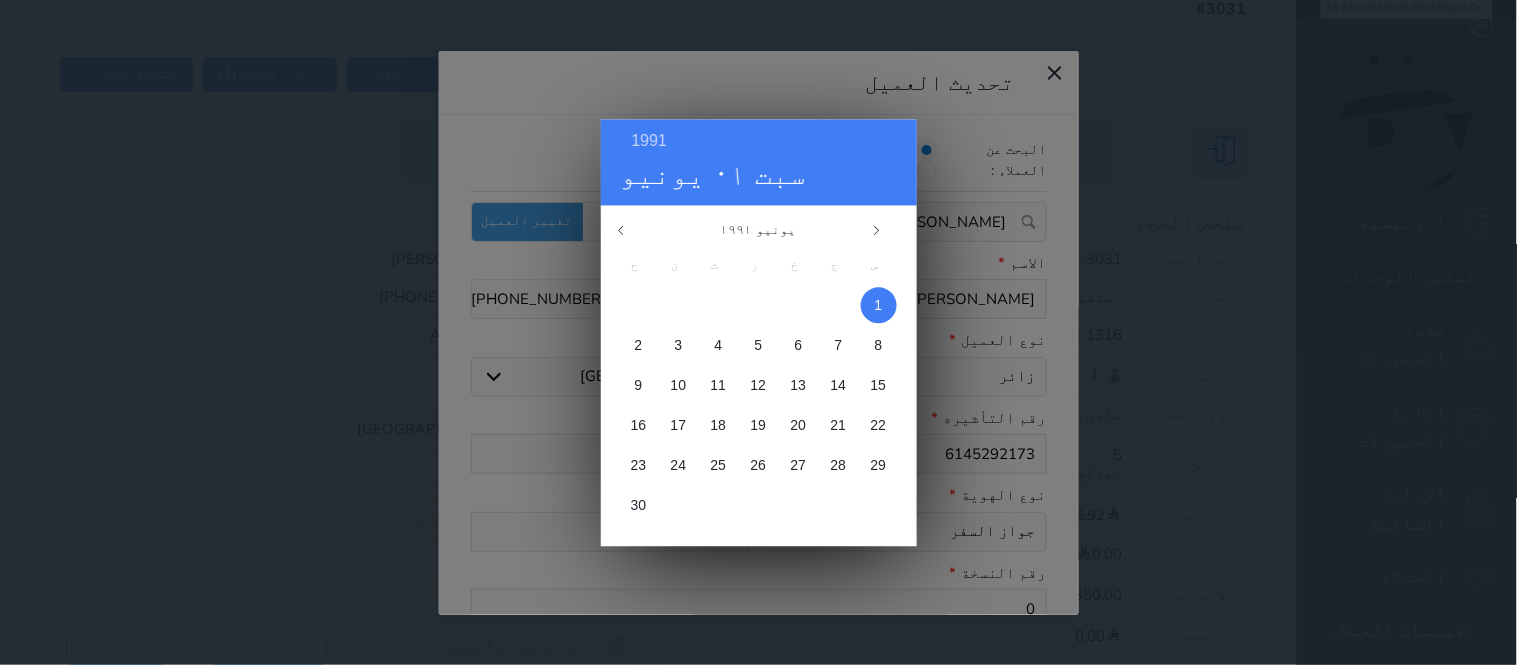 click on "1991   [DATE]         [DATE]
ح
ن
ث
ر
خ
ج
س
1   2   3   4   5   6   7   8   9   10   11   12   13   14   15   16   17   18   19   20   21   22   23   24   25   26   27   28   29   [DATE]
فبراير
مارس
أبريل
مايو
يونيو
يوليو
أغسطس
سبتمبر
أكتوبر" at bounding box center [759, 333] 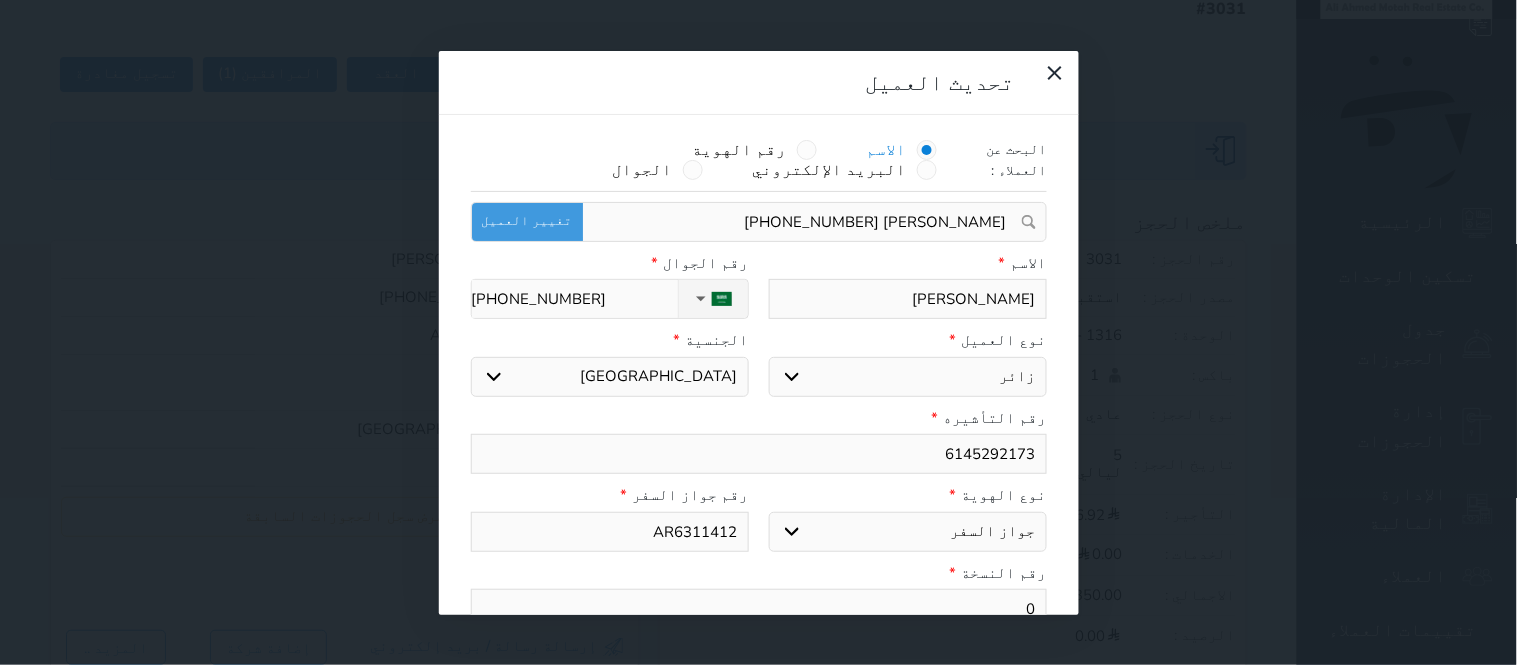 click on "[PHONE_NUMBER]" at bounding box center [575, 299] 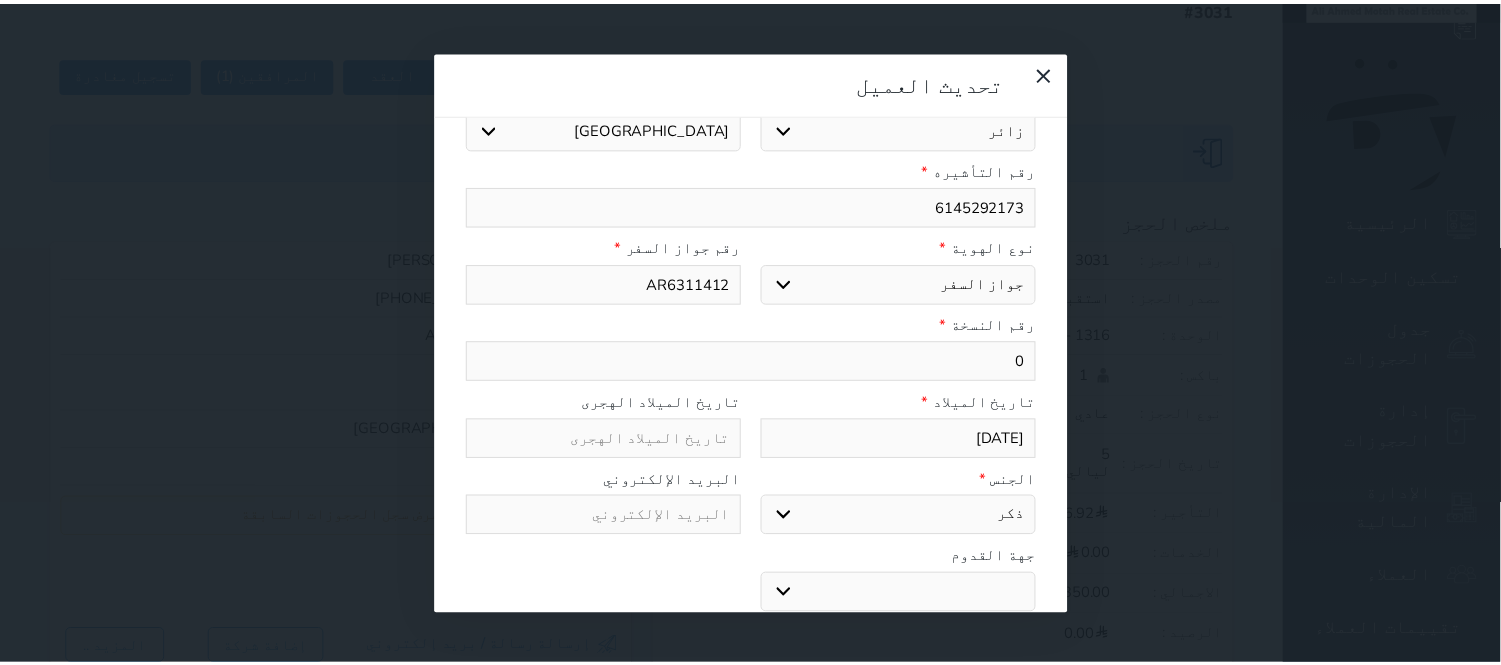 scroll, scrollTop: 276, scrollLeft: 0, axis: vertical 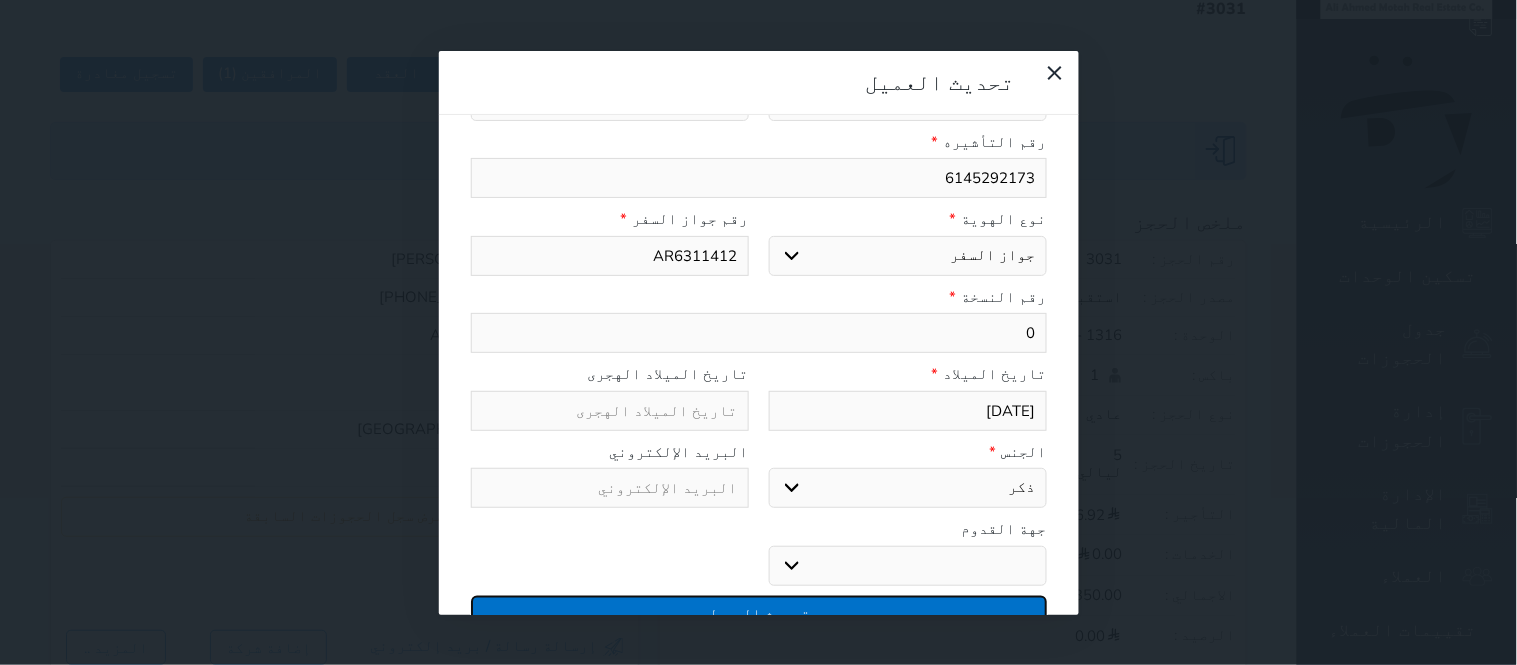 click on "تحديث العميل" at bounding box center [759, 613] 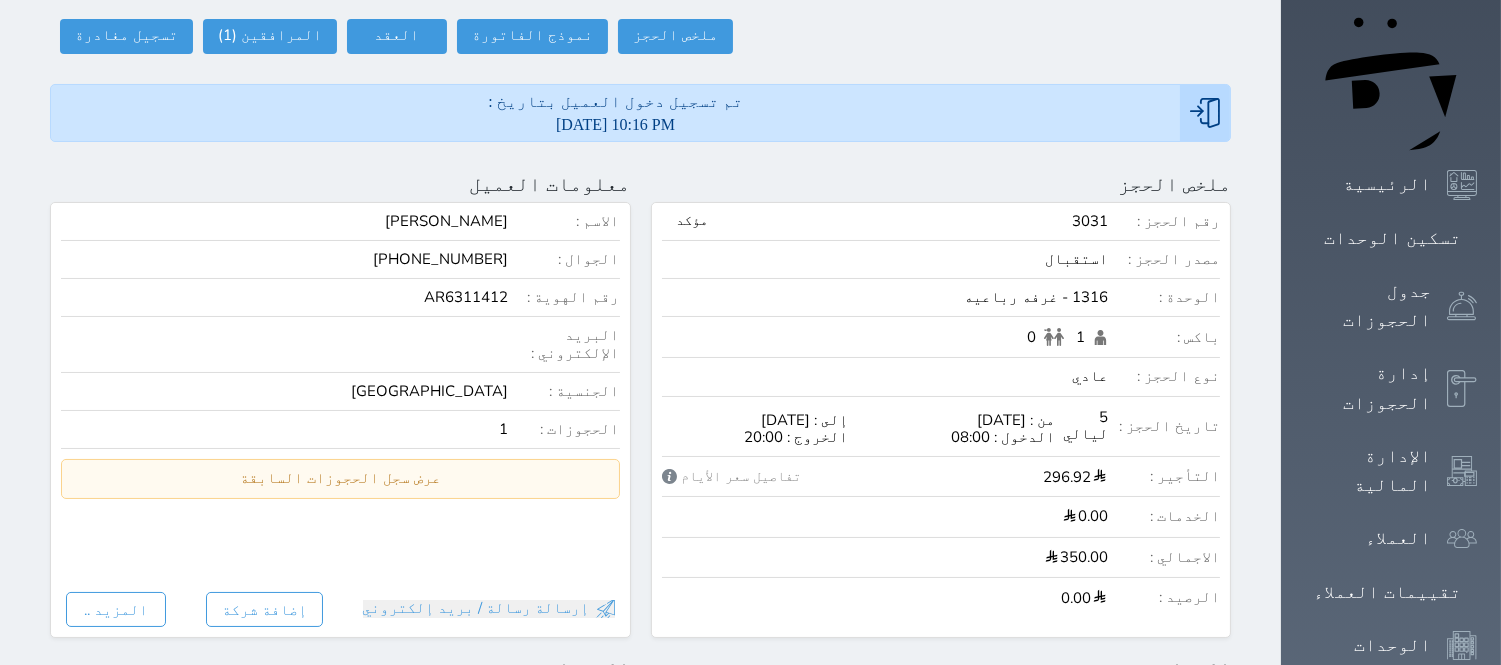 scroll, scrollTop: 147, scrollLeft: 0, axis: vertical 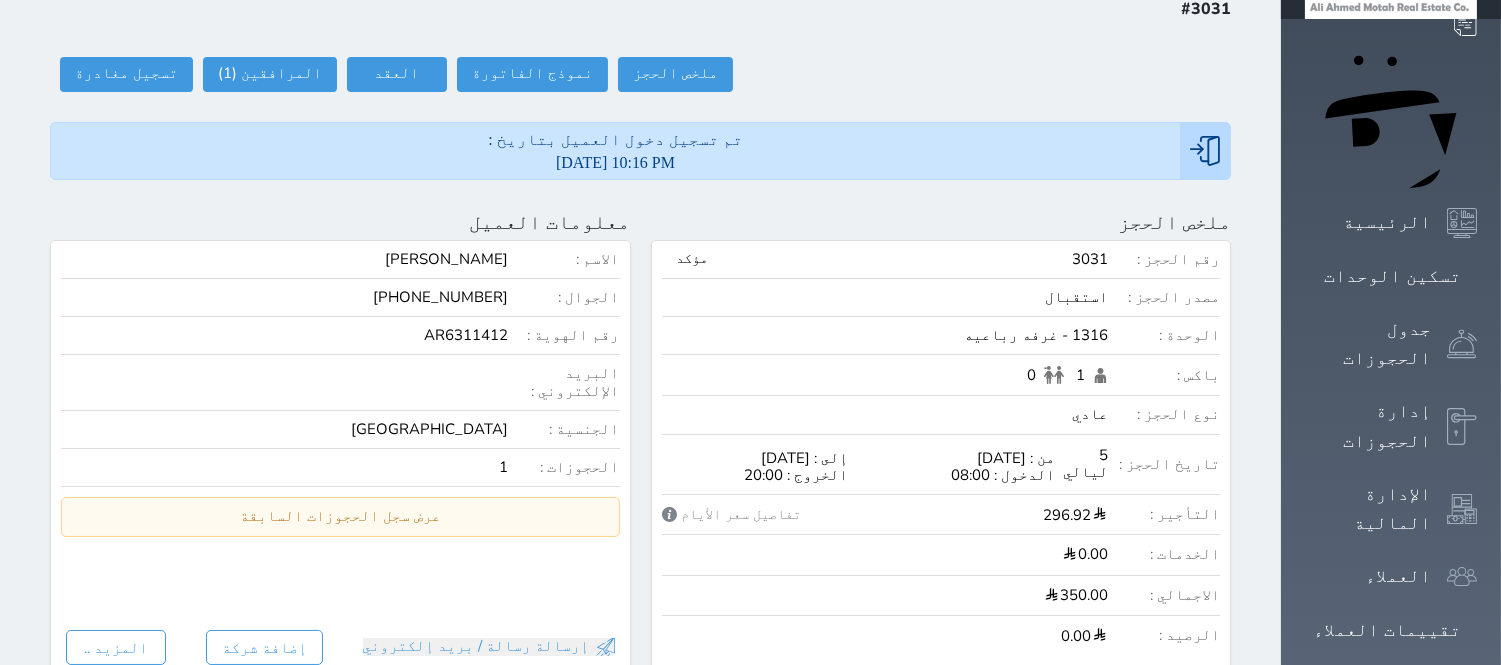 click at bounding box center [68, 222] 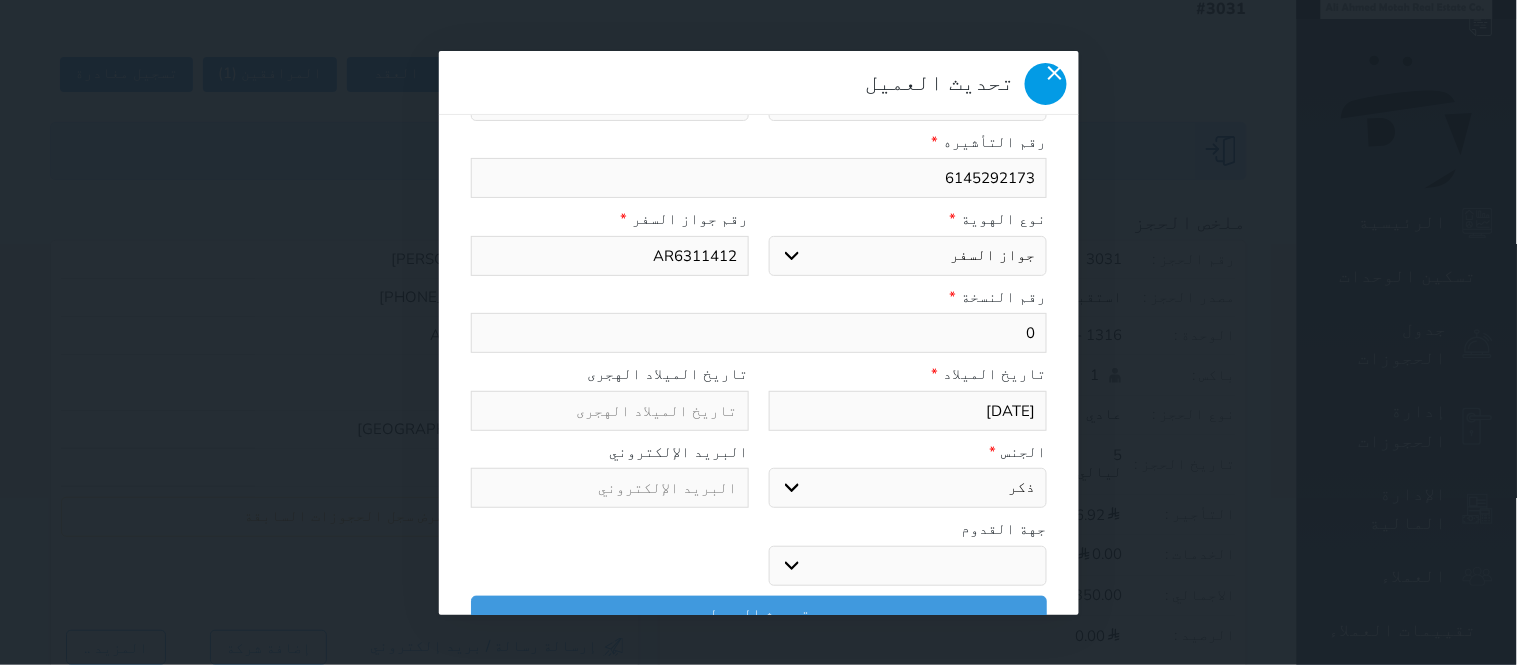 click at bounding box center [1046, 84] 